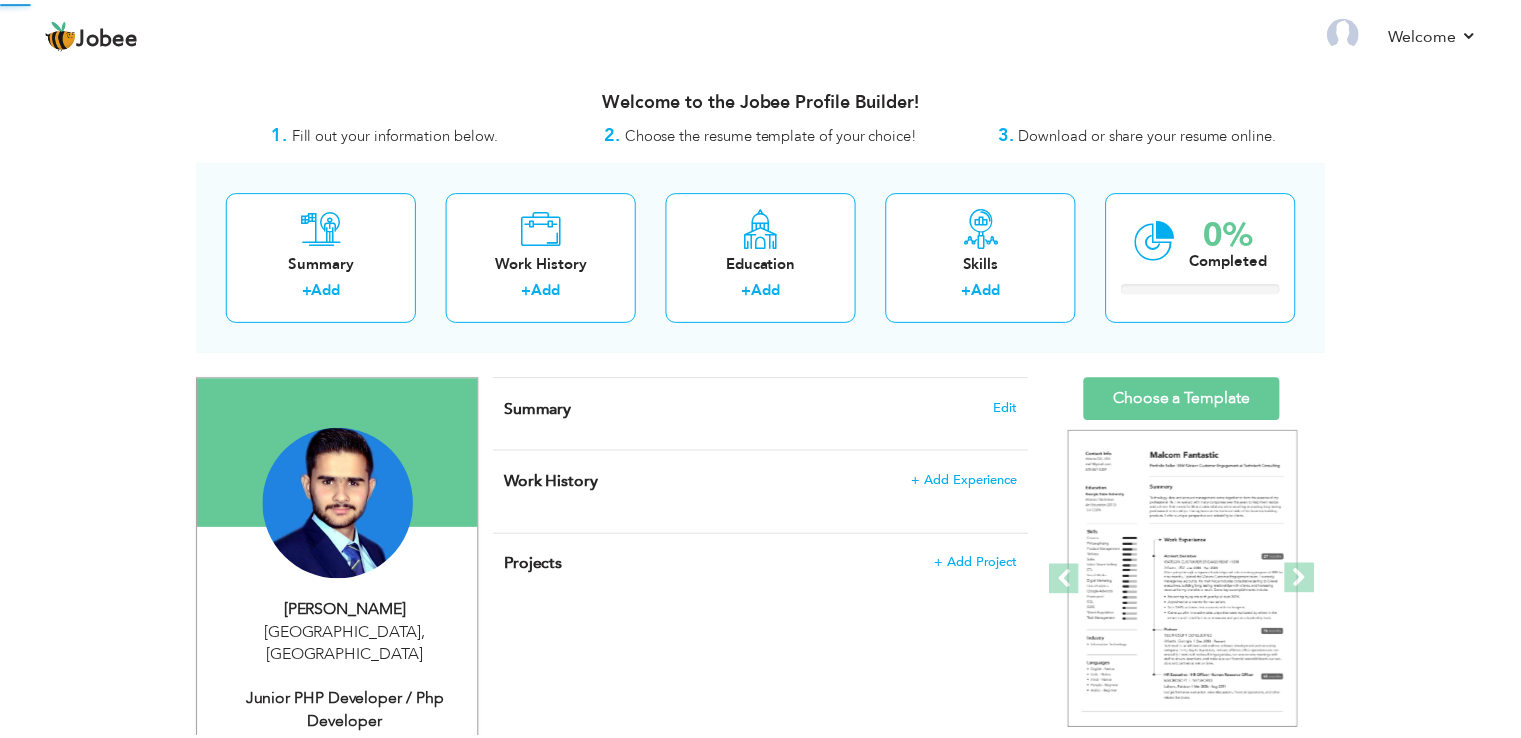 scroll, scrollTop: 0, scrollLeft: 0, axis: both 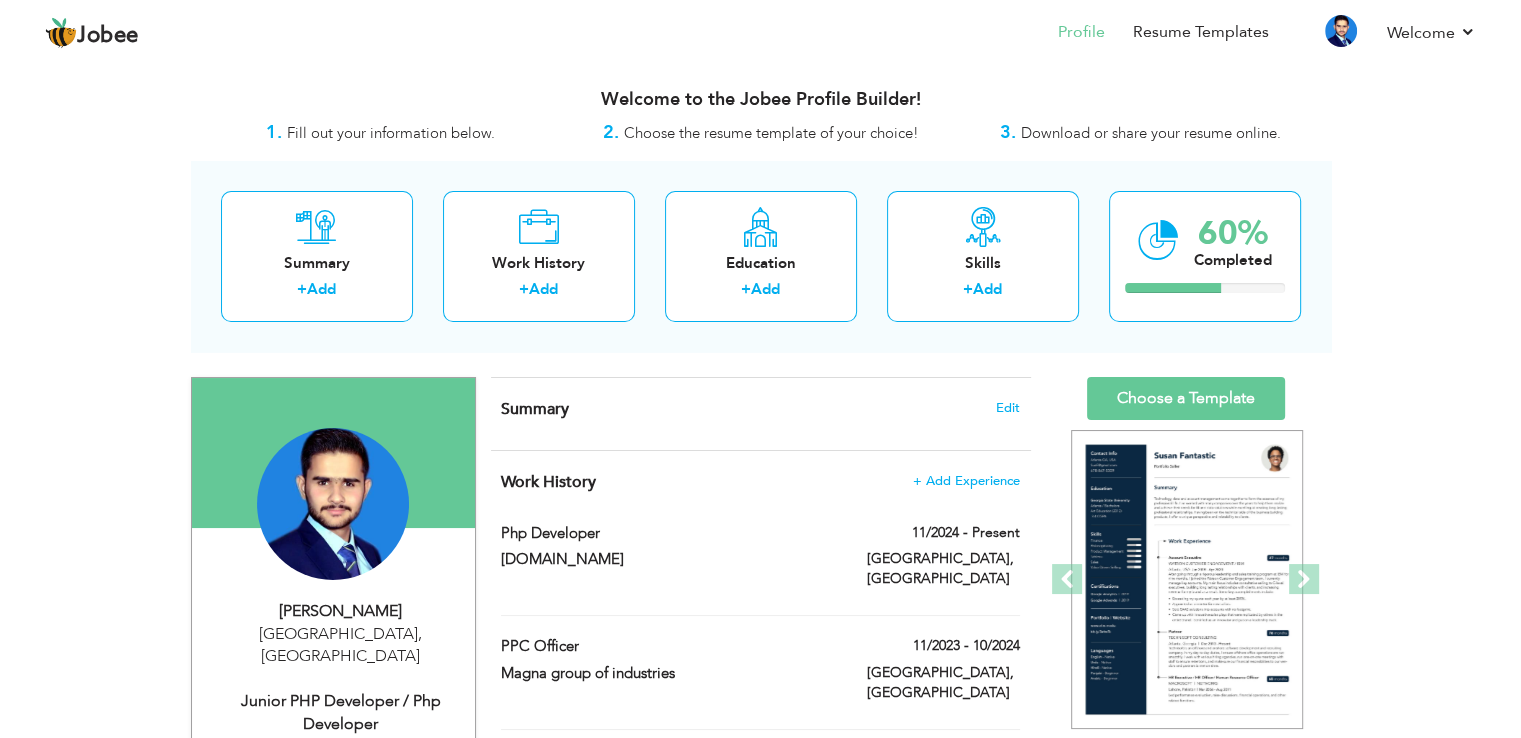 click on "View Resume
Export PDF
Profile
Summary
Public Link
Experience
Education
Awards
Work Histroy
Projects
Certifications
Skills
Preferred Job City" at bounding box center (760, 879) 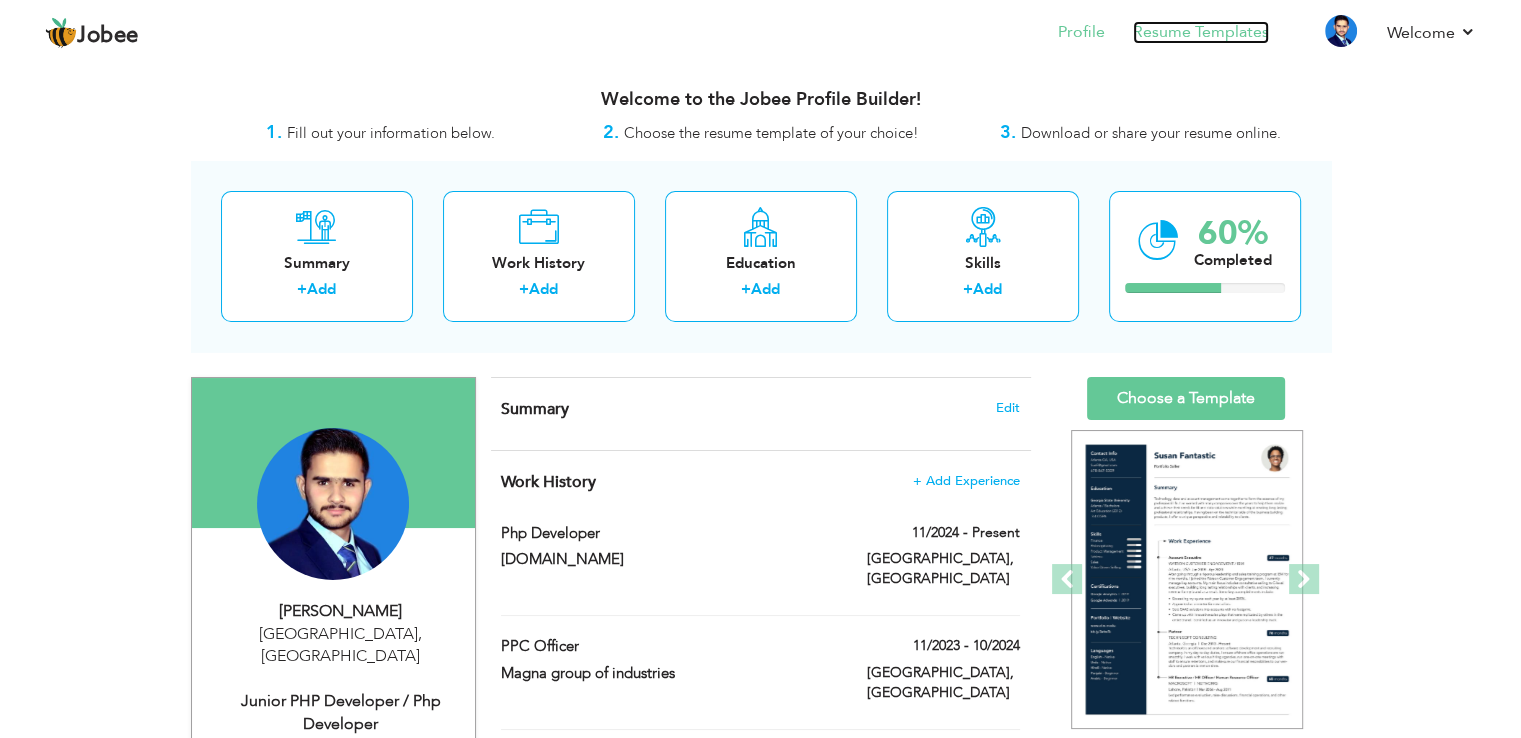 click on "Resume Templates" at bounding box center (1201, 32) 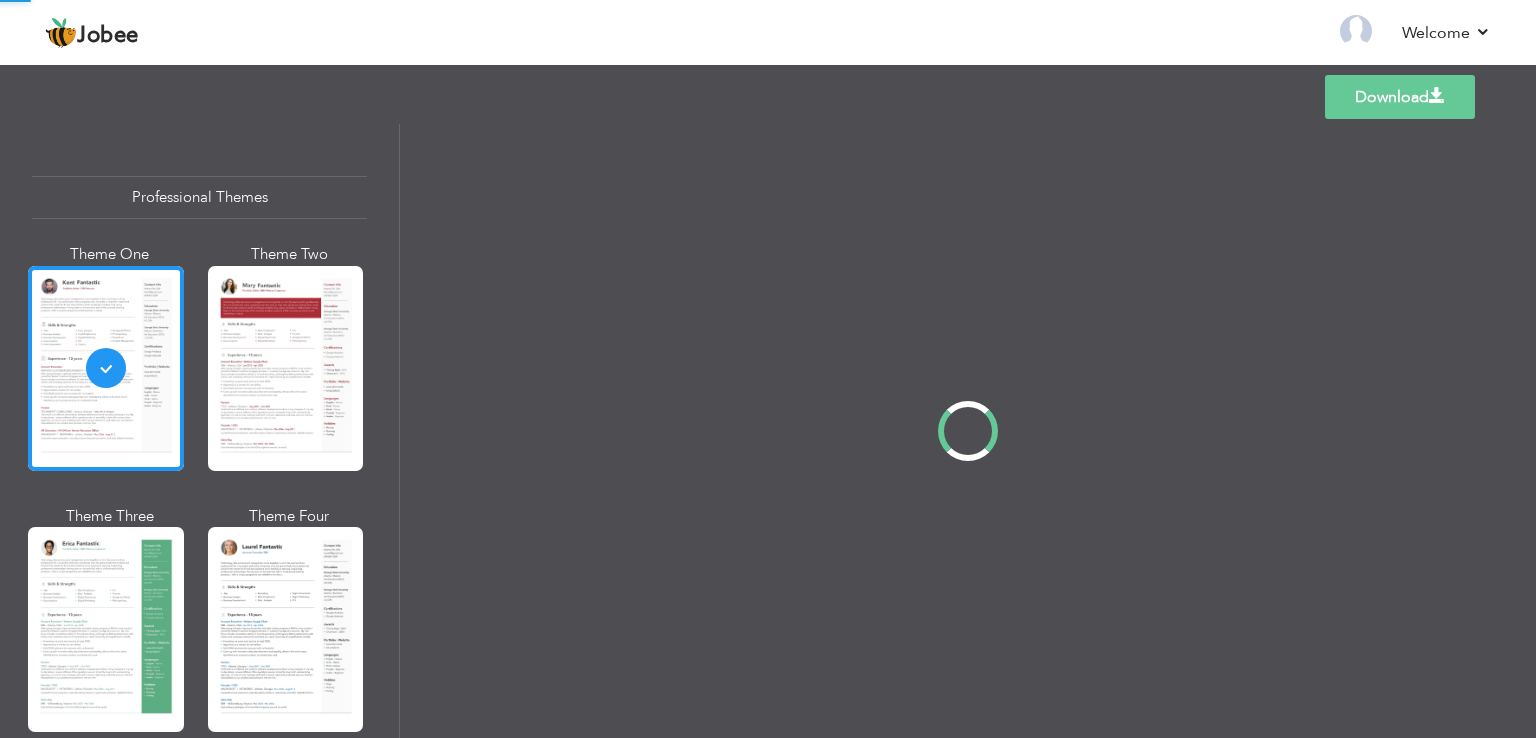 scroll, scrollTop: 0, scrollLeft: 0, axis: both 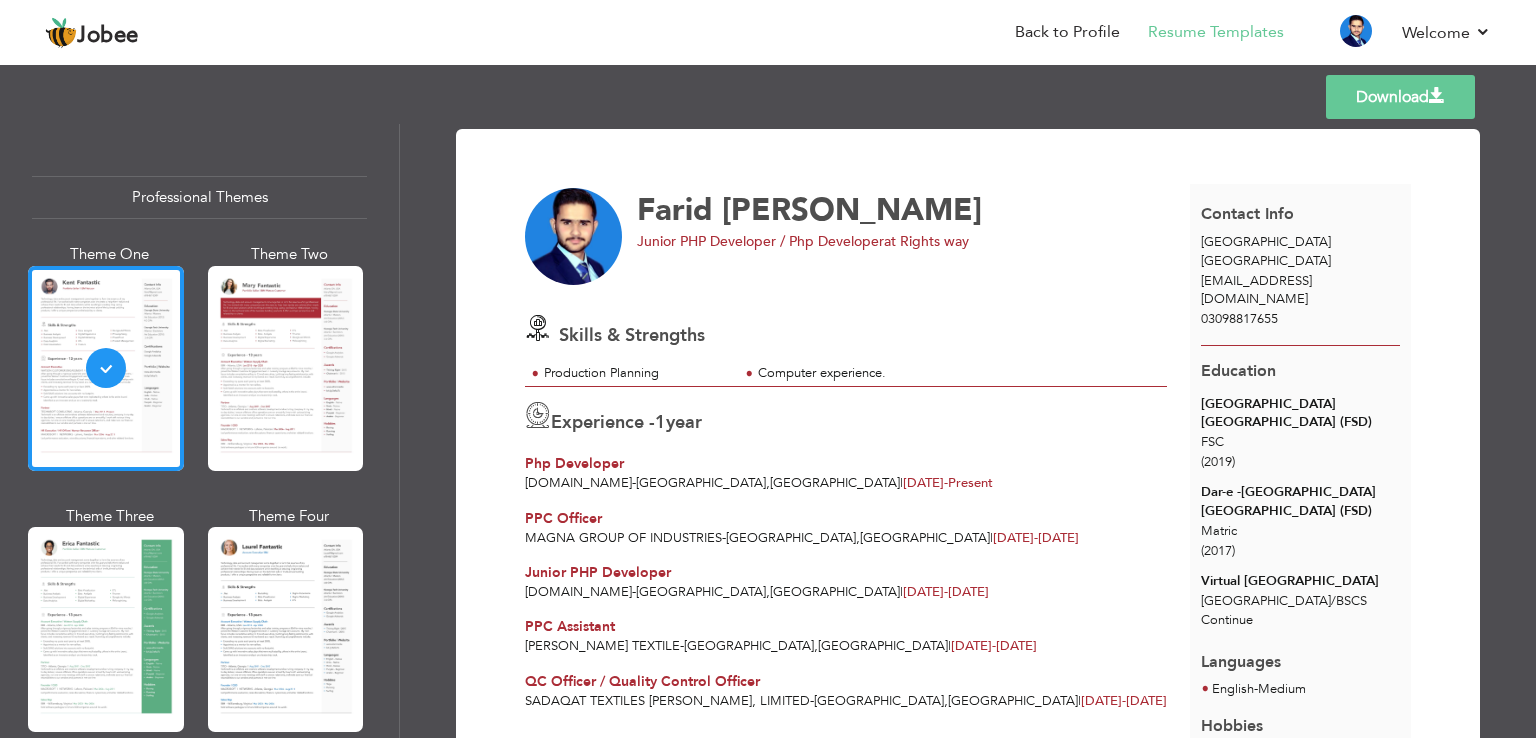 click on "Download" at bounding box center [1400, 97] 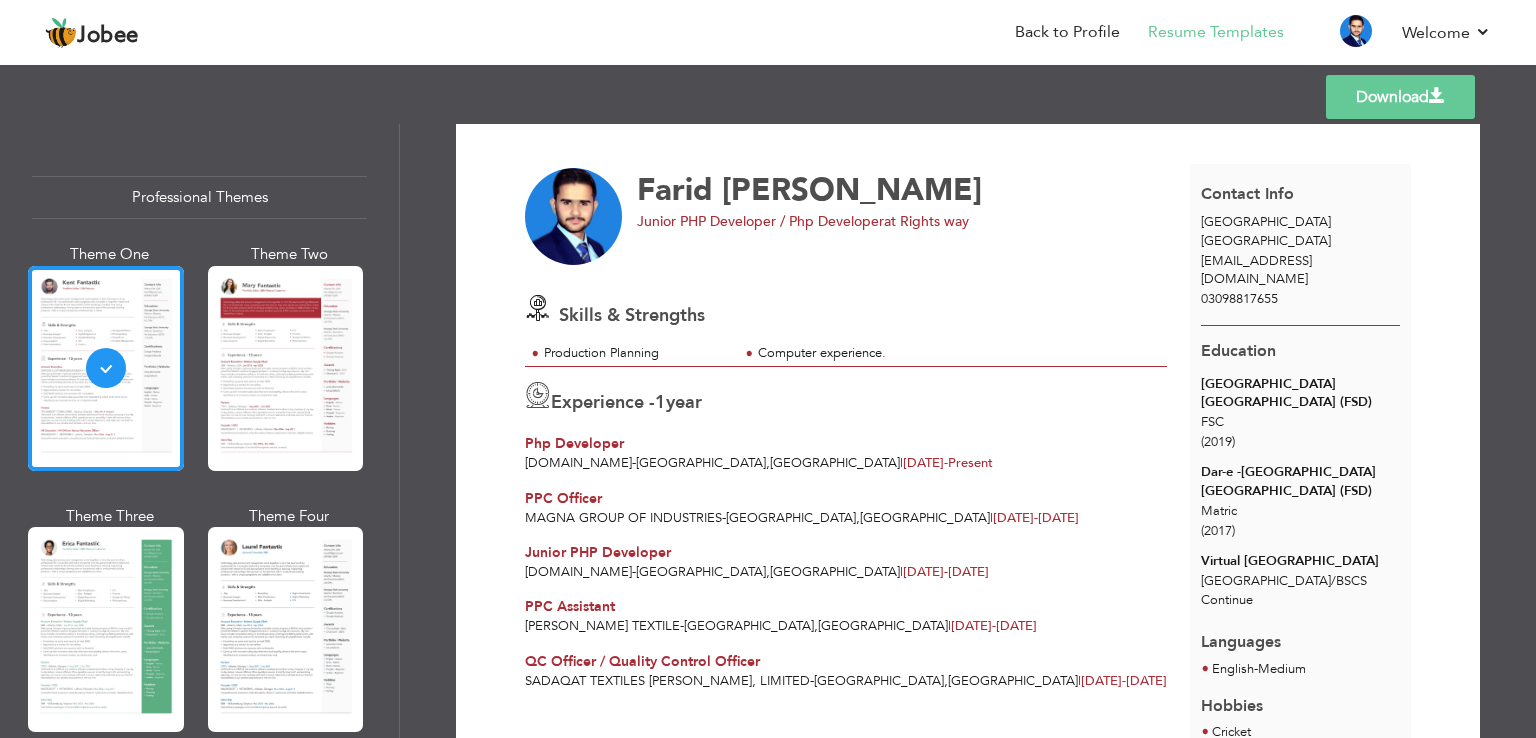 scroll, scrollTop: 0, scrollLeft: 0, axis: both 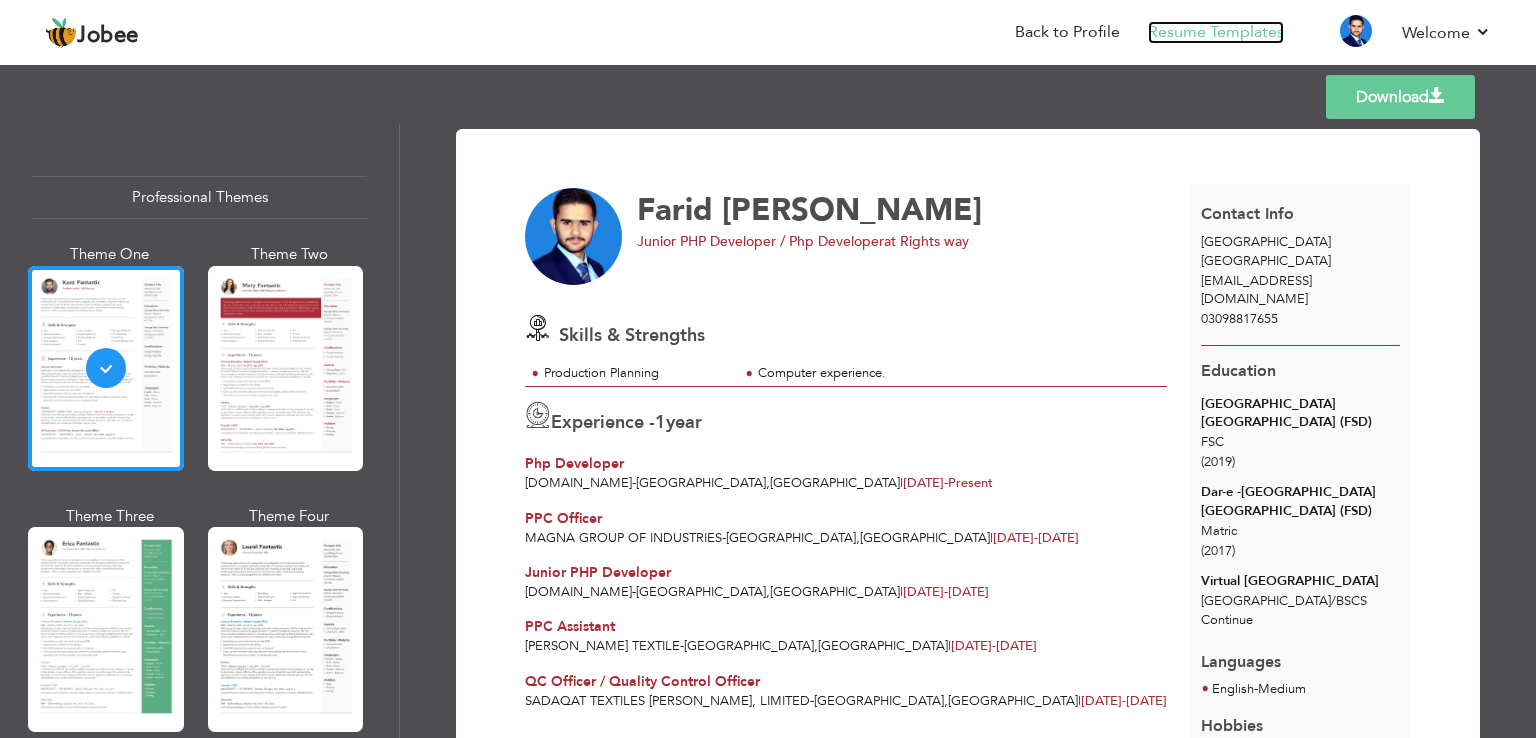 click on "Resume Templates" at bounding box center [1216, 32] 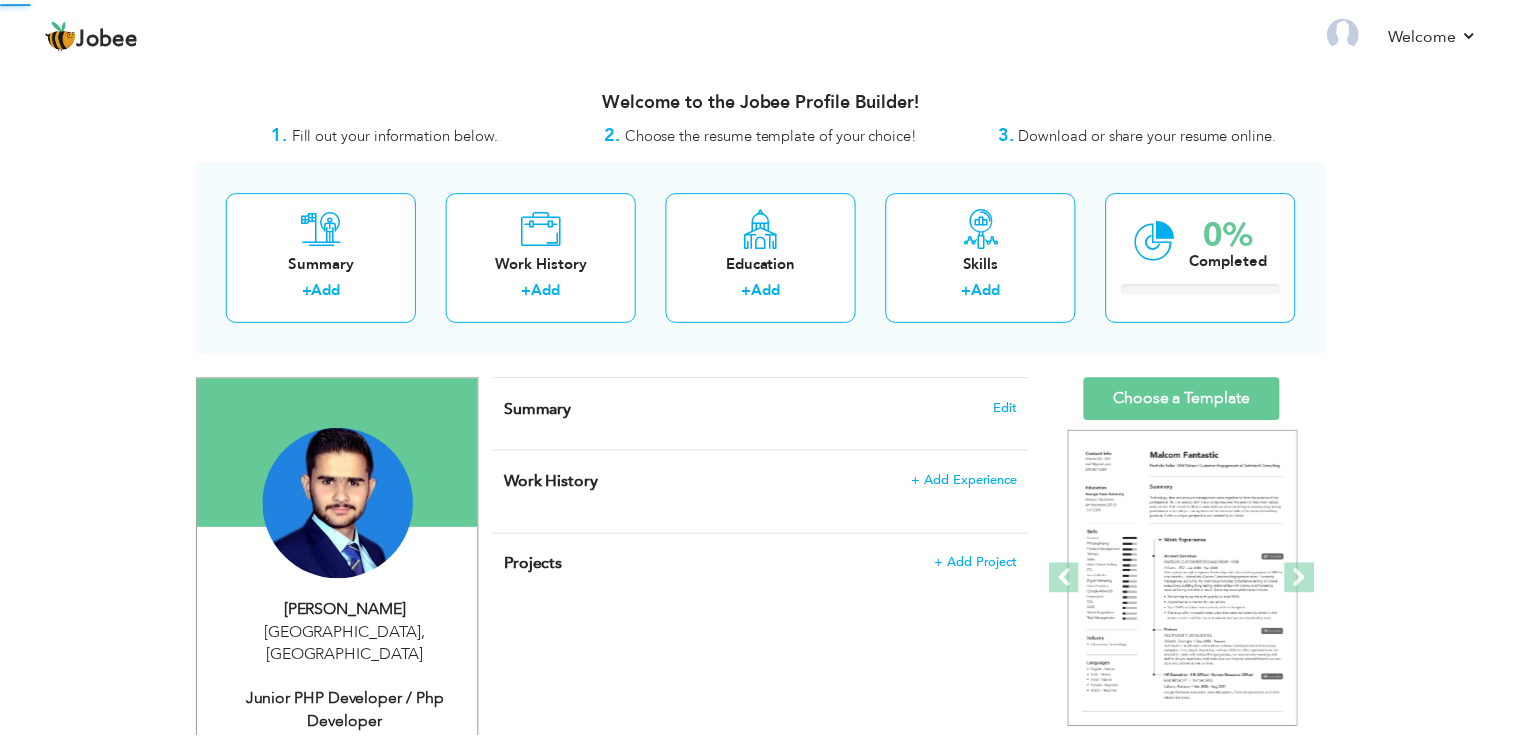 scroll, scrollTop: 0, scrollLeft: 0, axis: both 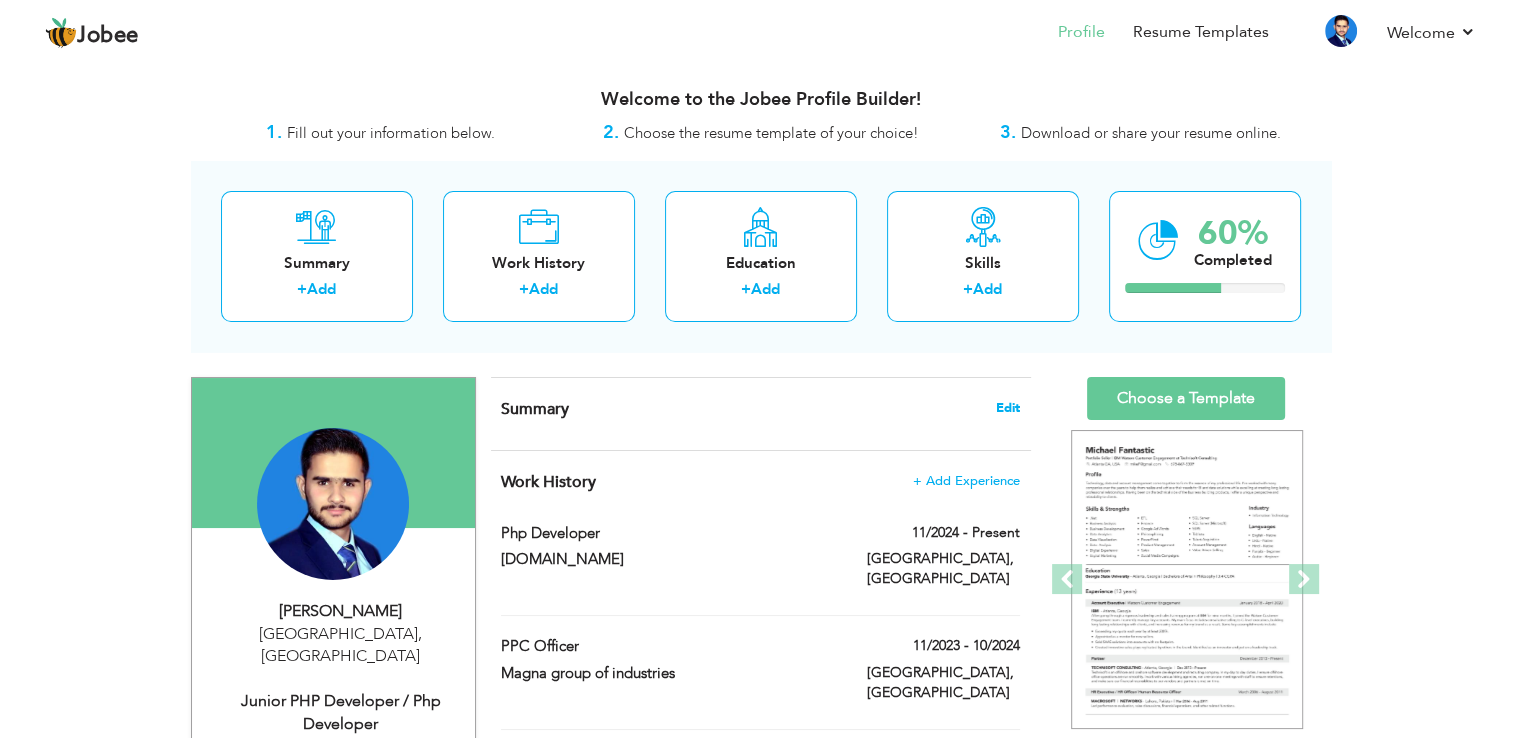 click on "Edit" at bounding box center [1008, 408] 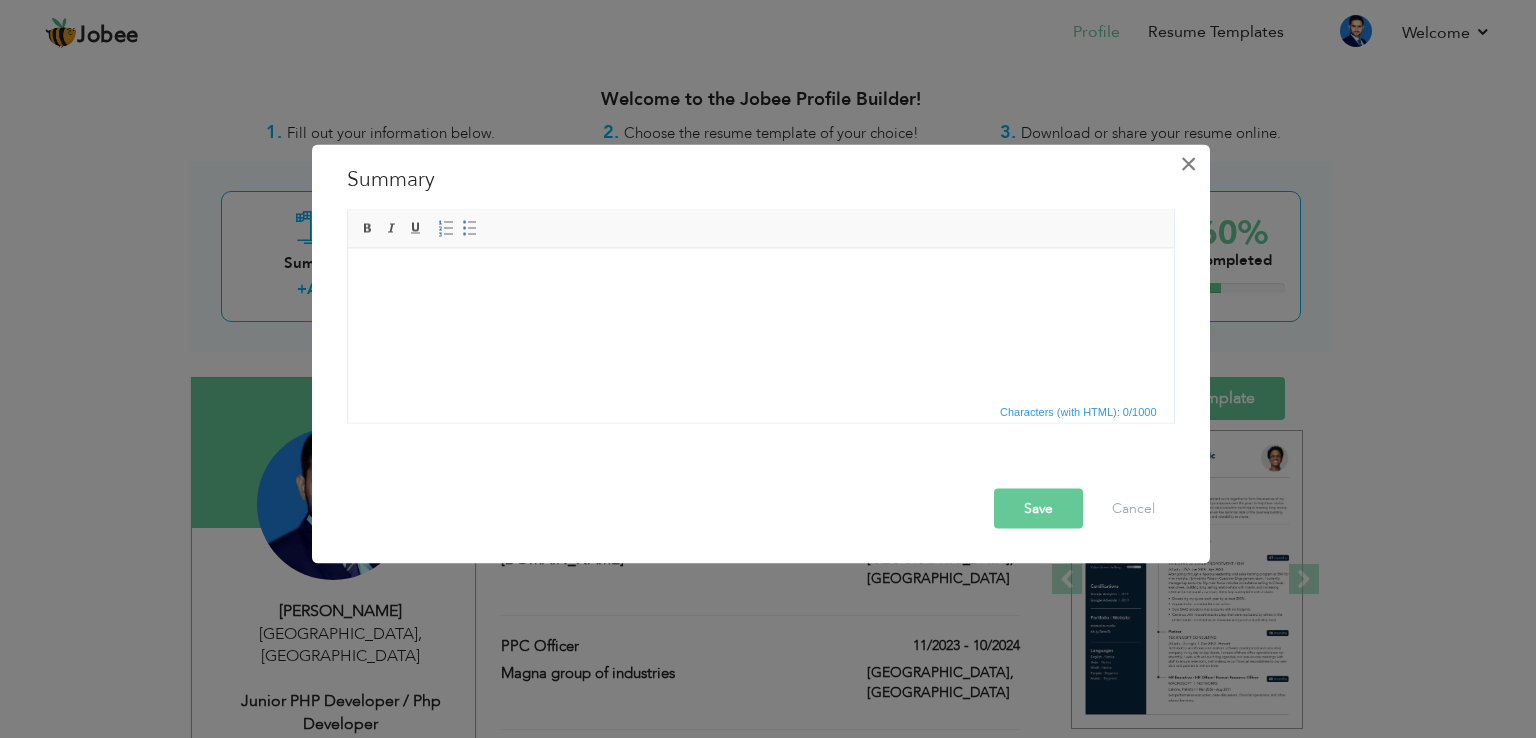 click on "×" at bounding box center [1188, 164] 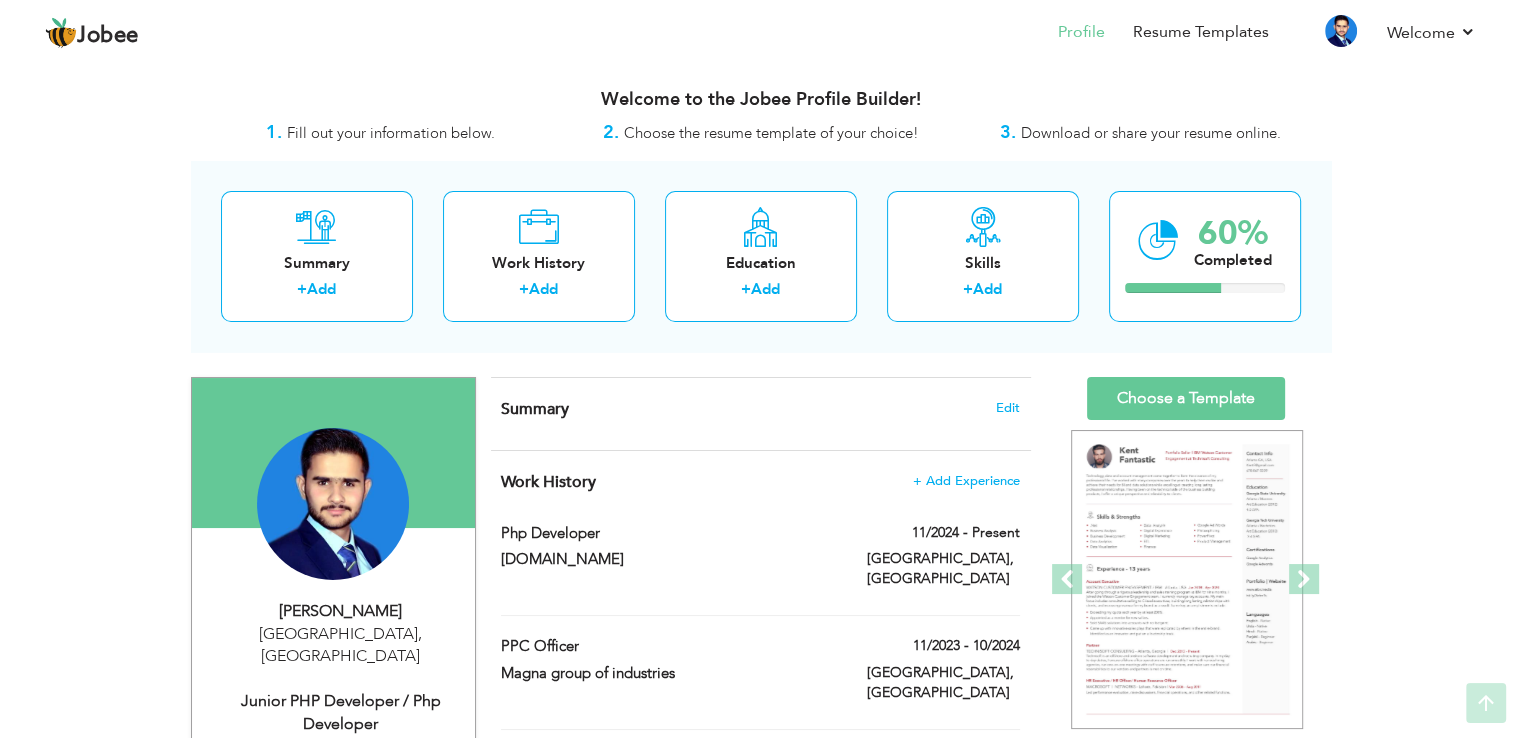 scroll, scrollTop: 0, scrollLeft: 0, axis: both 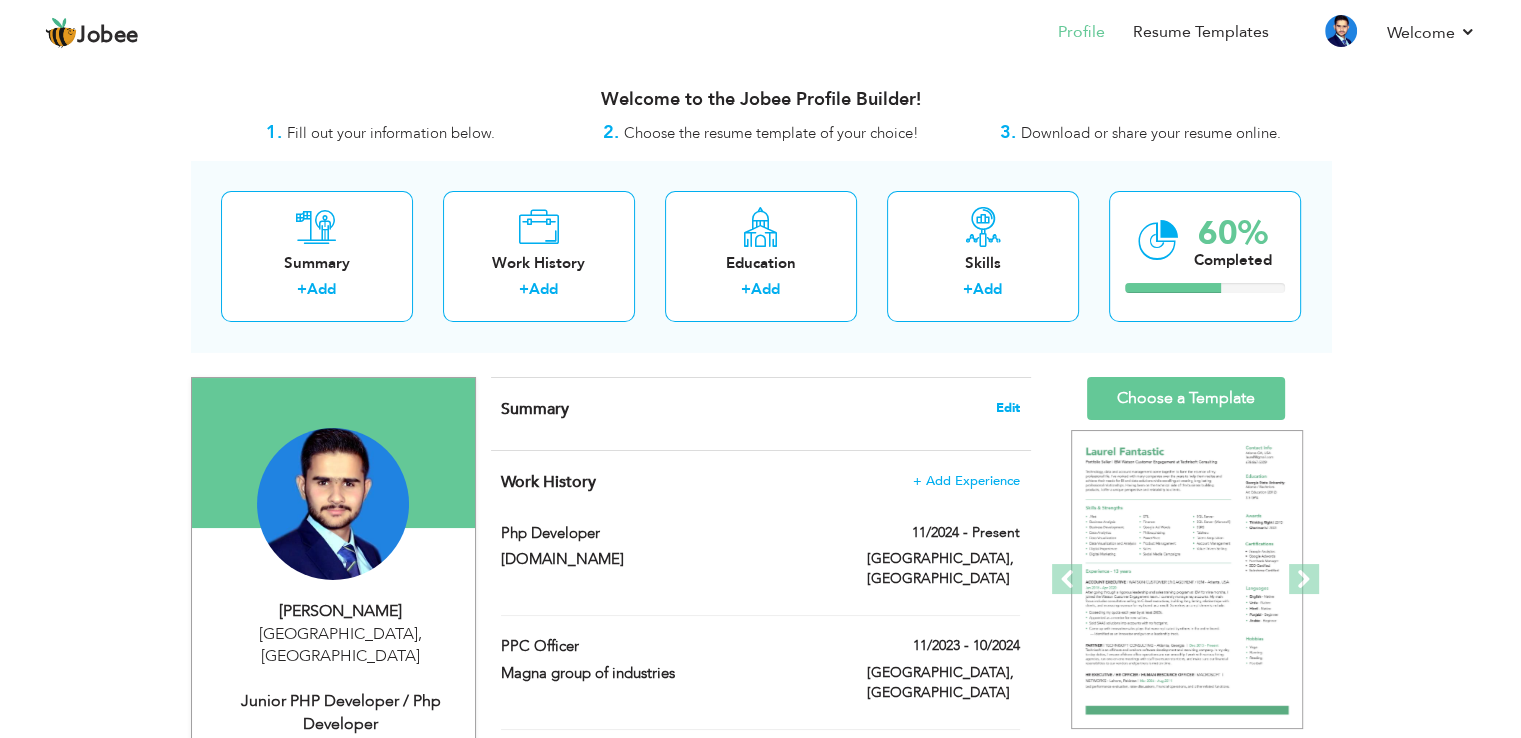 click on "Edit" at bounding box center (1008, 408) 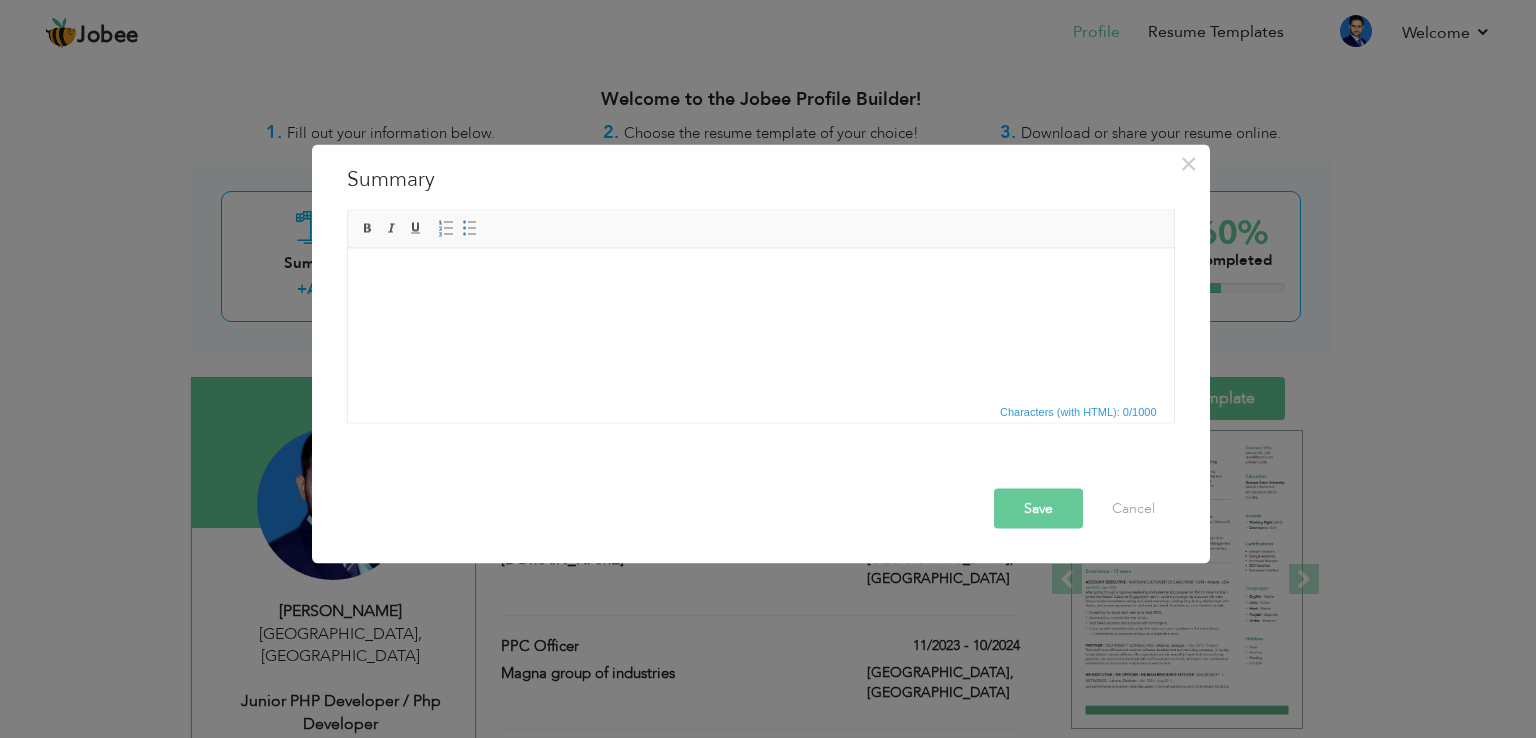 click at bounding box center [760, 278] 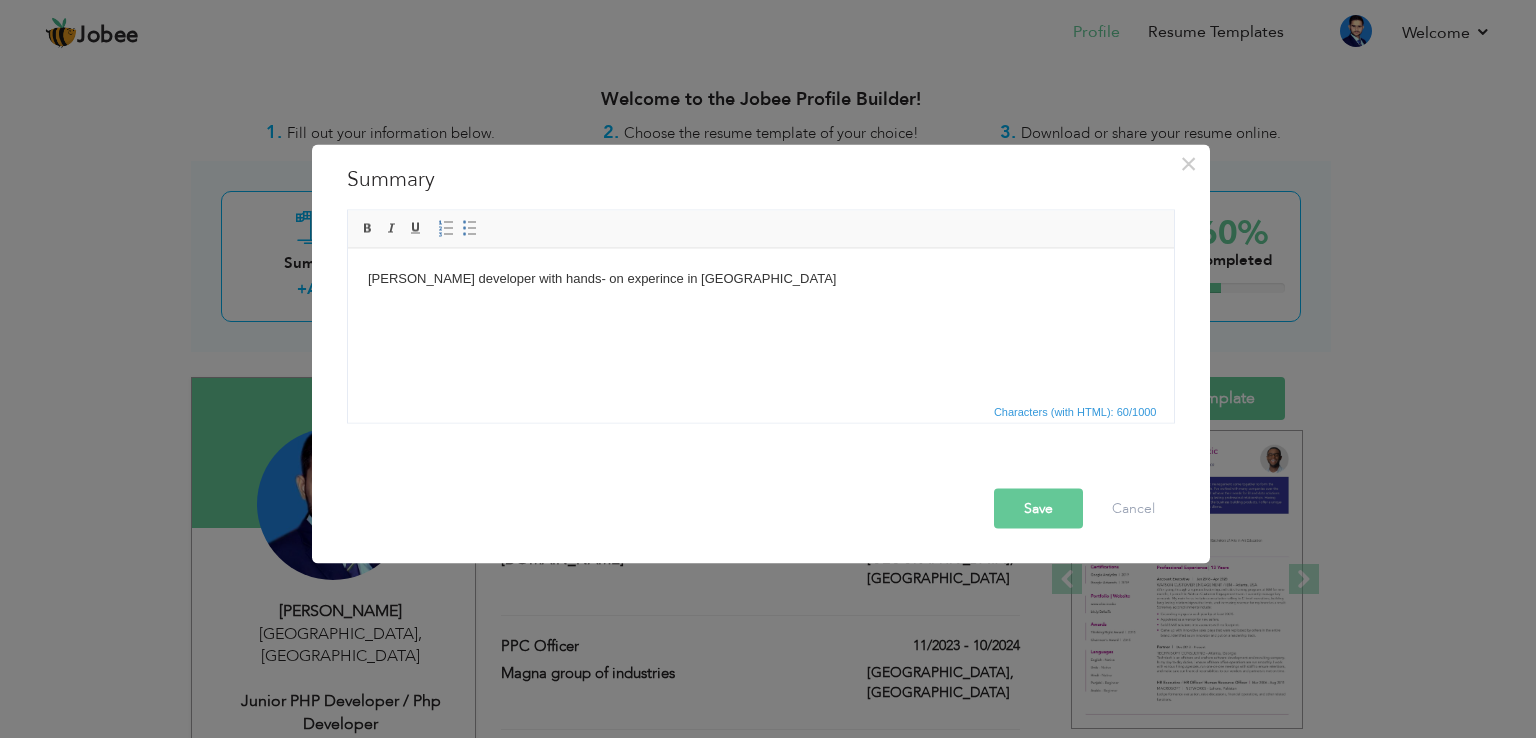 click on "Junior Laravel developer with hands- on experince in Laravel" at bounding box center (760, 278) 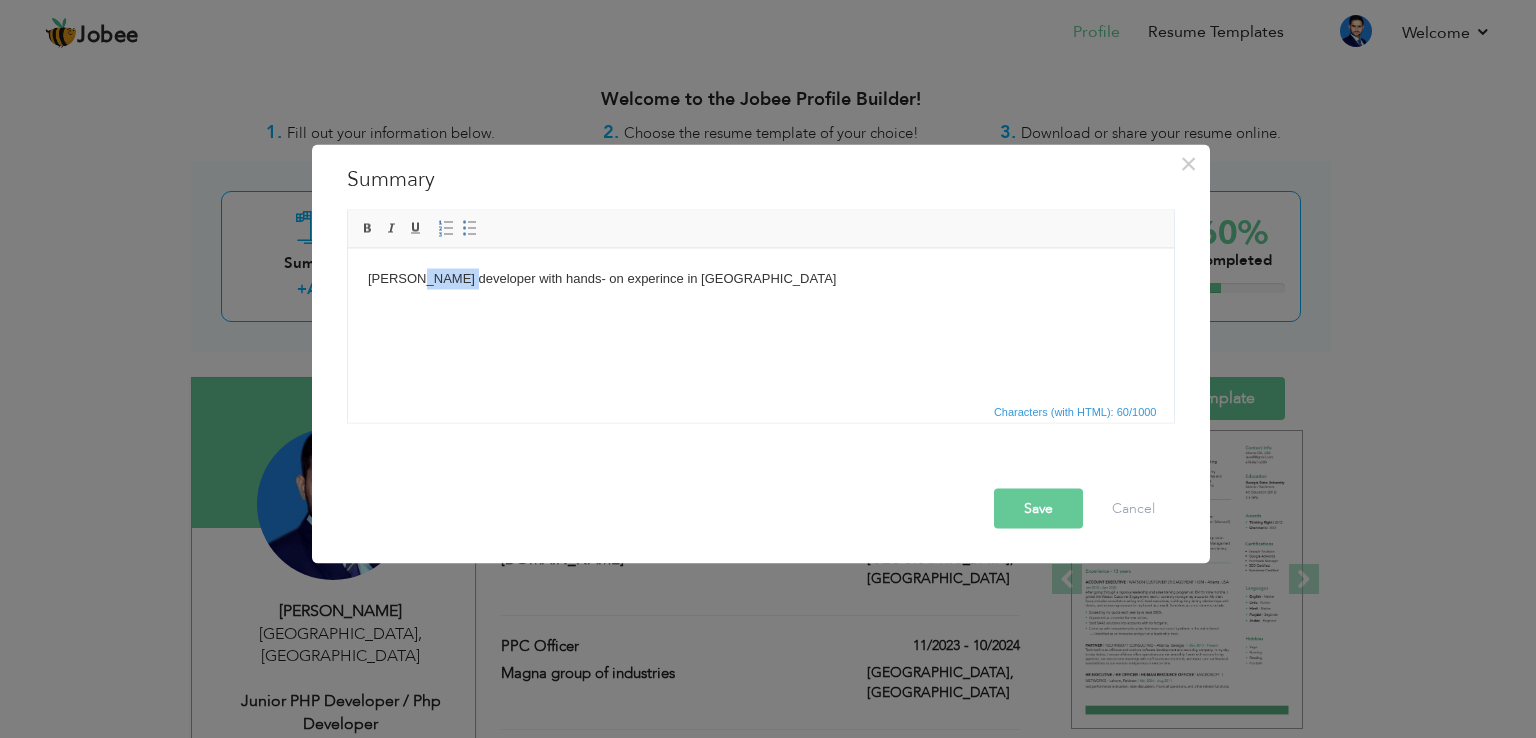 drag, startPoint x: 406, startPoint y: 281, endPoint x: 447, endPoint y: 281, distance: 41 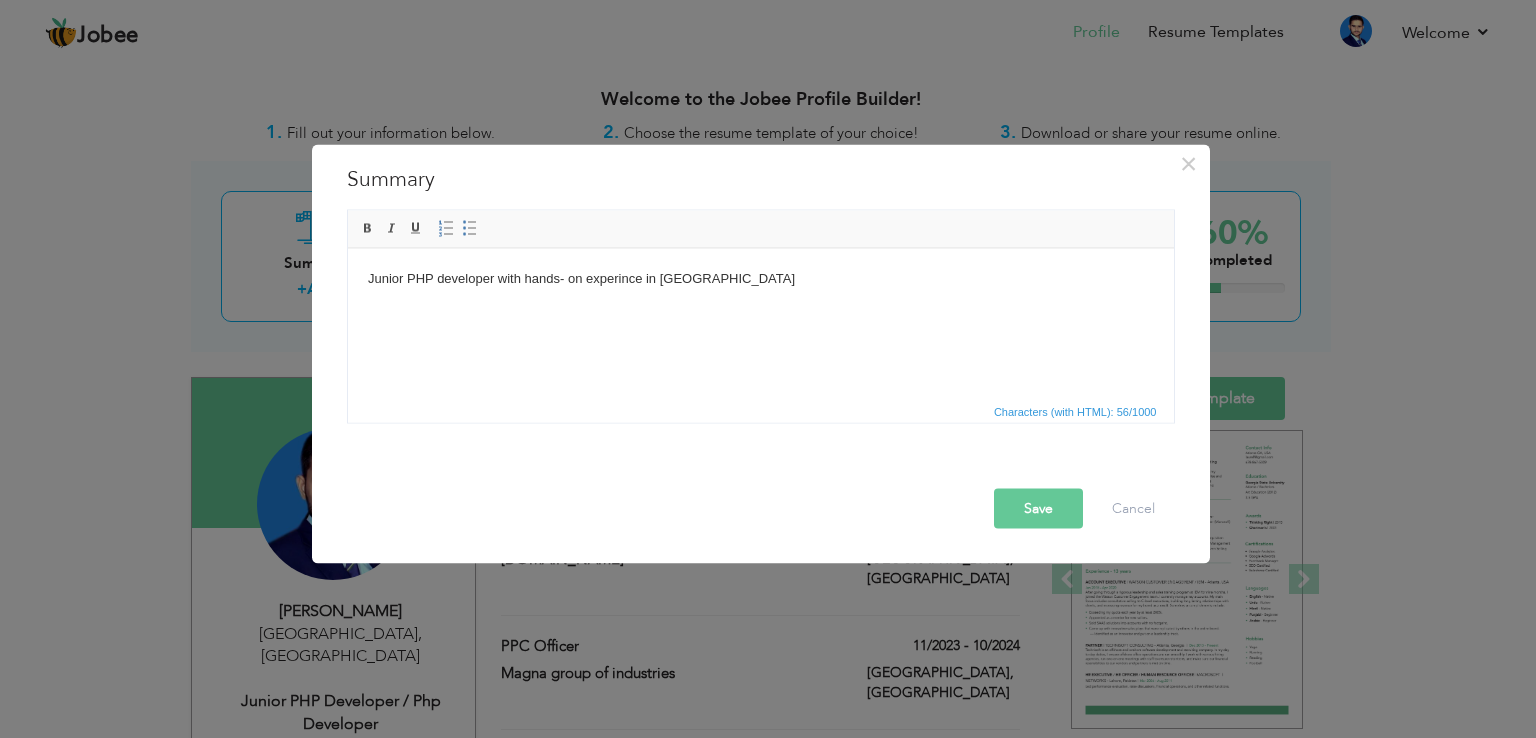 click on "Junior PHP developer with hands- on experince in Laravel" at bounding box center [760, 278] 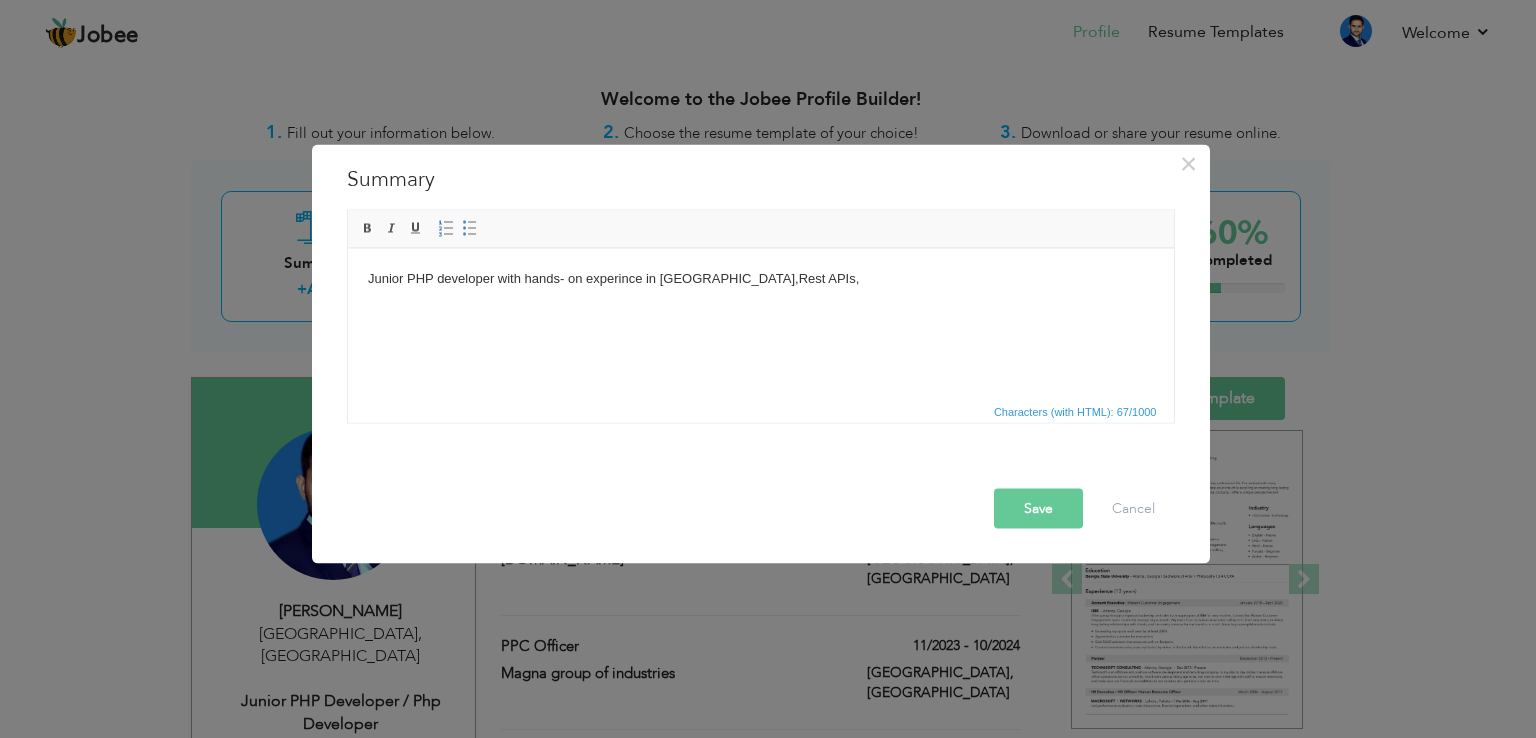 click on "Save" at bounding box center [1038, 509] 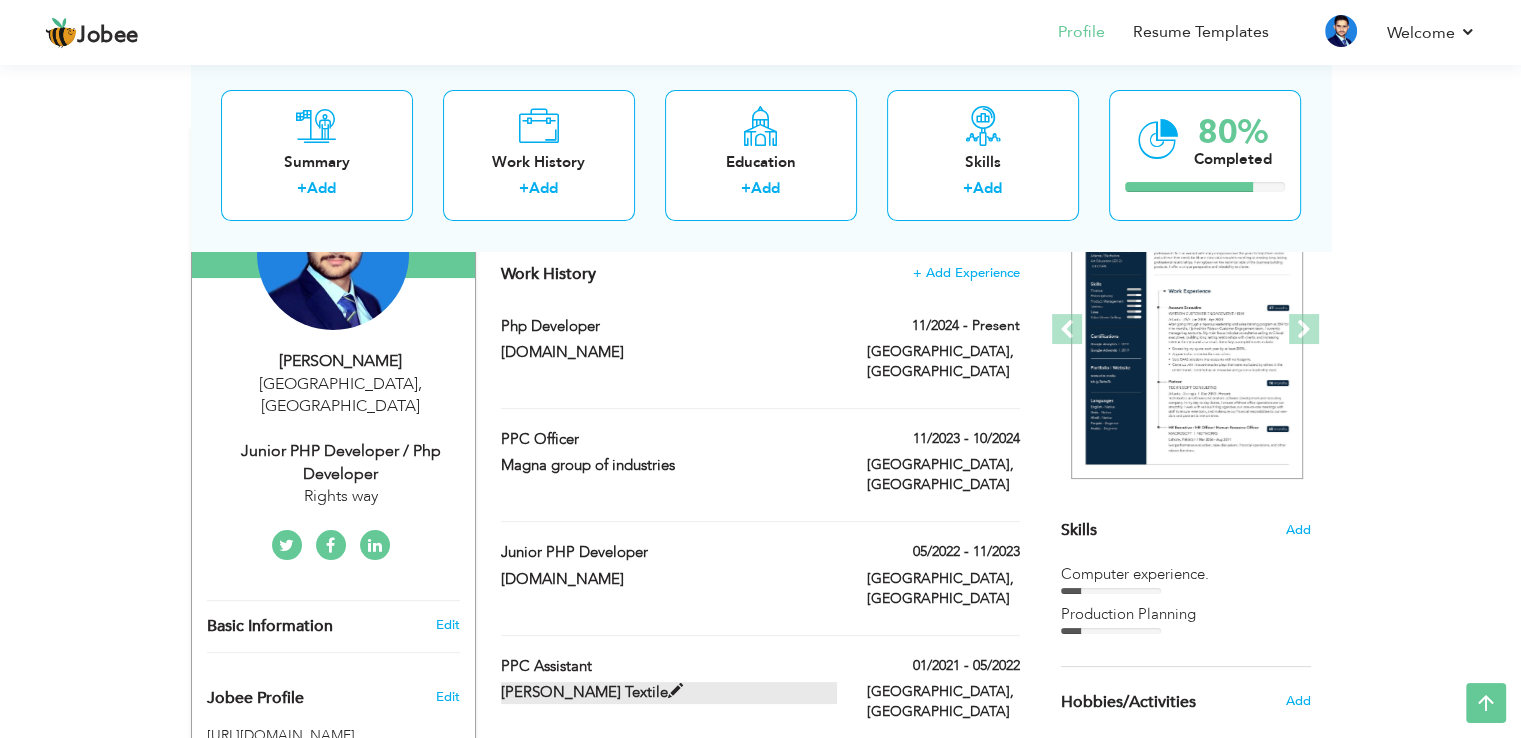 scroll, scrollTop: 200, scrollLeft: 0, axis: vertical 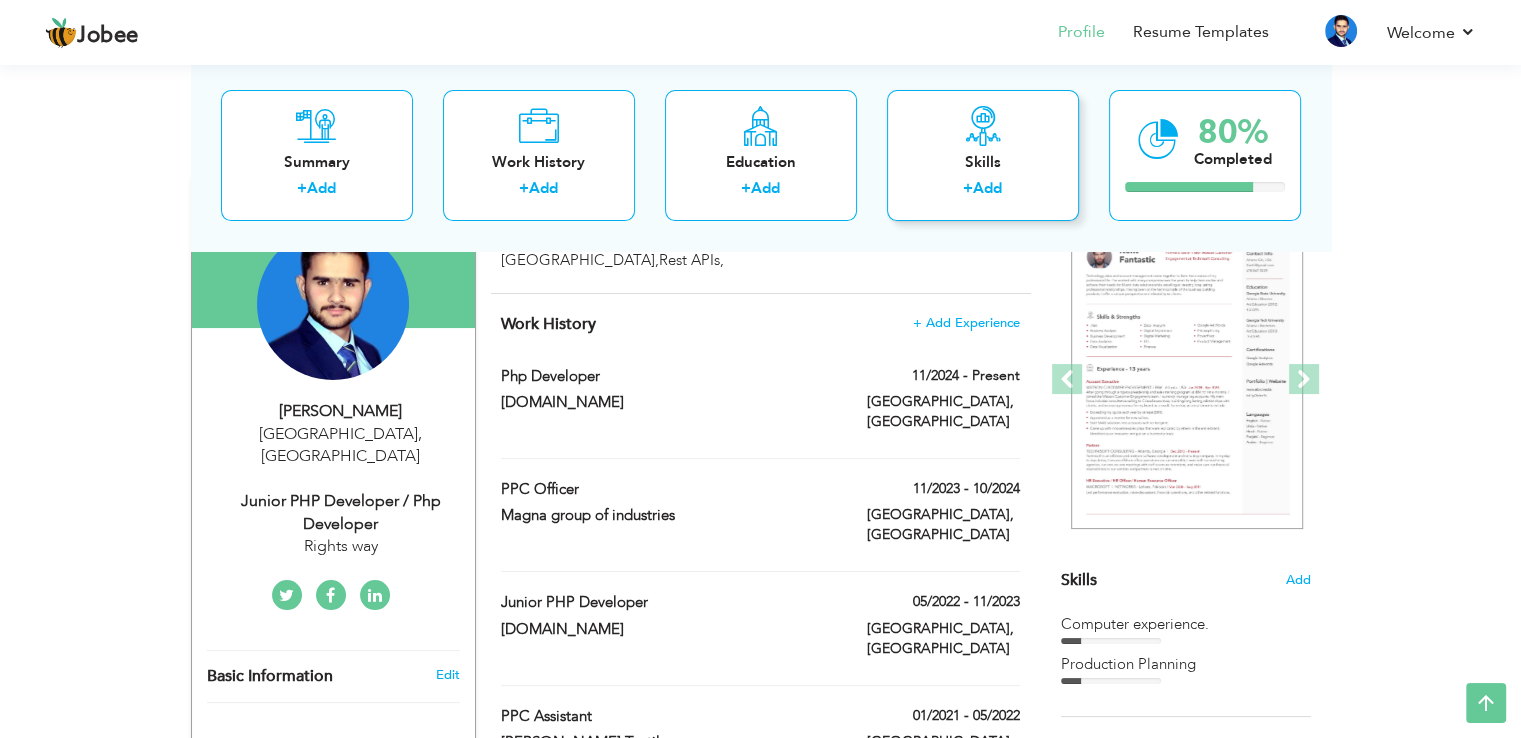 click on "Skills
+  Add" at bounding box center [983, 155] 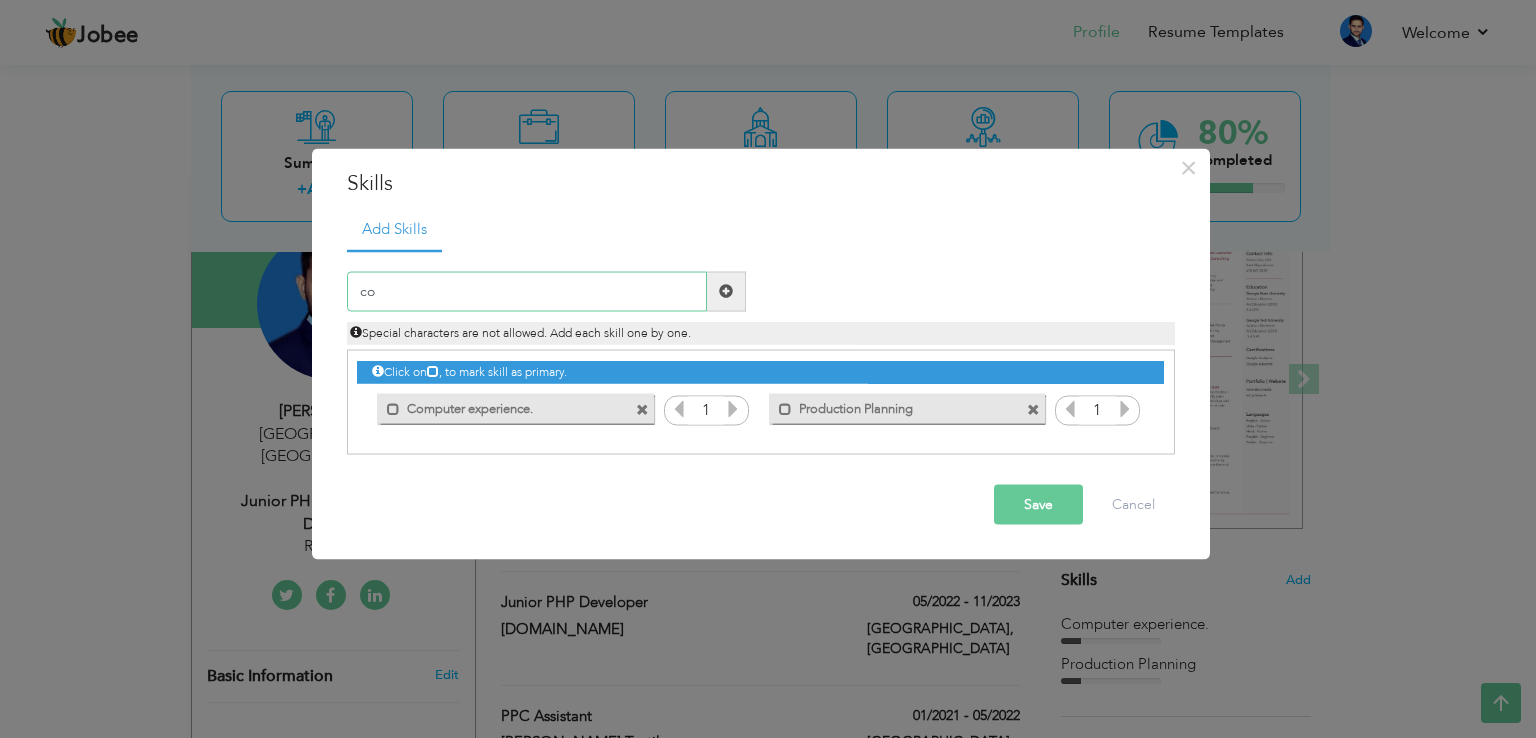 type on "c" 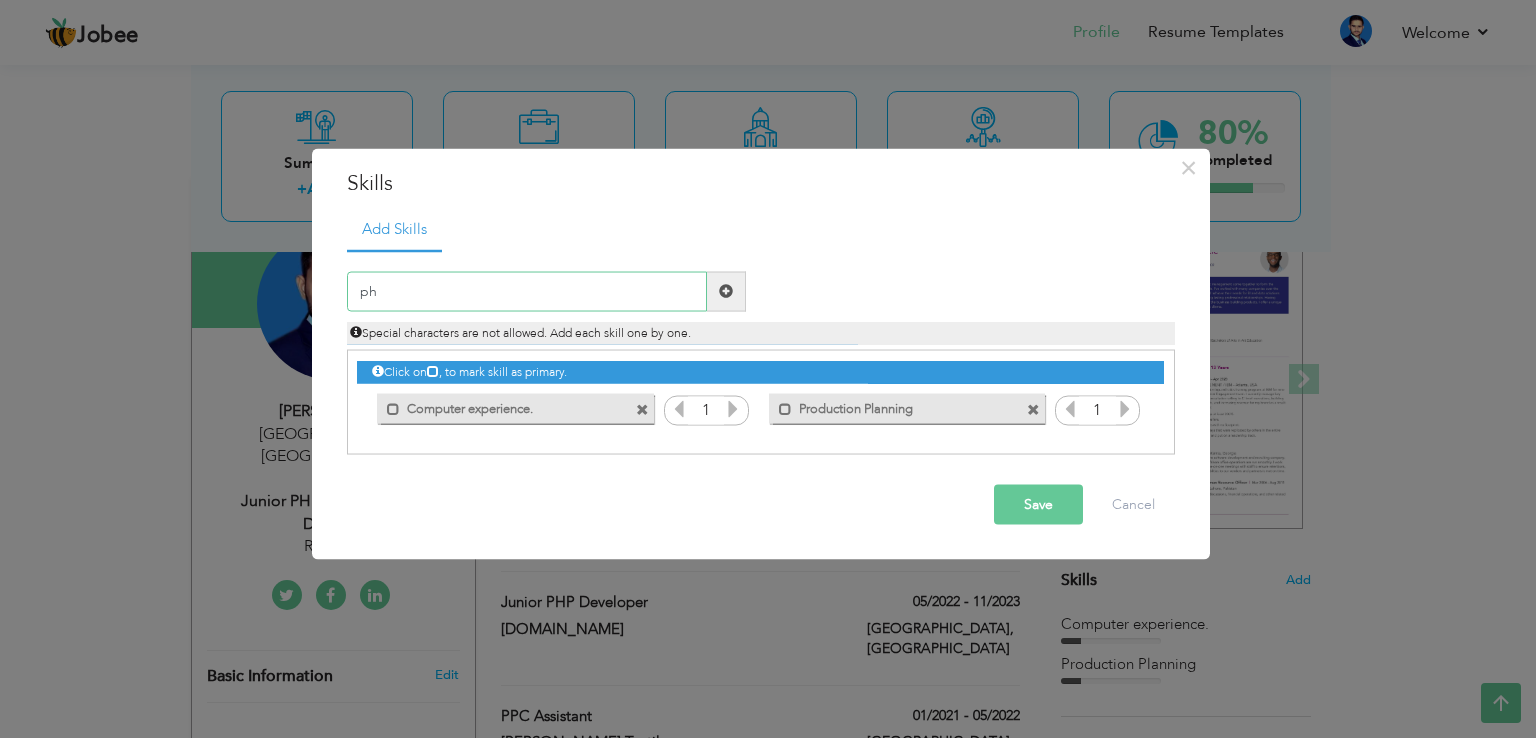 type on "php" 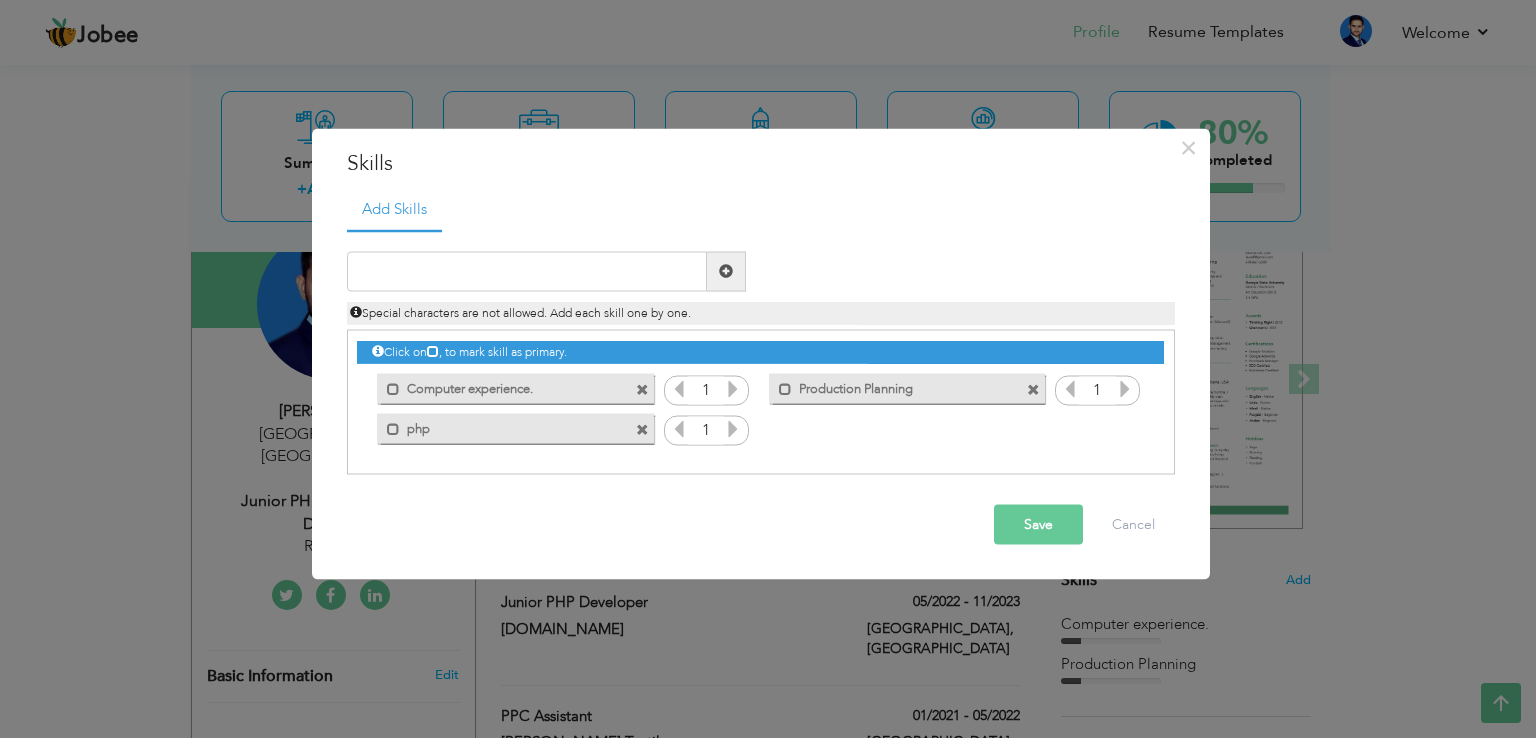 click at bounding box center [642, 430] 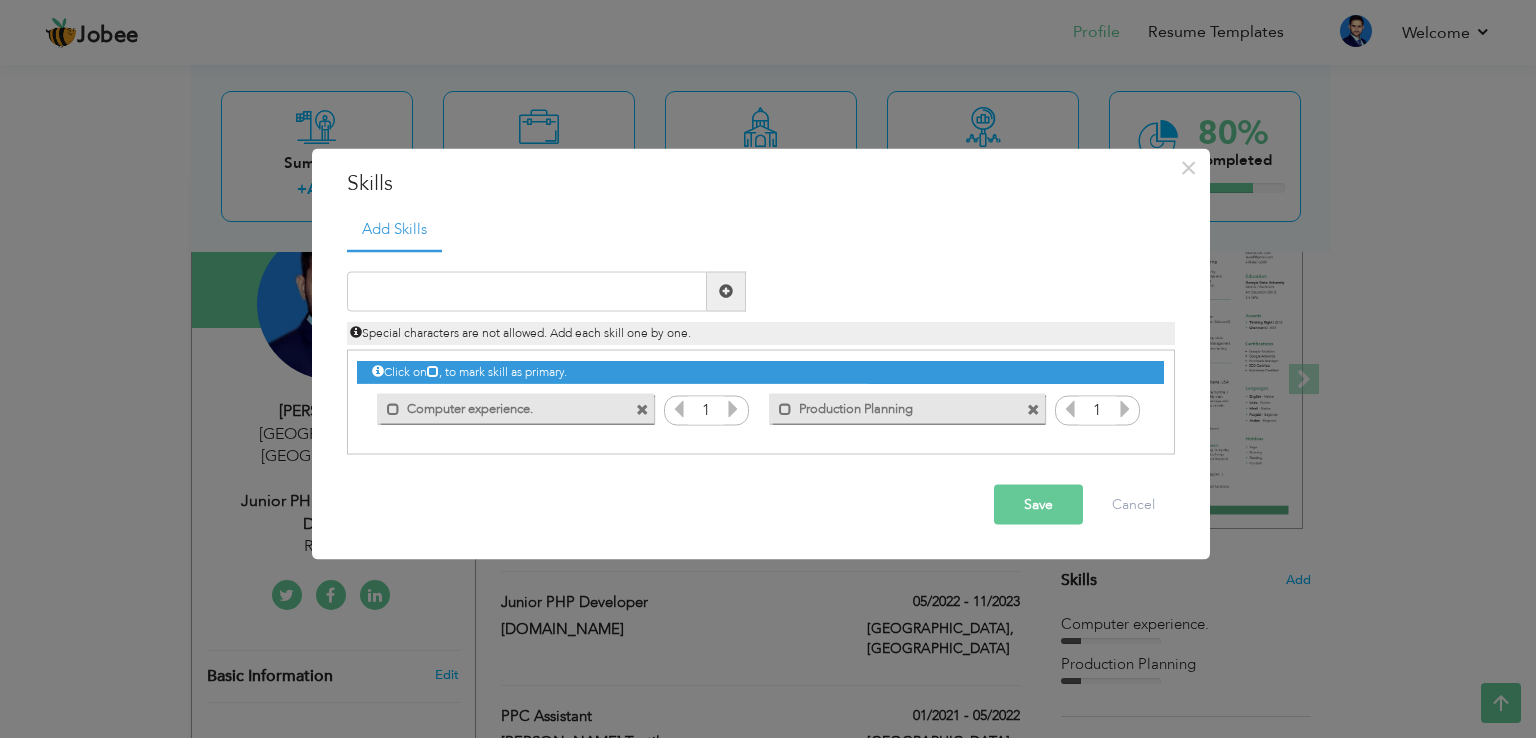 click on "Click on  , to mark skill as primary." at bounding box center (761, 402) 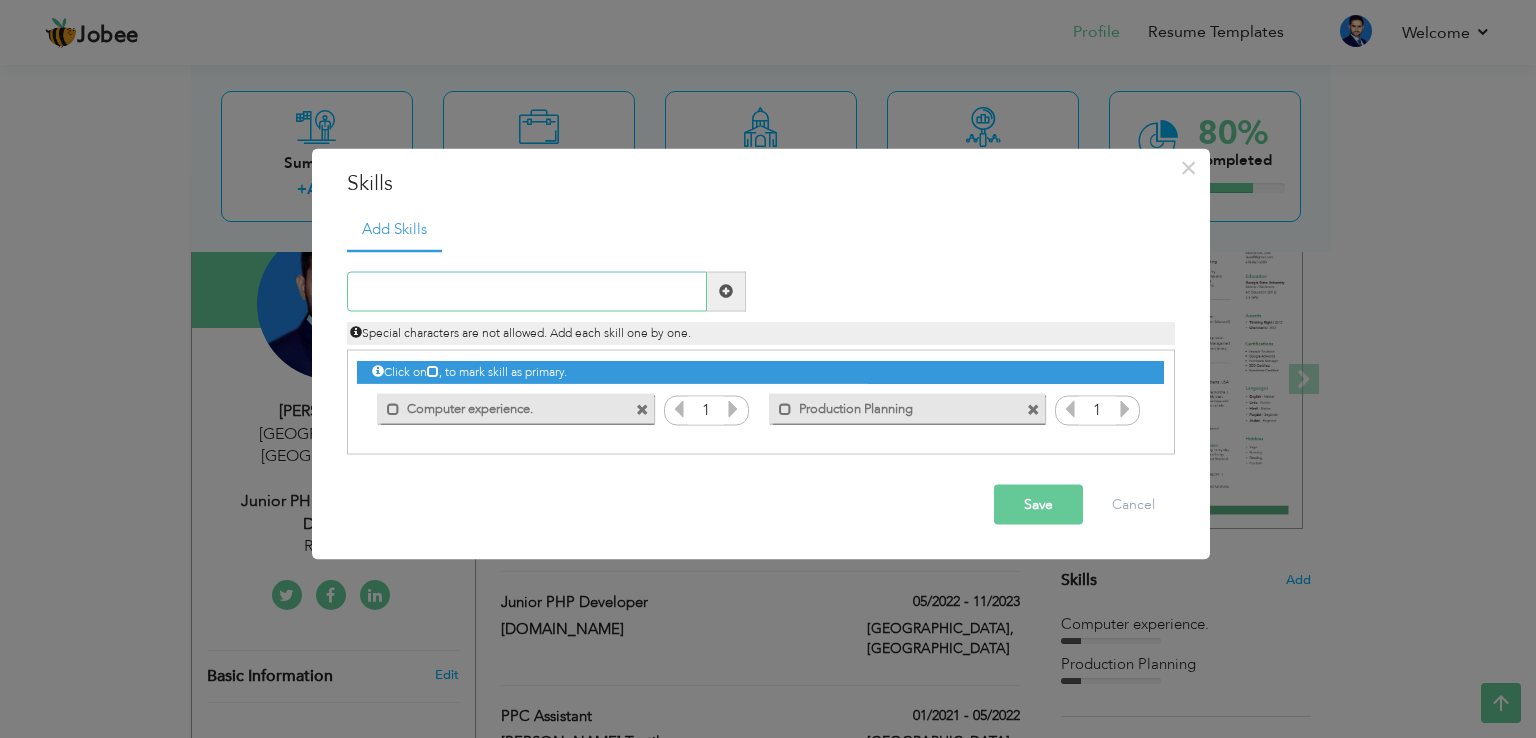 click at bounding box center (527, 291) 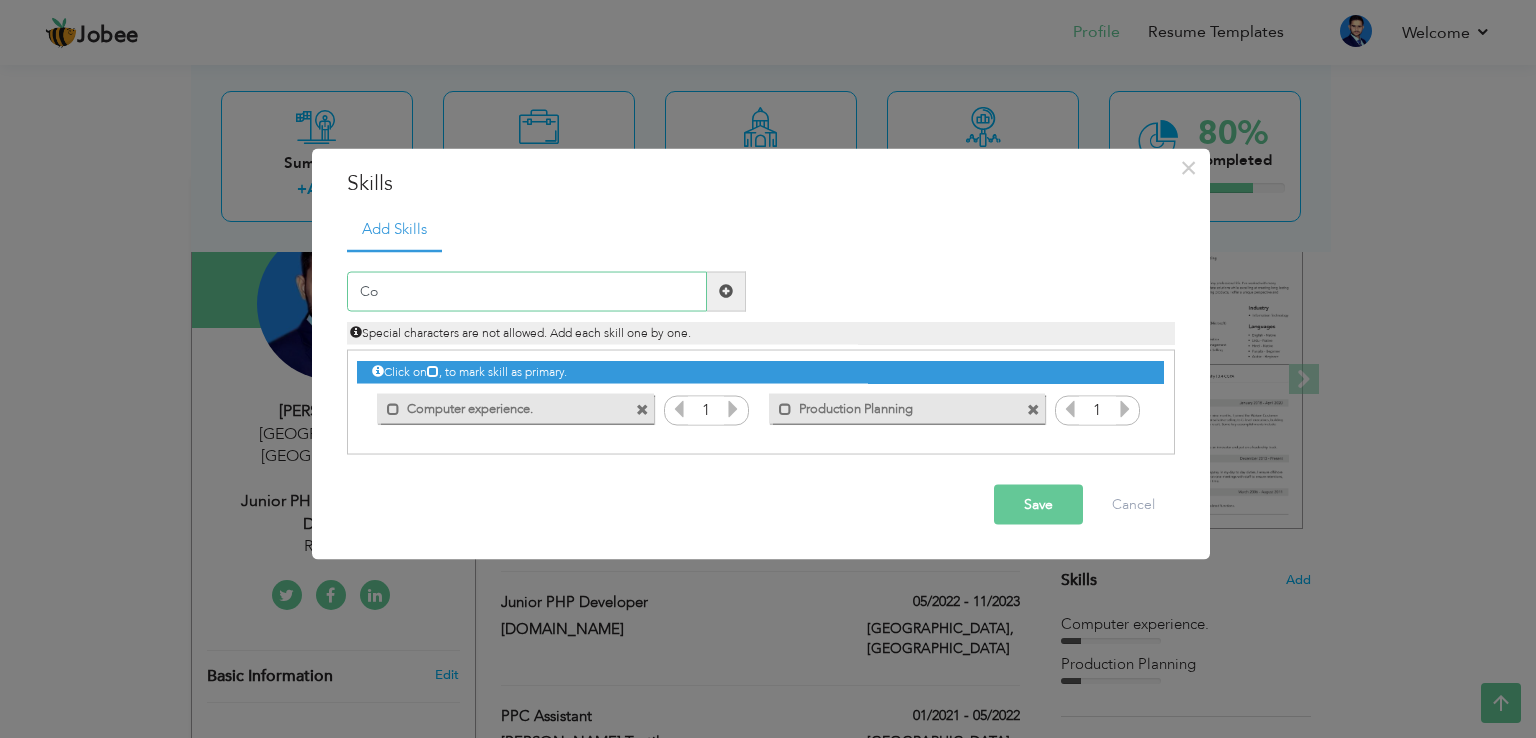 type on "C" 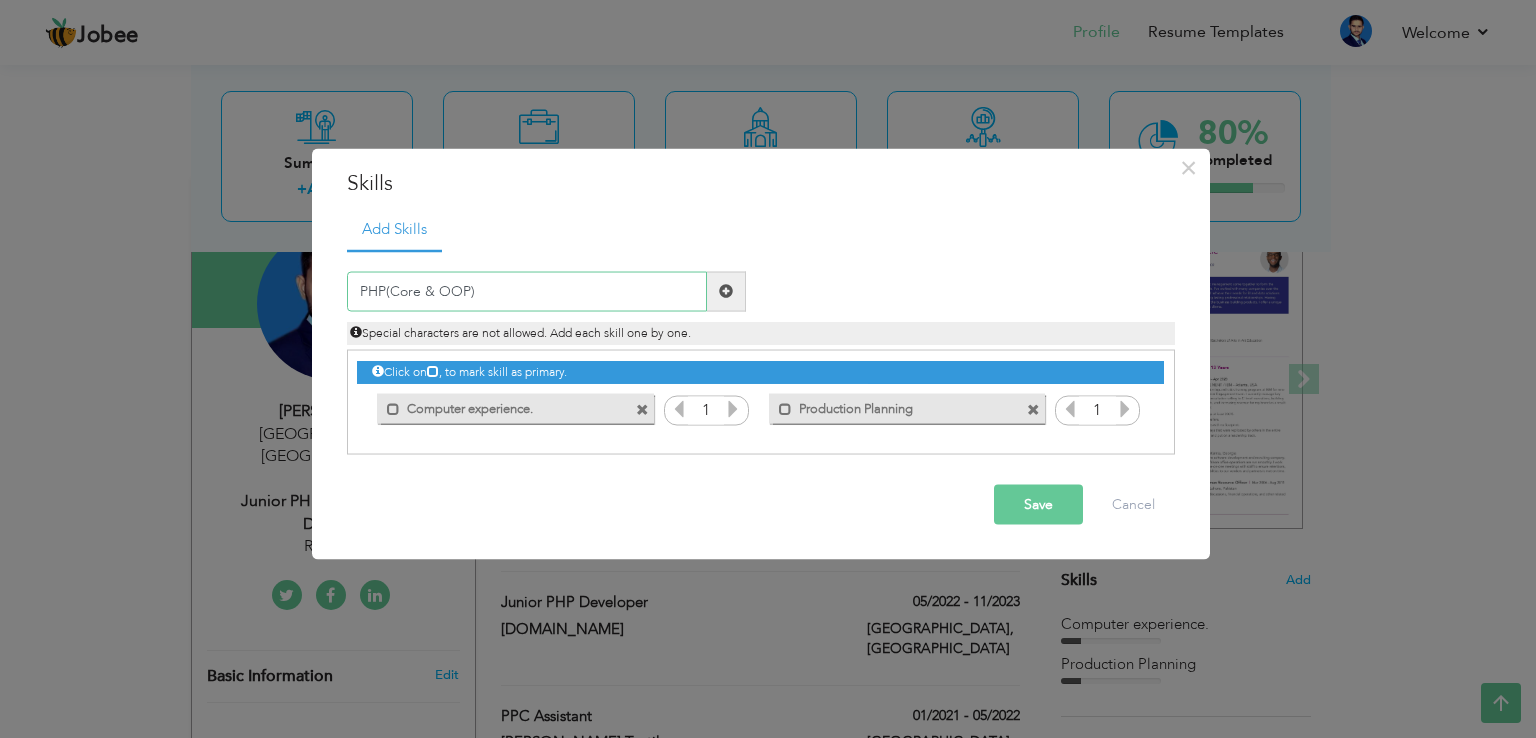 type on "PHP(Core & OOP)" 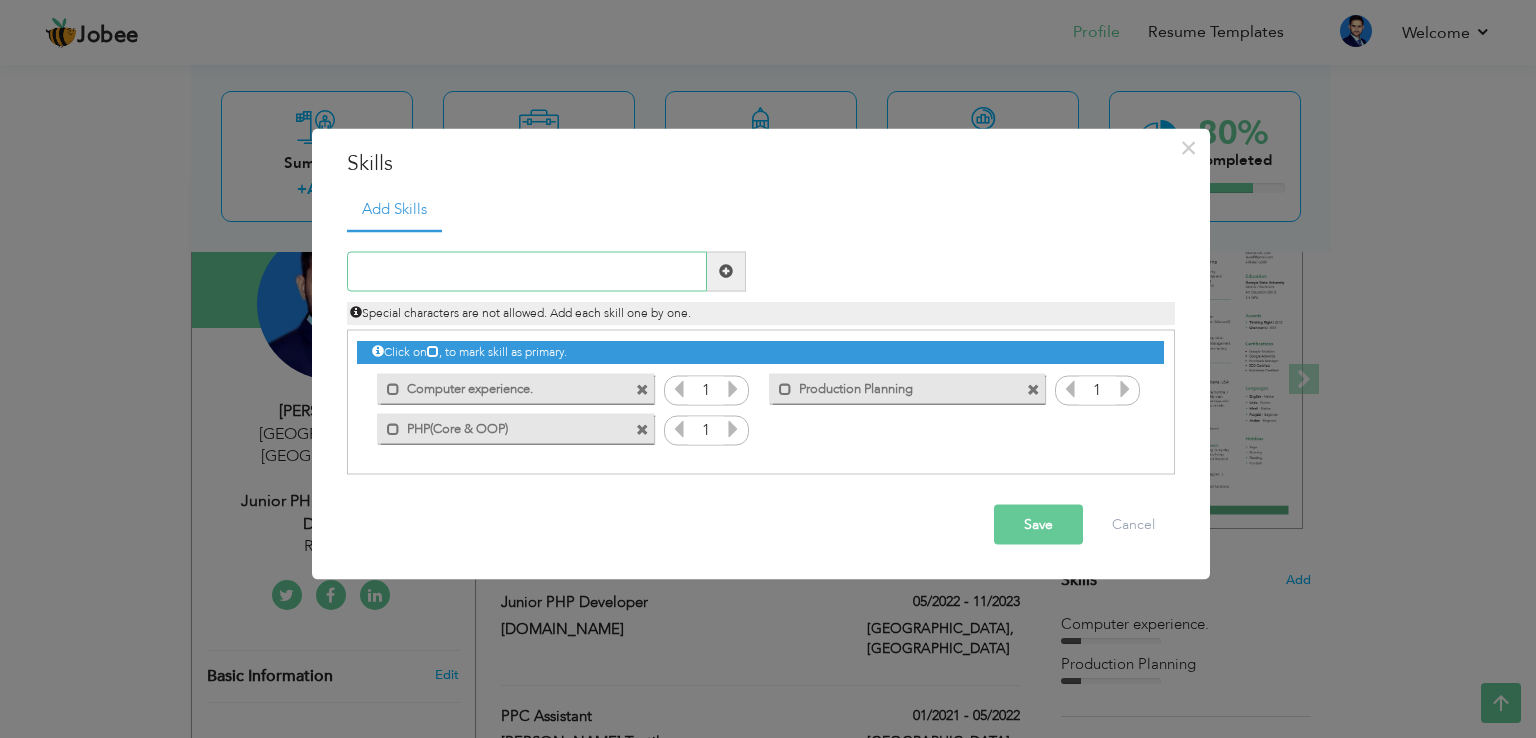 click at bounding box center [527, 271] 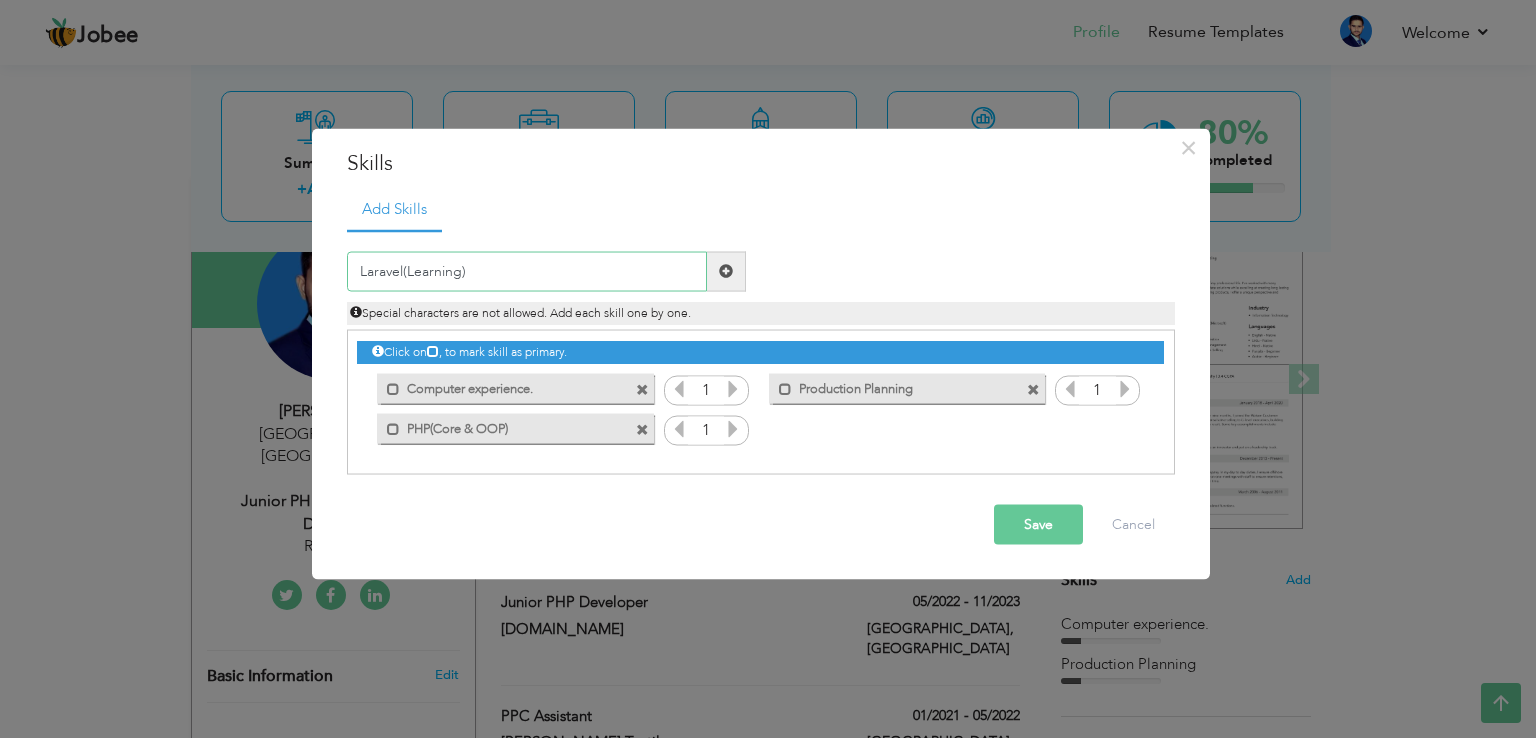 type on "Laravel(Learning)" 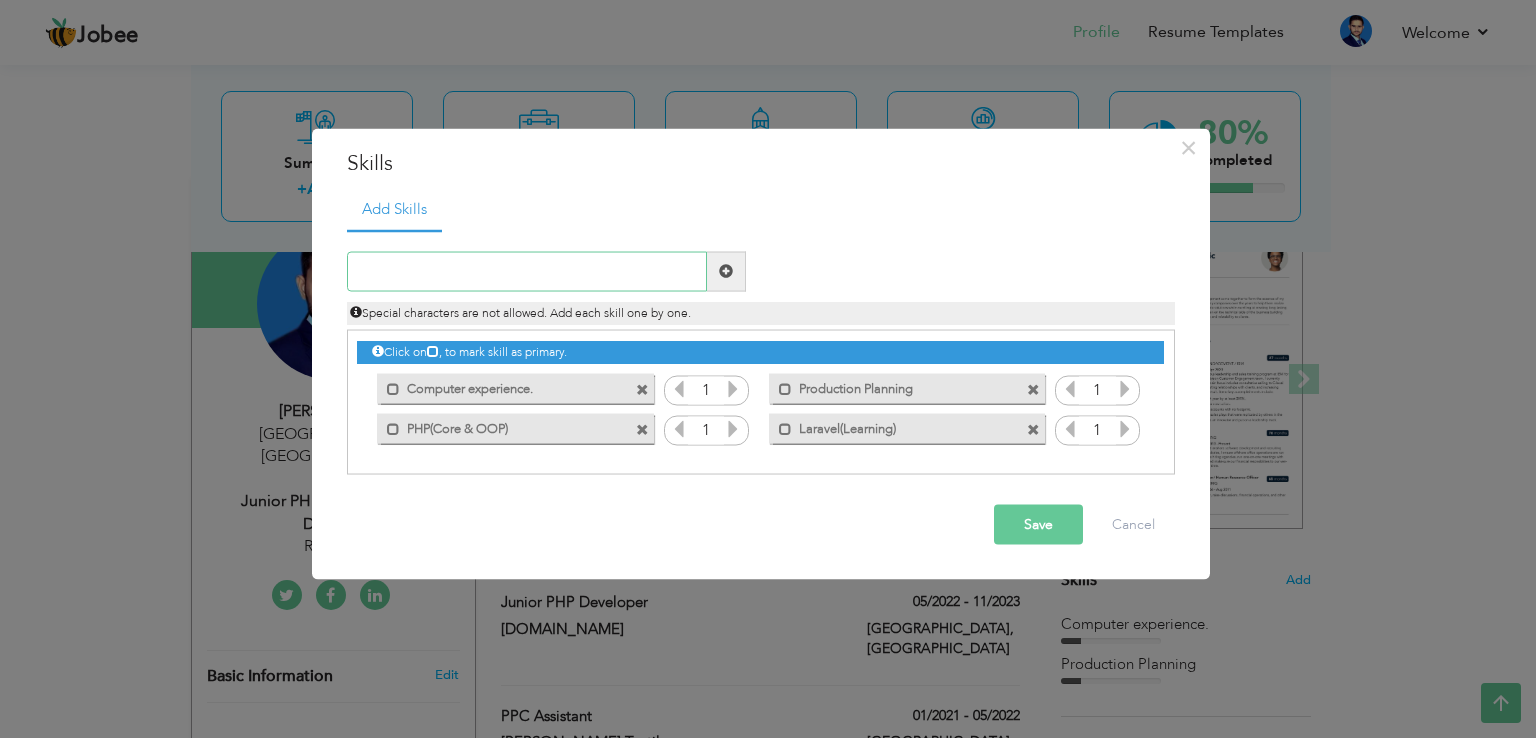 click at bounding box center (527, 271) 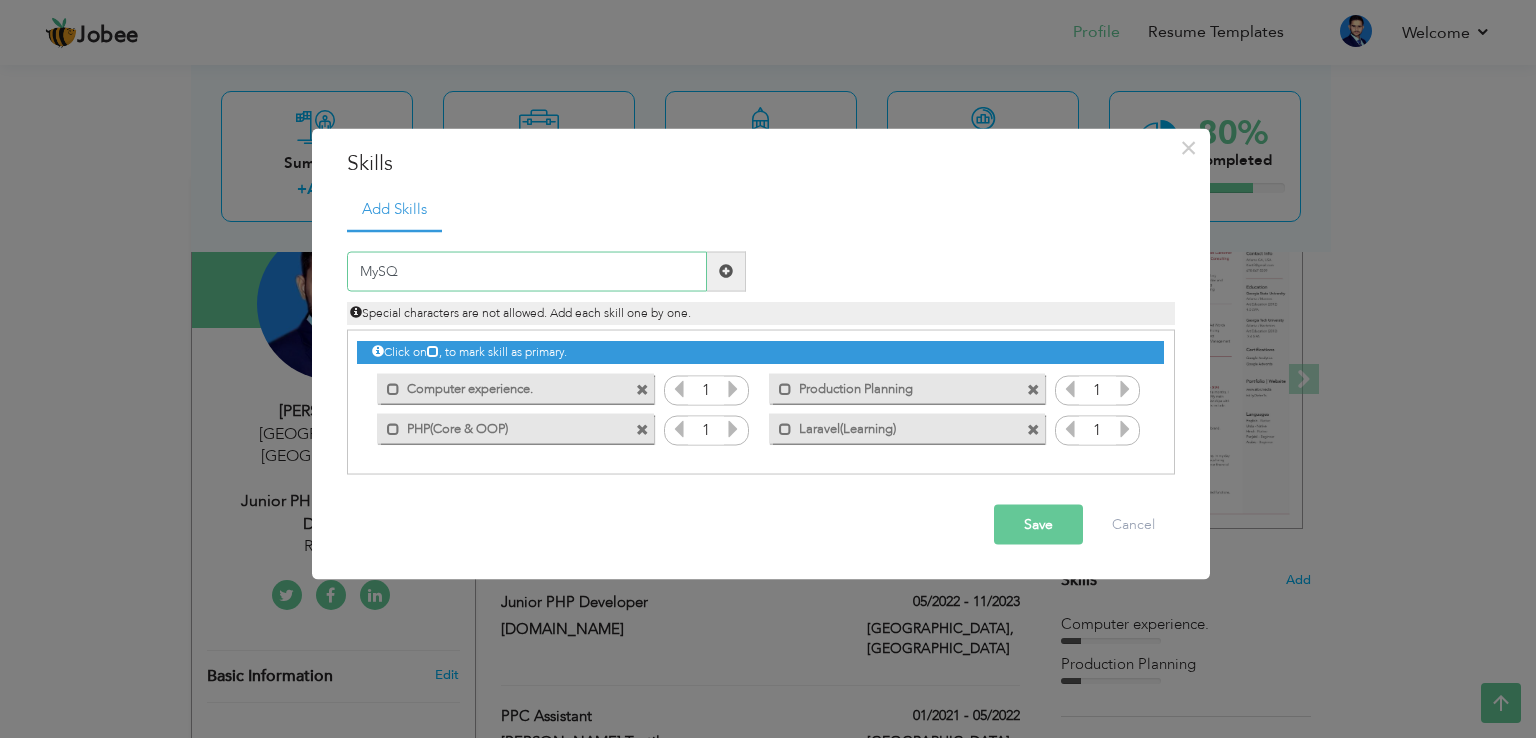 type on "MySQL" 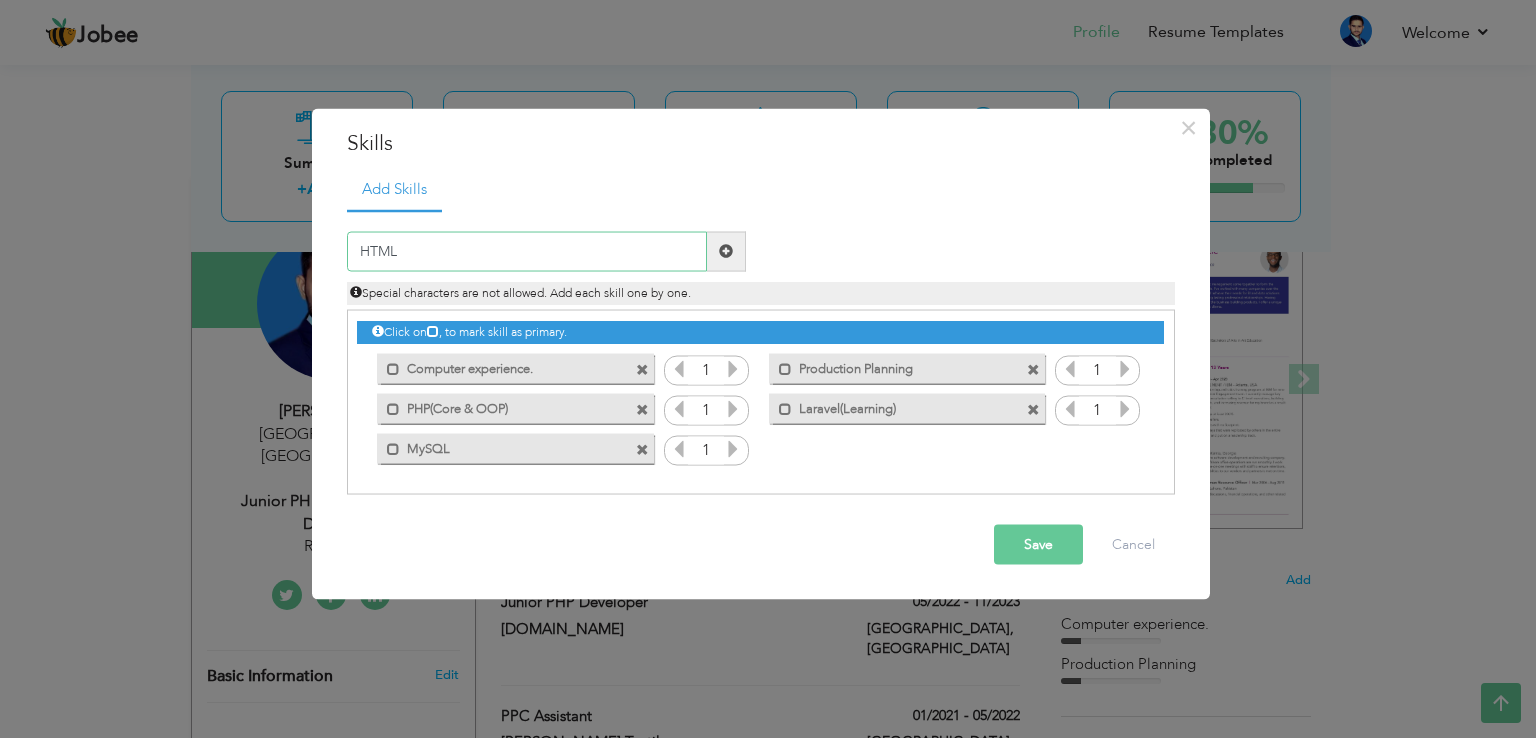 type on "HTML5" 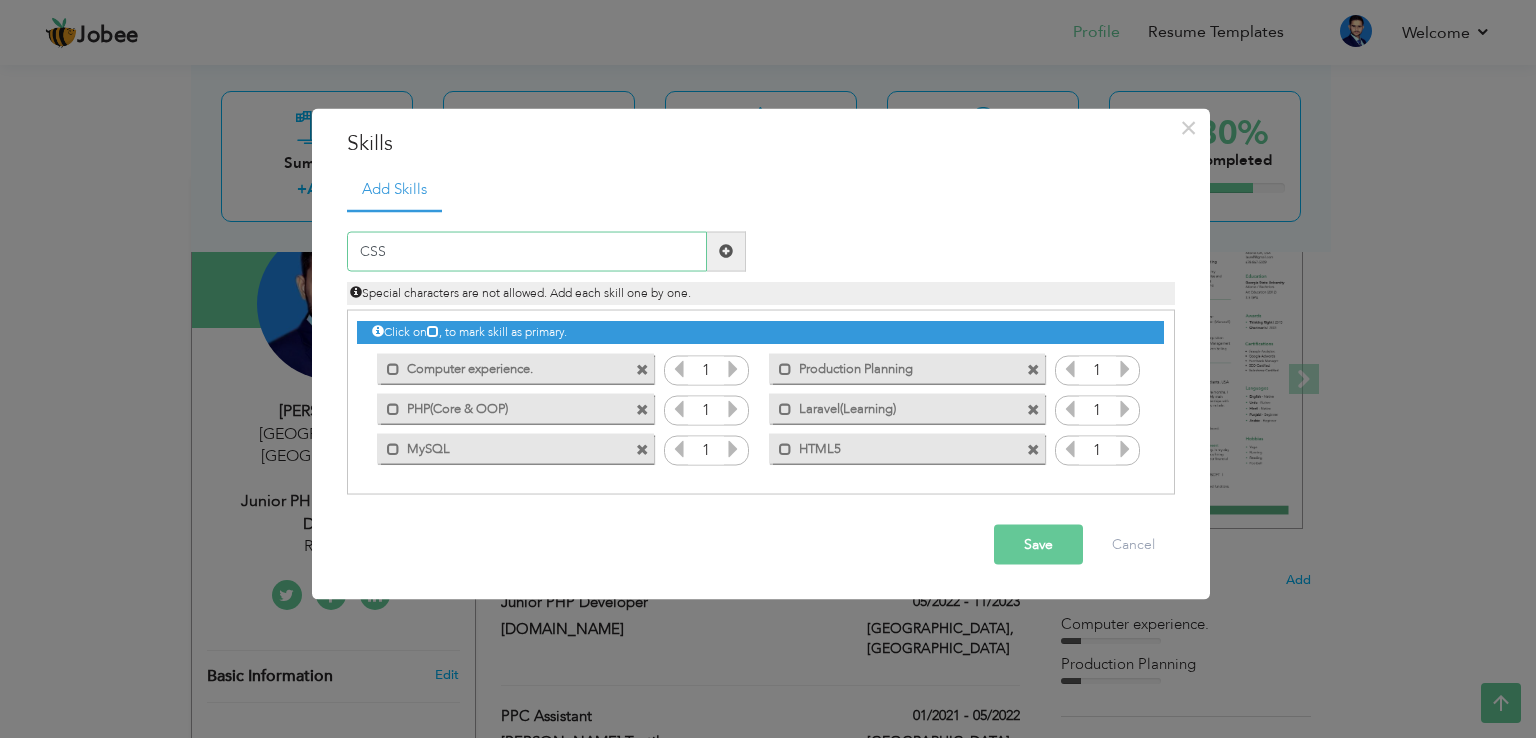 type on "CSS3" 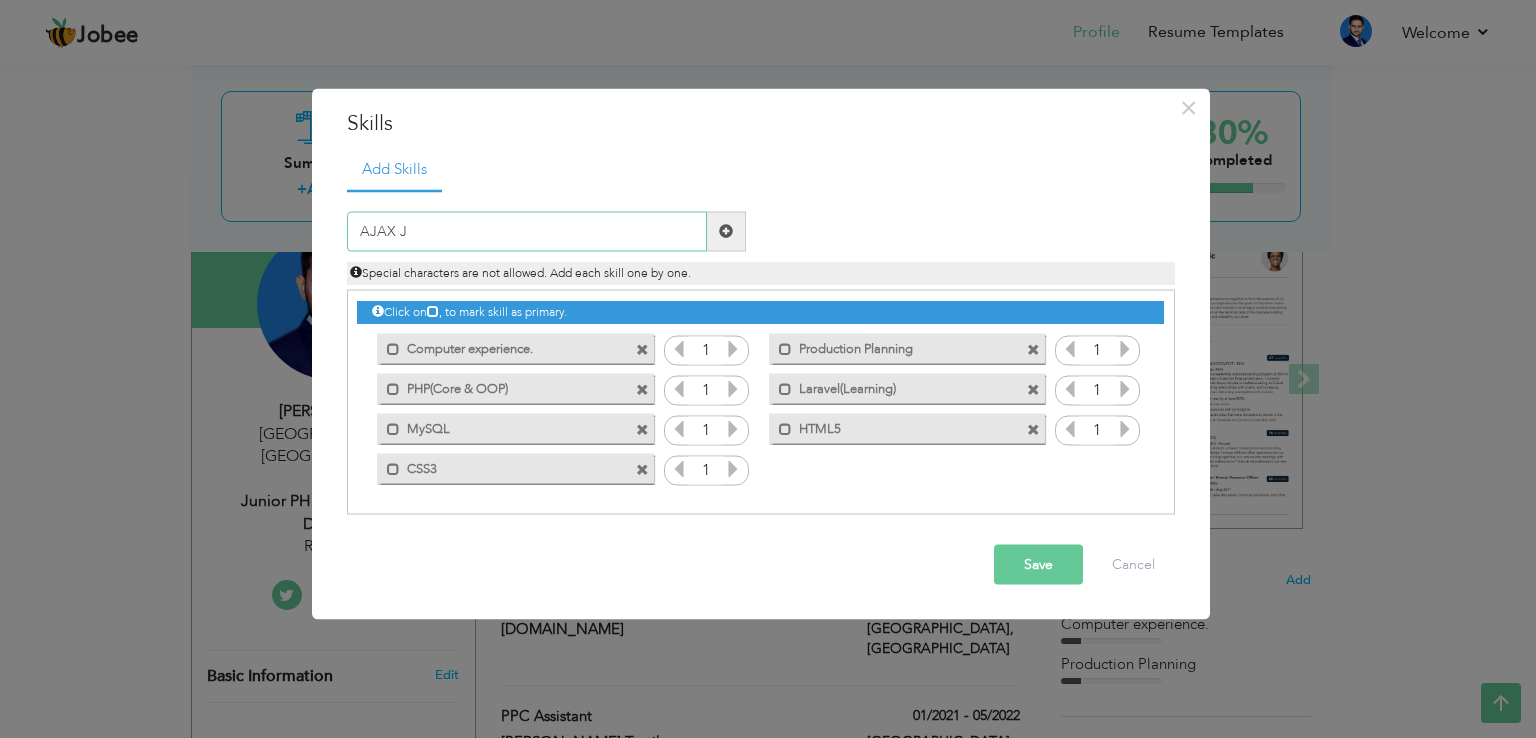 type on "AJAX" 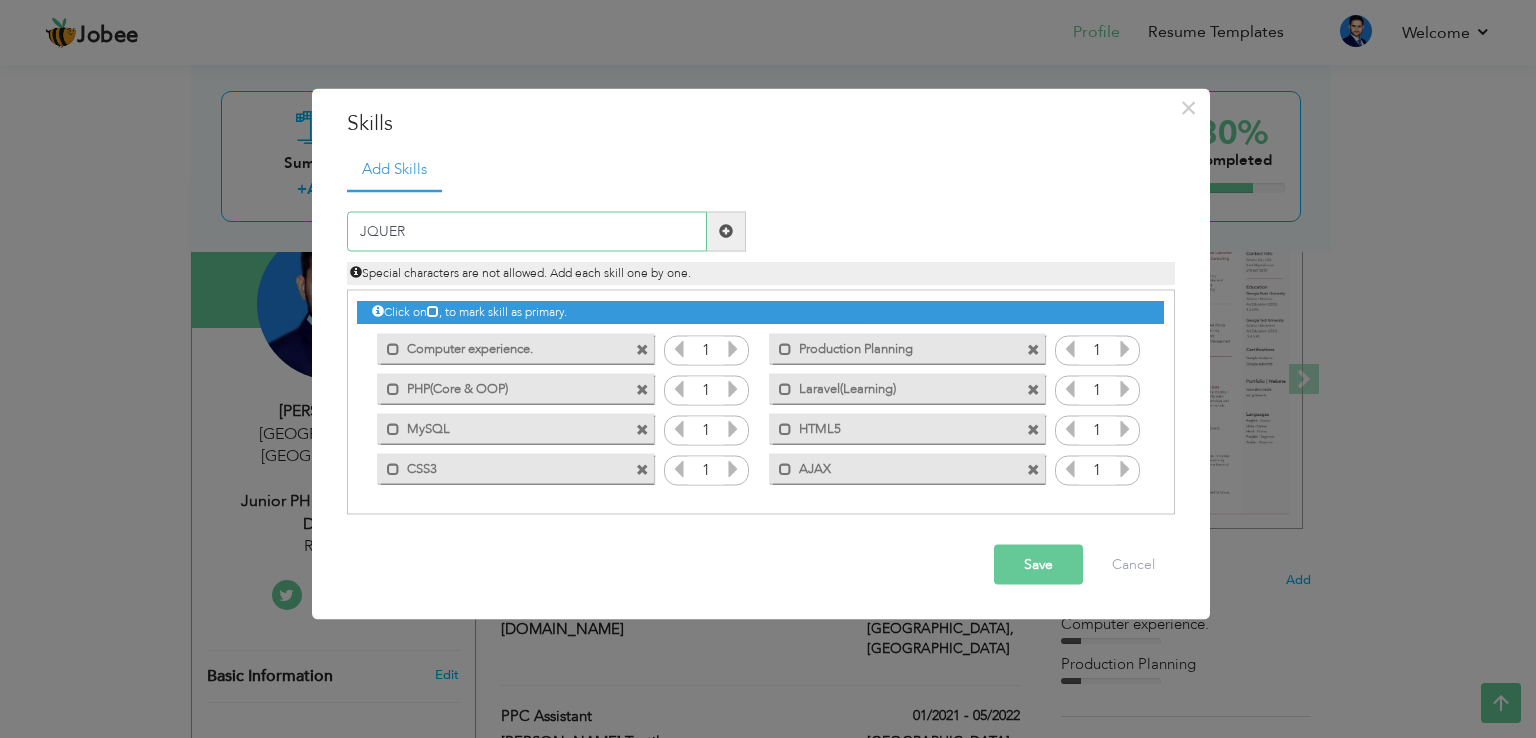 type on "JQUERY" 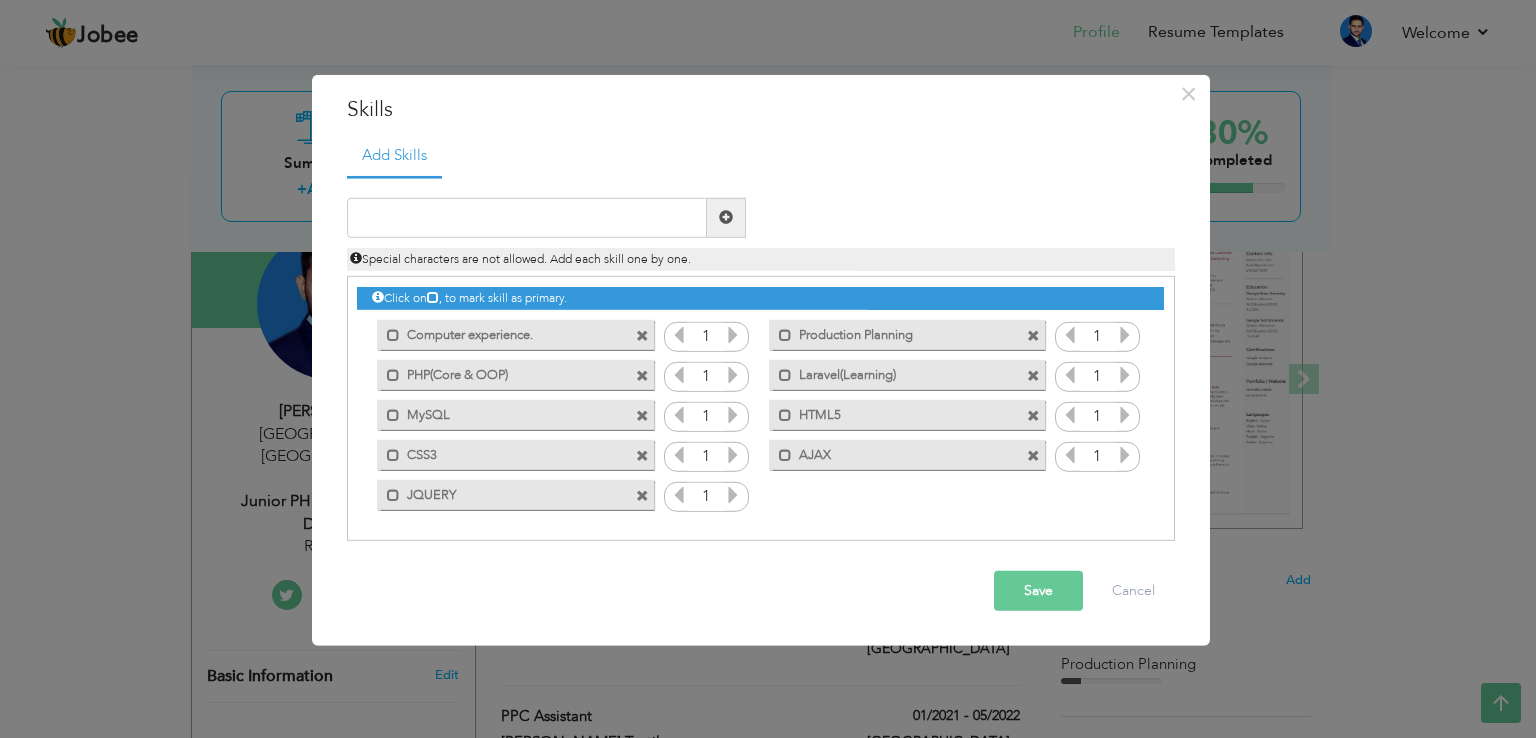 click at bounding box center (642, 496) 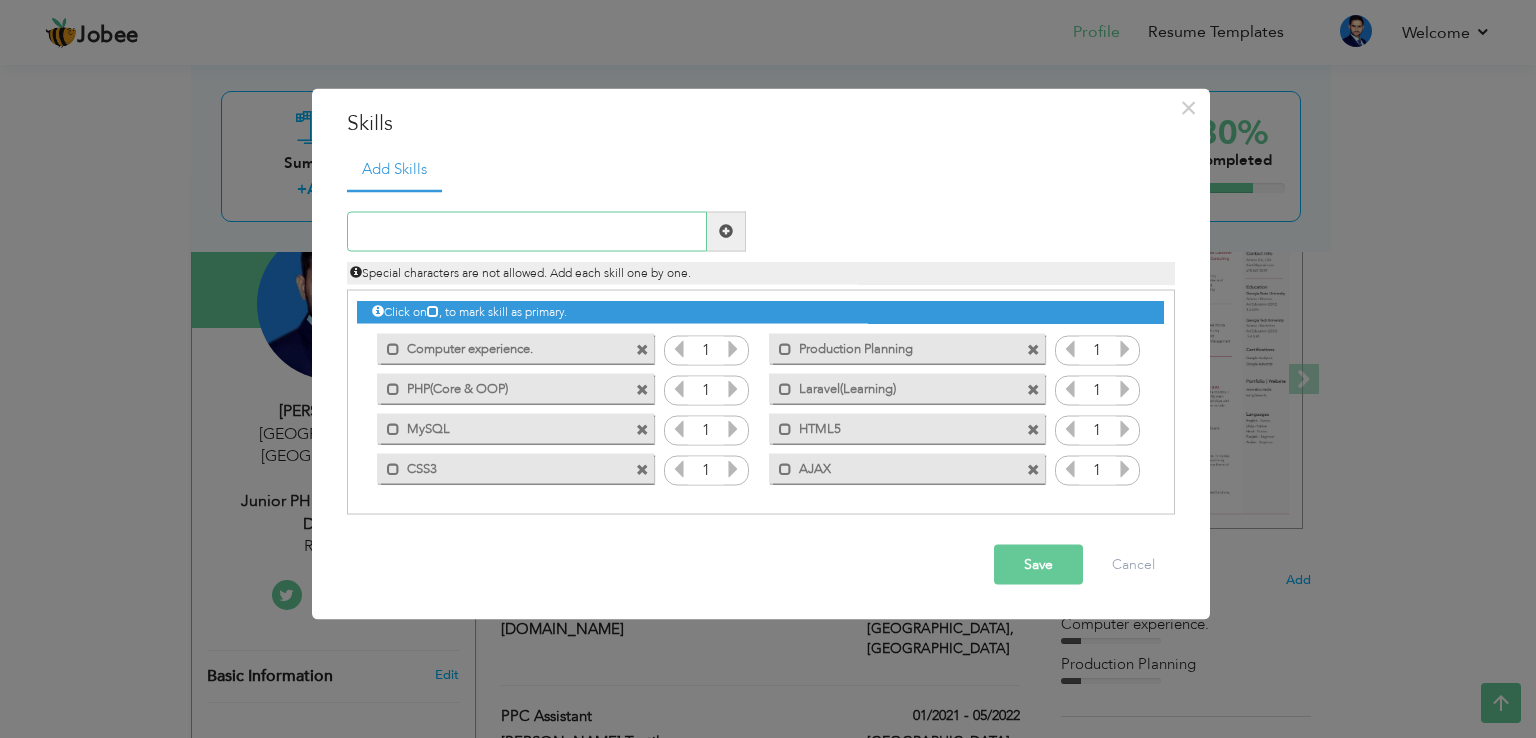 click at bounding box center (527, 231) 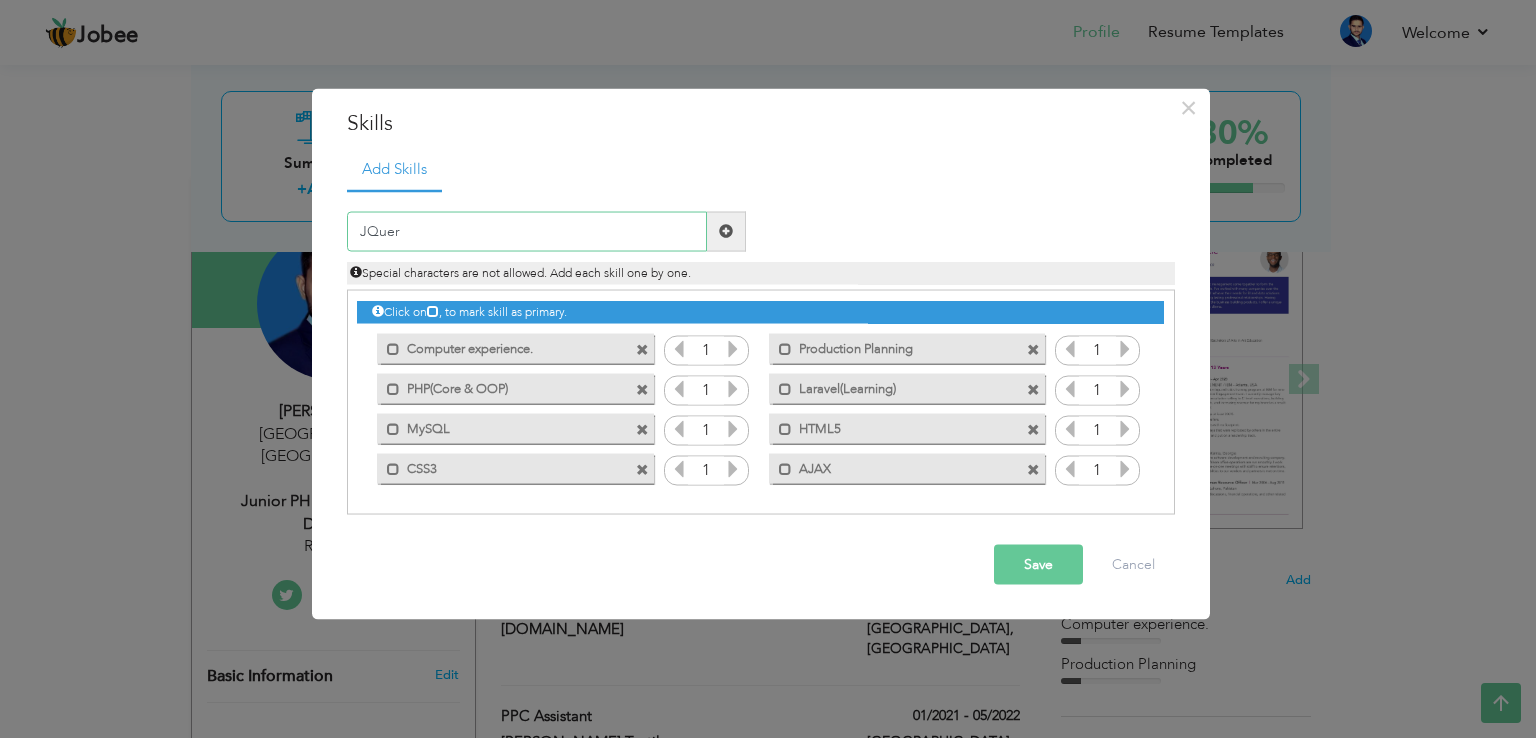type on "JQuery" 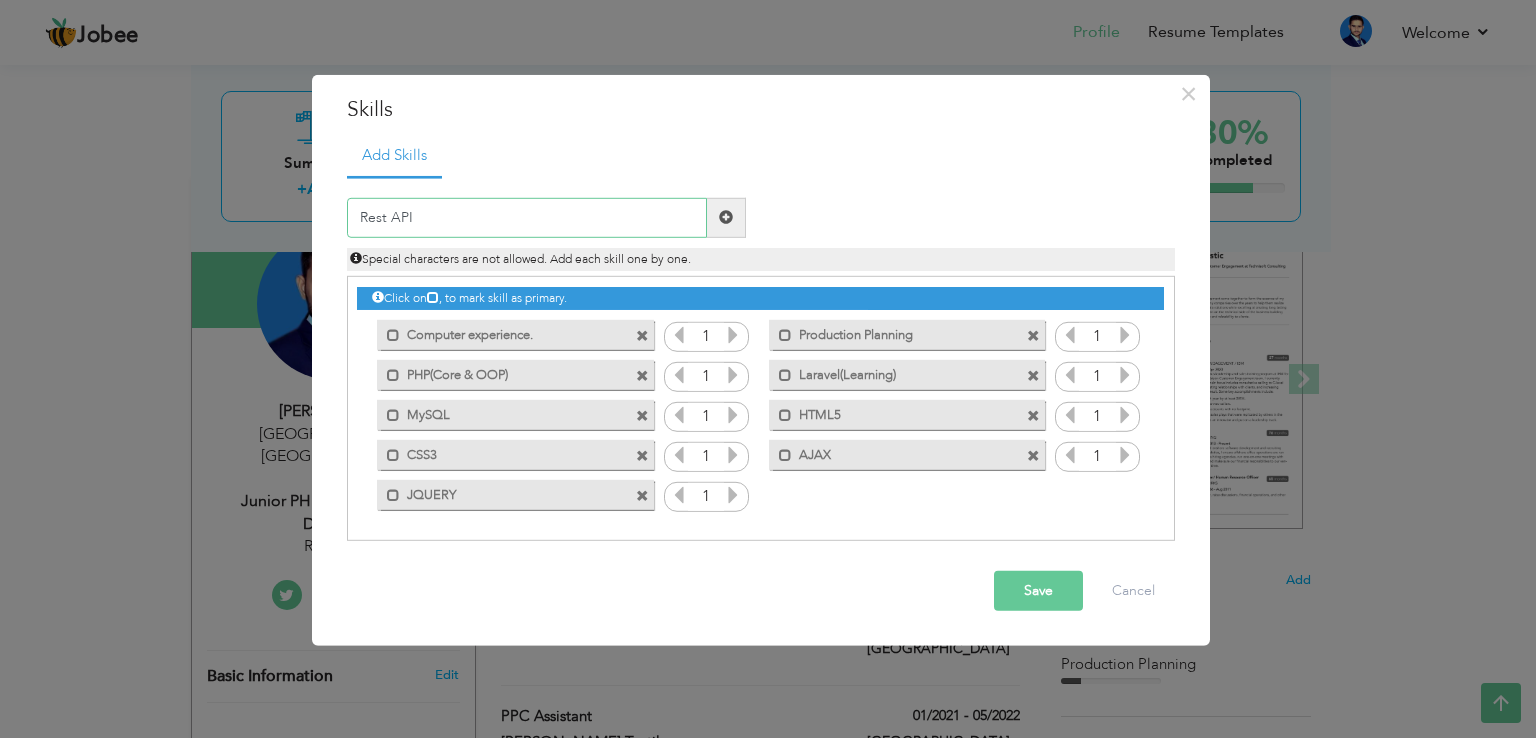 type on "Rest APIs" 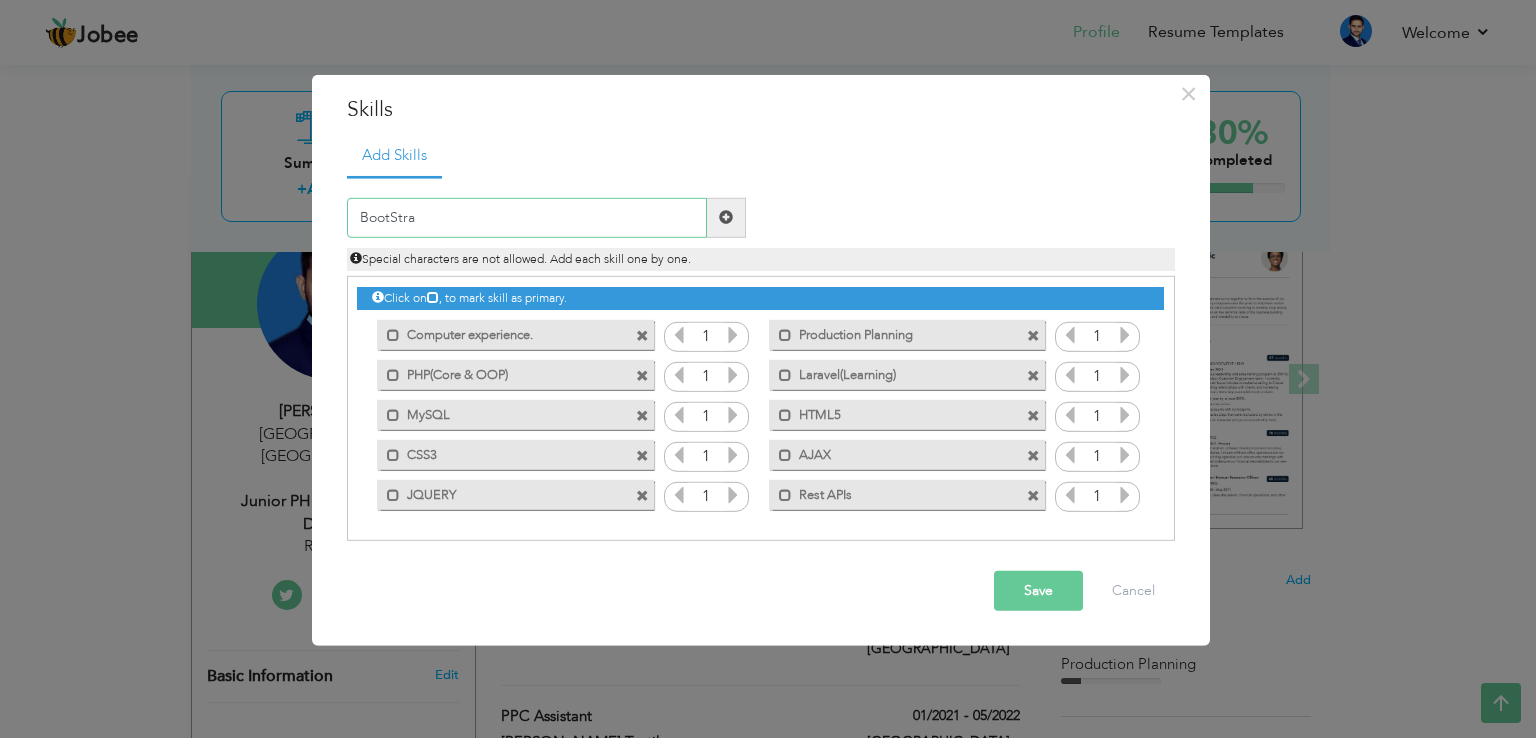 type on "BootStrap" 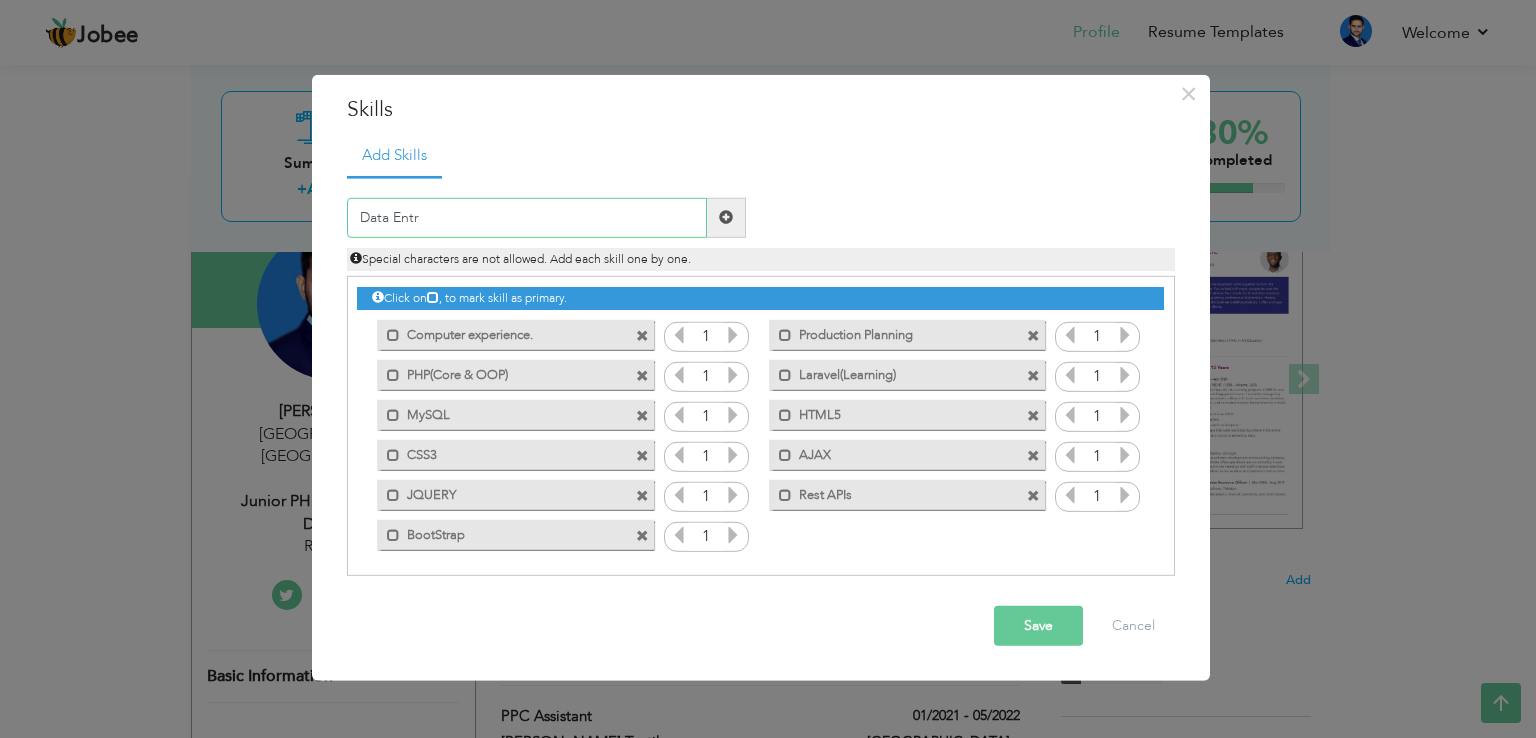 type on "Data Entry" 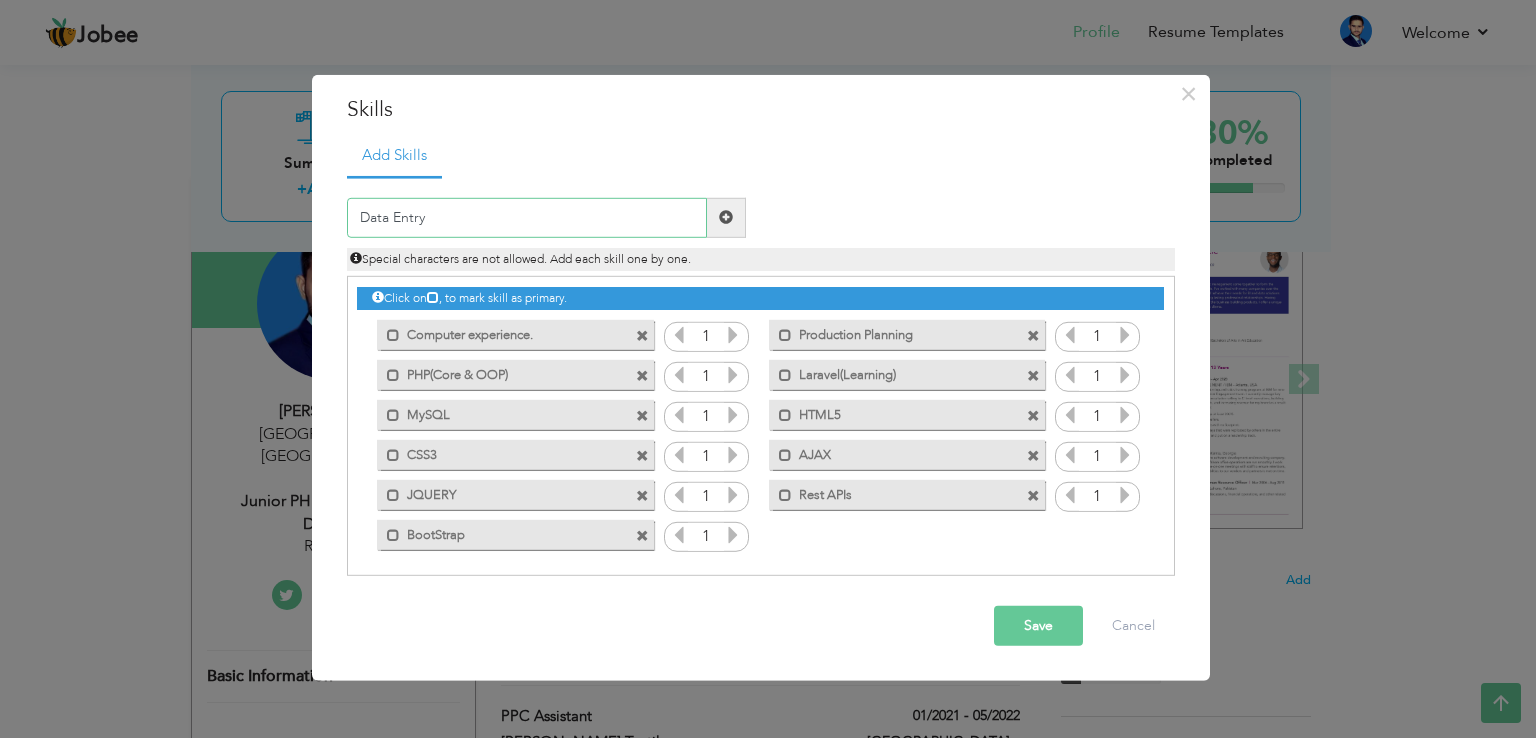 type 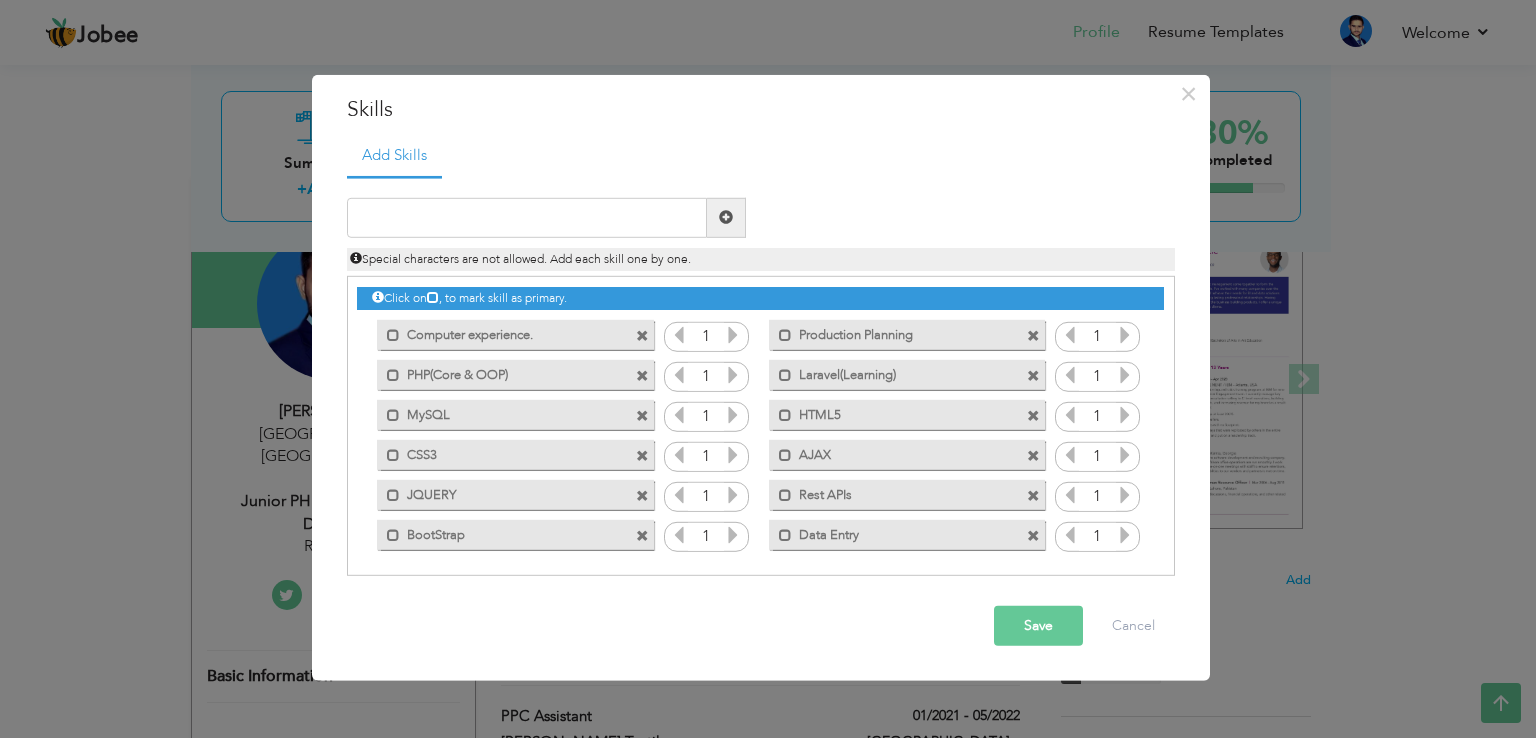 click on "Save" at bounding box center (1038, 626) 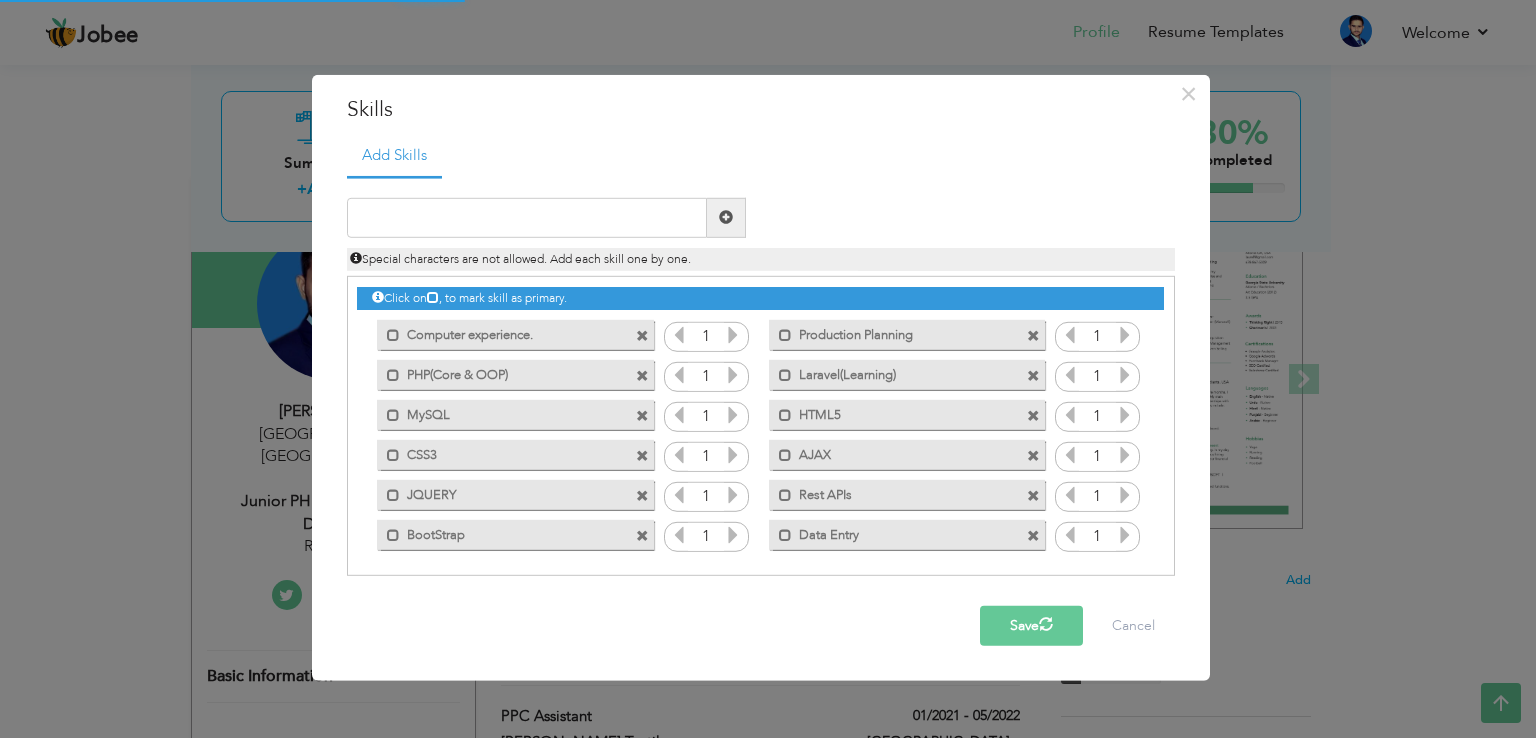 type 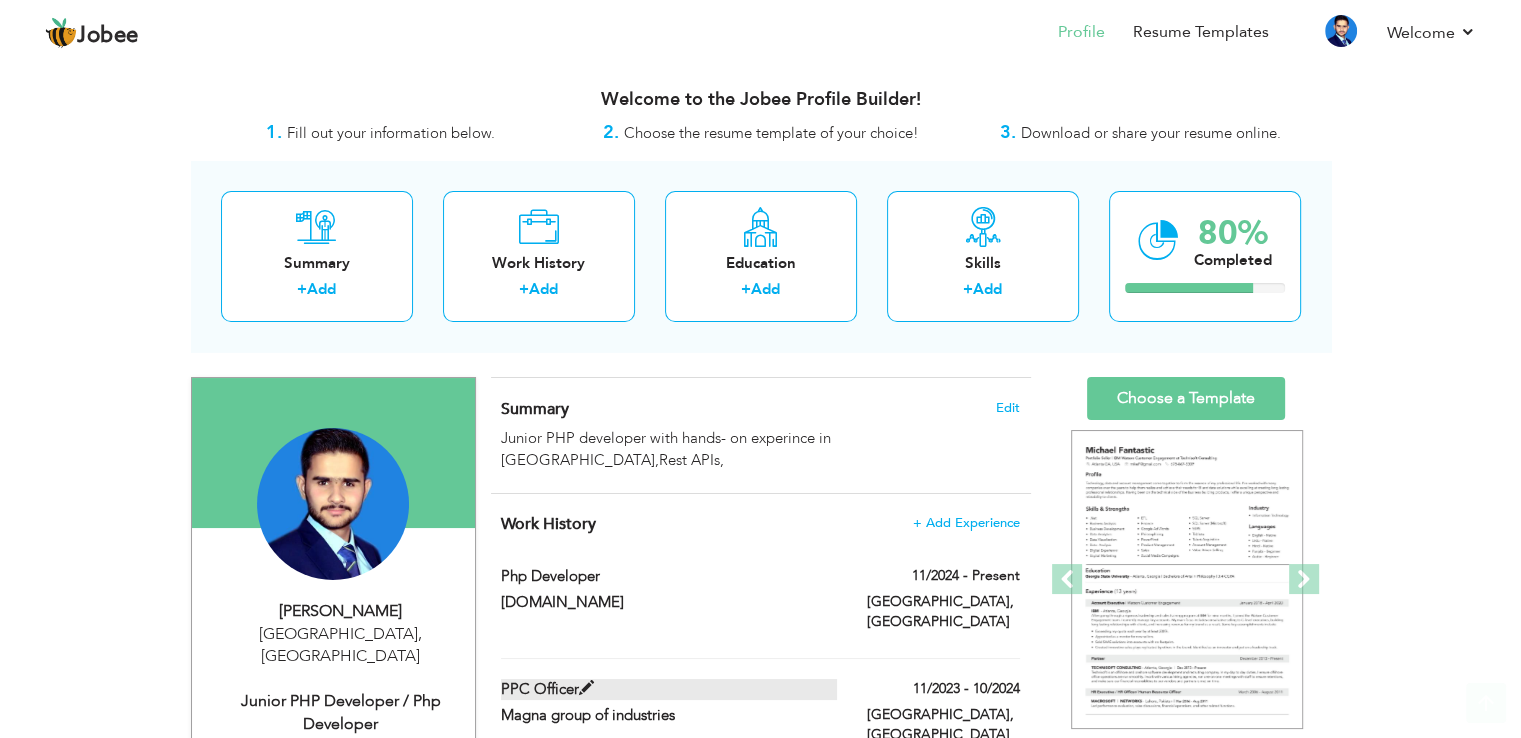 scroll, scrollTop: 200, scrollLeft: 0, axis: vertical 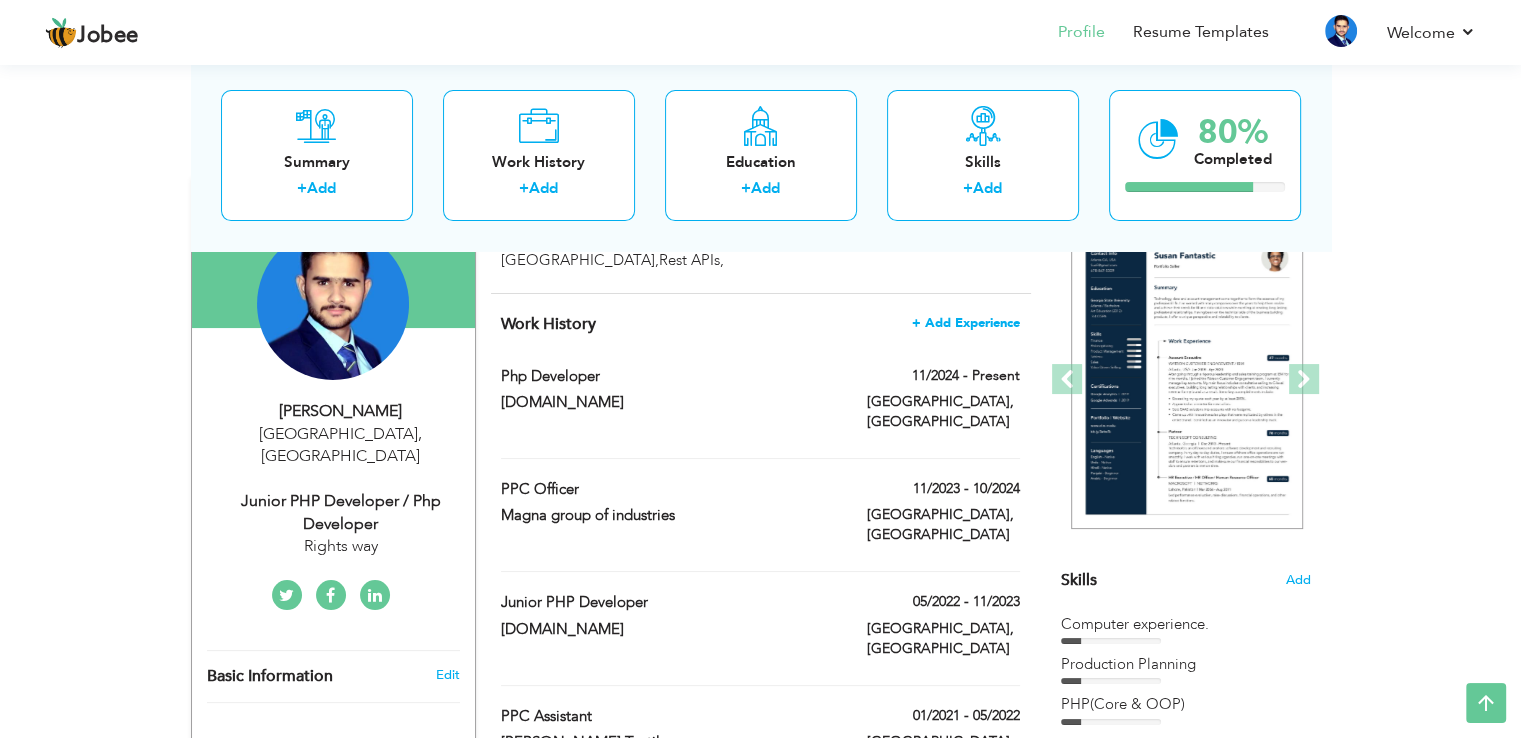 click on "+ Add Experience" at bounding box center (966, 323) 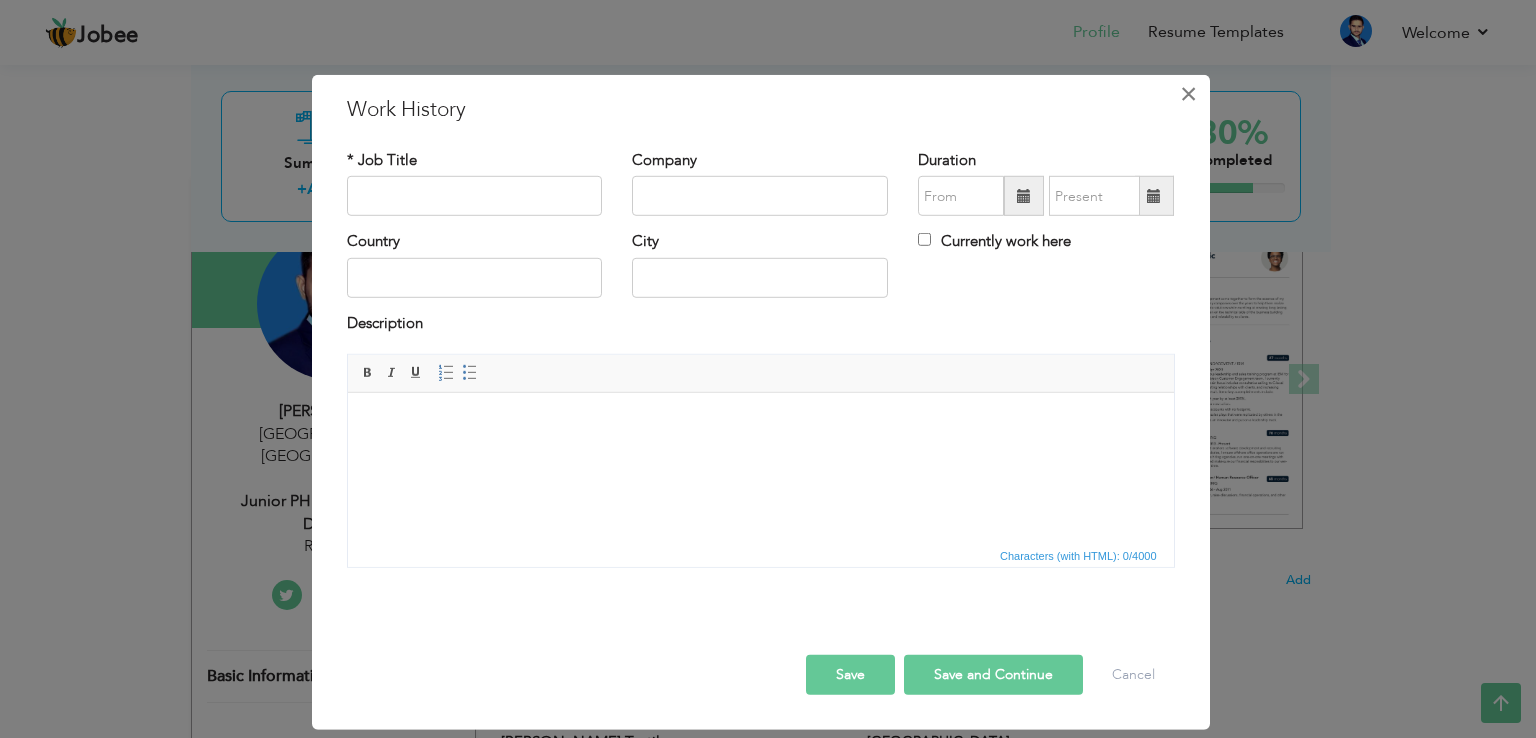 click on "×" at bounding box center (1188, 94) 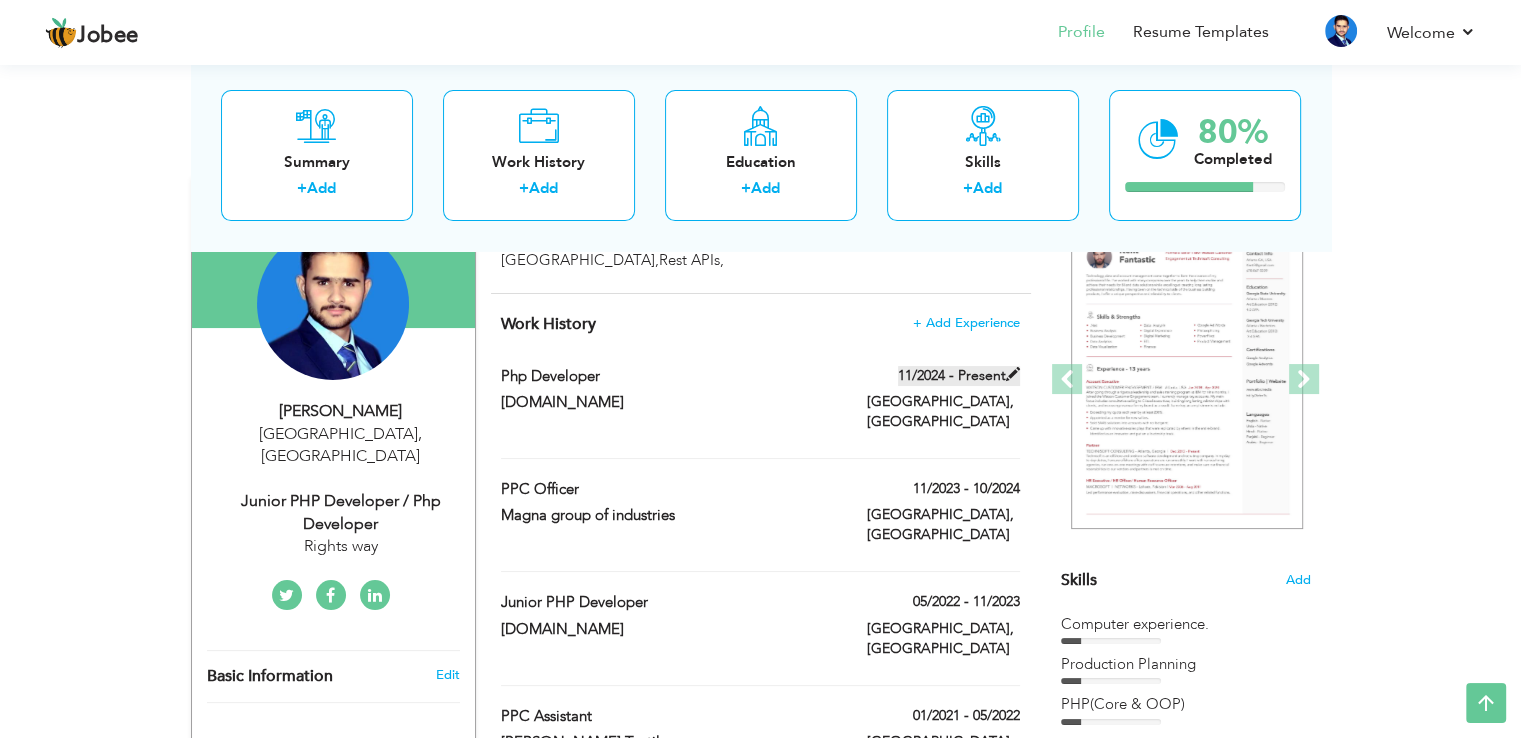 click at bounding box center [1013, 374] 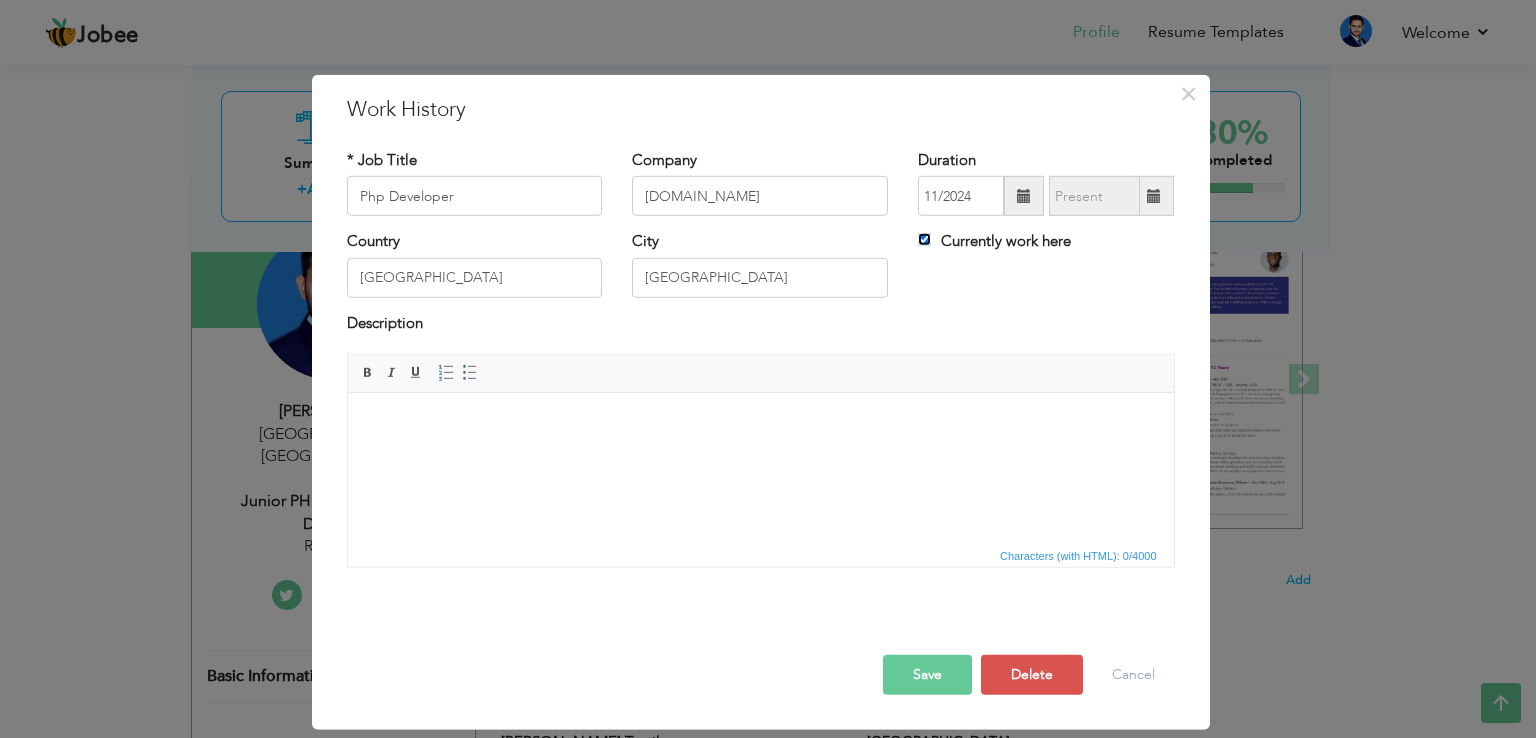 click on "Currently work here" at bounding box center [924, 239] 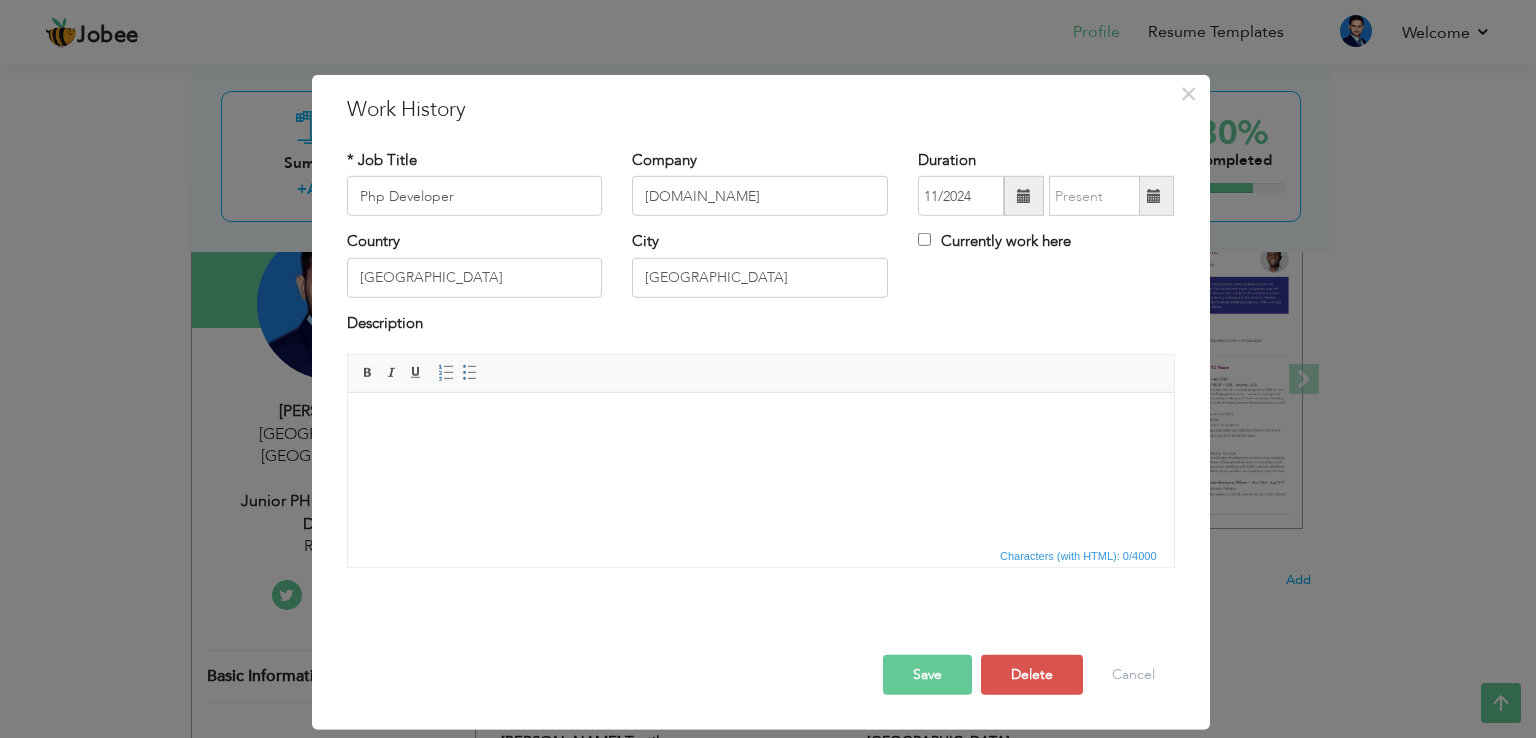 click at bounding box center [1024, 196] 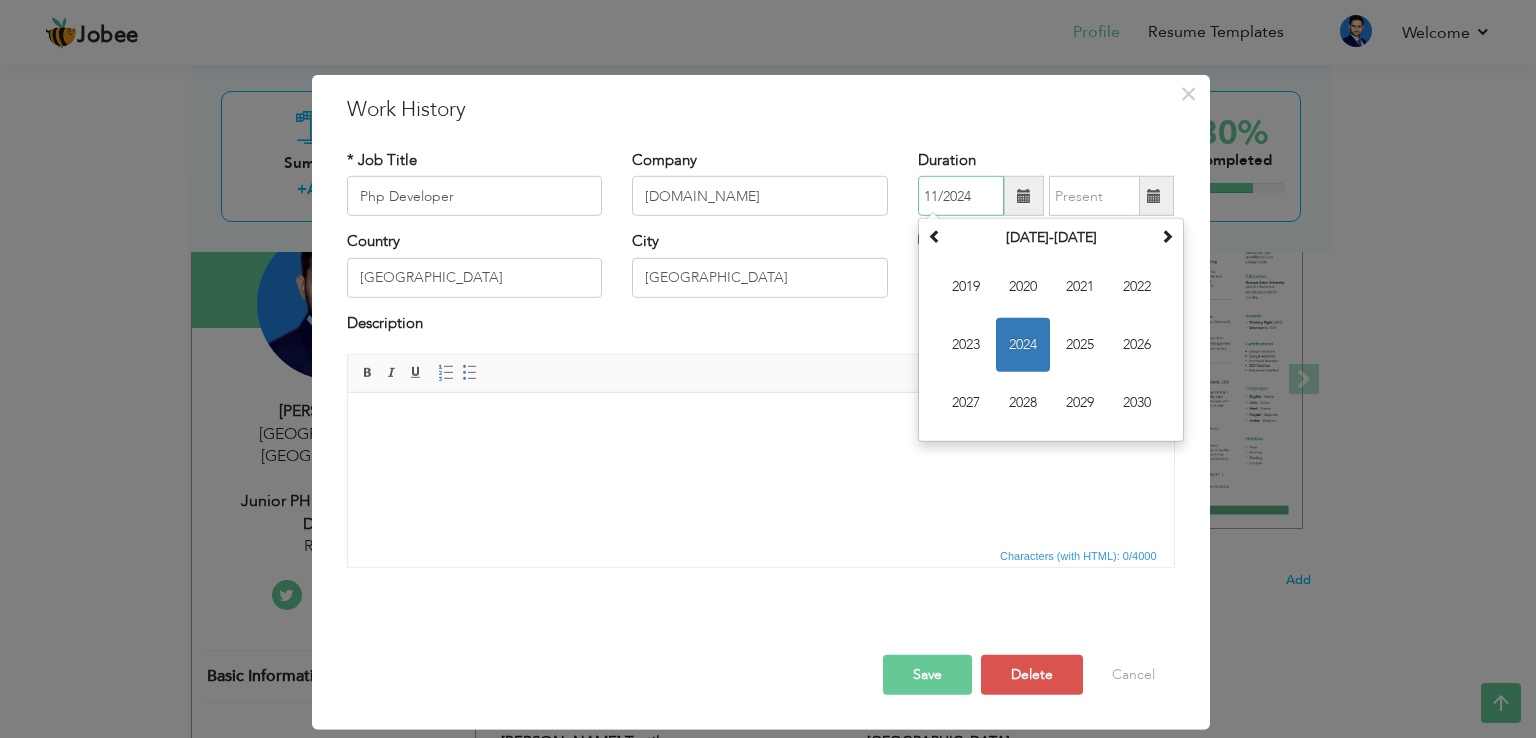 click on "2024" at bounding box center (1023, 345) 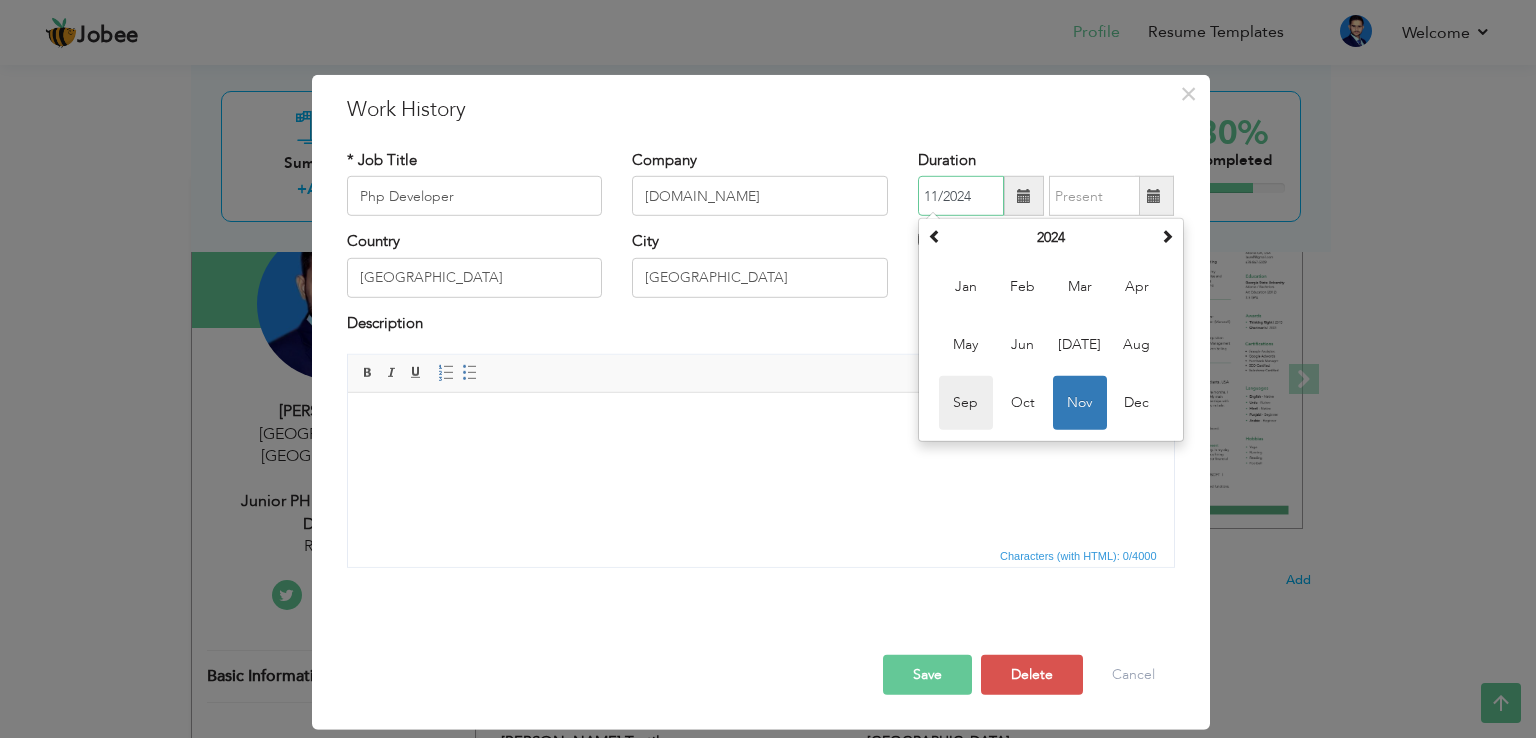 click on "Sep" at bounding box center (966, 403) 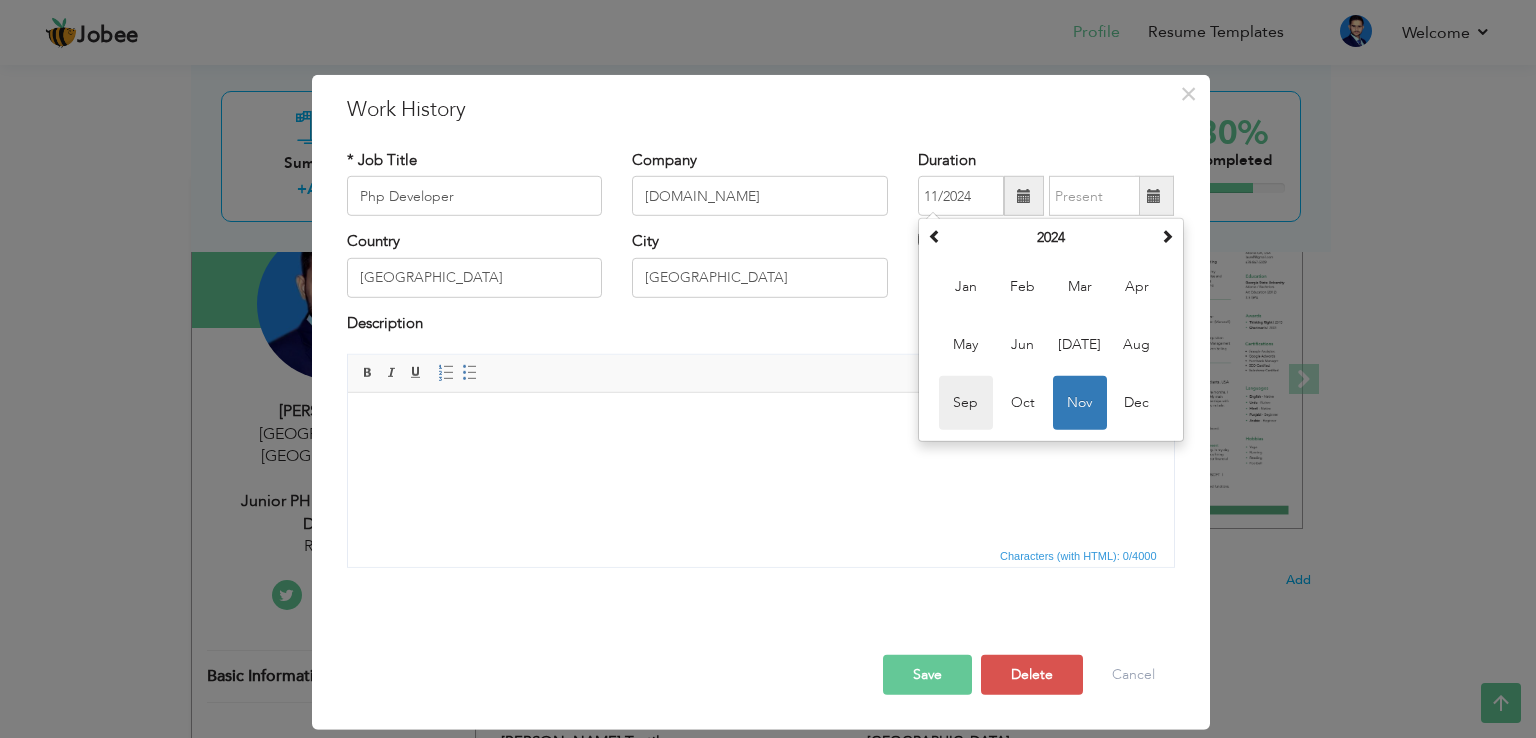 type on "09/2024" 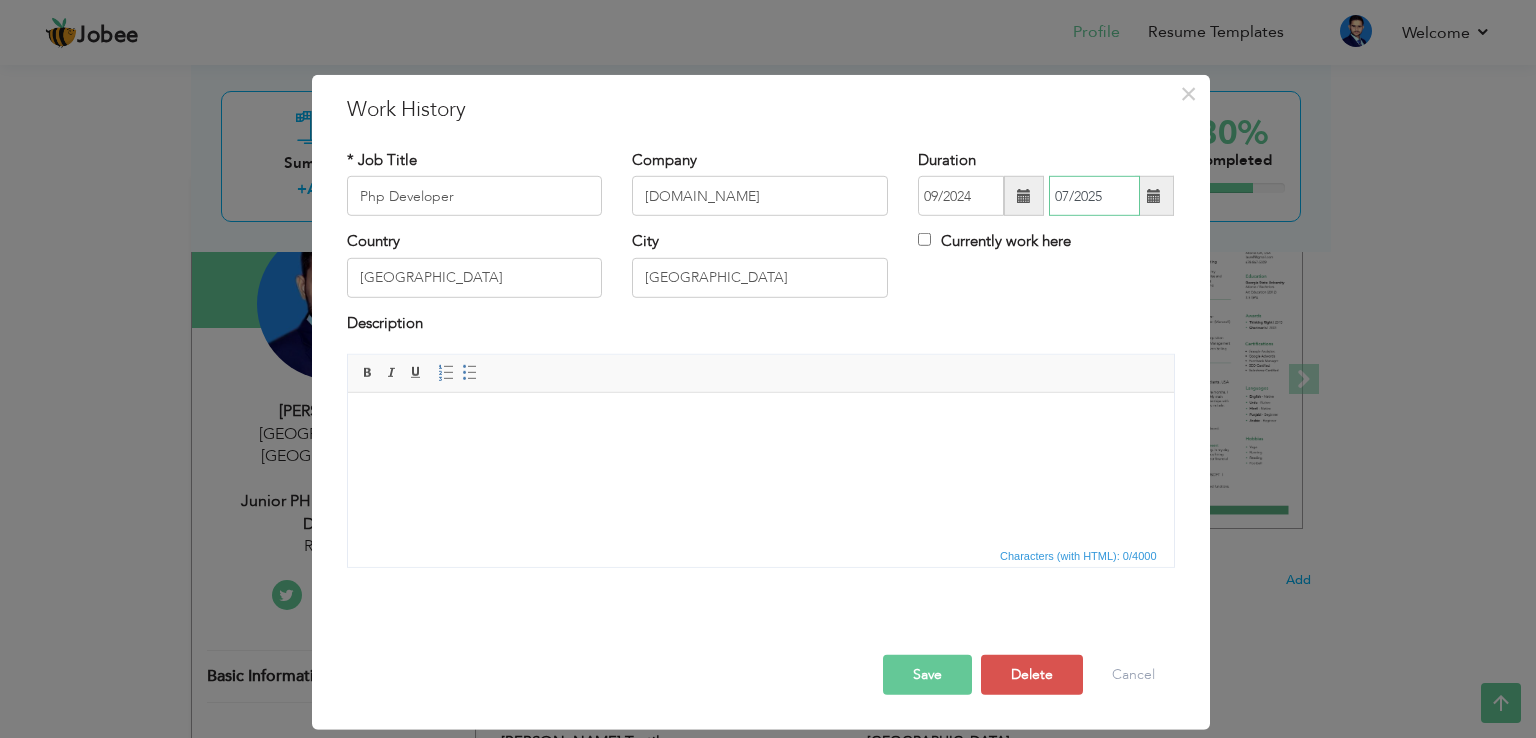 click on "07/2025" at bounding box center [1094, 196] 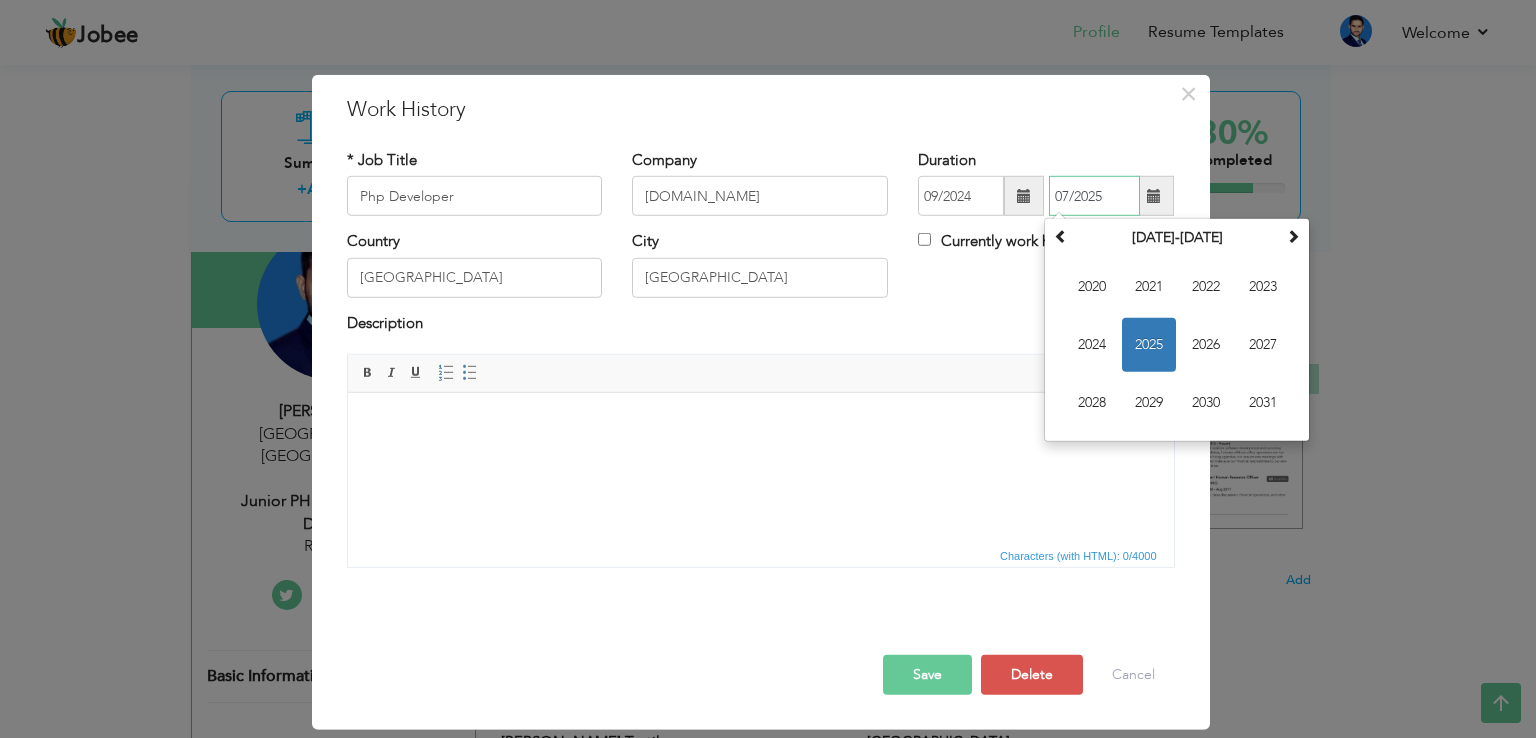 click on "2025" at bounding box center (1149, 345) 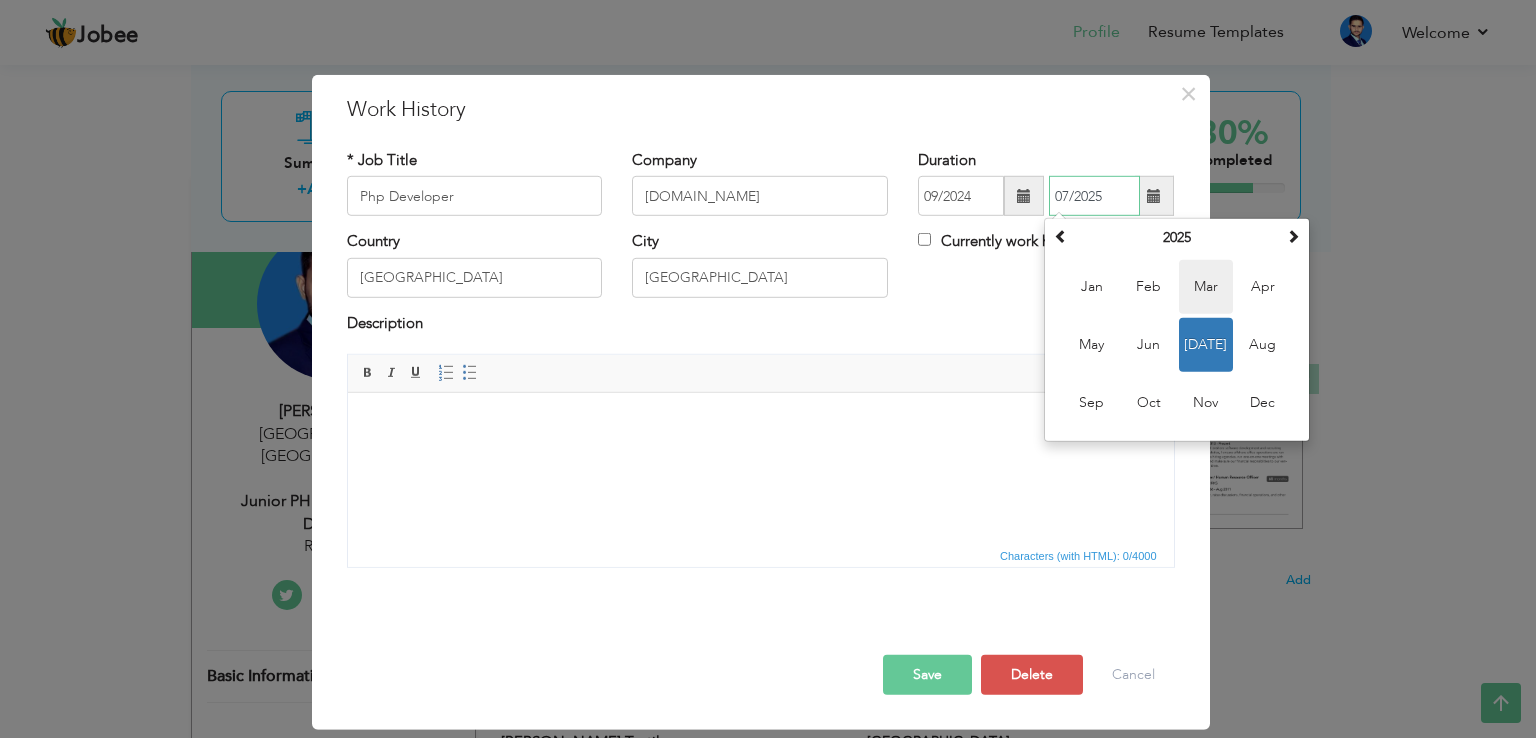 click on "Mar" at bounding box center (1206, 287) 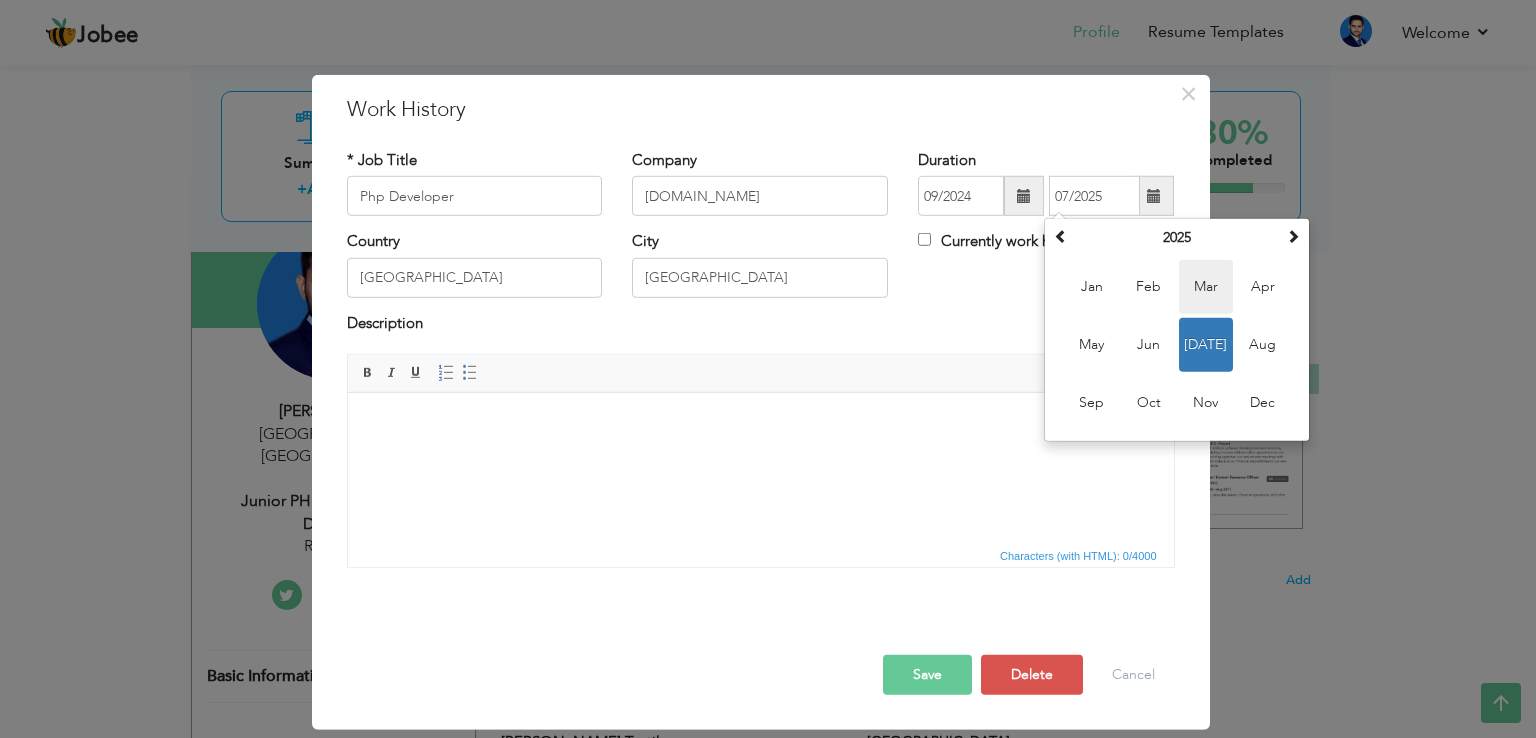 type on "03/2025" 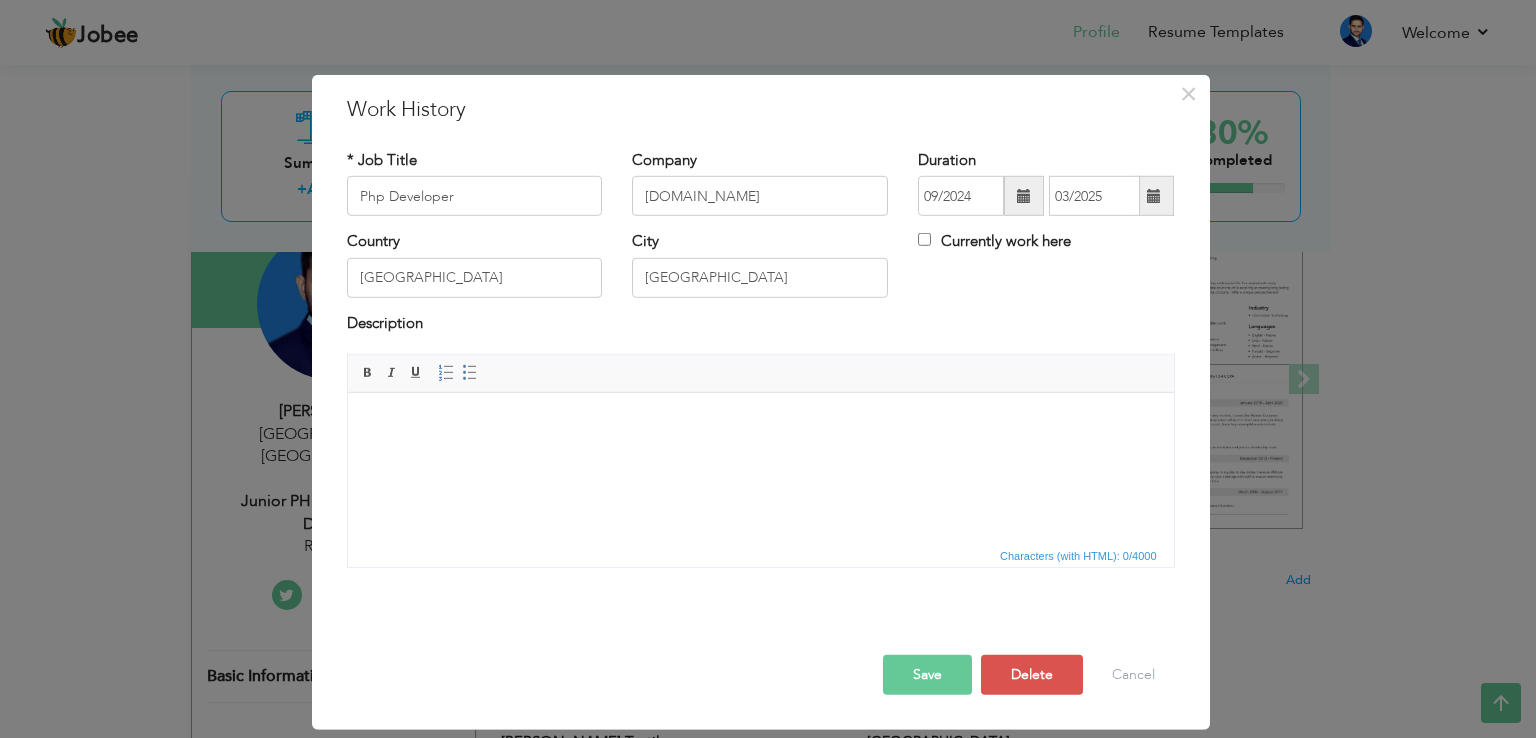click on "Save" at bounding box center (927, 675) 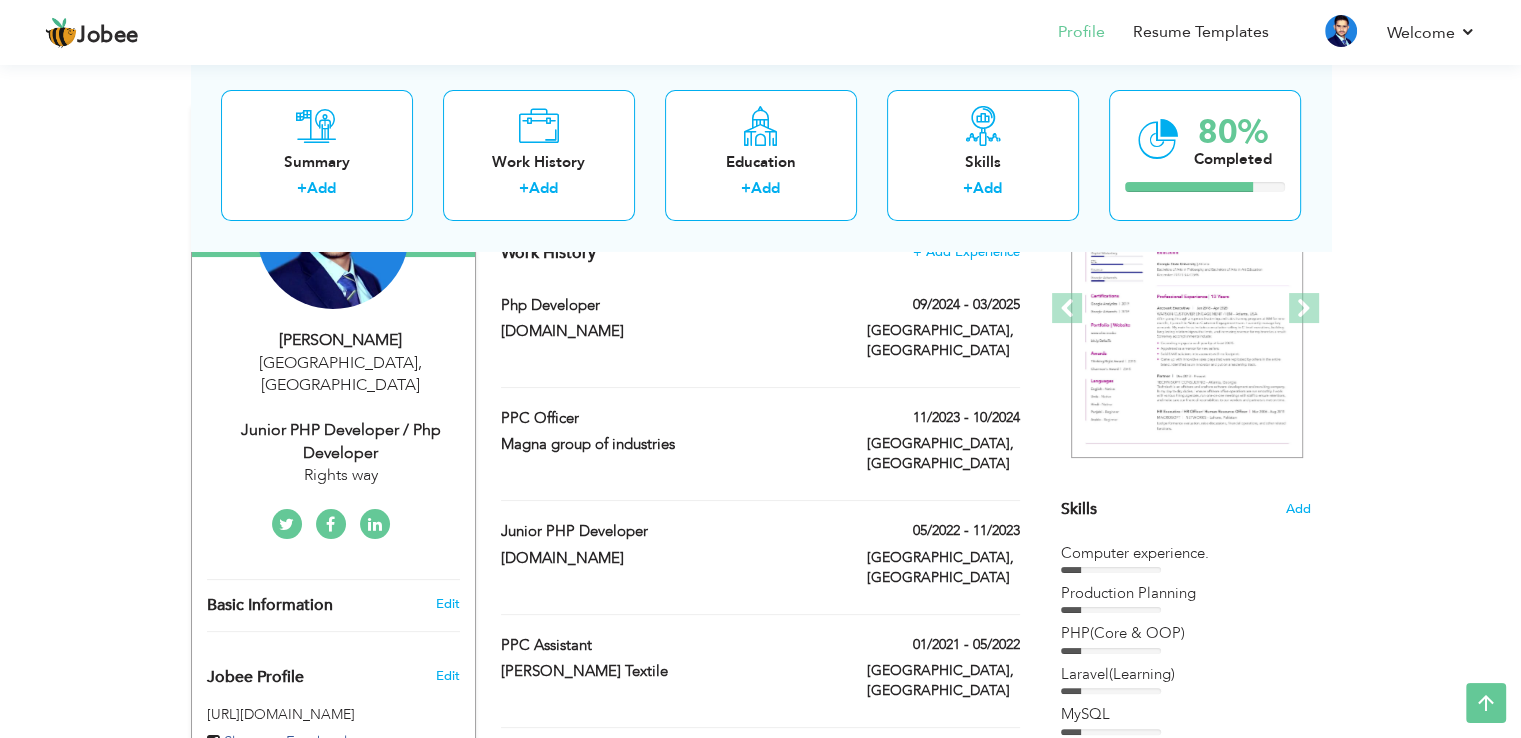 scroll, scrollTop: 300, scrollLeft: 0, axis: vertical 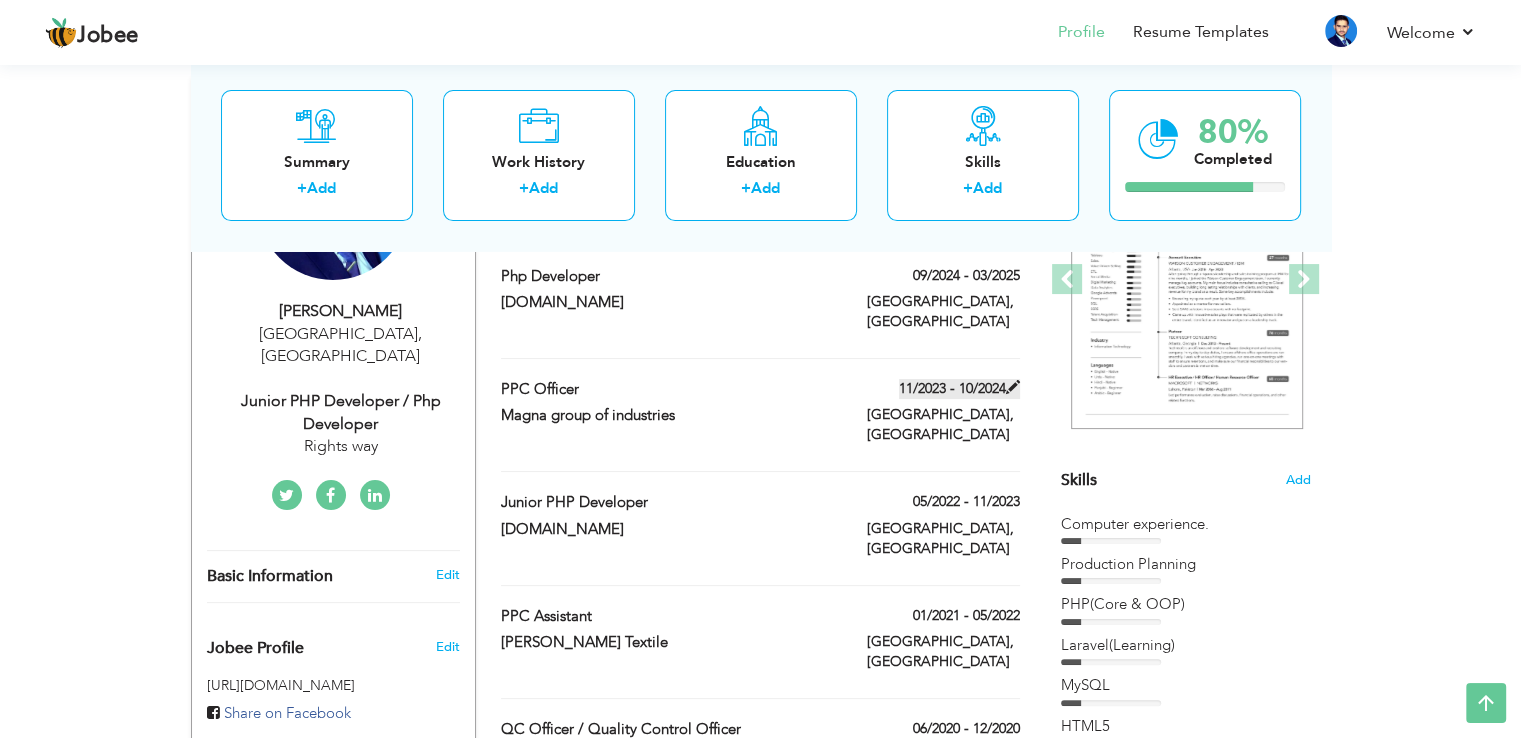 click at bounding box center [1013, 387] 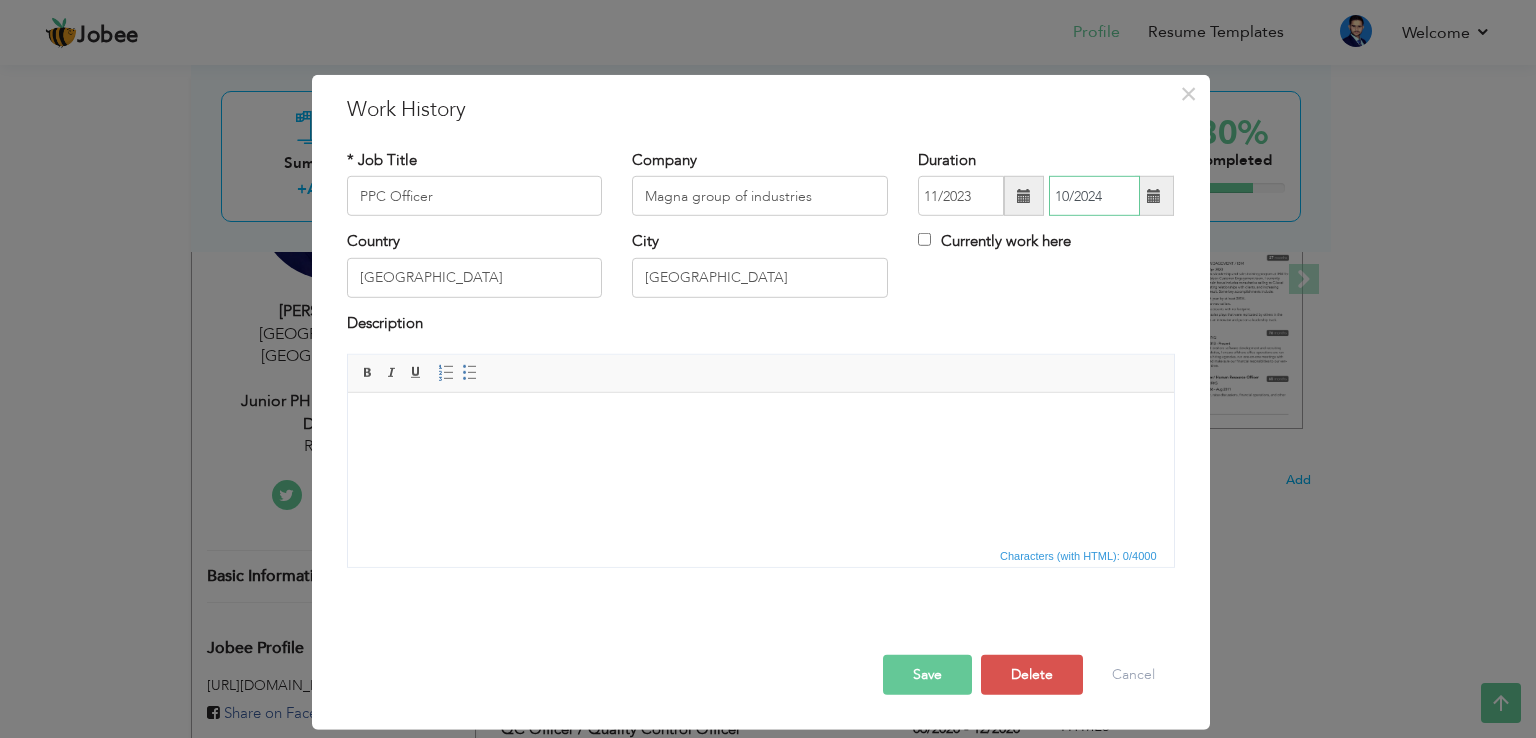 click on "10/2024" at bounding box center (1094, 196) 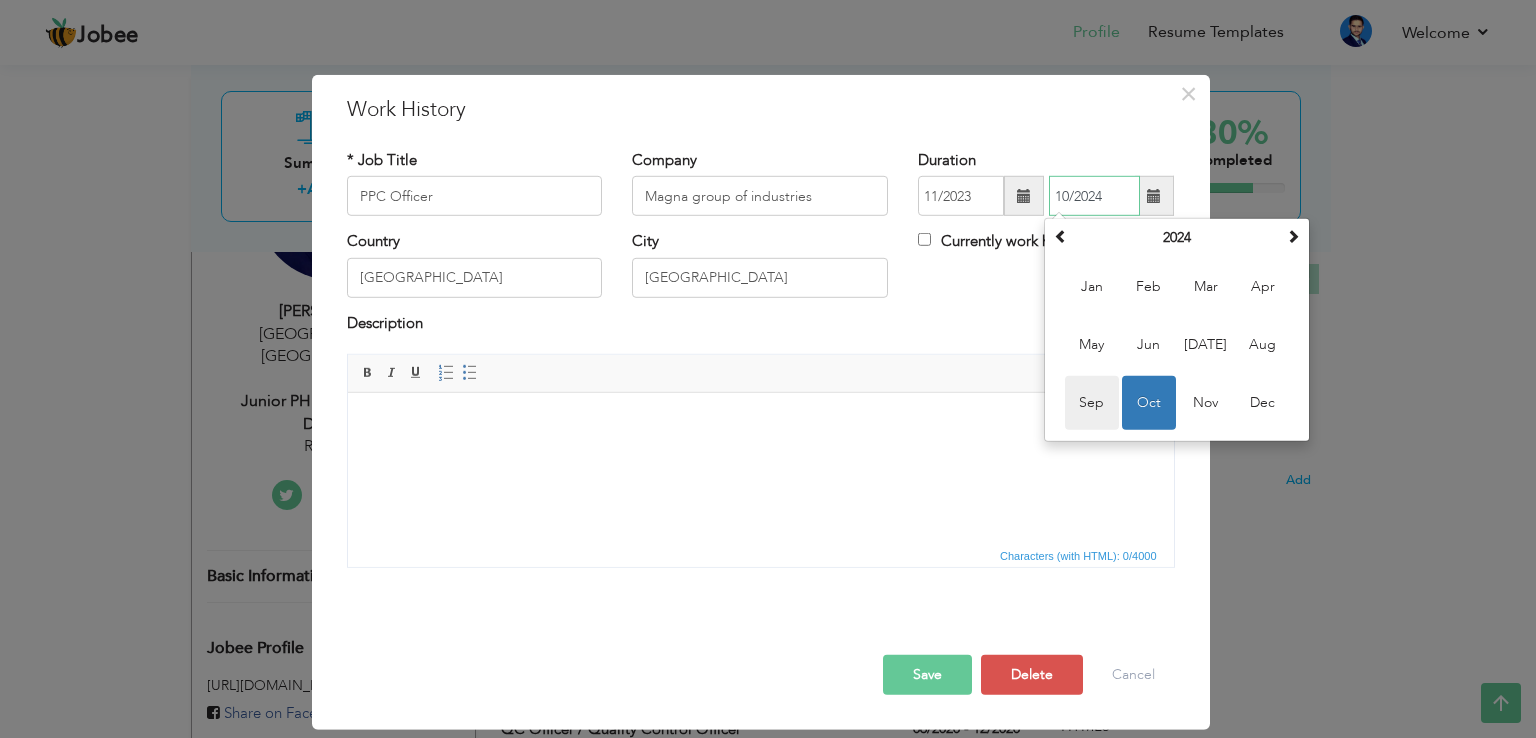 click on "Sep" at bounding box center (1092, 403) 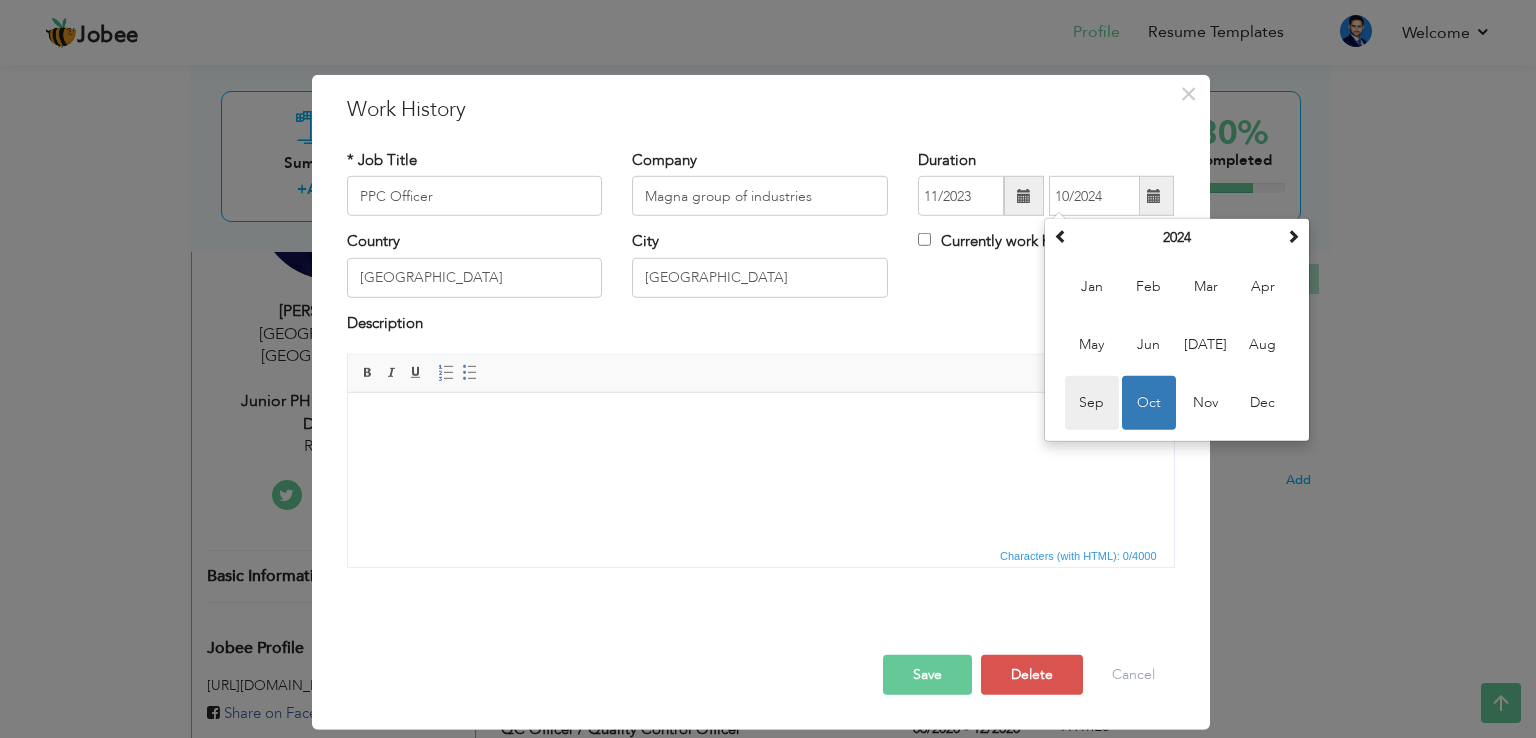 type on "09/2024" 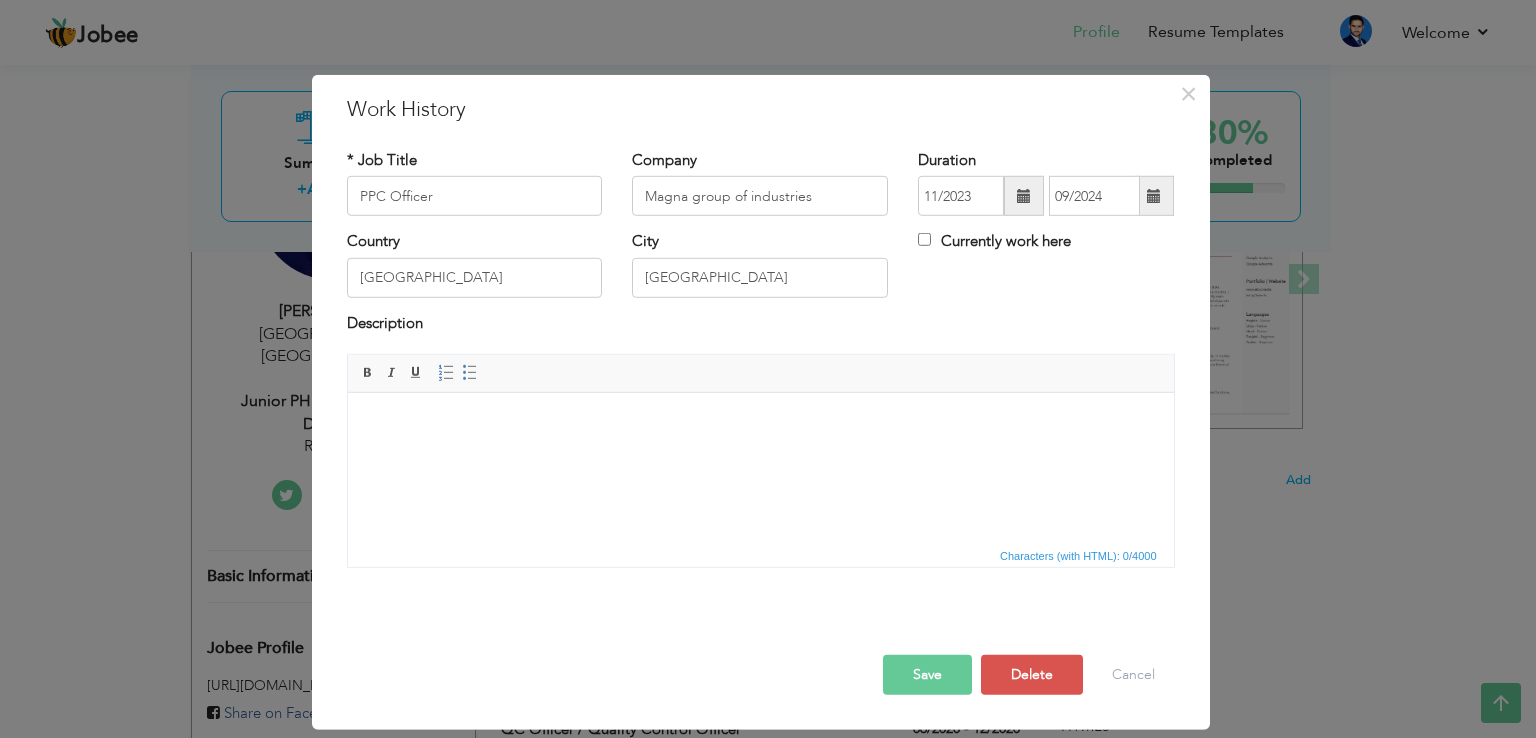 click on "Save" at bounding box center [927, 675] 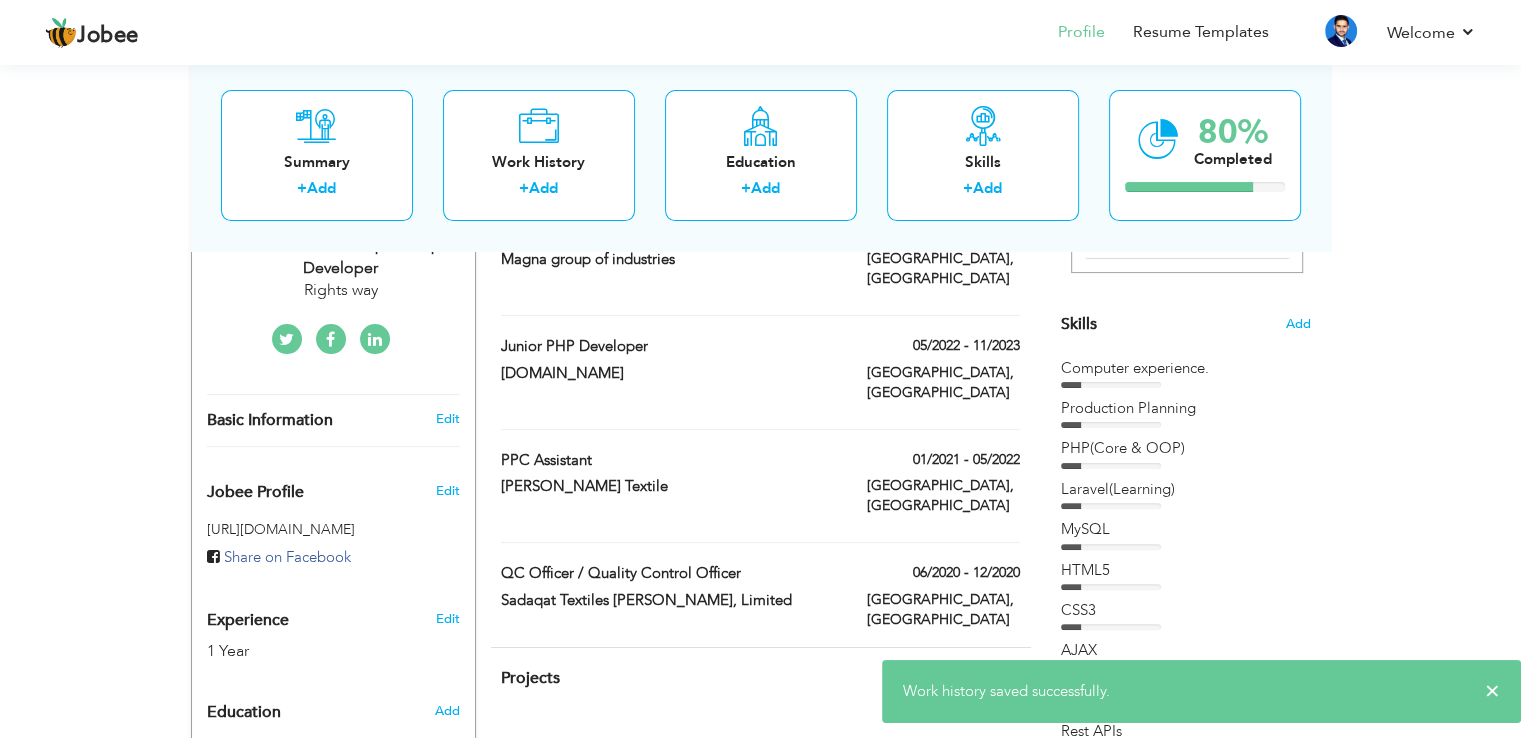 scroll, scrollTop: 500, scrollLeft: 0, axis: vertical 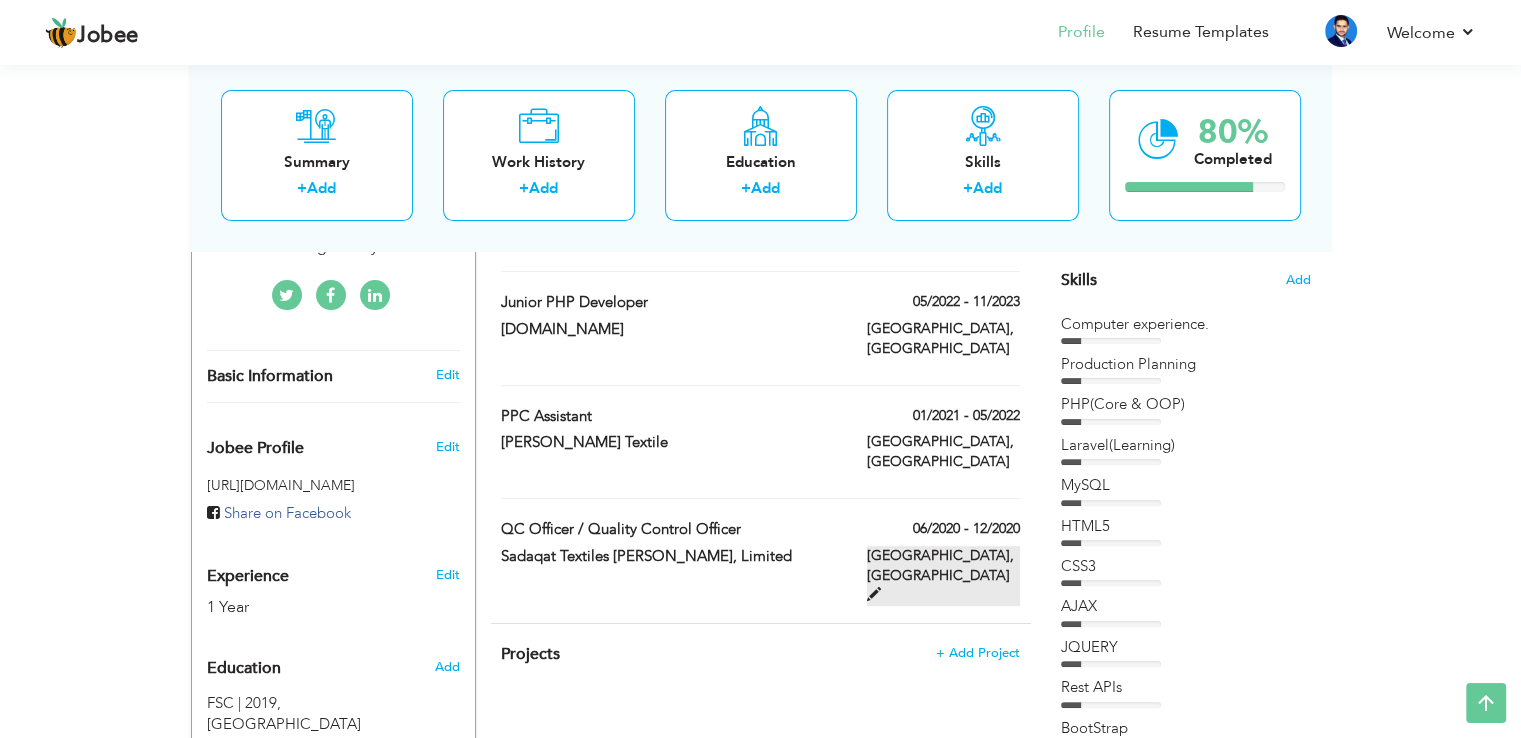 click at bounding box center [874, 594] 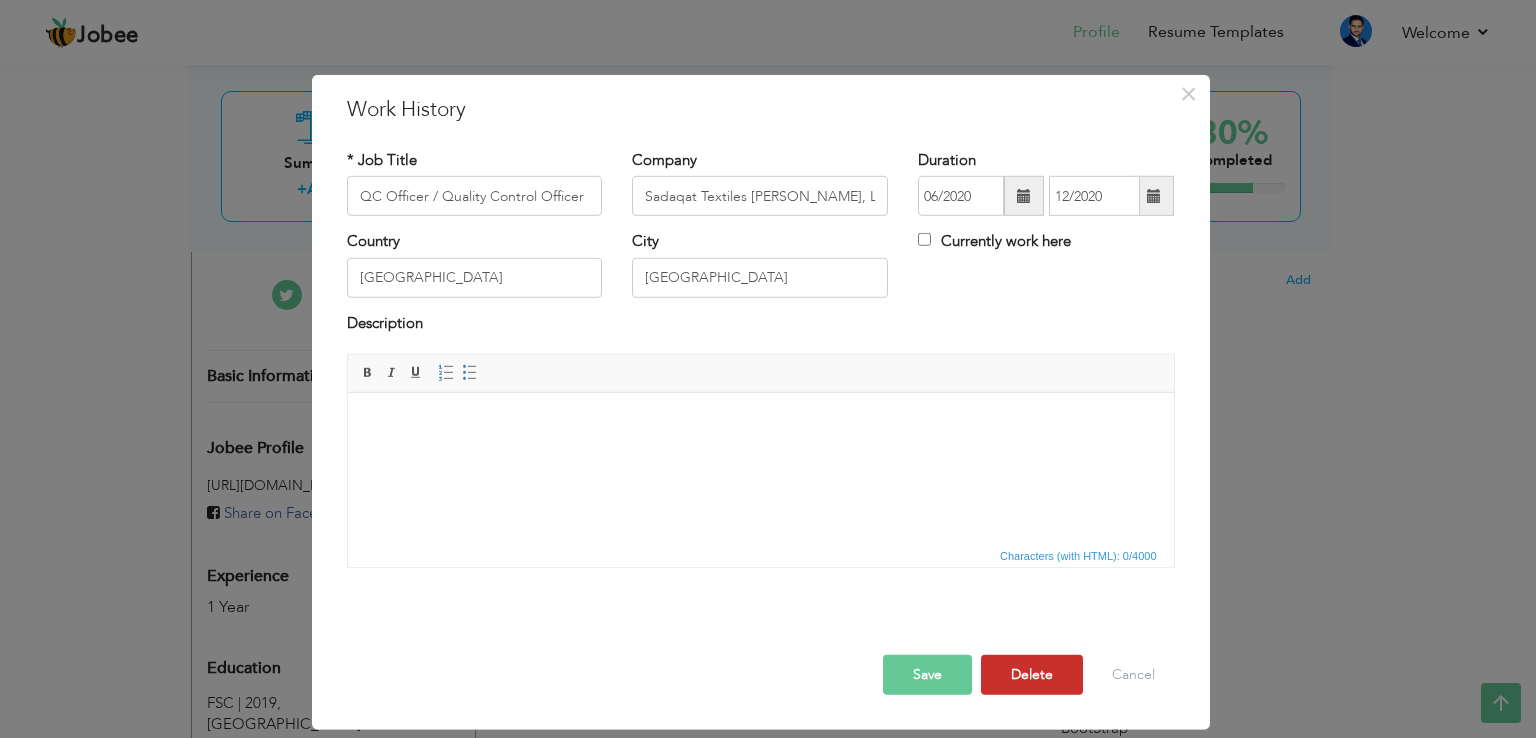 click on "Delete" at bounding box center (1032, 675) 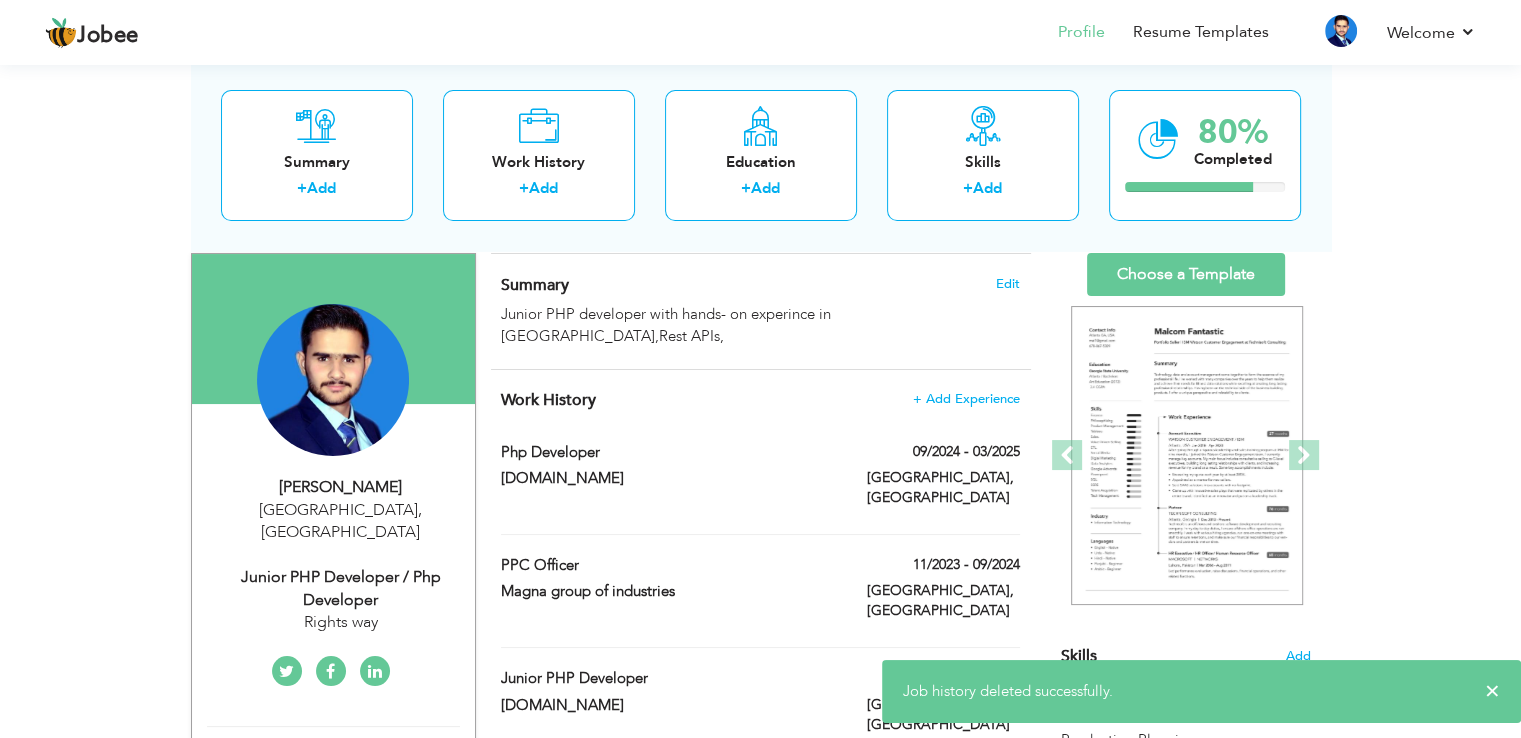 scroll, scrollTop: 200, scrollLeft: 0, axis: vertical 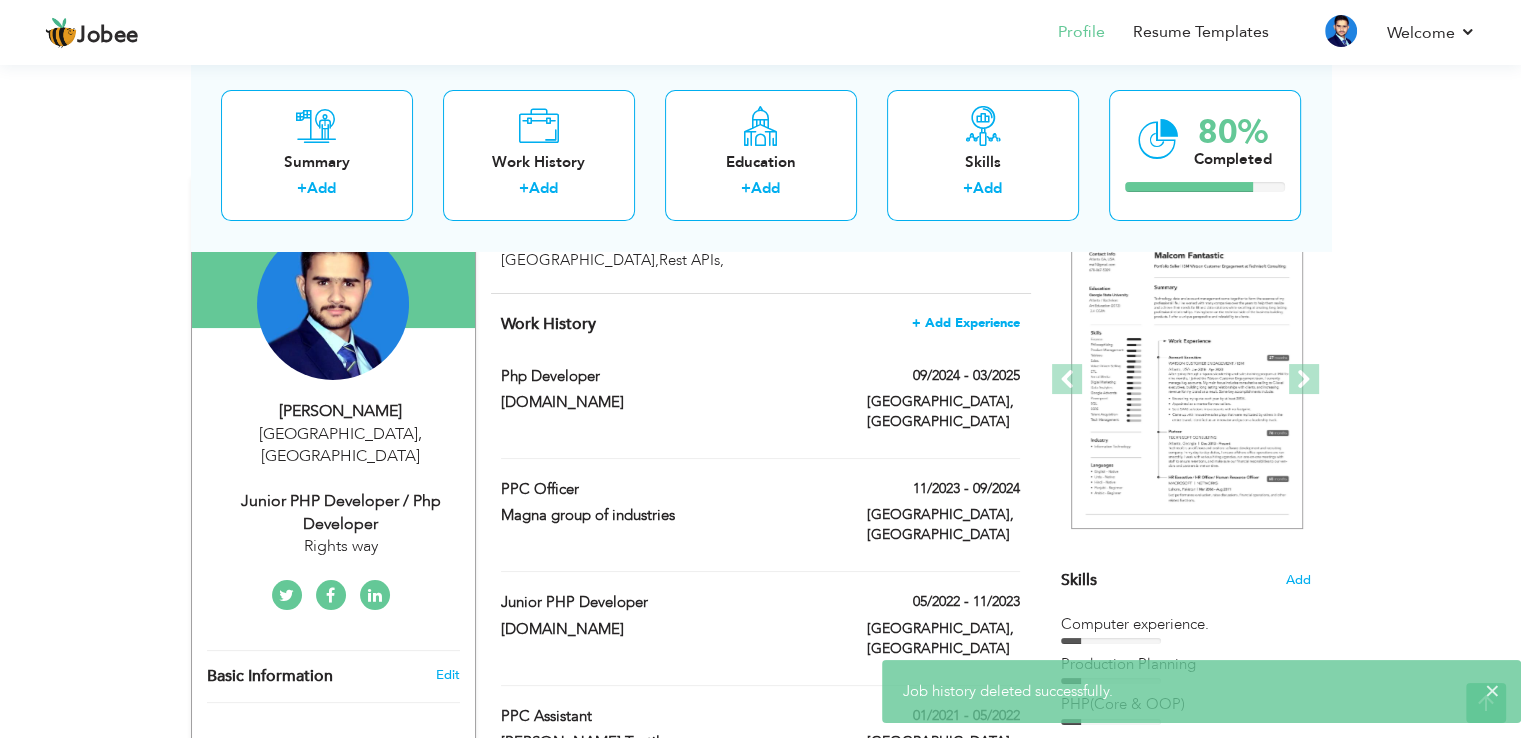 click on "+ Add Experience" at bounding box center [966, 323] 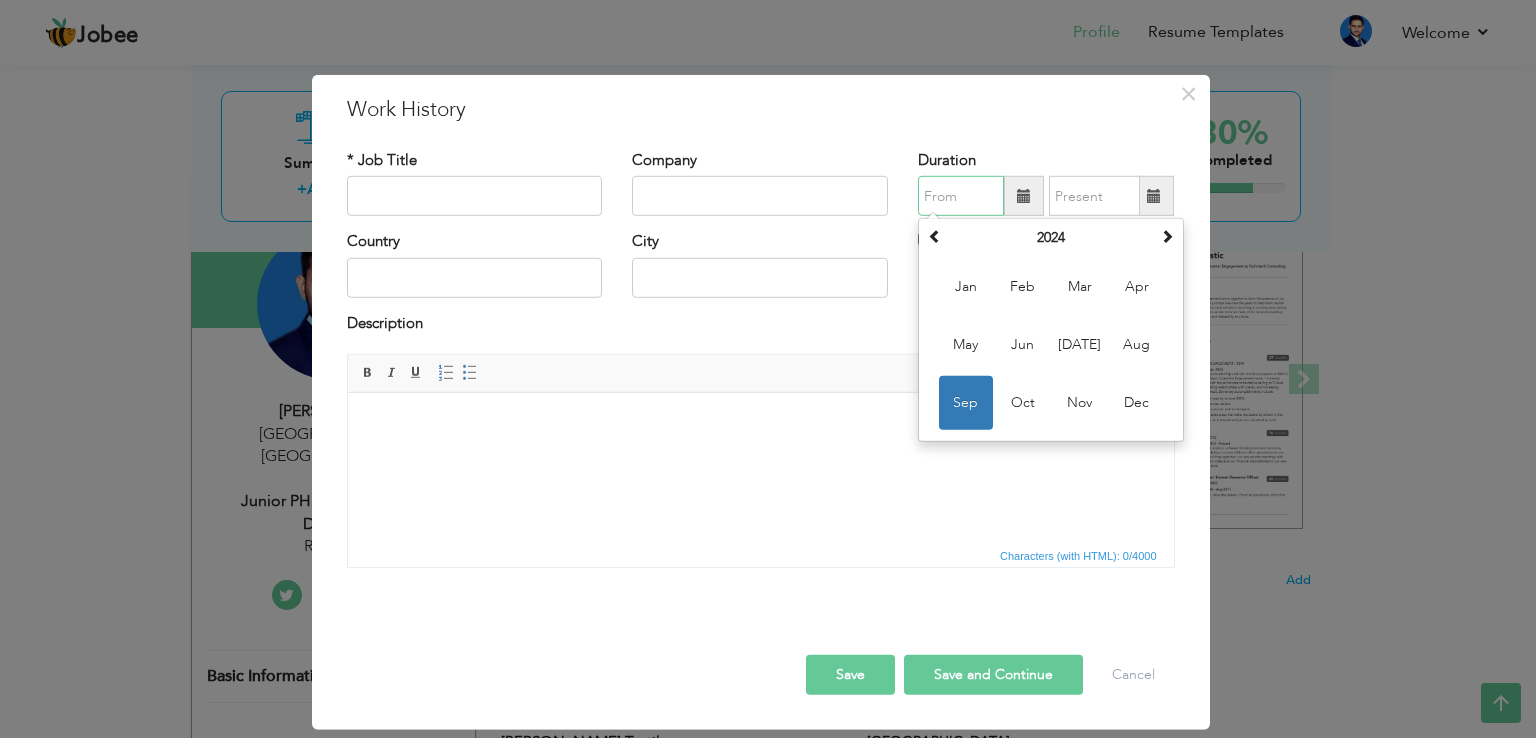 click at bounding box center (961, 196) 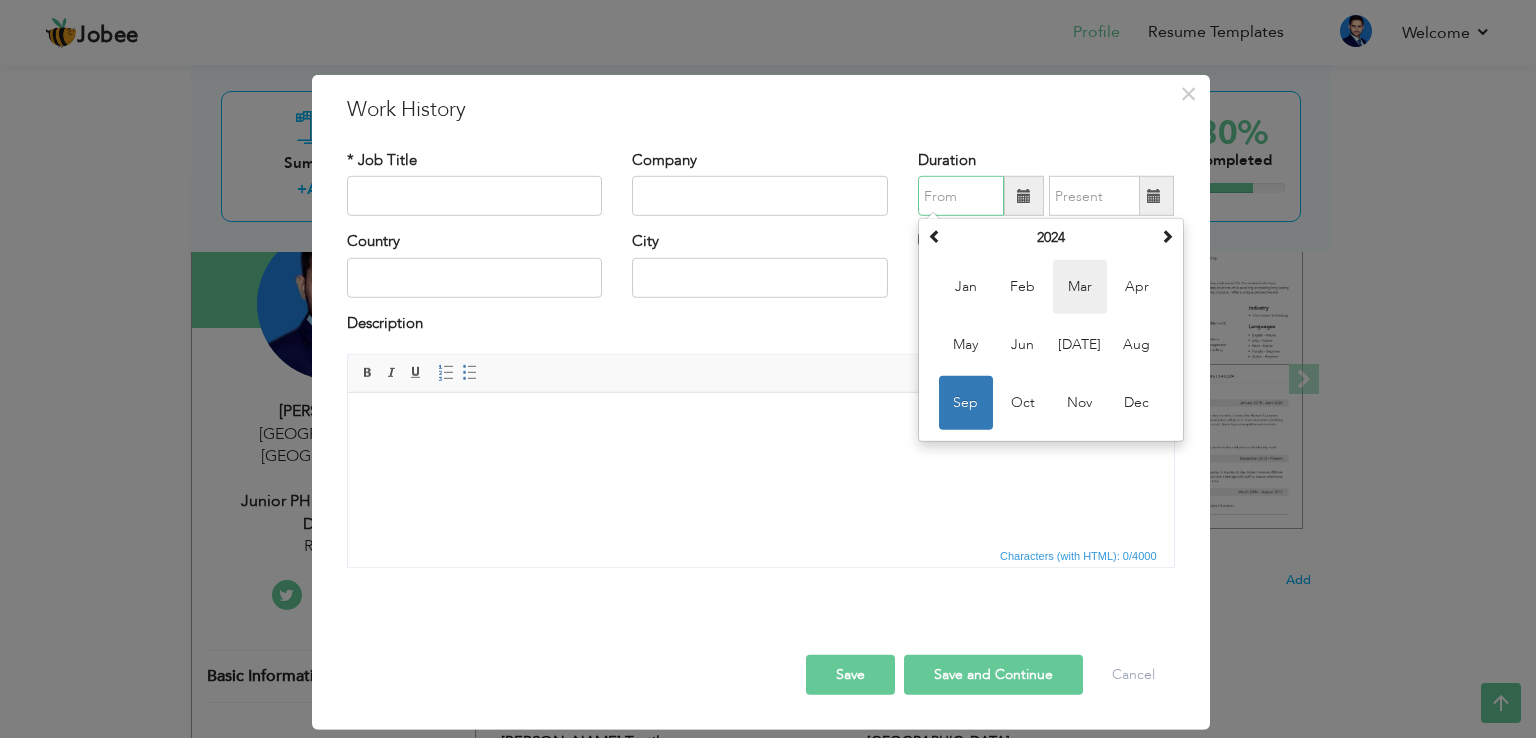 click on "Mar" at bounding box center [1080, 287] 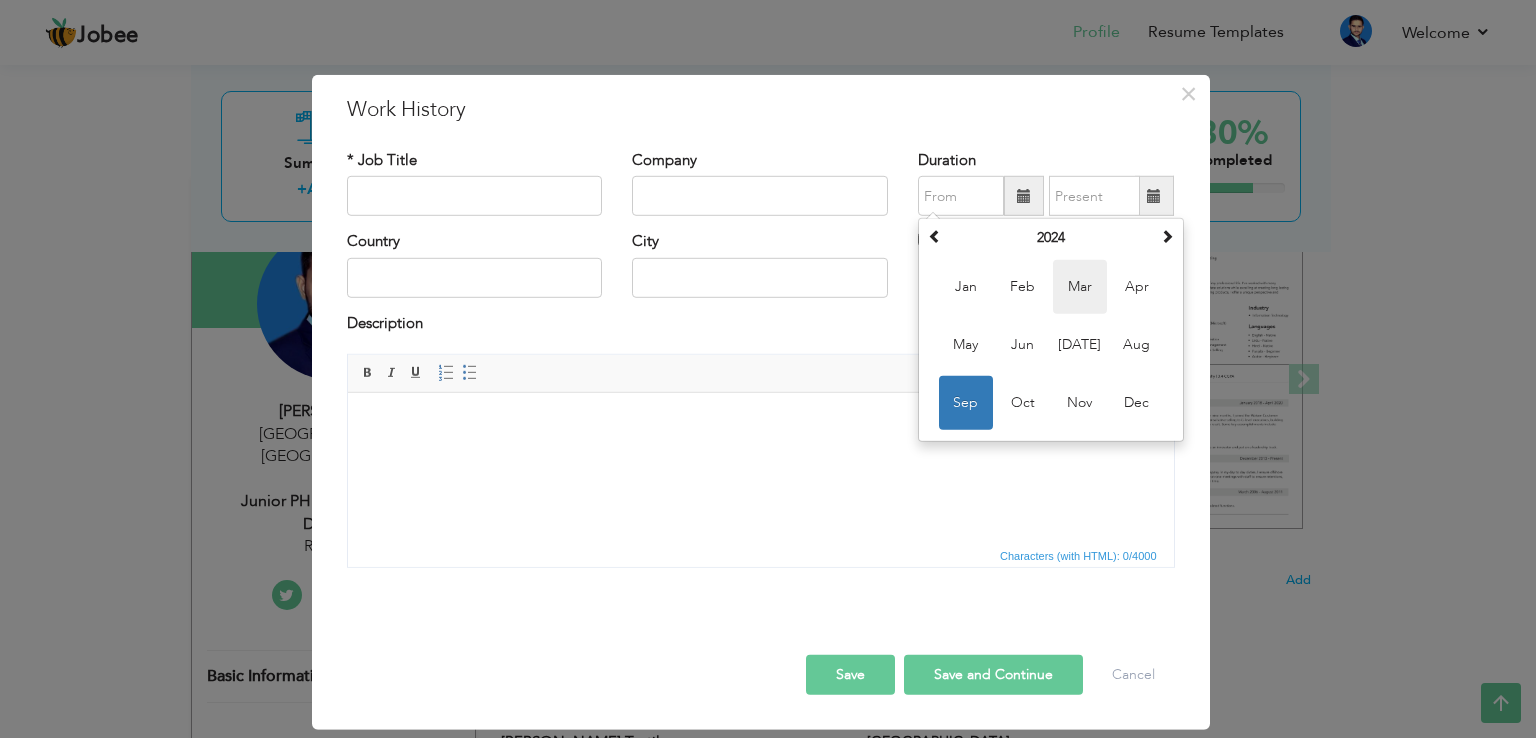 type on "03/2024" 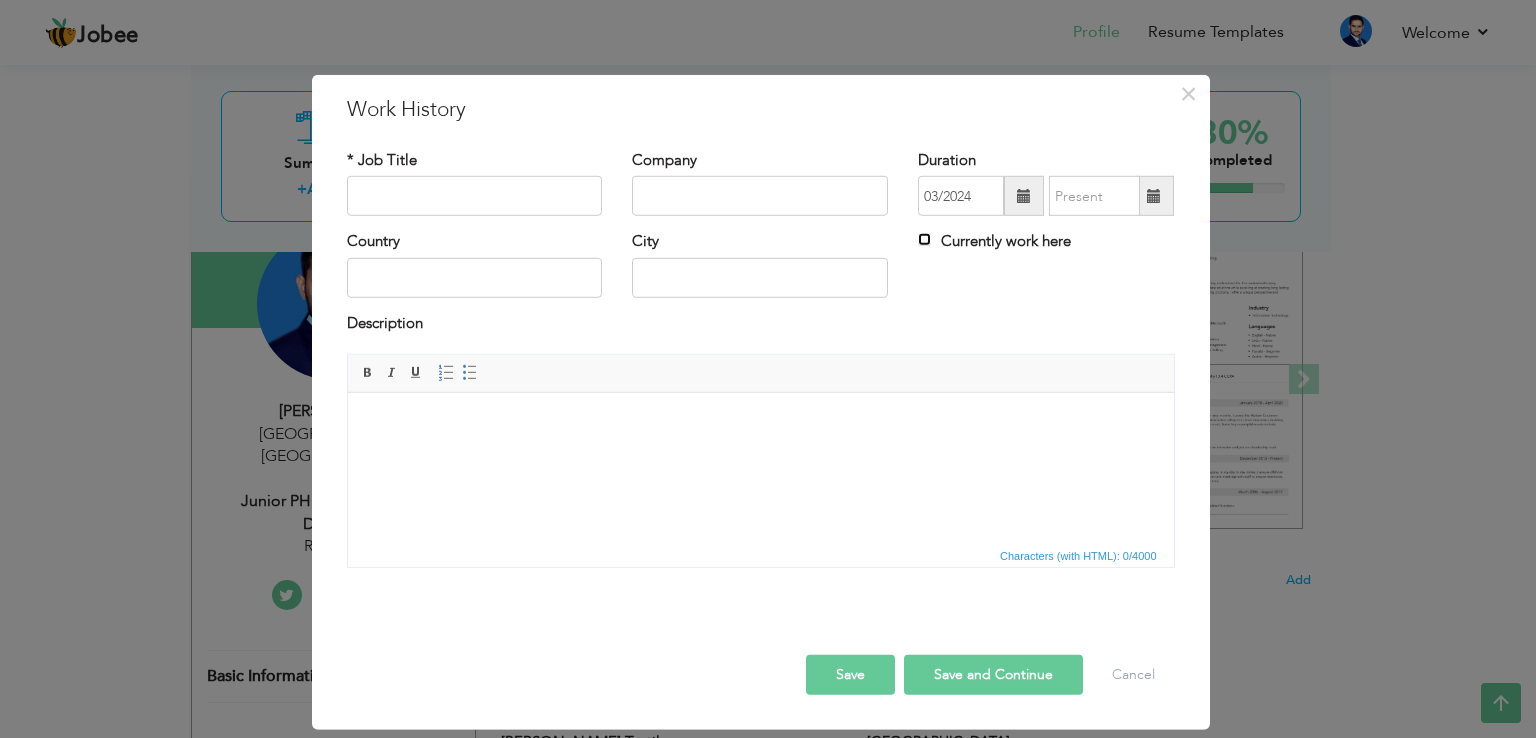 click on "Currently work here" at bounding box center (924, 239) 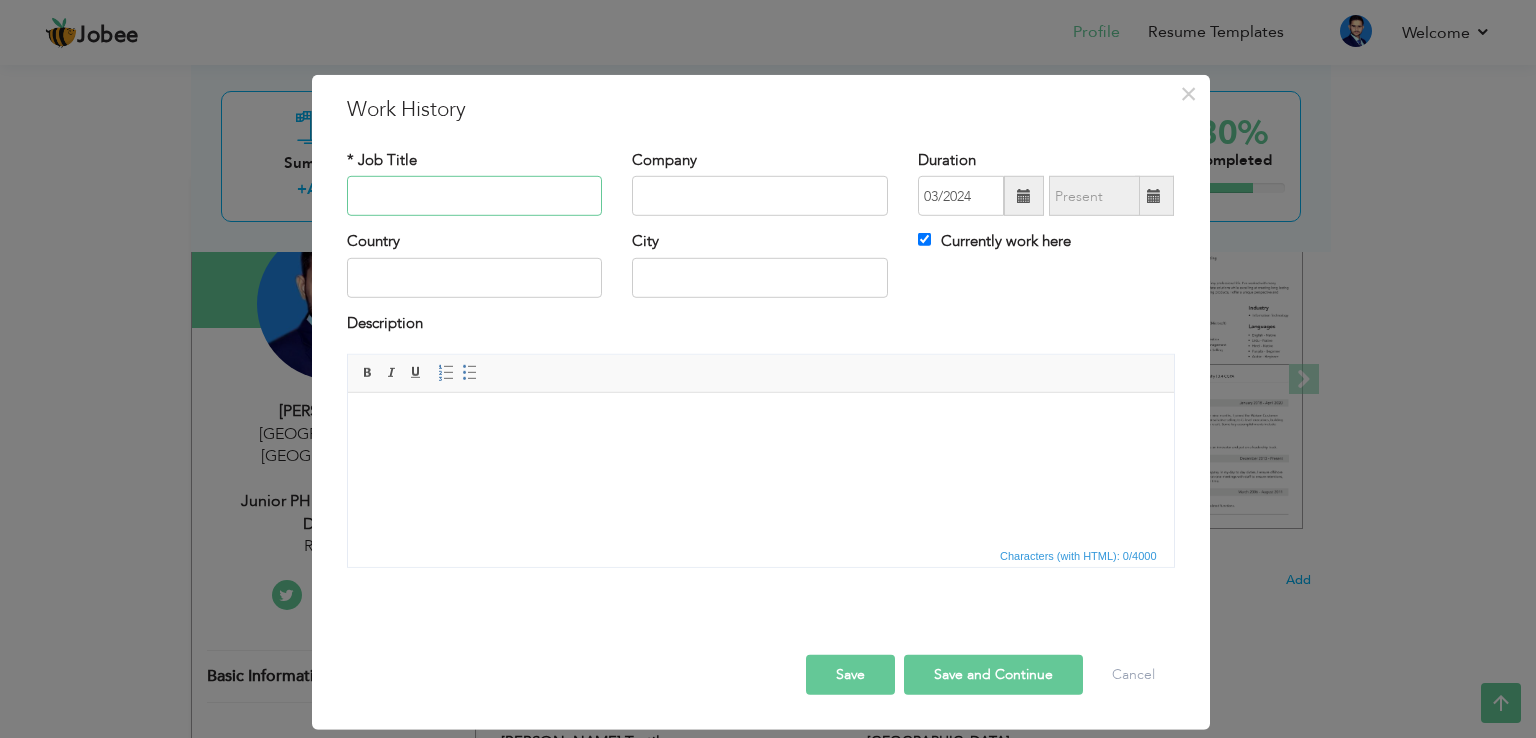 click at bounding box center [475, 196] 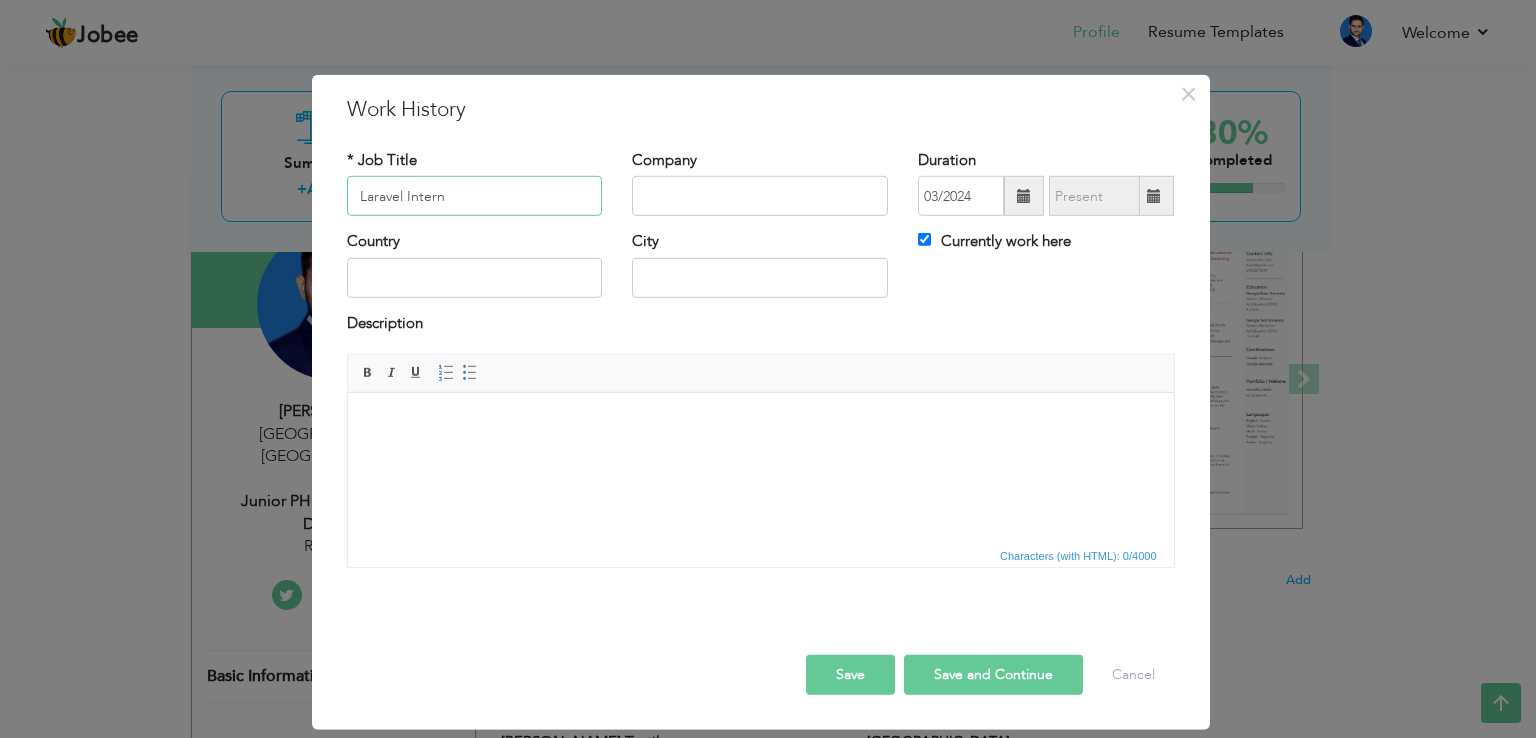 type on "Laravel Intern" 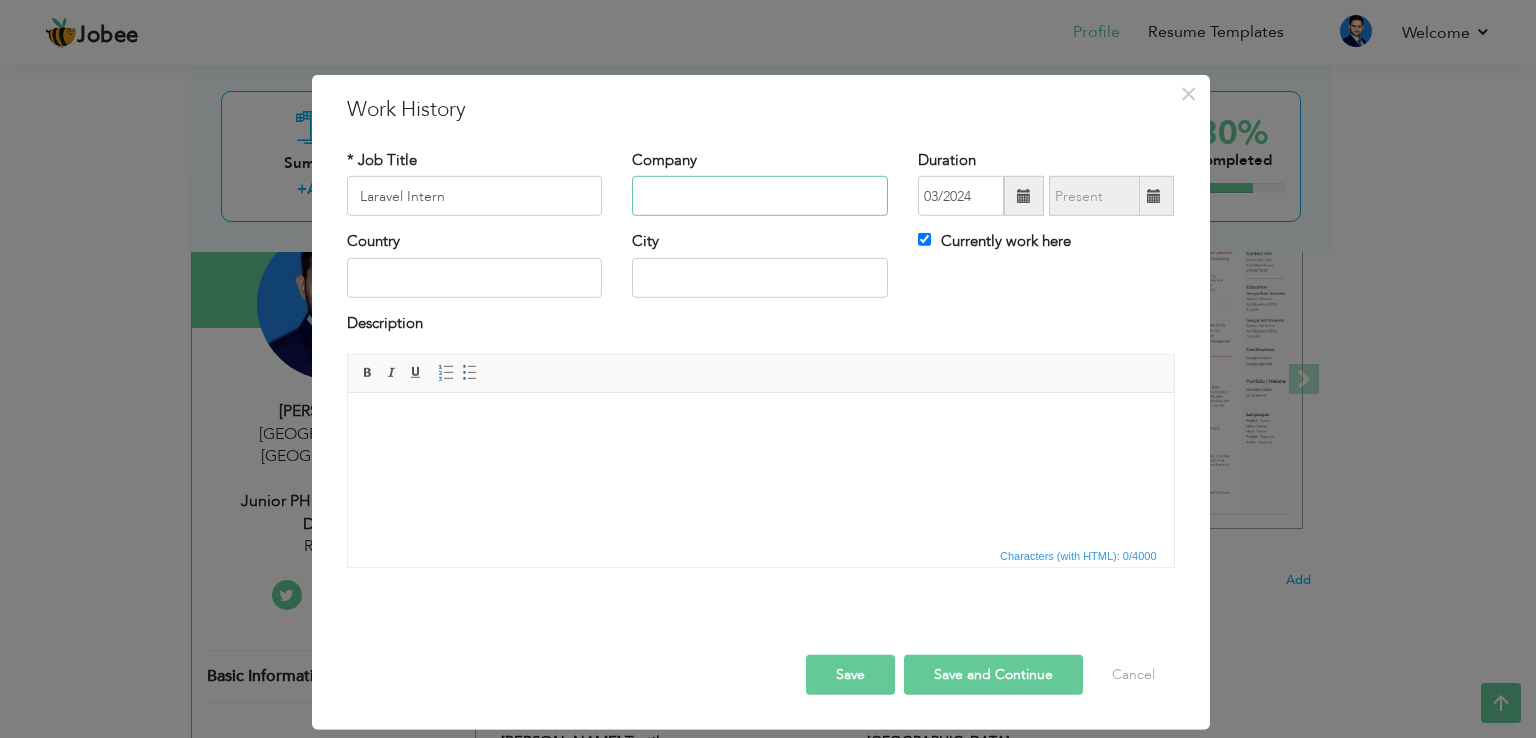 click at bounding box center [760, 196] 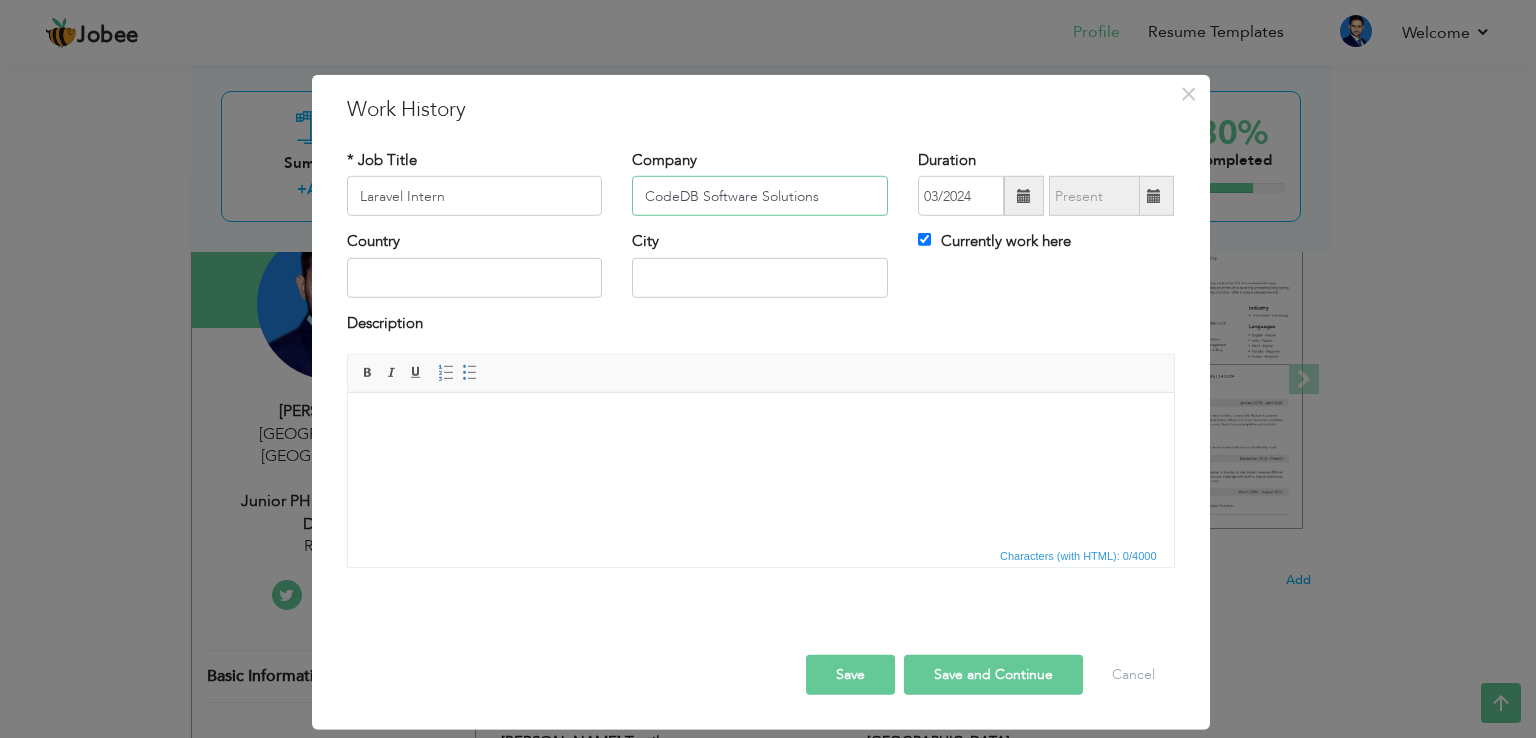 type on "CodeDB Software Solutions" 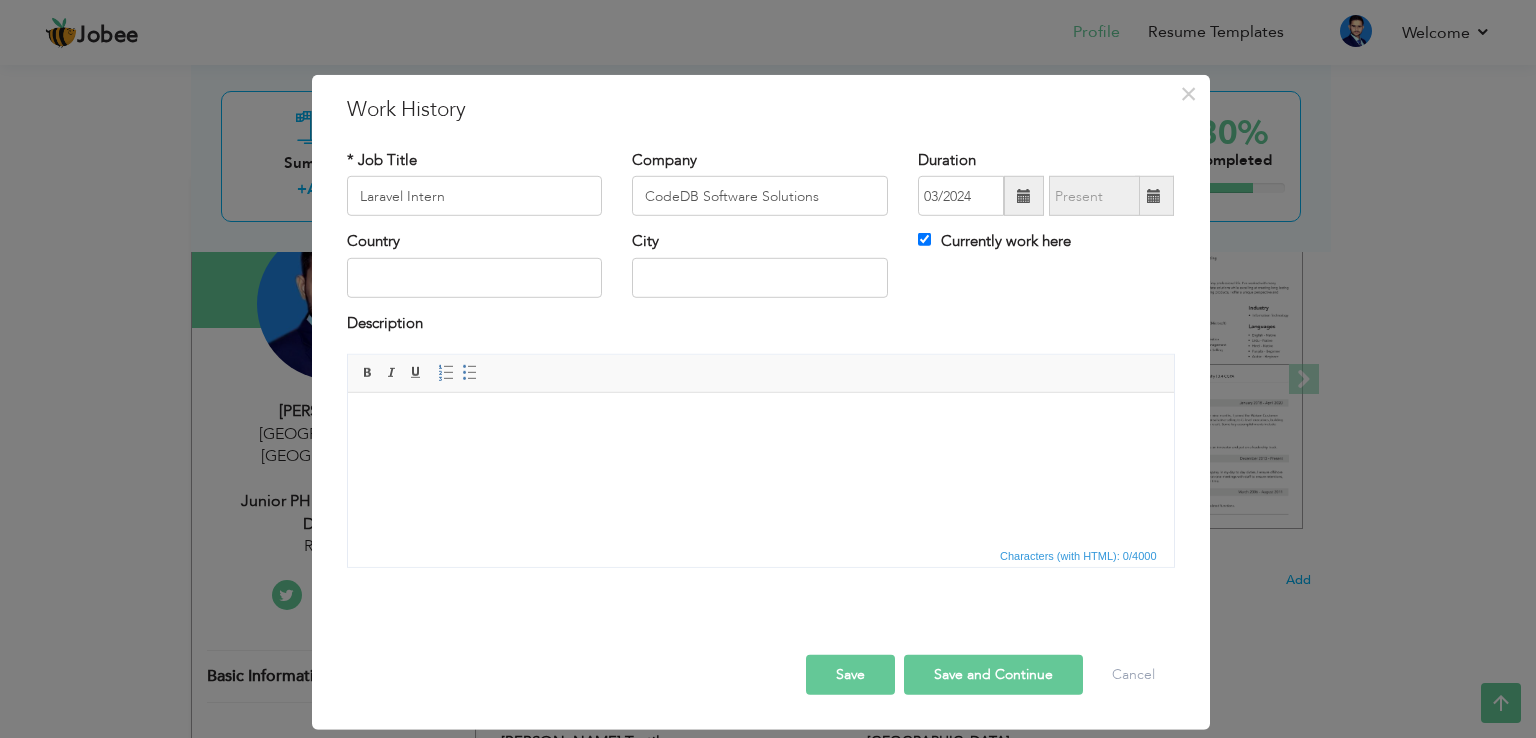 click on "Country
City
Currently work here" at bounding box center [761, 271] 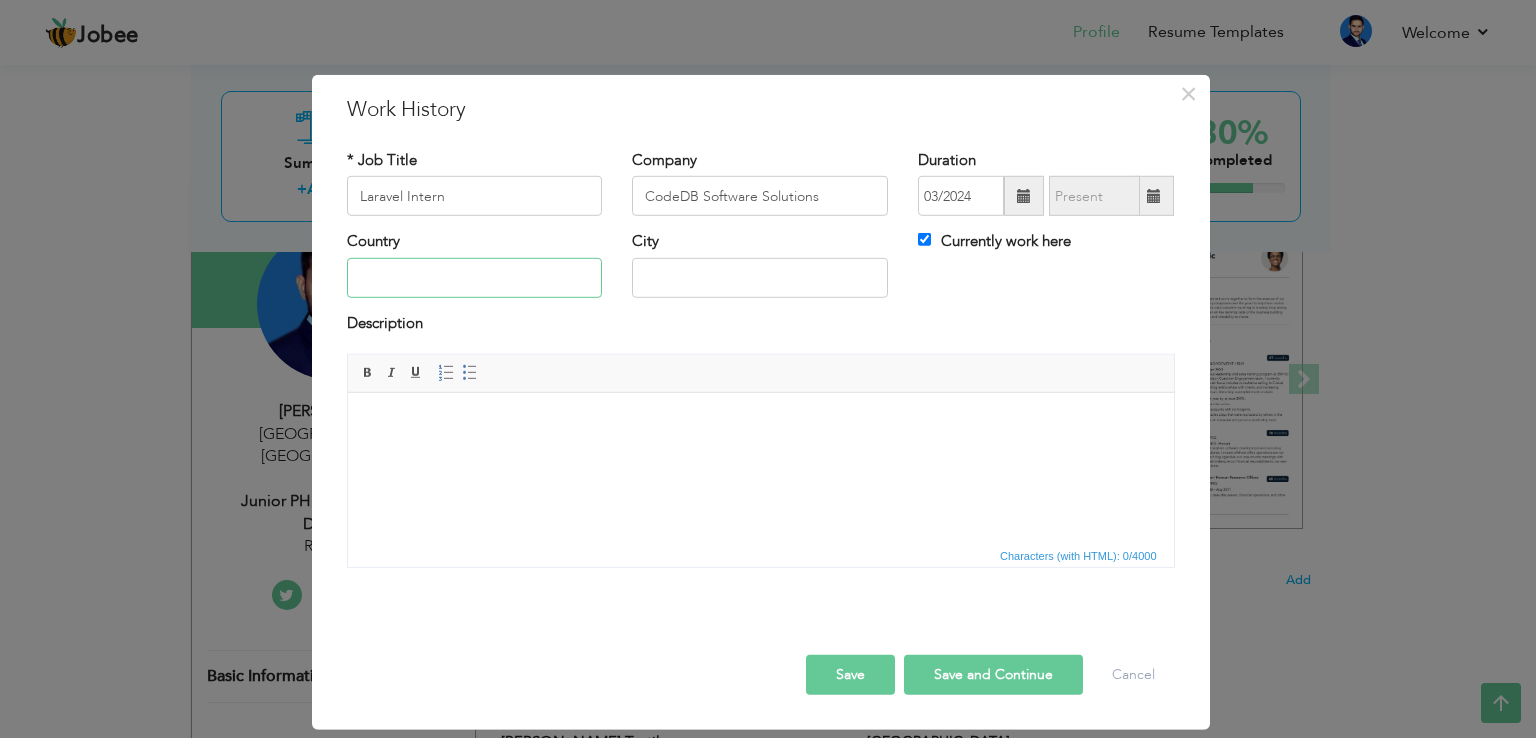 click at bounding box center [475, 278] 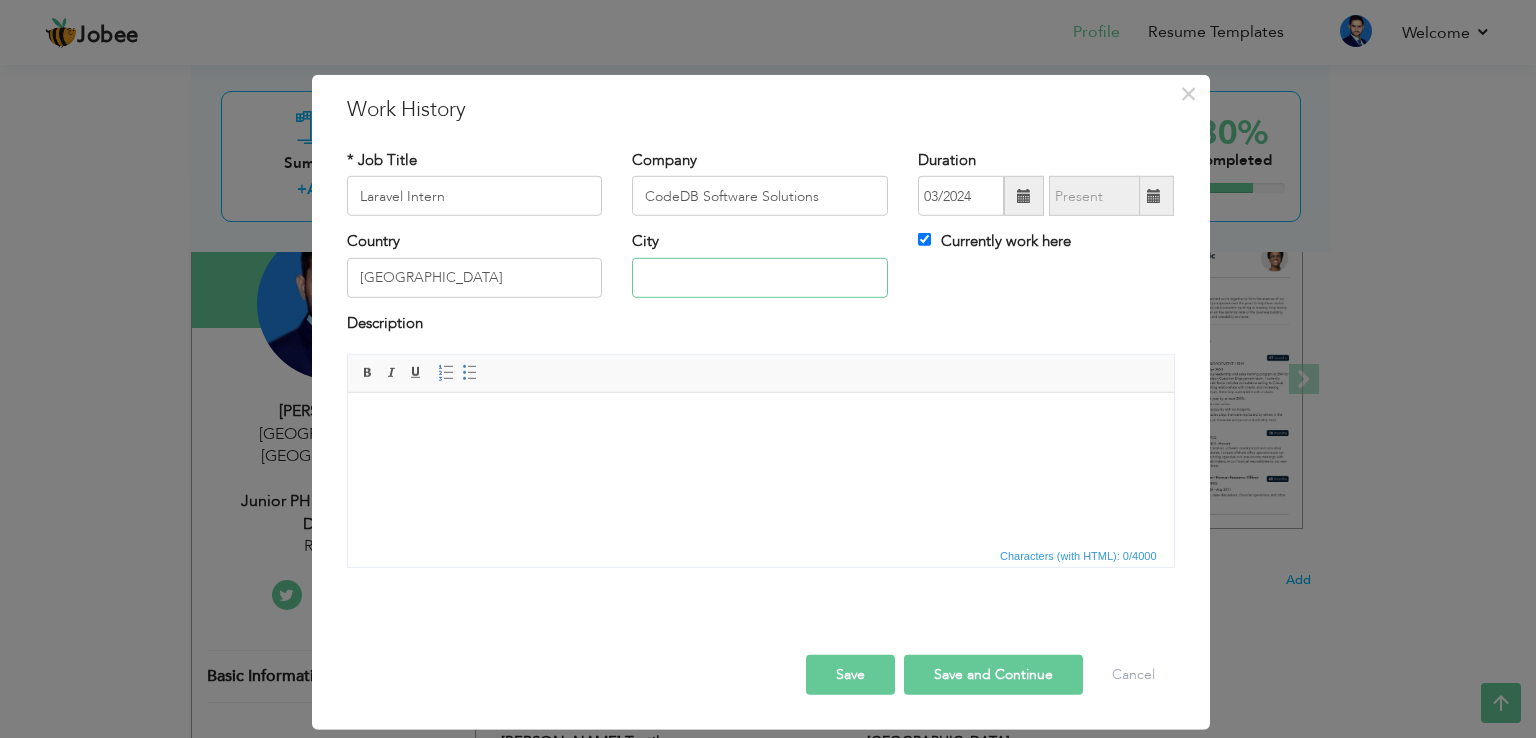 type on "[GEOGRAPHIC_DATA]" 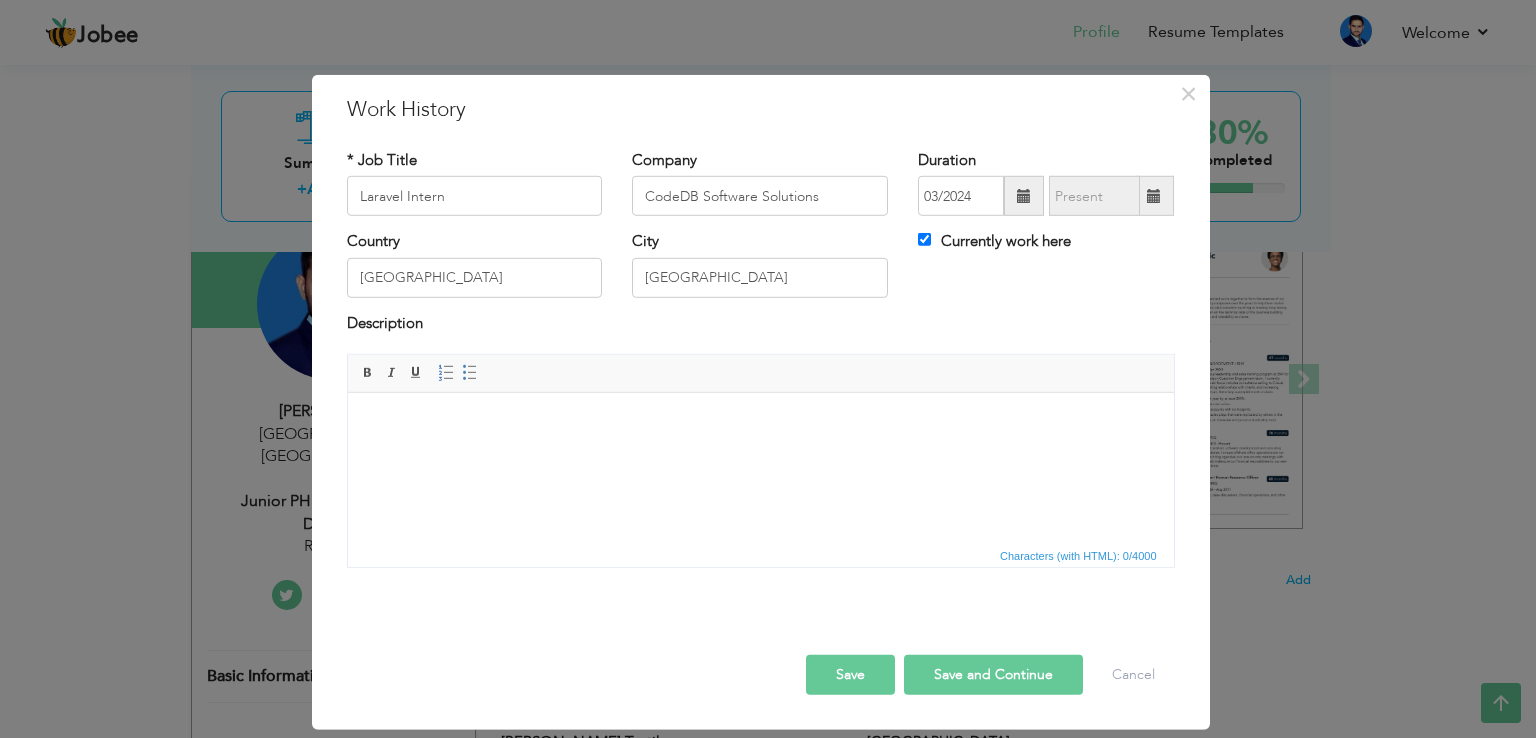 click on "Save" at bounding box center (850, 675) 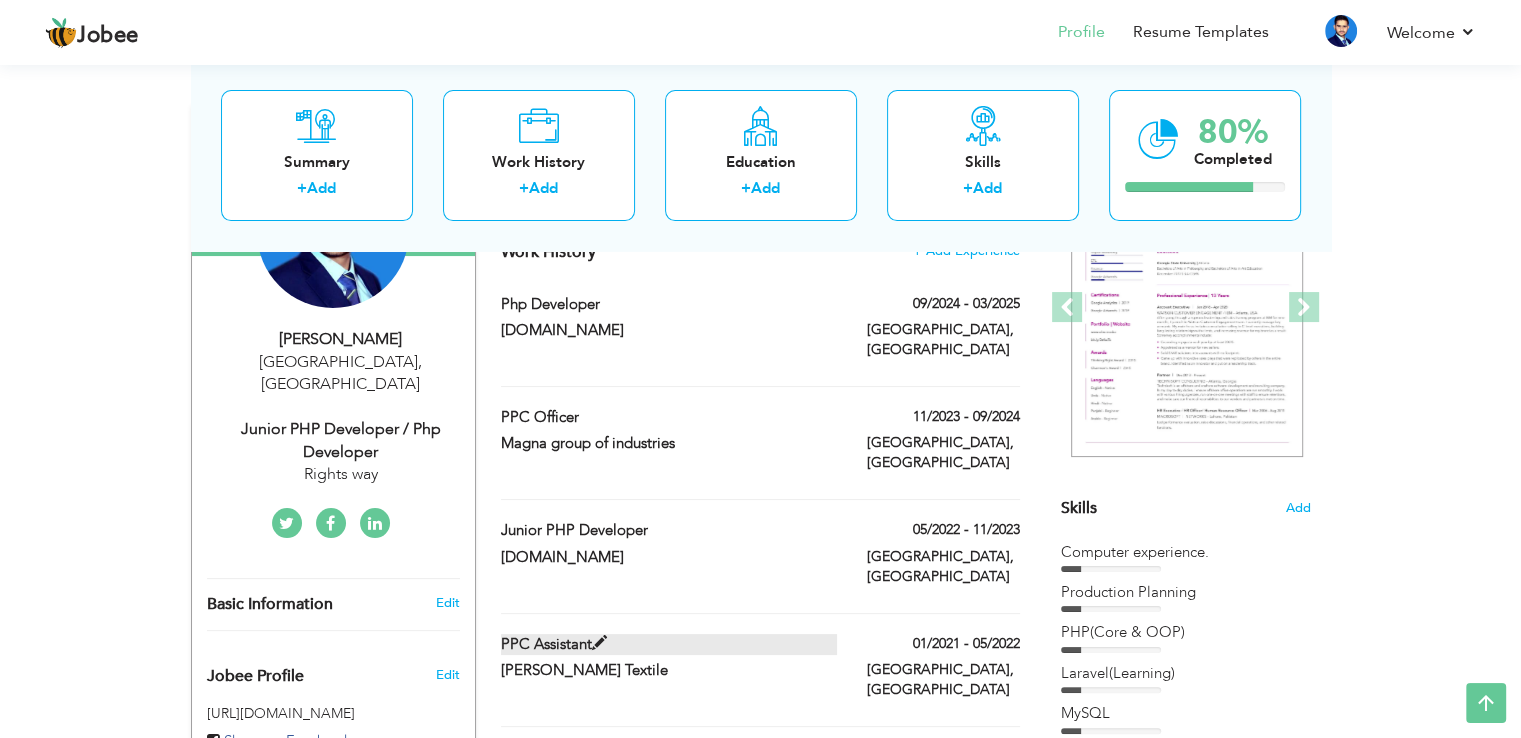 scroll, scrollTop: 500, scrollLeft: 0, axis: vertical 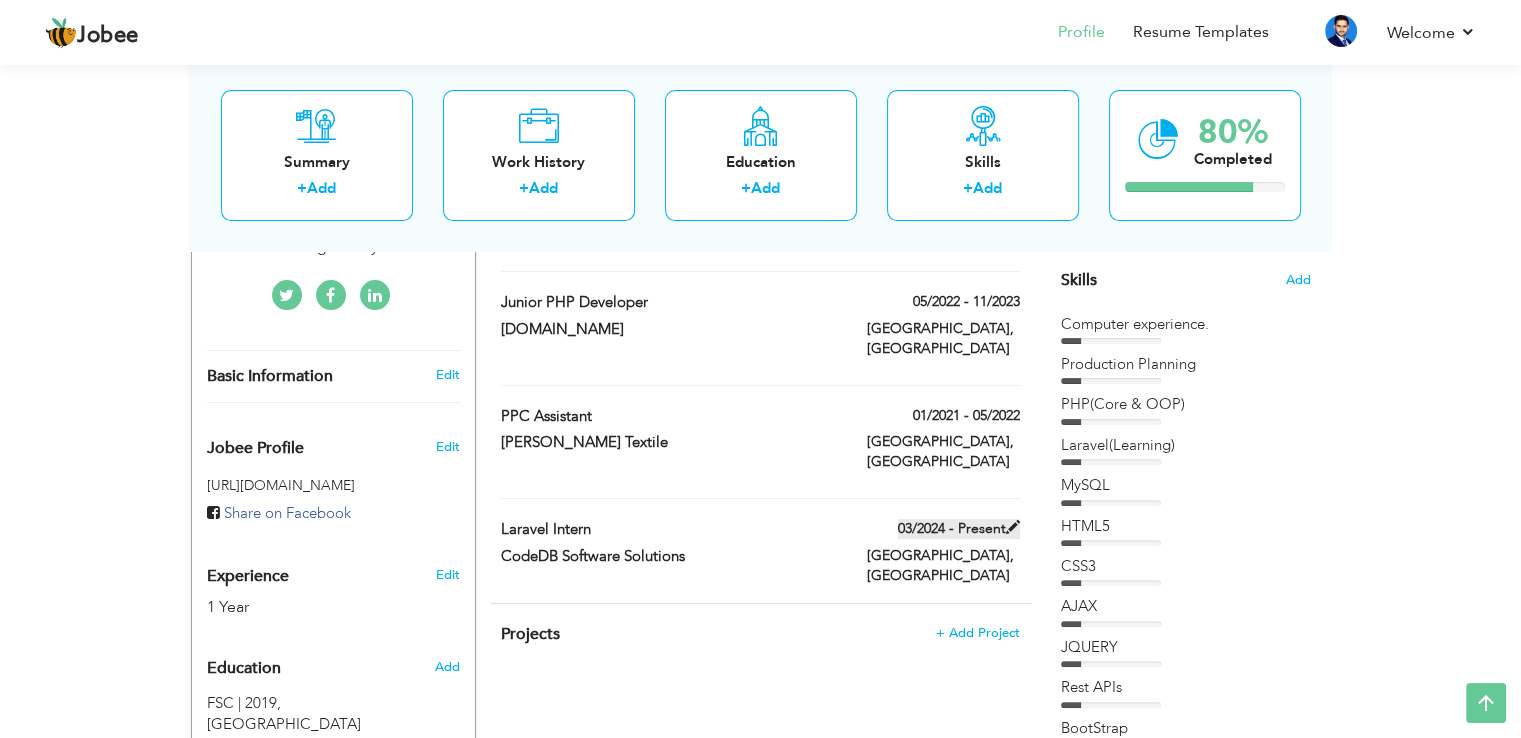 click at bounding box center [1013, 527] 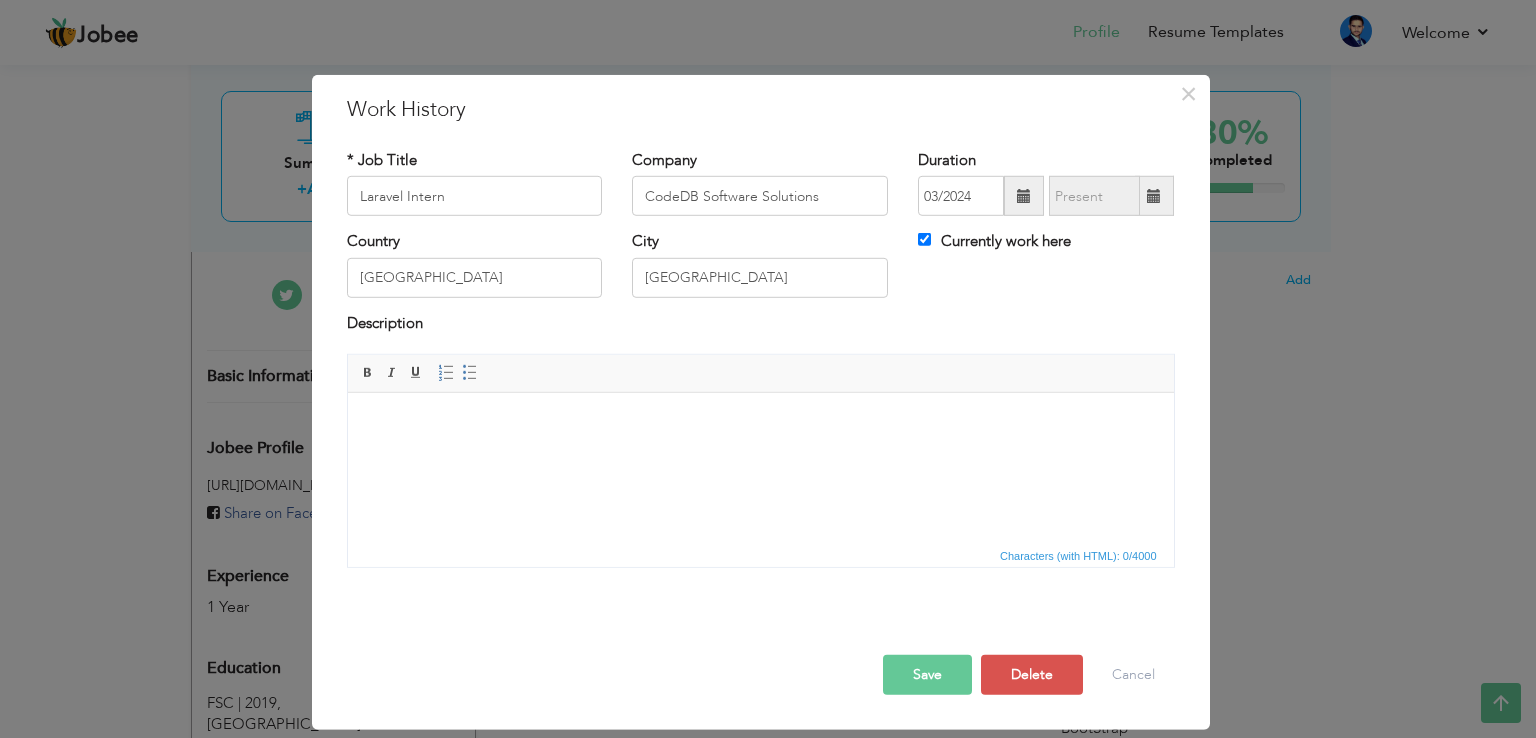 click at bounding box center (1024, 196) 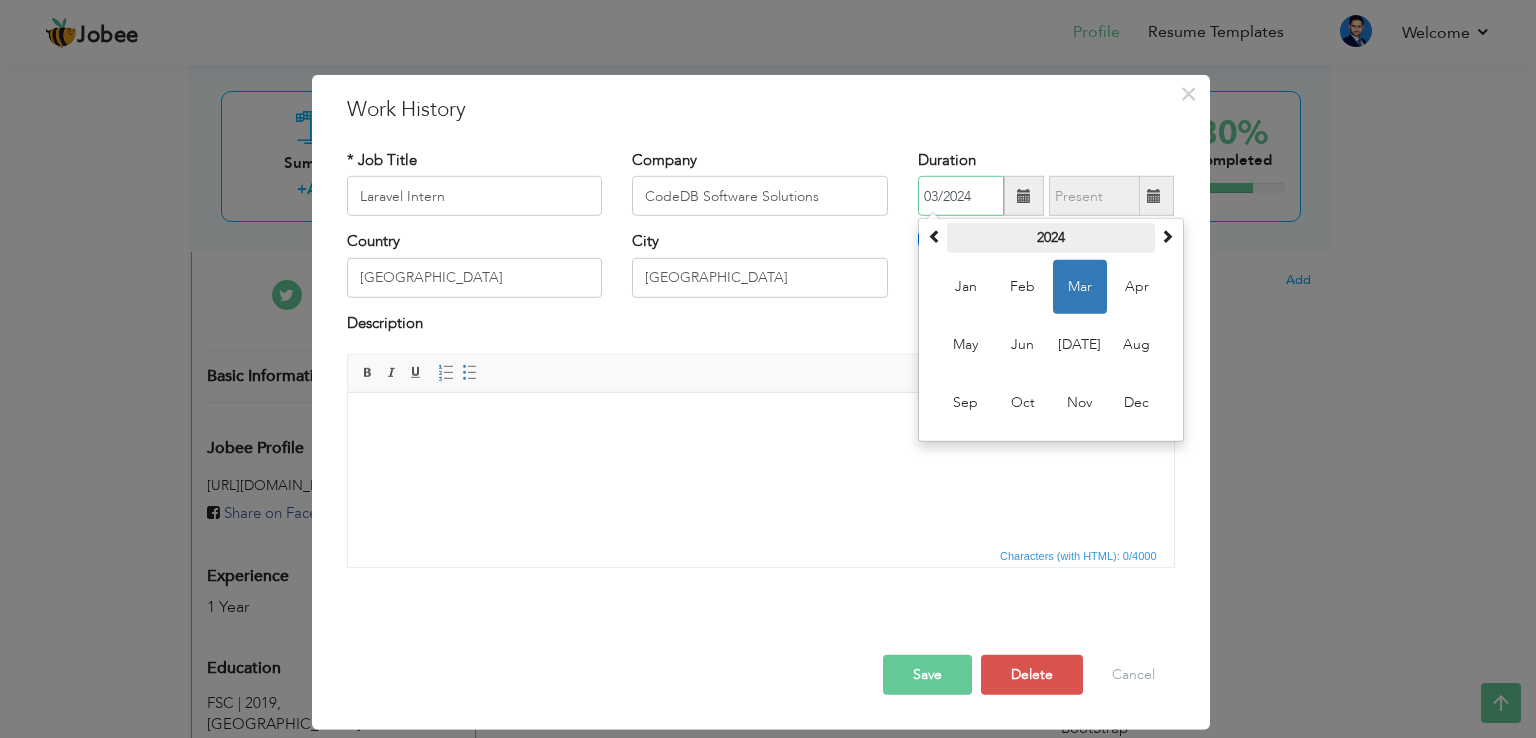 click on "2024" at bounding box center [1051, 238] 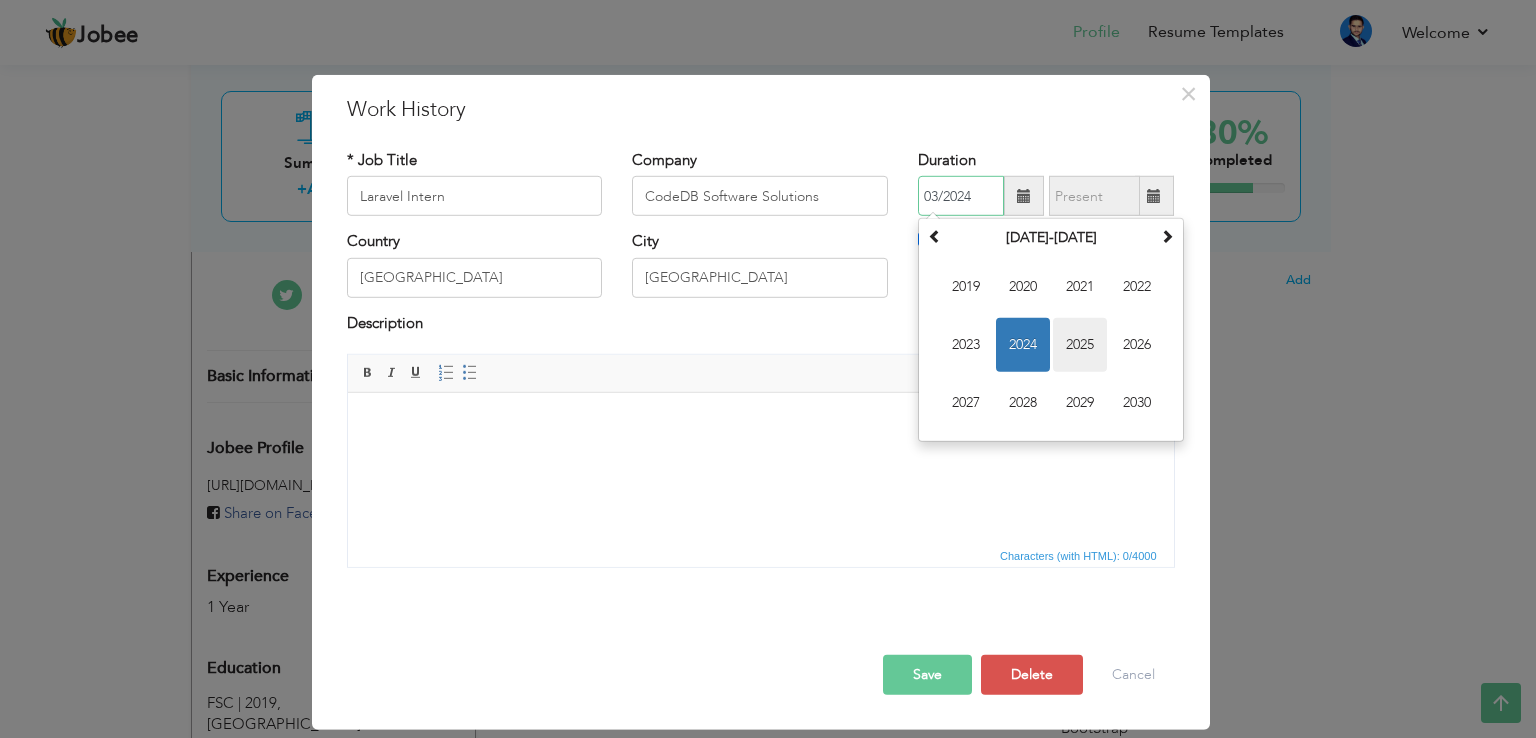 click on "2025" at bounding box center (1080, 345) 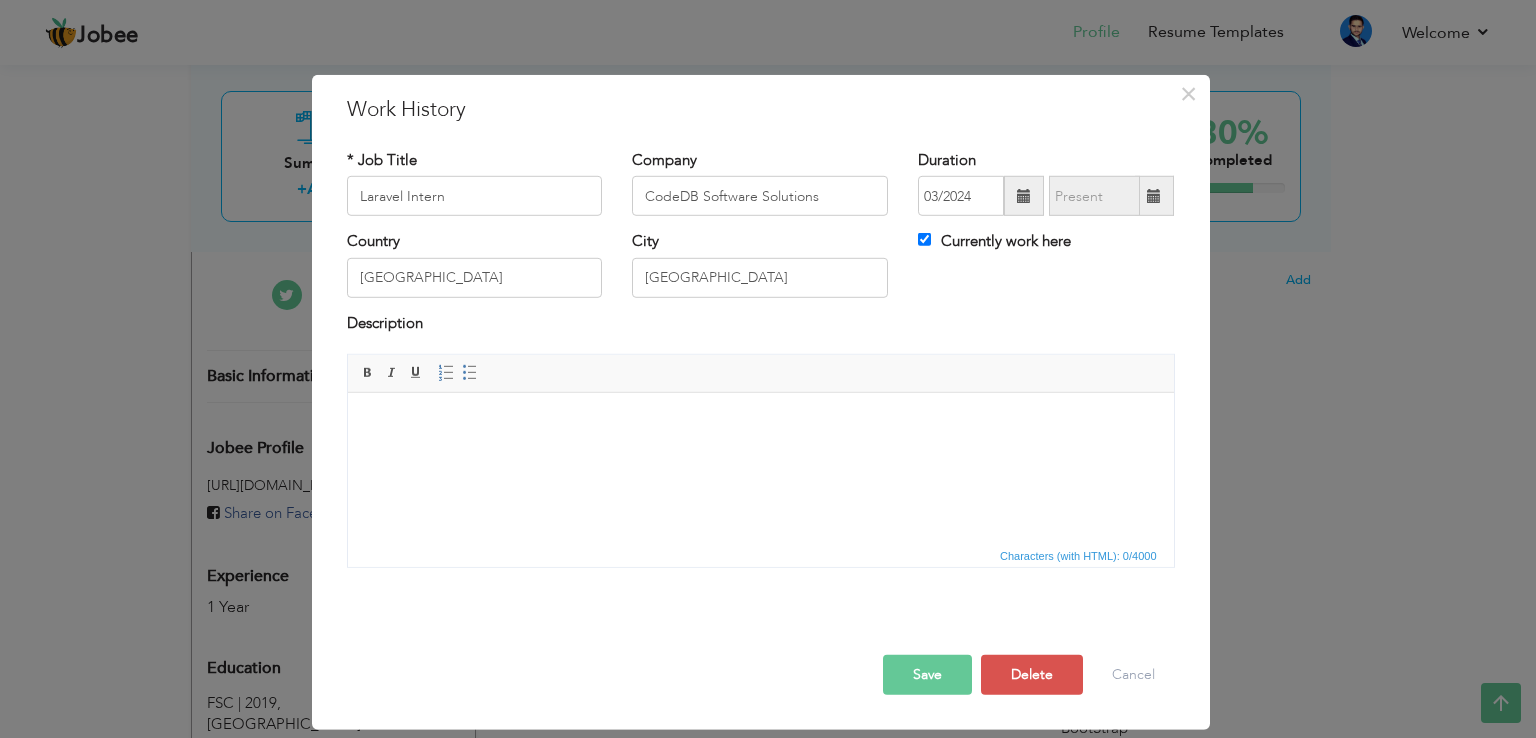 click on "Save" at bounding box center [927, 675] 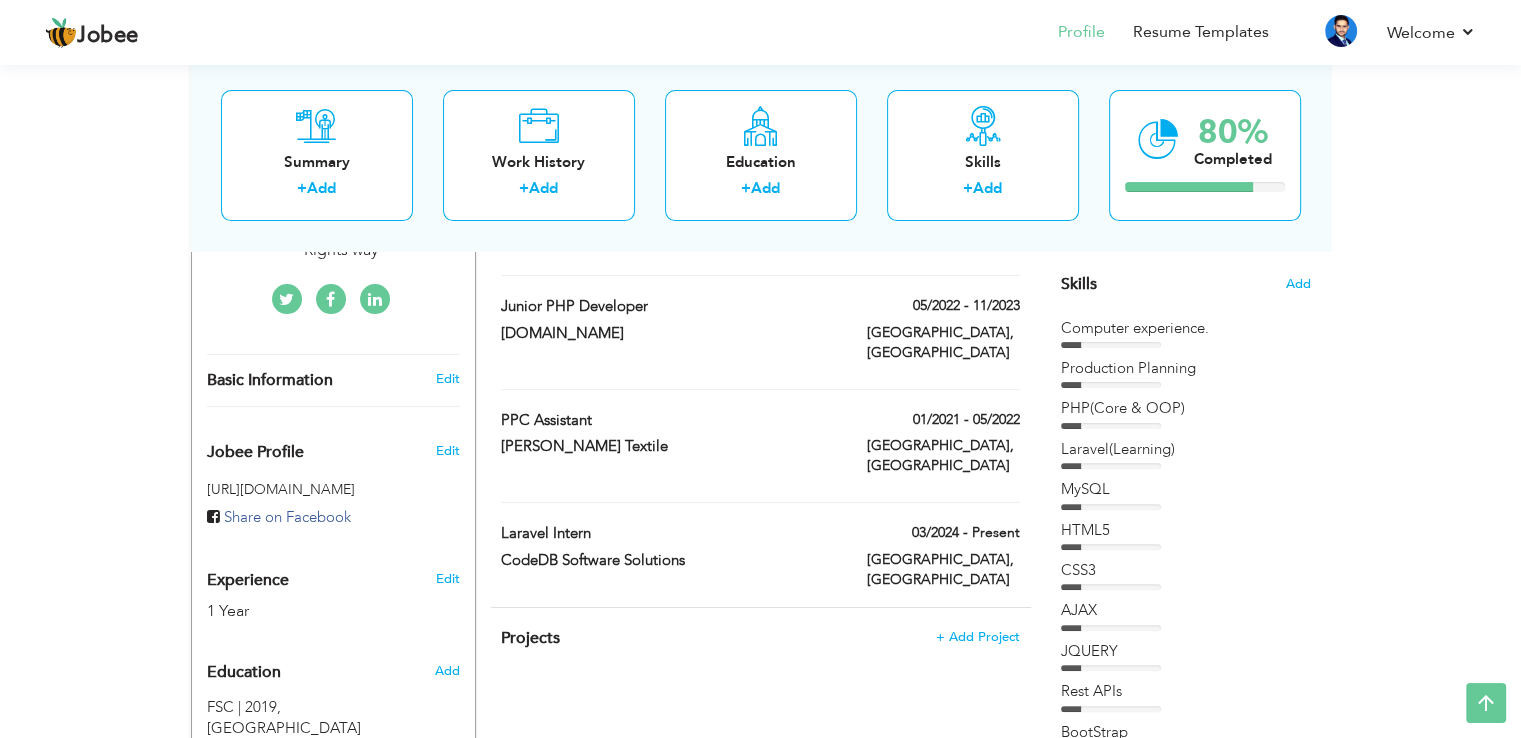 scroll, scrollTop: 500, scrollLeft: 0, axis: vertical 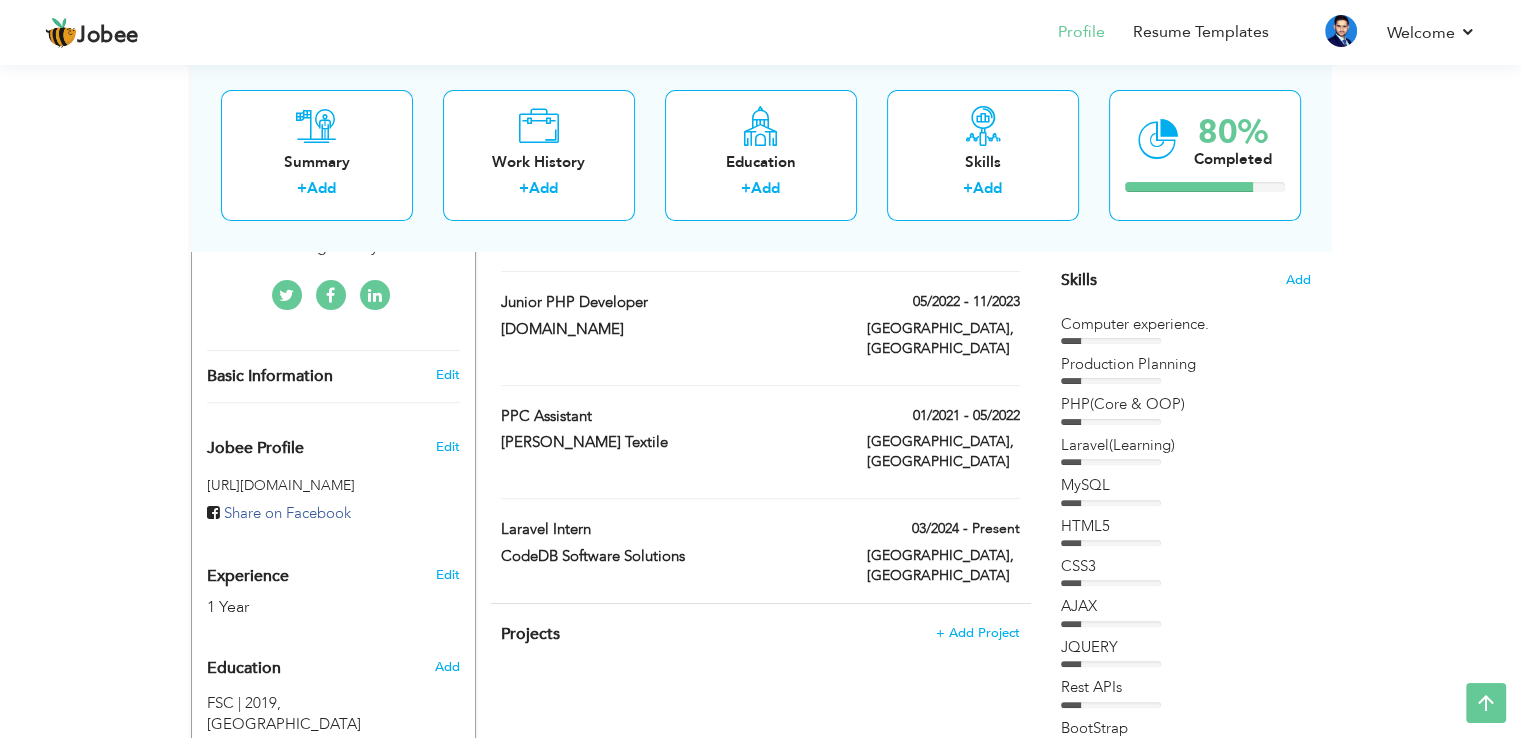 click on "03/2024 - Present" at bounding box center [943, 531] 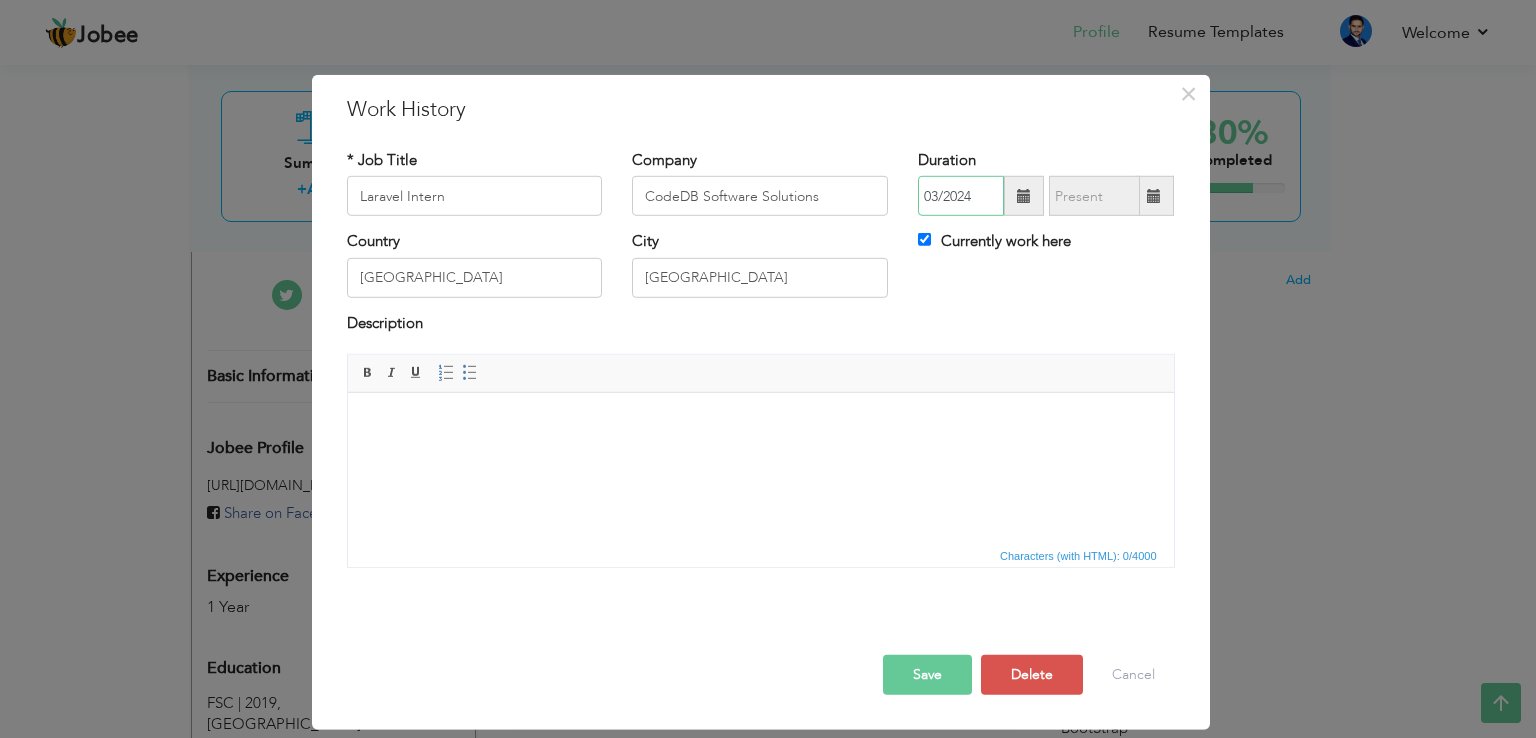 click on "03/2024" at bounding box center [961, 196] 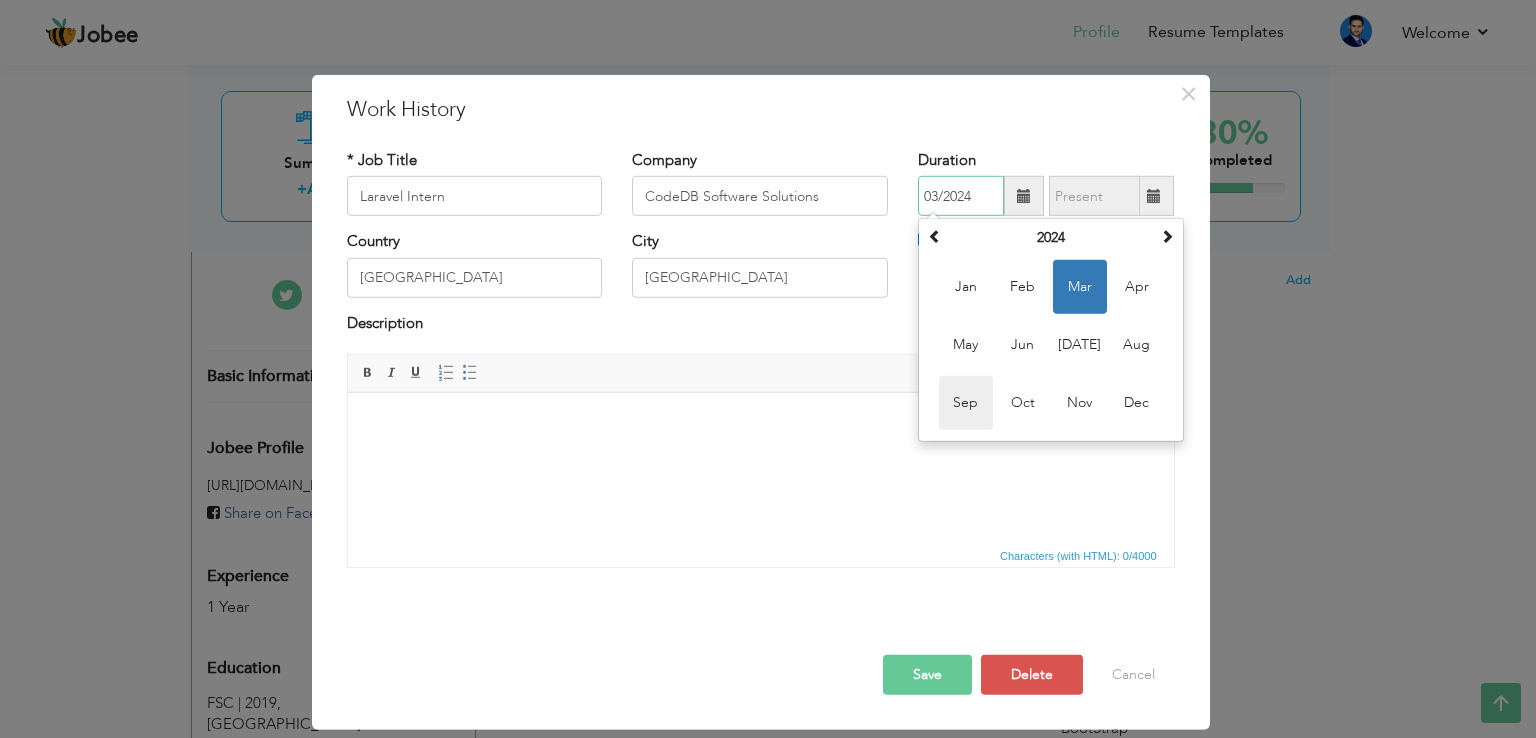 click on "Sep" at bounding box center [966, 403] 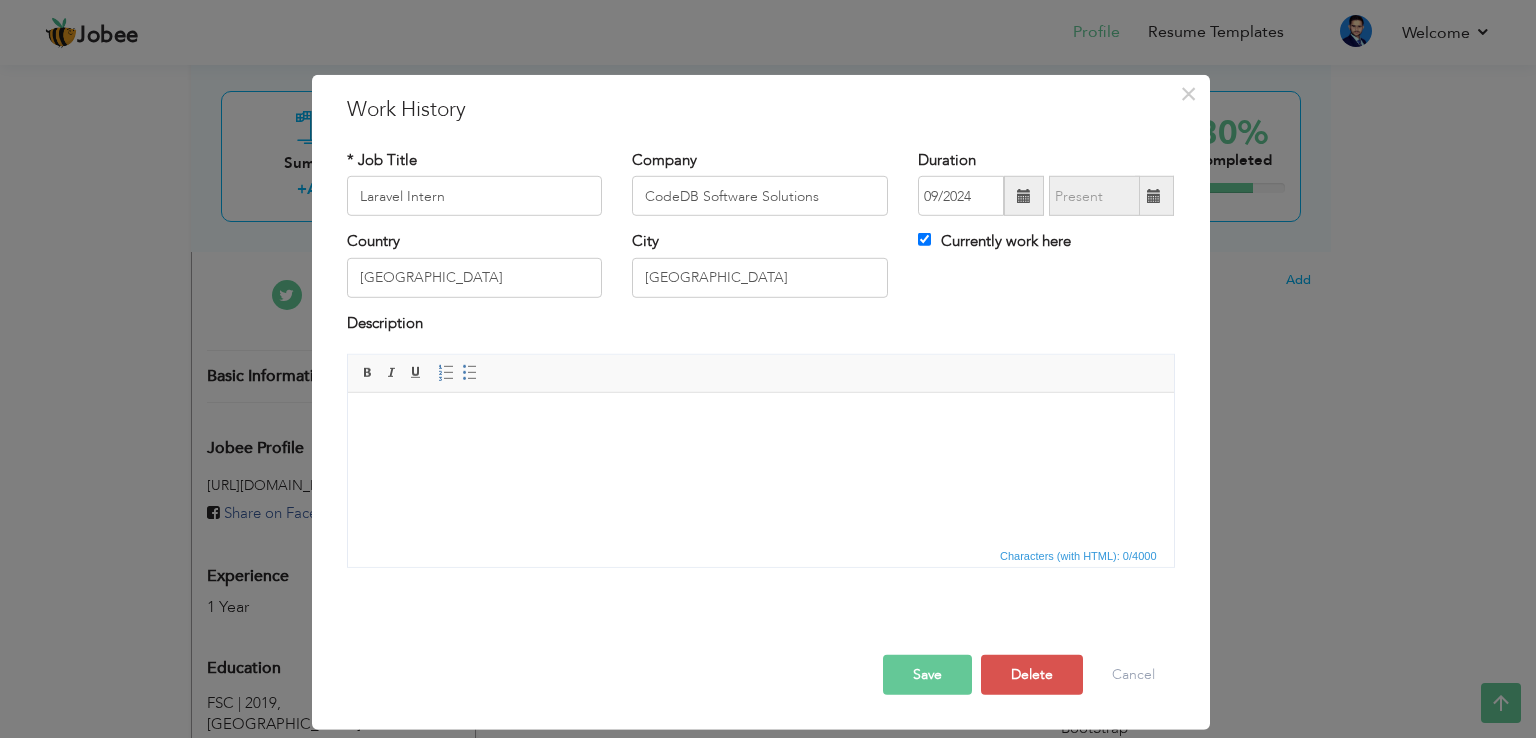 click on "Save
Save and Continue
Delete
Cancel" at bounding box center (761, 654) 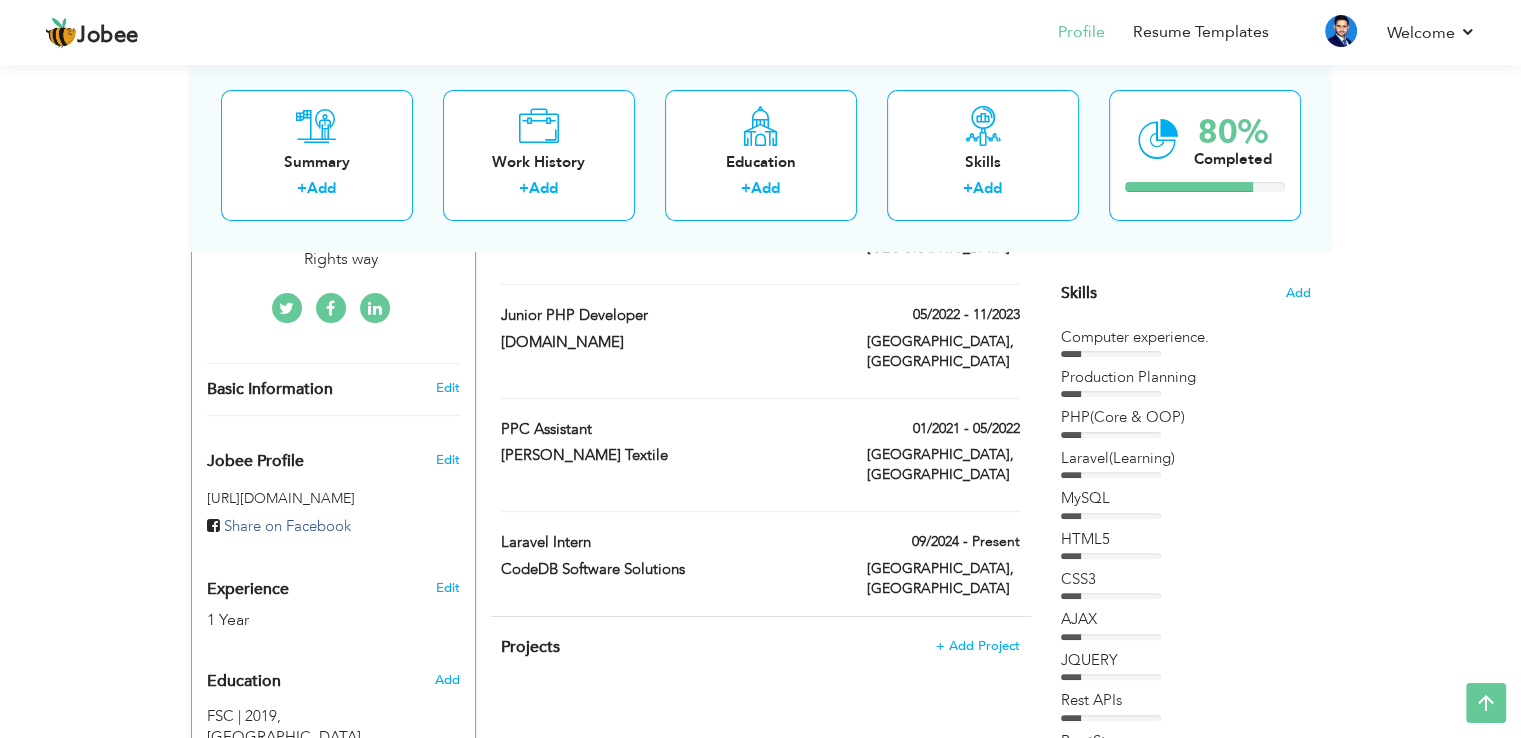 scroll, scrollTop: 500, scrollLeft: 0, axis: vertical 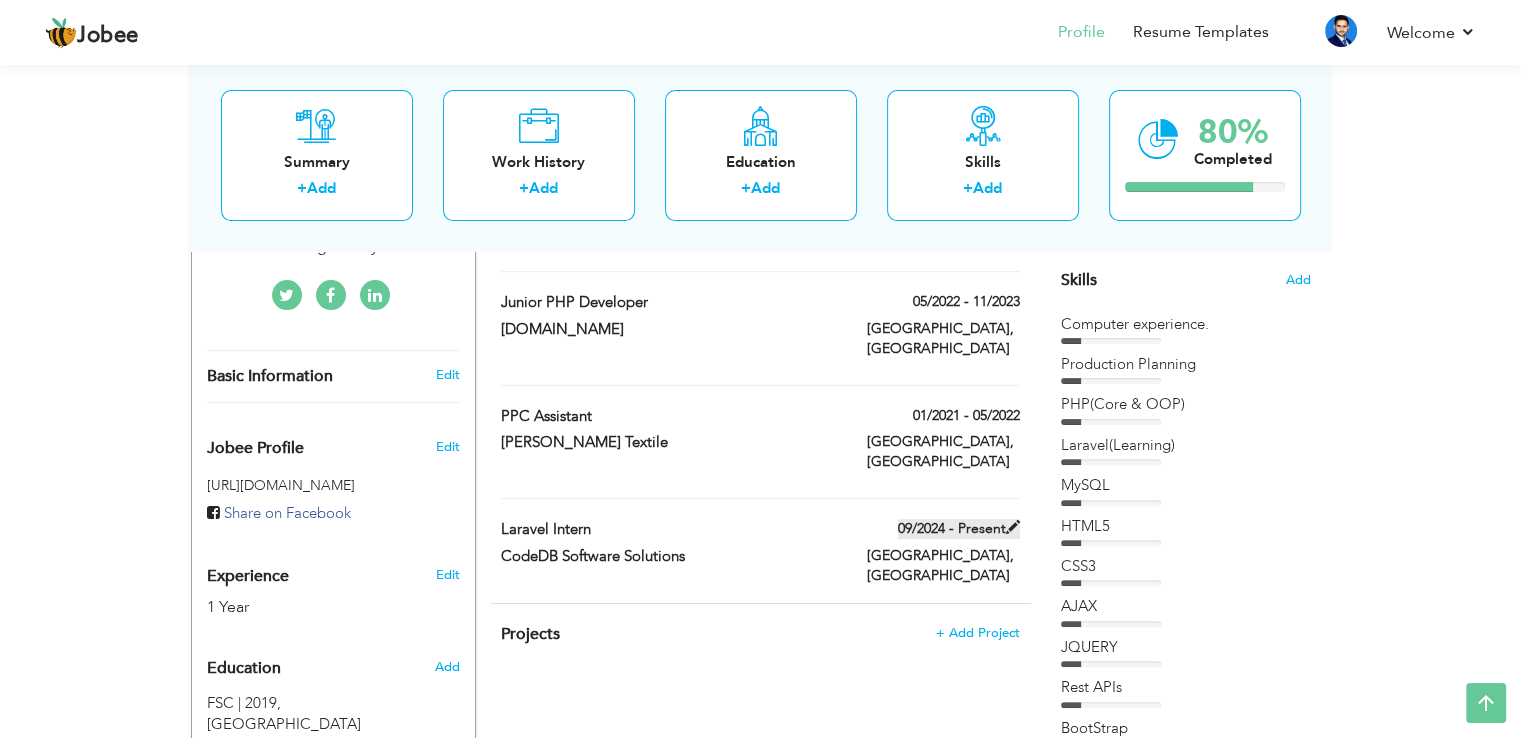 click at bounding box center (1013, 527) 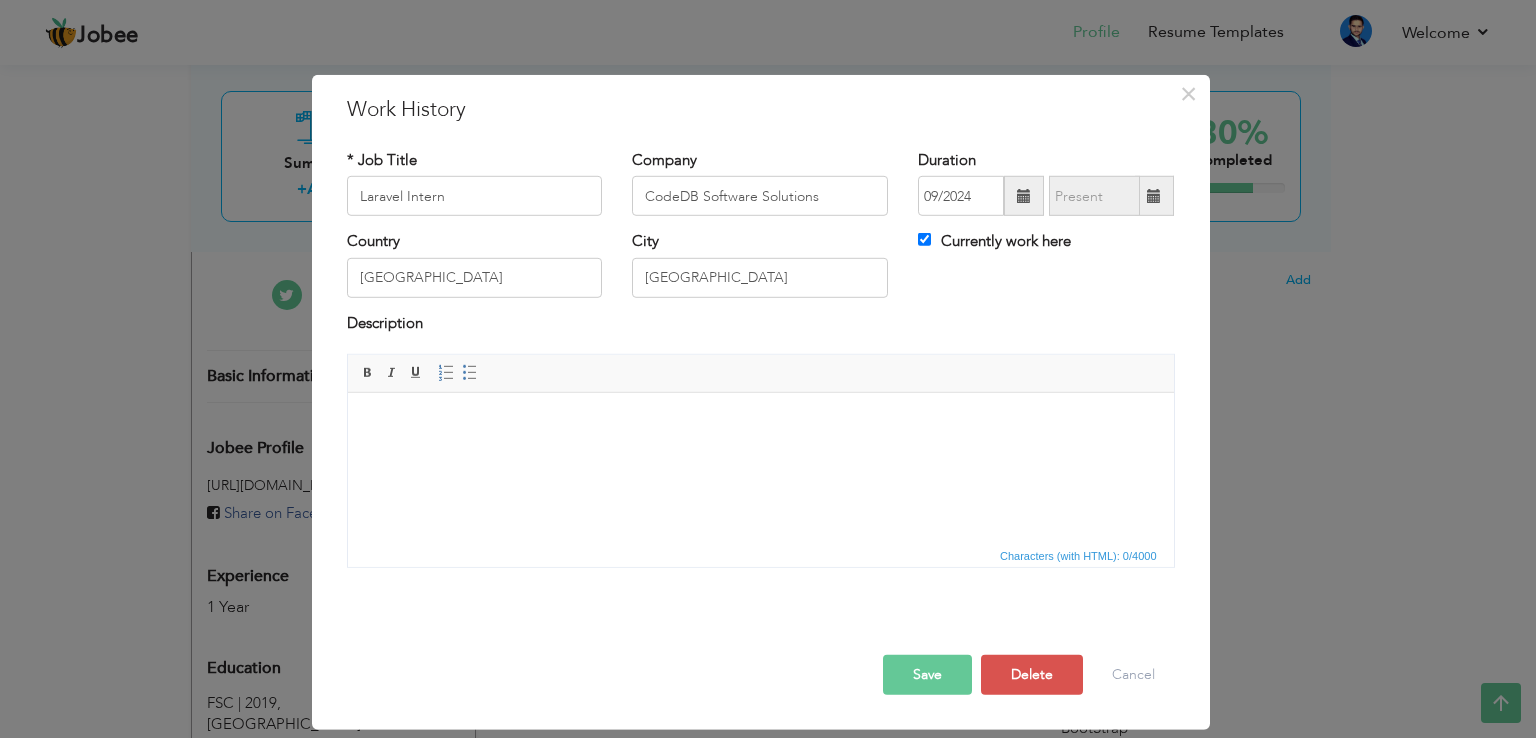 click at bounding box center [1024, 196] 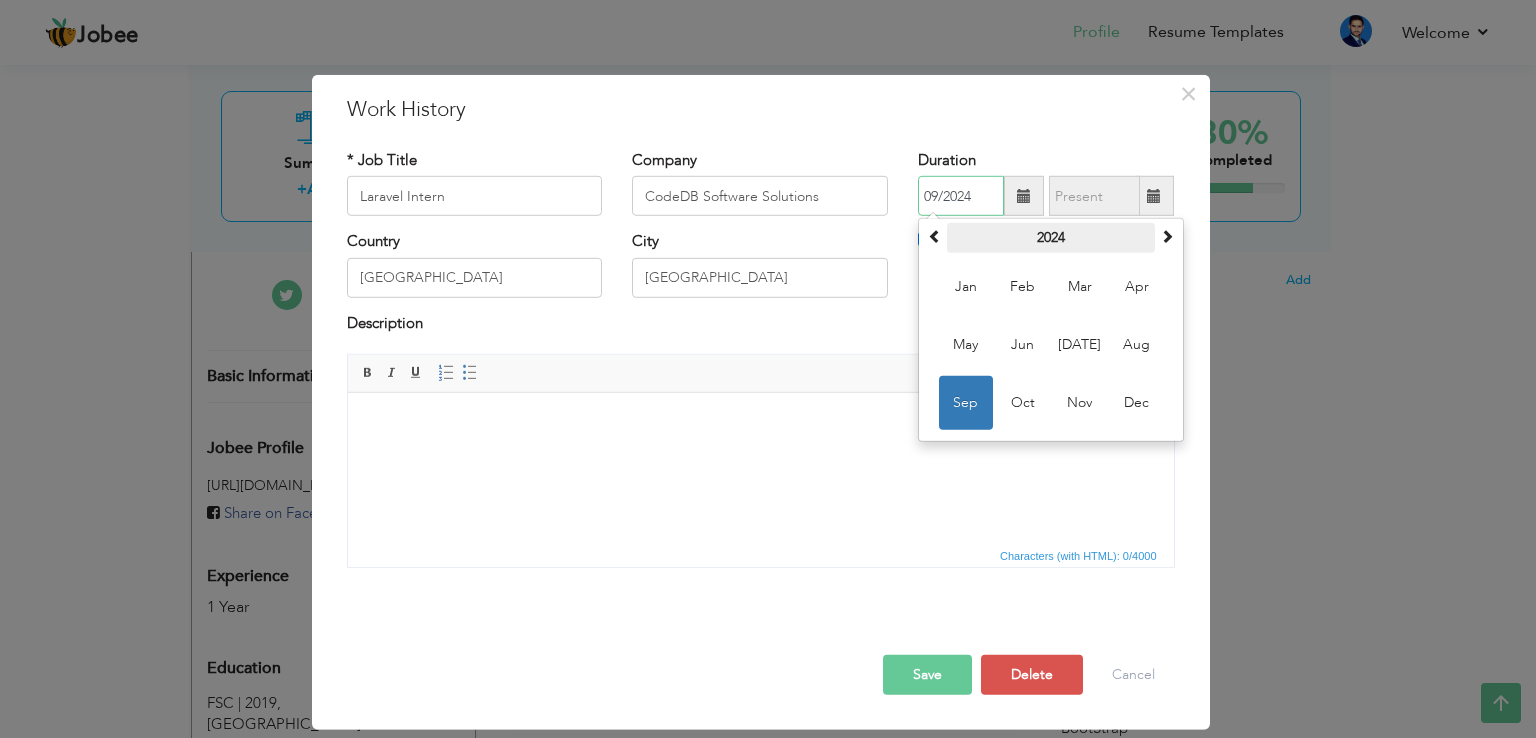 click on "2024" at bounding box center (1051, 238) 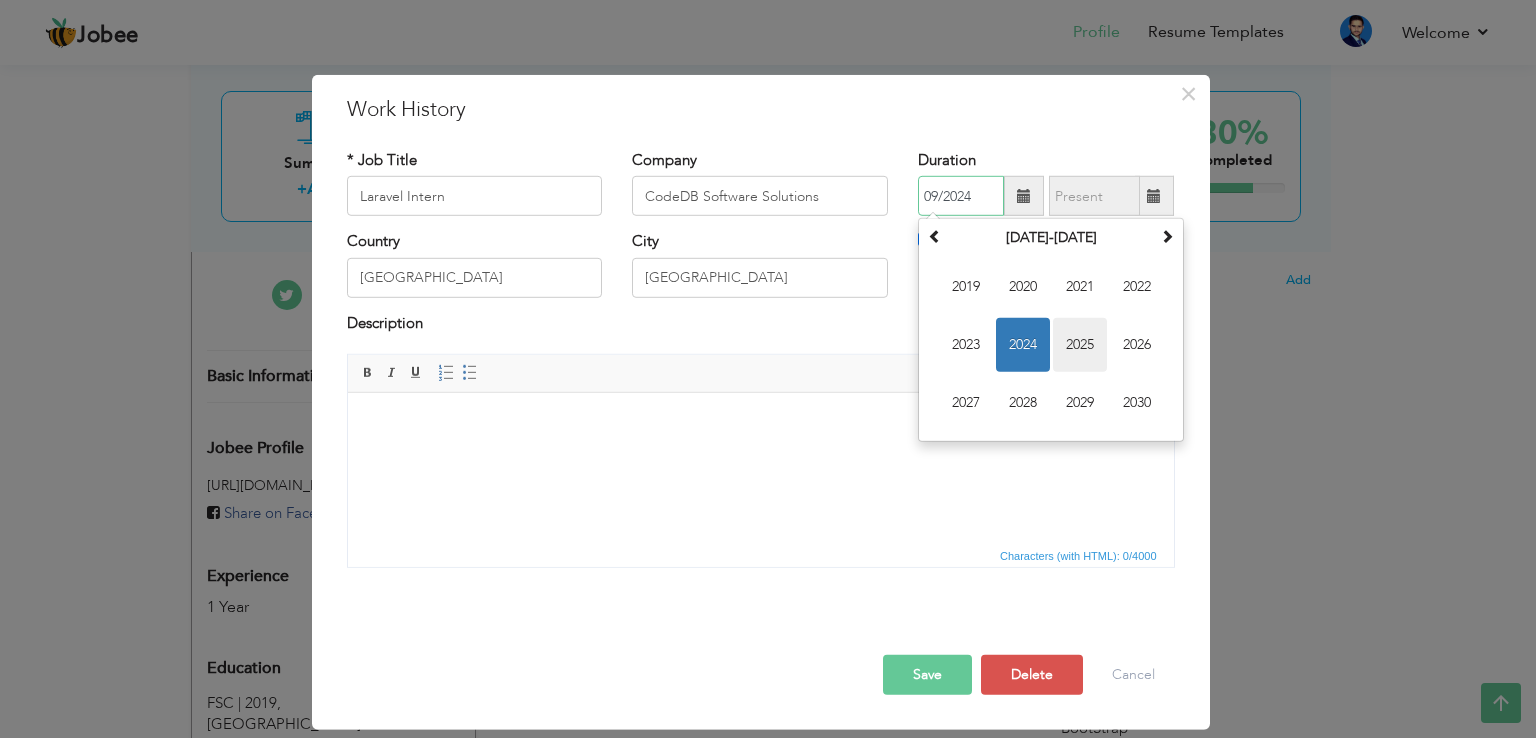 click on "2025" at bounding box center [1080, 345] 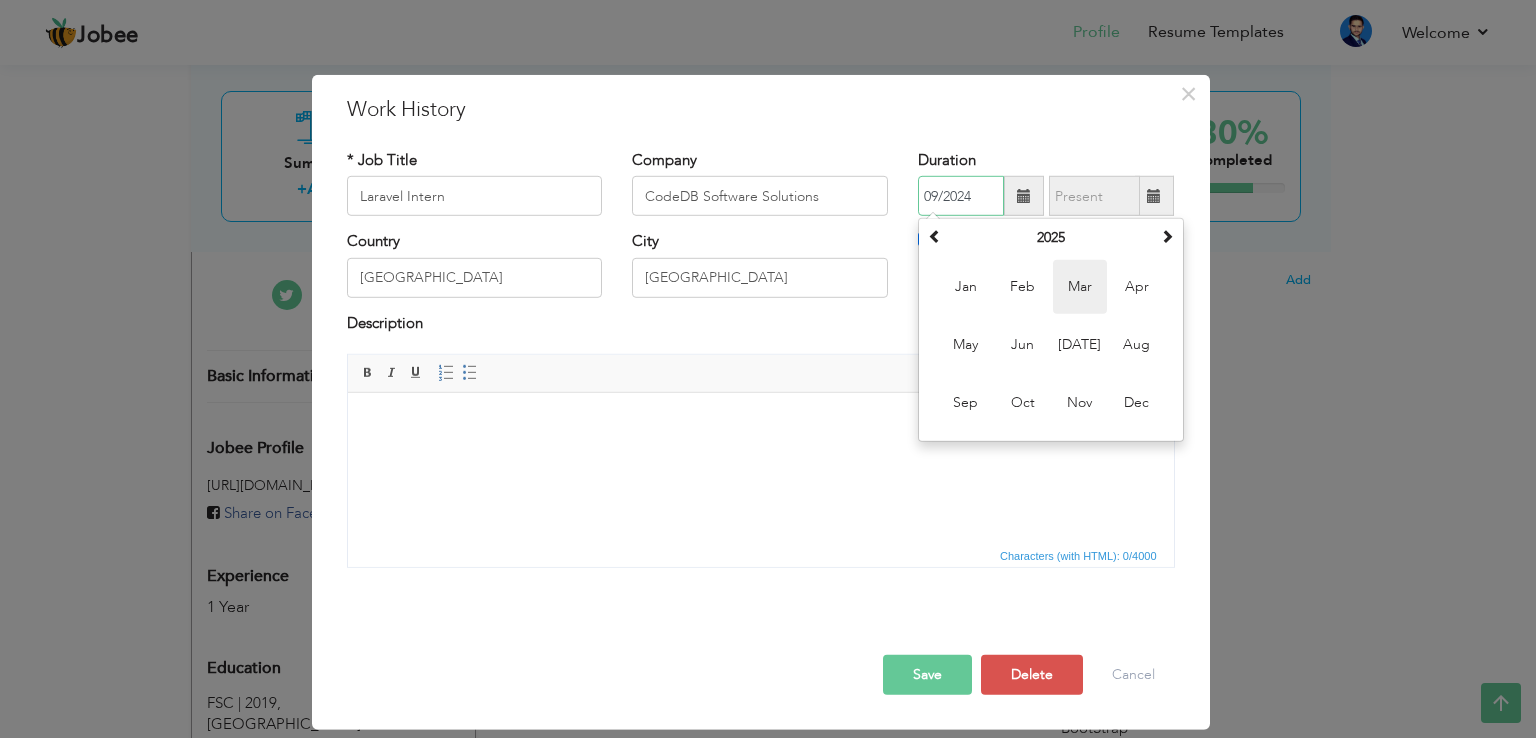 click on "Mar" at bounding box center (1080, 287) 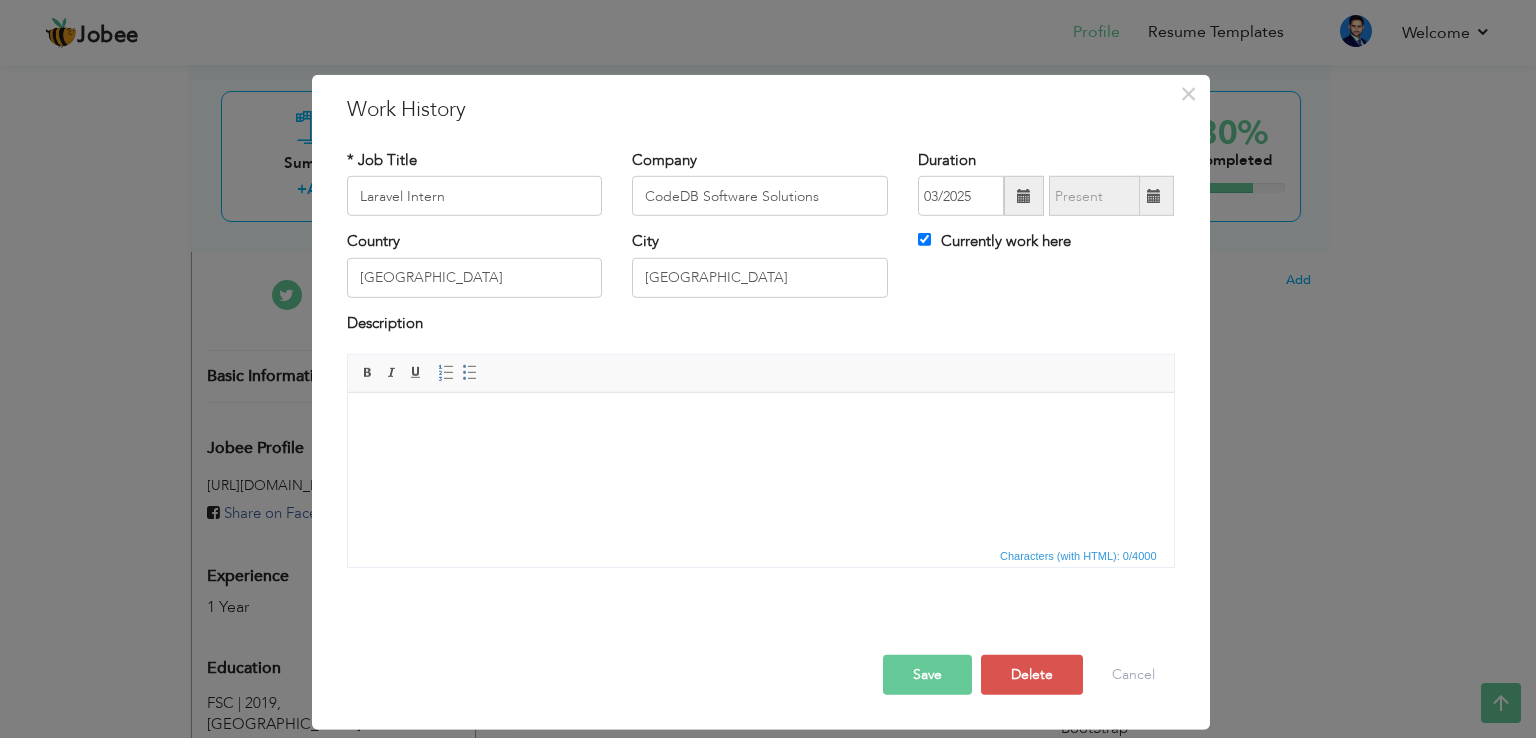 click on "Save" at bounding box center (927, 675) 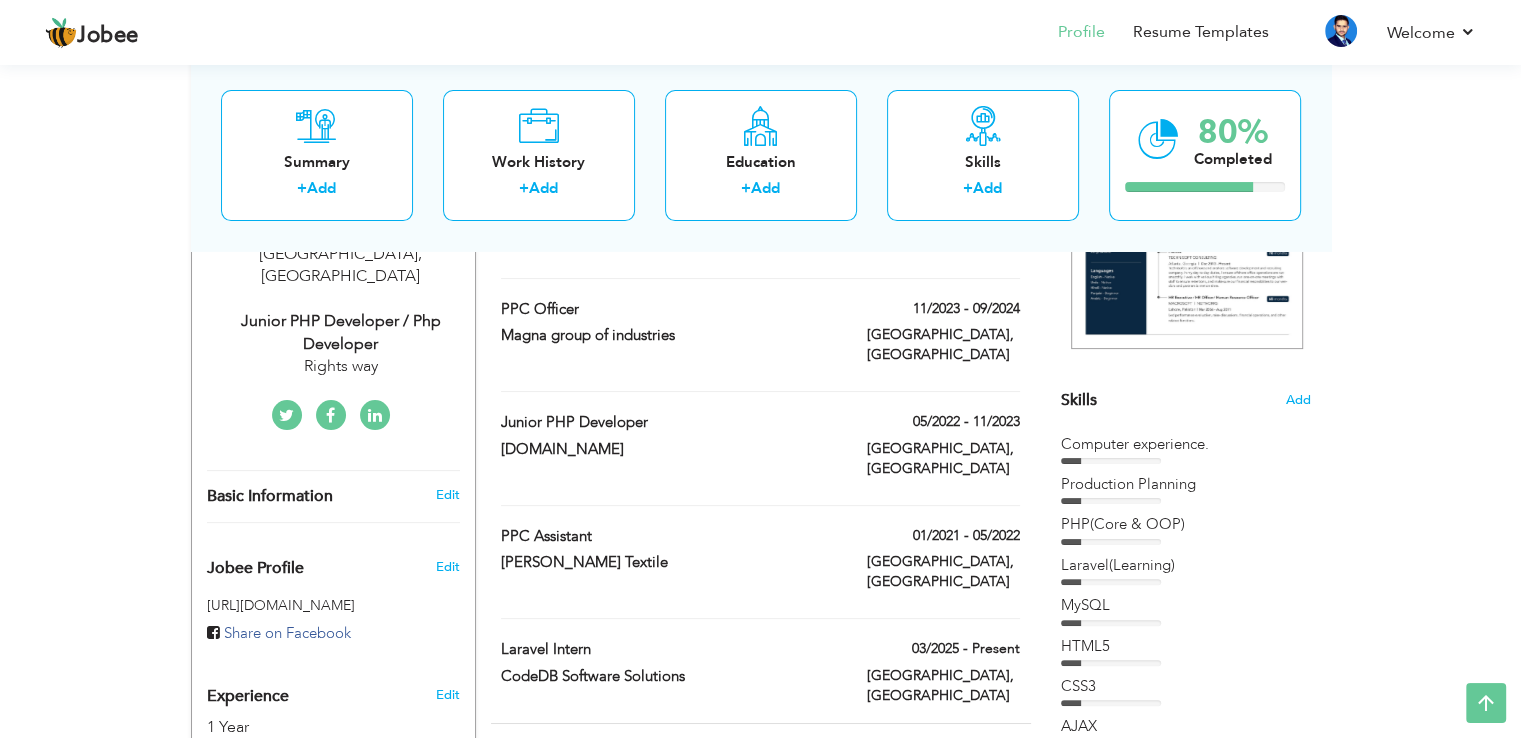 scroll, scrollTop: 500, scrollLeft: 0, axis: vertical 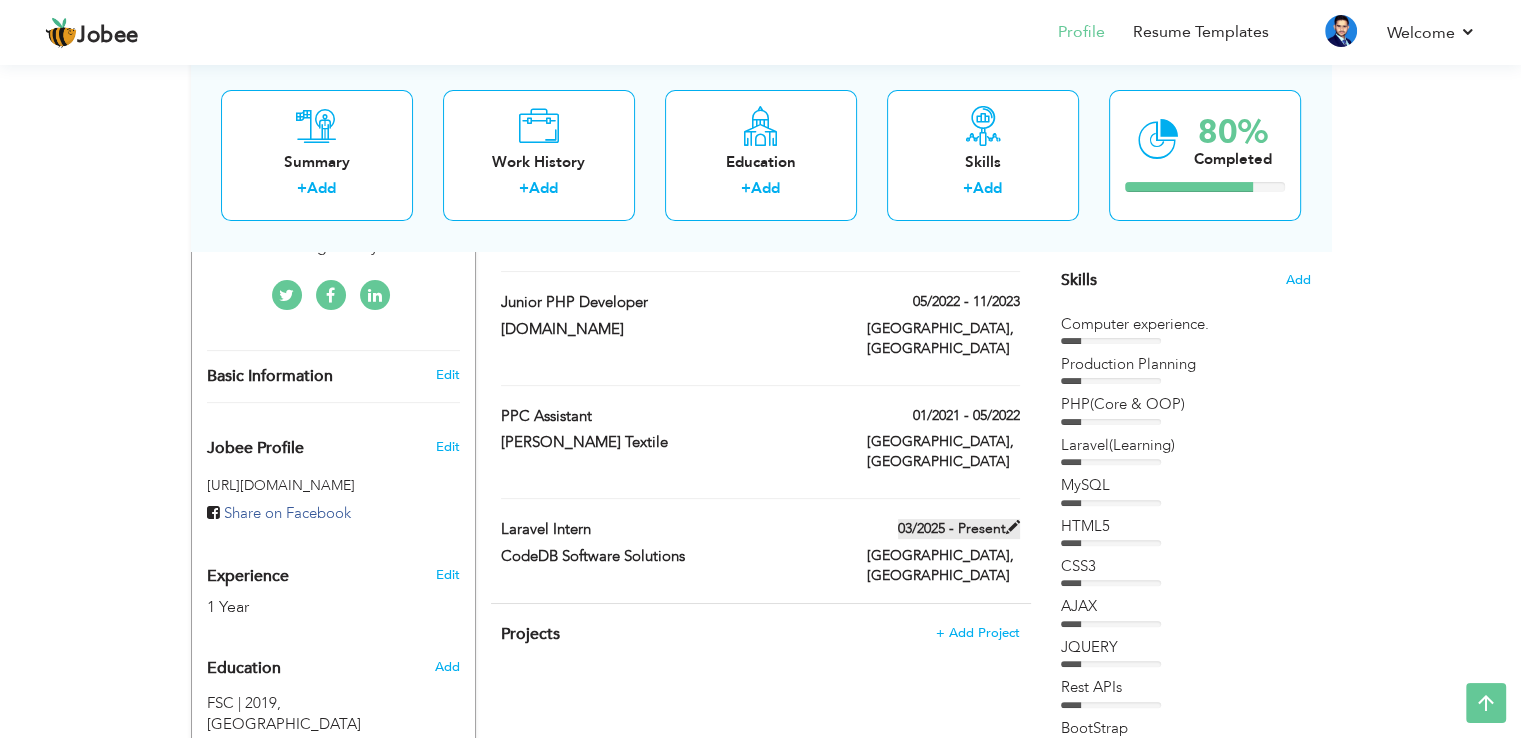 click at bounding box center [1013, 527] 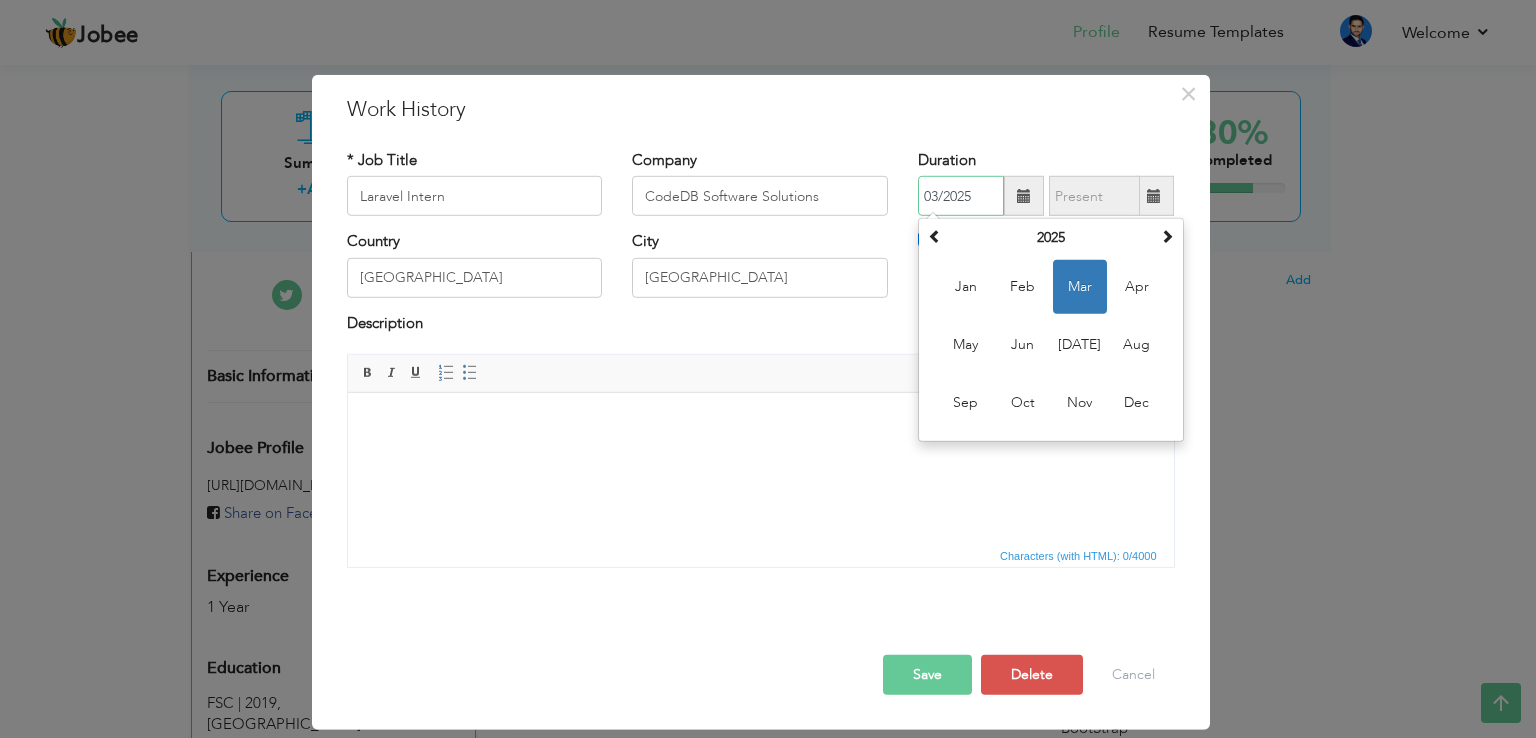 click on "03/2025" at bounding box center (961, 196) 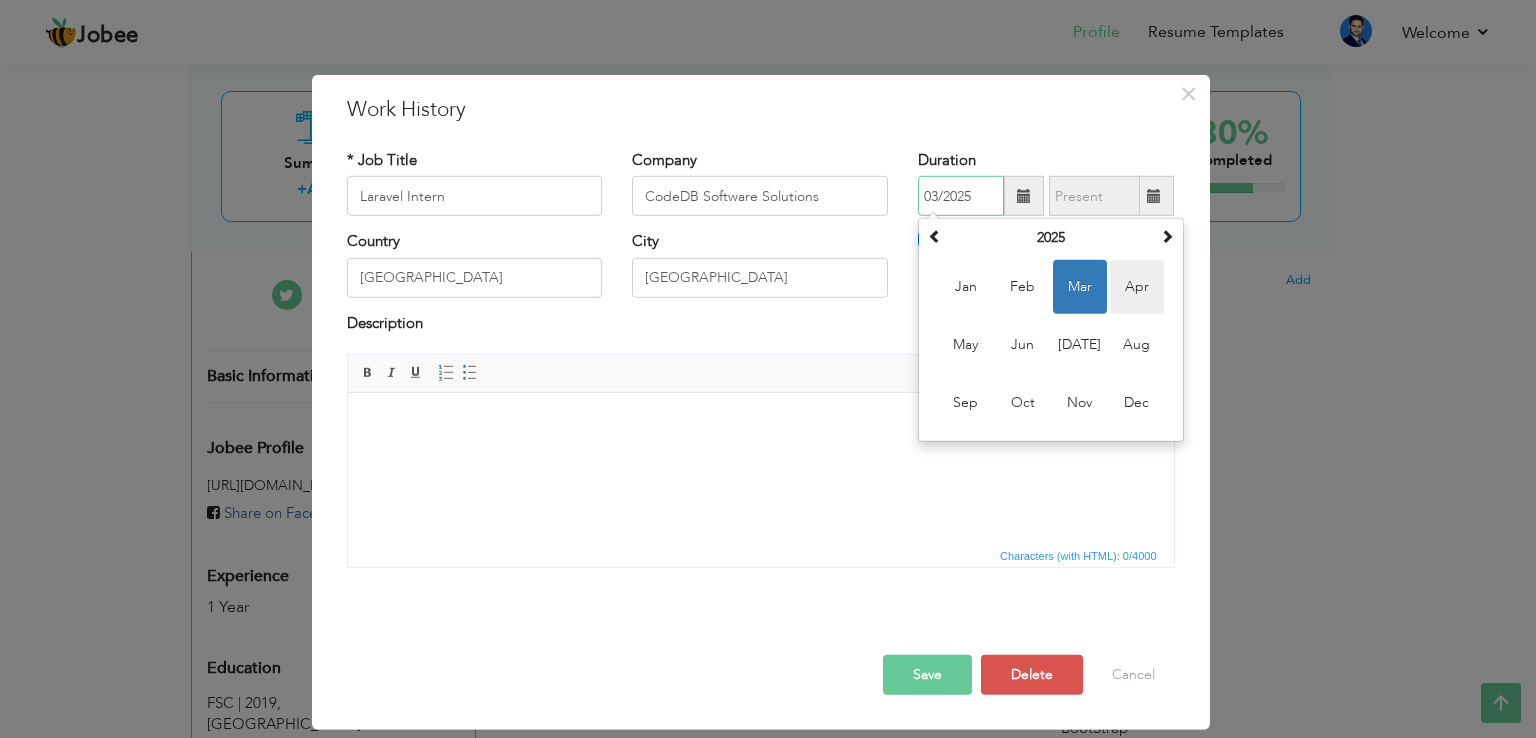 click on "Apr" at bounding box center [1137, 287] 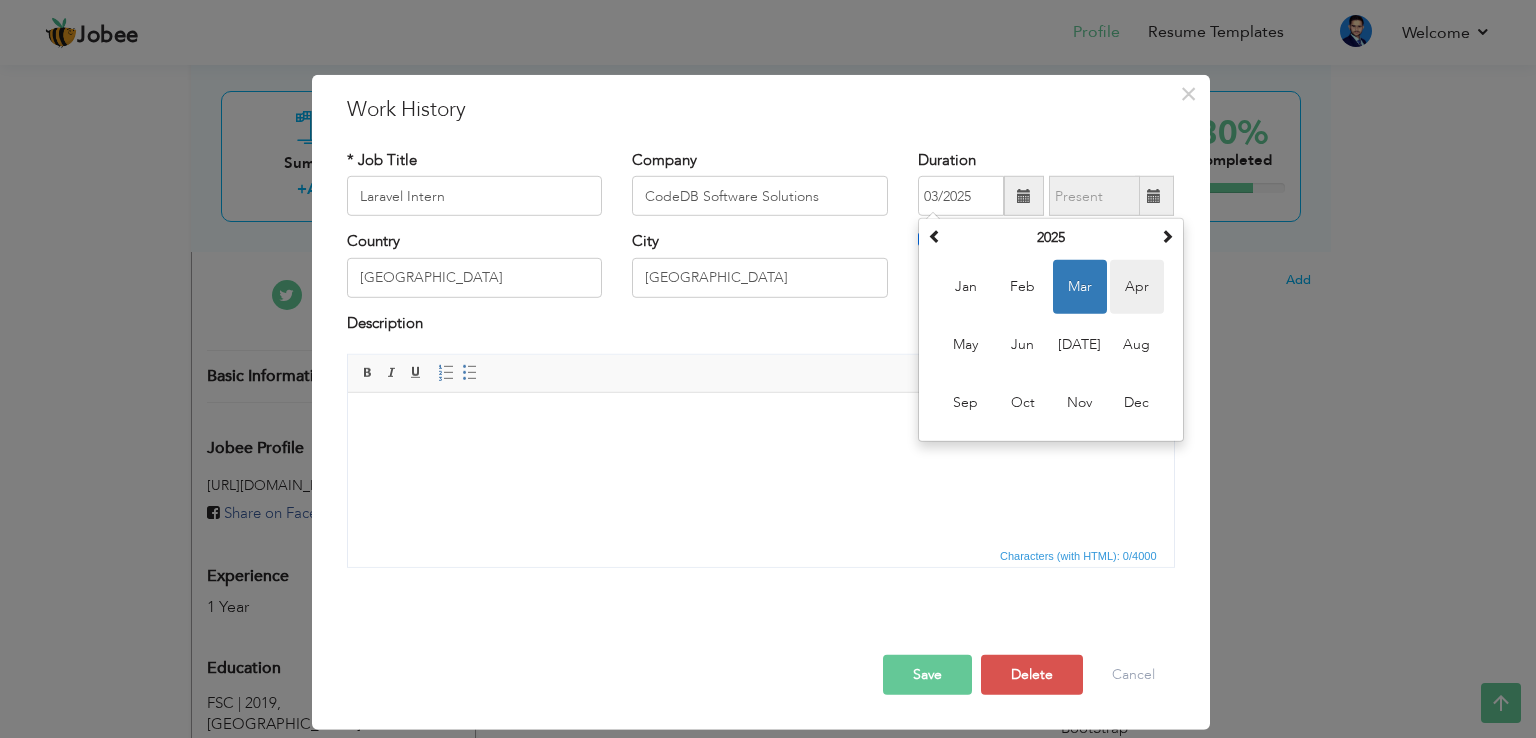 type on "04/2025" 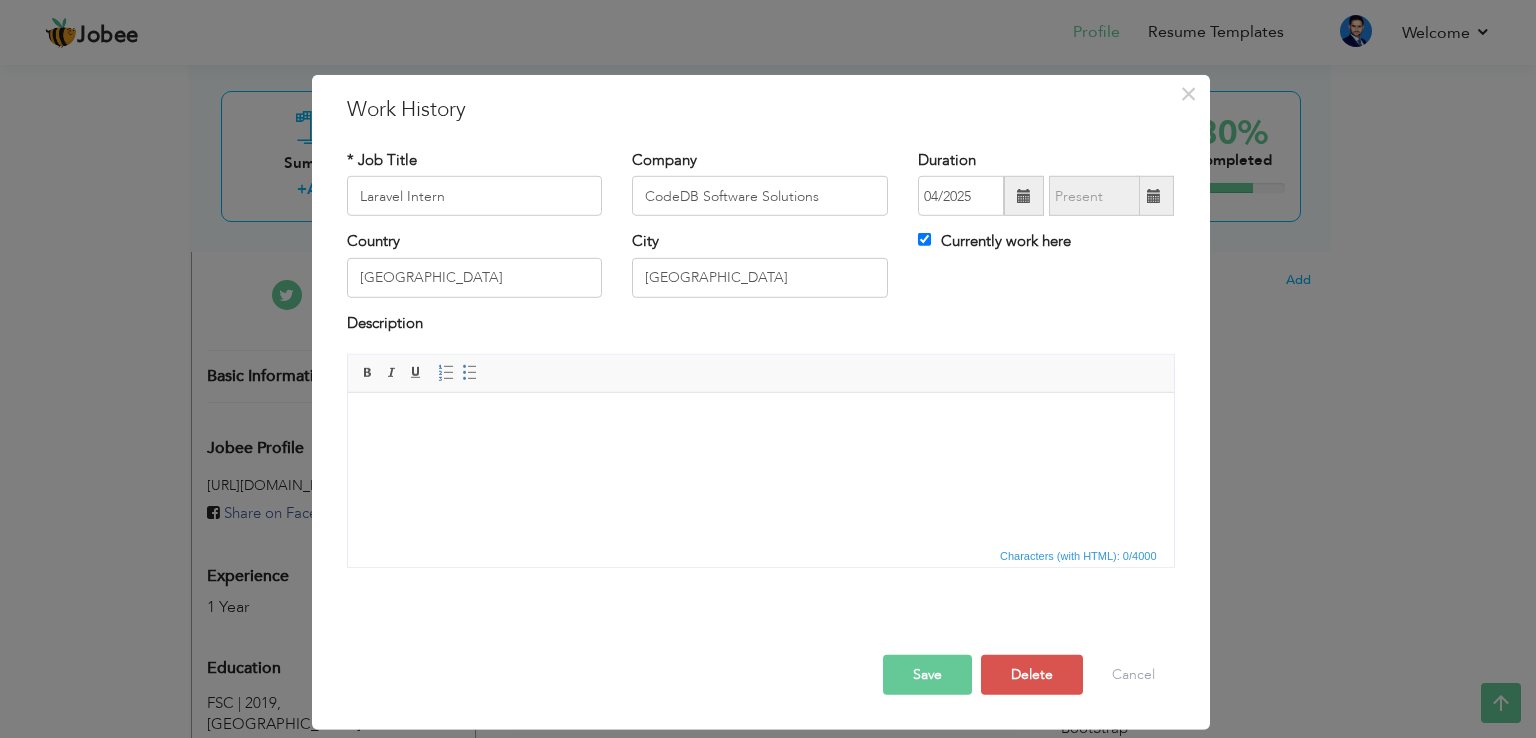 click on "Save" at bounding box center [927, 675] 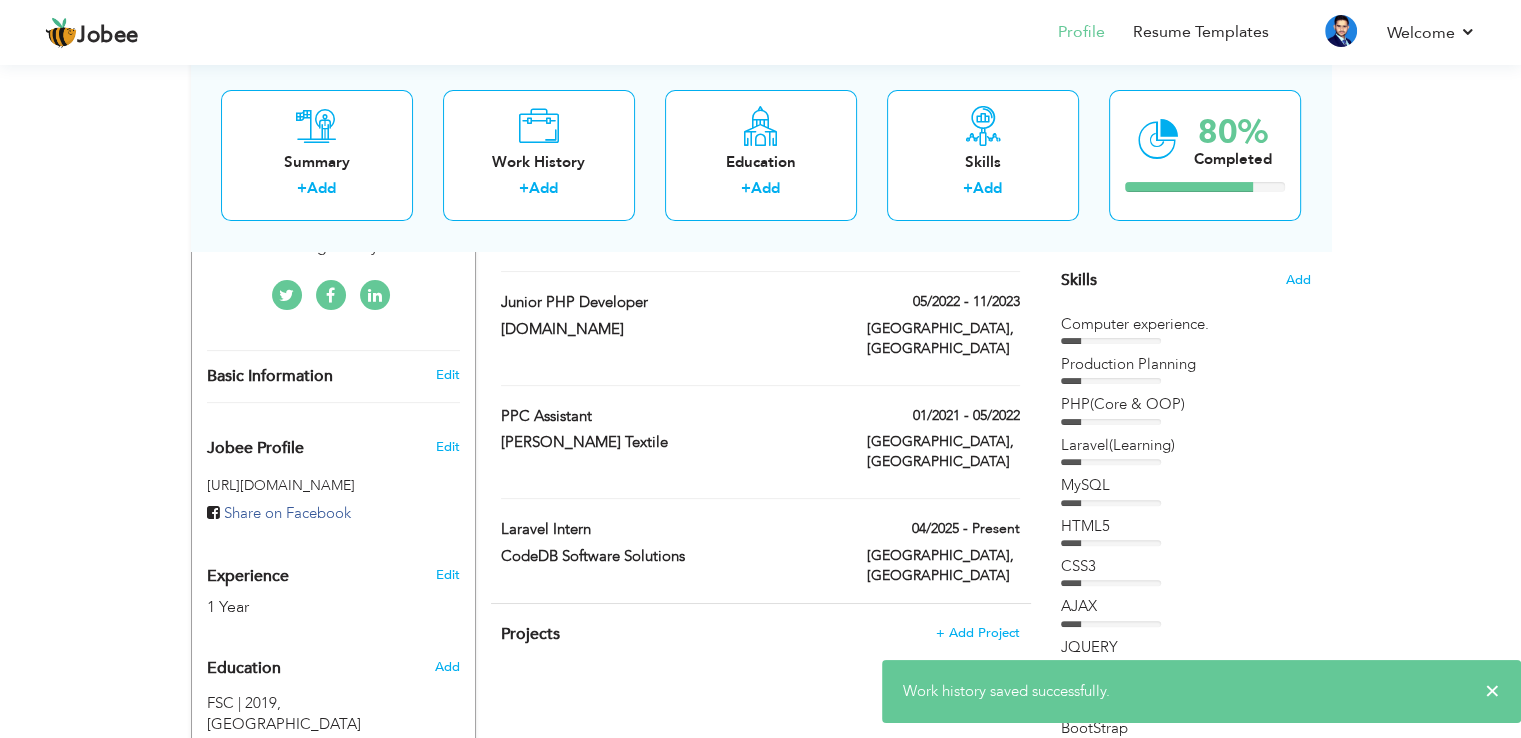 click on "Projects
+ Add Project
×
Projects
* Project Title
Company Tools" at bounding box center [761, 645] 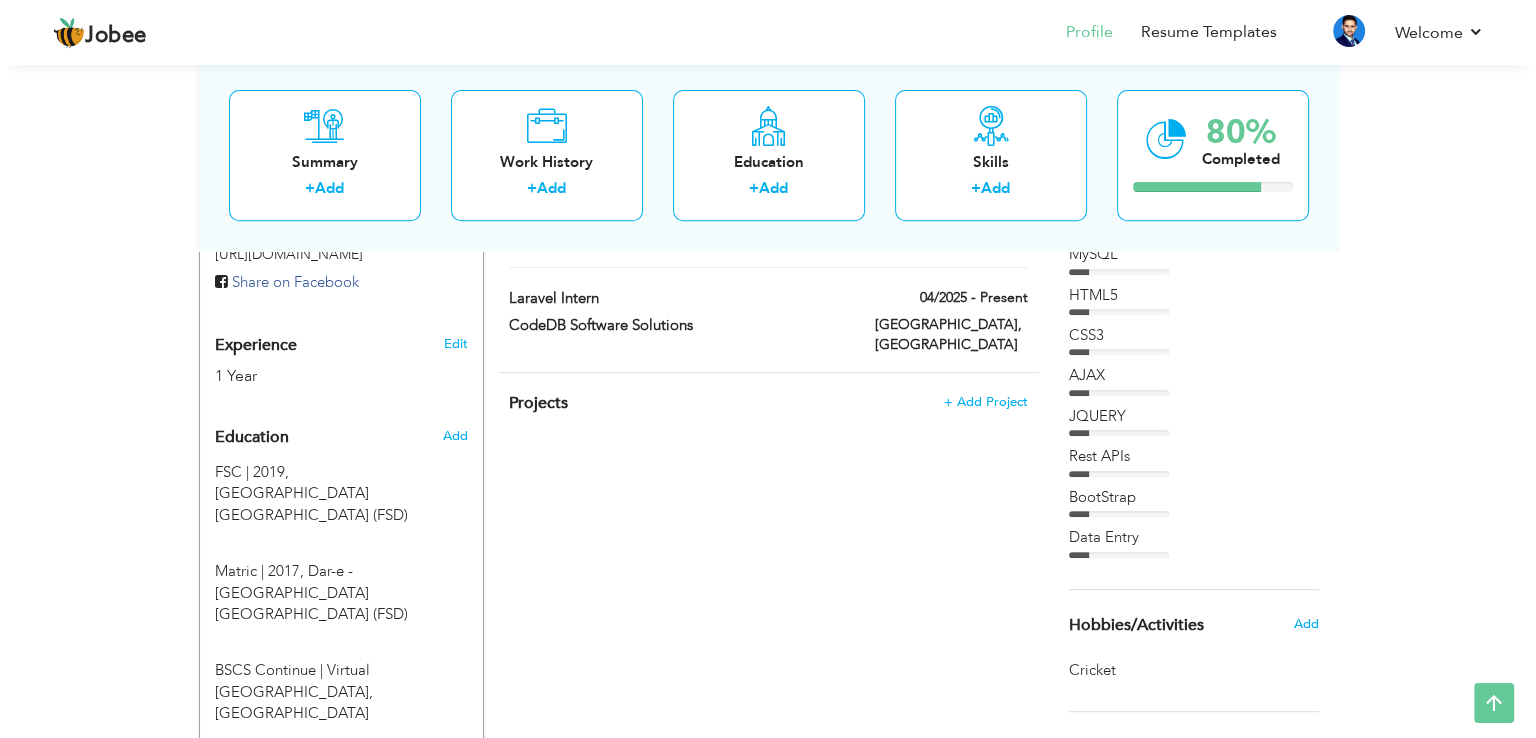 scroll, scrollTop: 700, scrollLeft: 0, axis: vertical 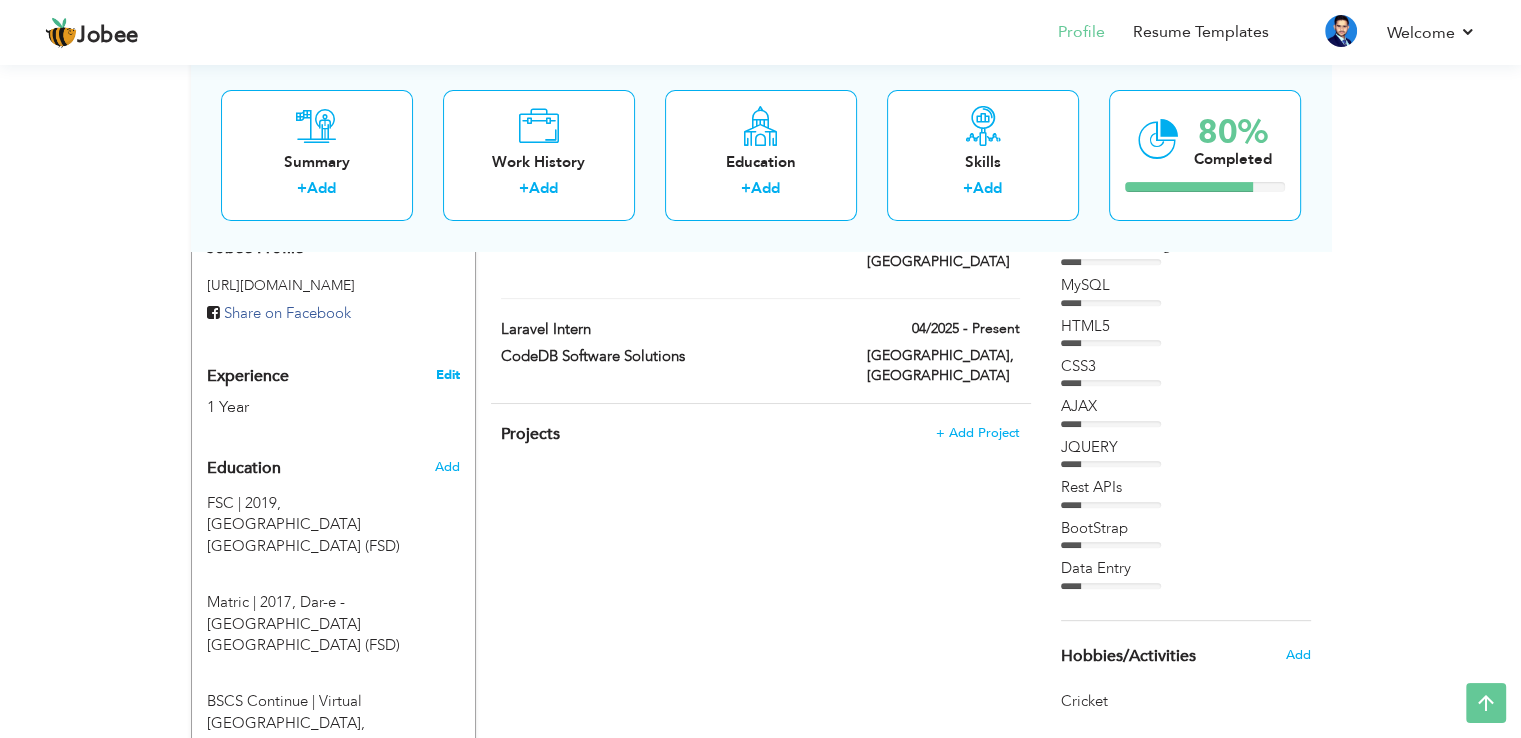 click on "Edit" at bounding box center (447, 375) 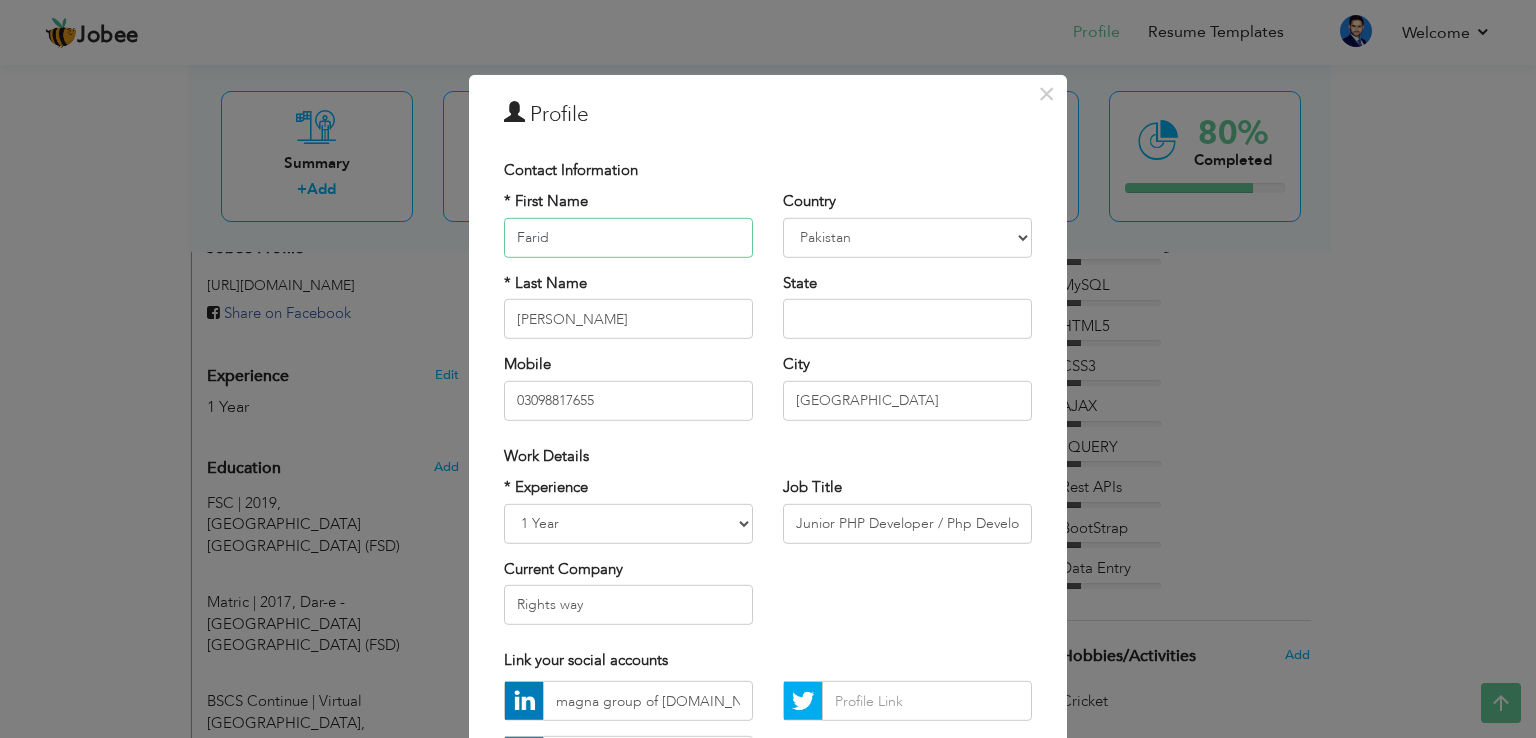 scroll, scrollTop: 174, scrollLeft: 0, axis: vertical 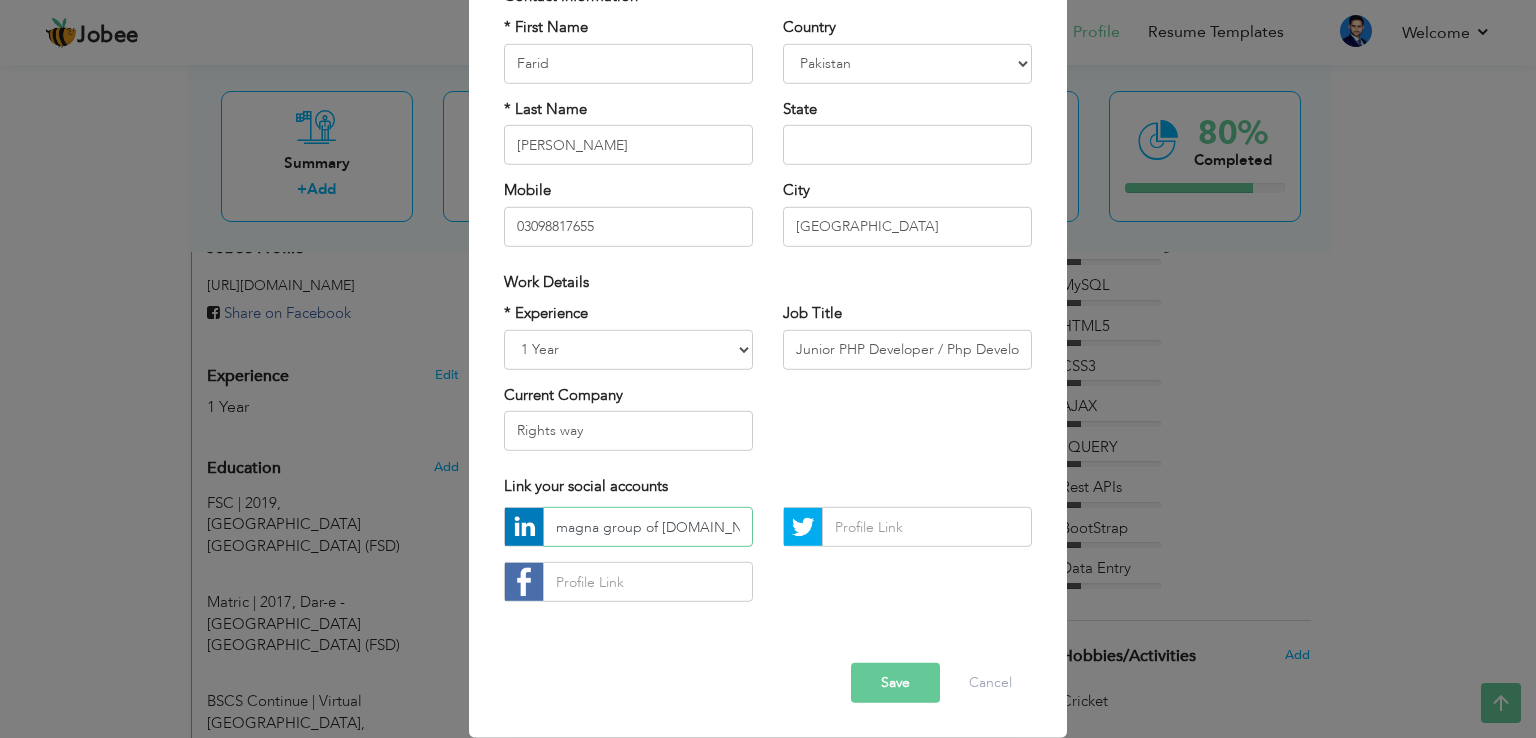 click on "magna group of industrieswww.linkedin.com/in/ farid-ali-171480182" at bounding box center [648, 527] 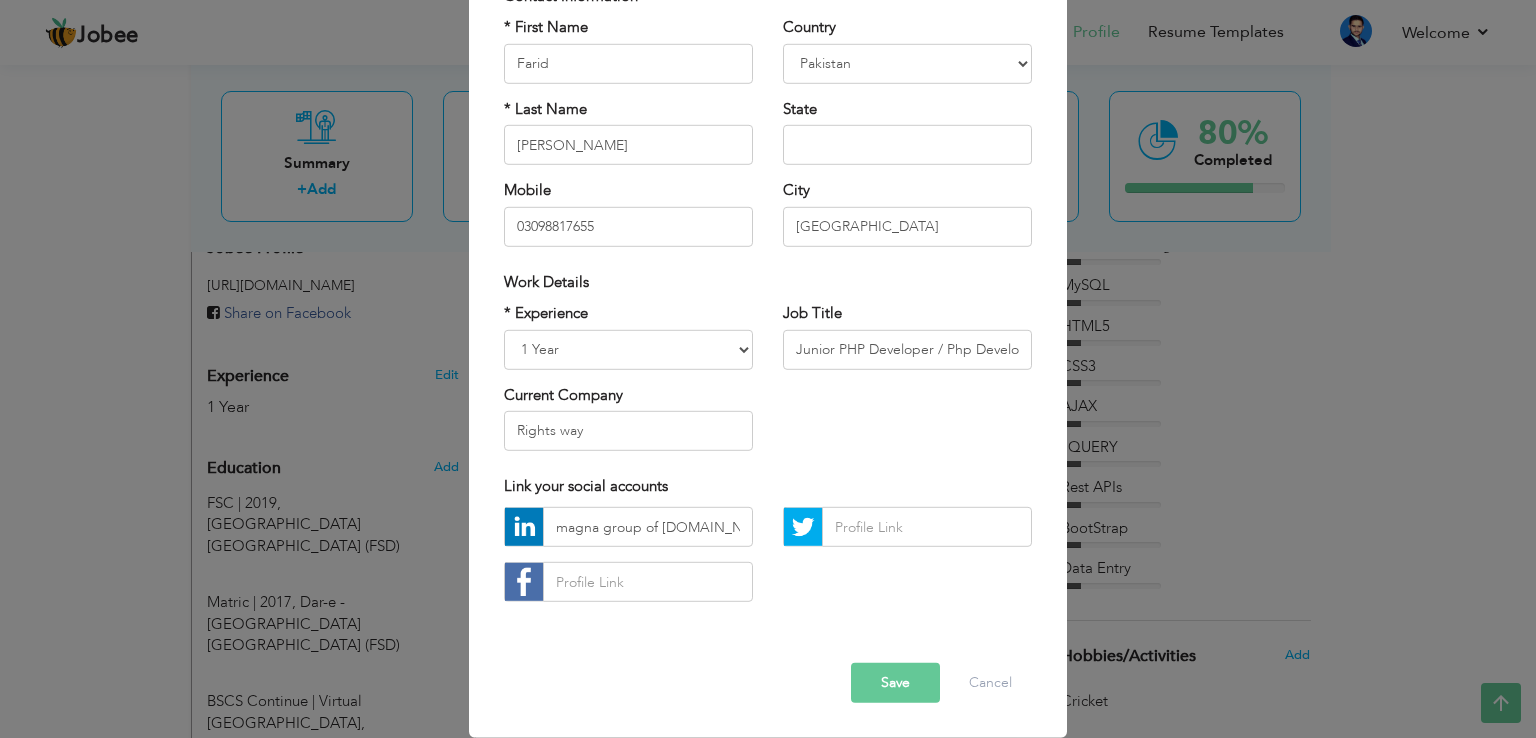 click on "Link your social accounts" at bounding box center [768, 486] 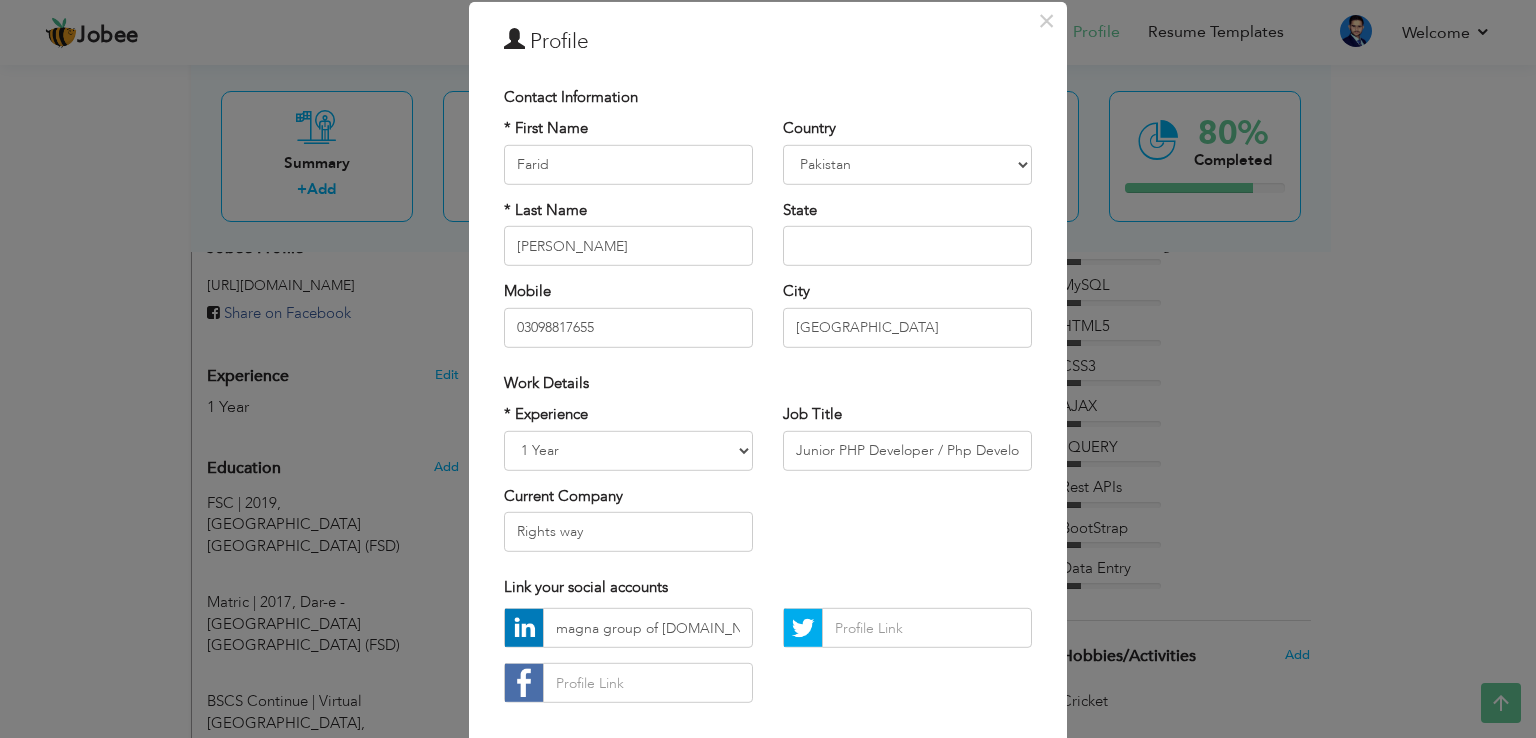 scroll, scrollTop: 0, scrollLeft: 0, axis: both 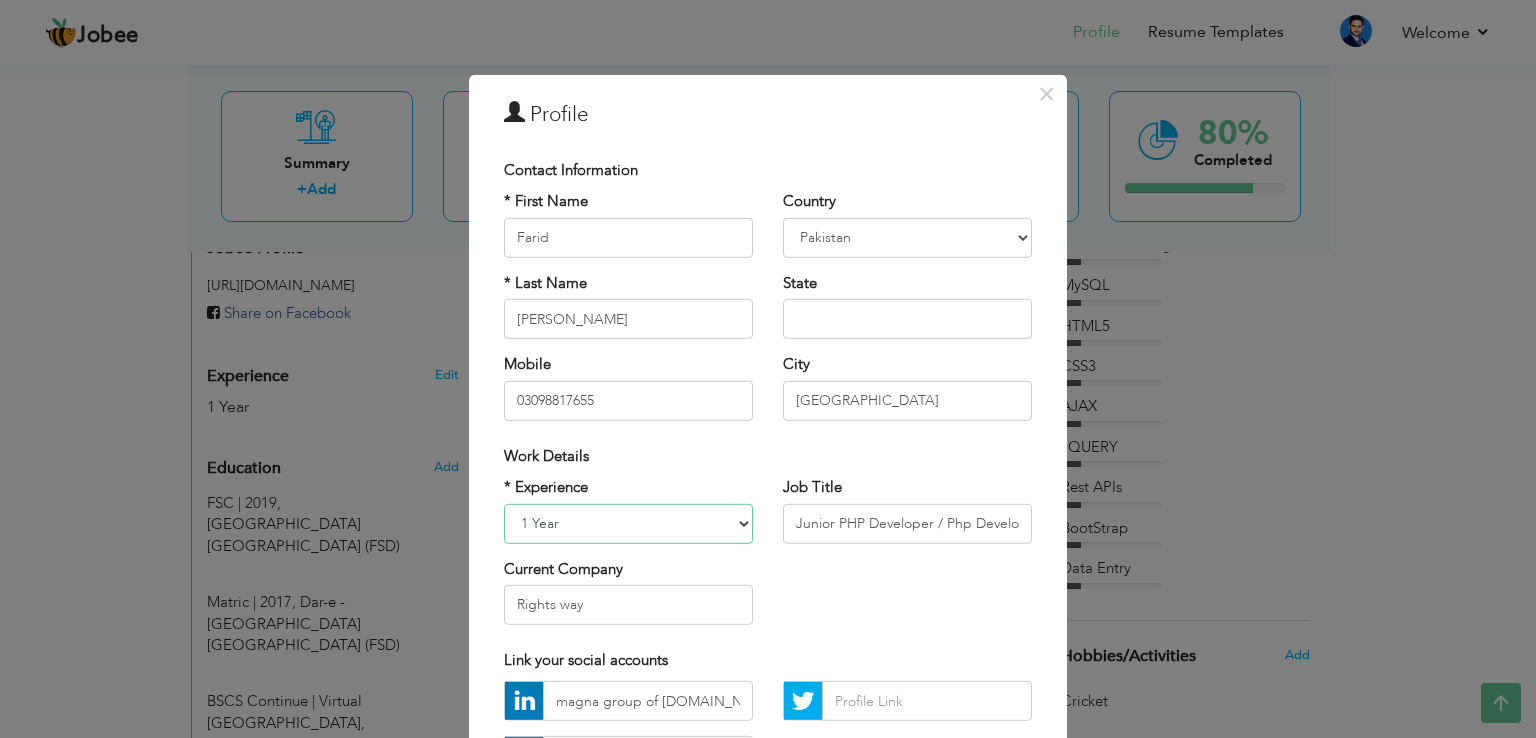 click on "Entry Level Less than 1 Year 1 Year 2 Years 3 Years 4 Years 5 Years 6 Years 7 Years 8 Years 9 Years 10 Years 11 Years 12 Years 13 Years 14 Years 15 Years 16 Years 17 Years 18 Years 19 Years 20 Years 21 Years 22 Years 23 Years 24 Years 25 Years 26 Years 27 Years 28 Years 29 Years 30 Years 31 Years 32 Years 33 Years 34 Years 35 Years More than 35 Years" at bounding box center (628, 523) 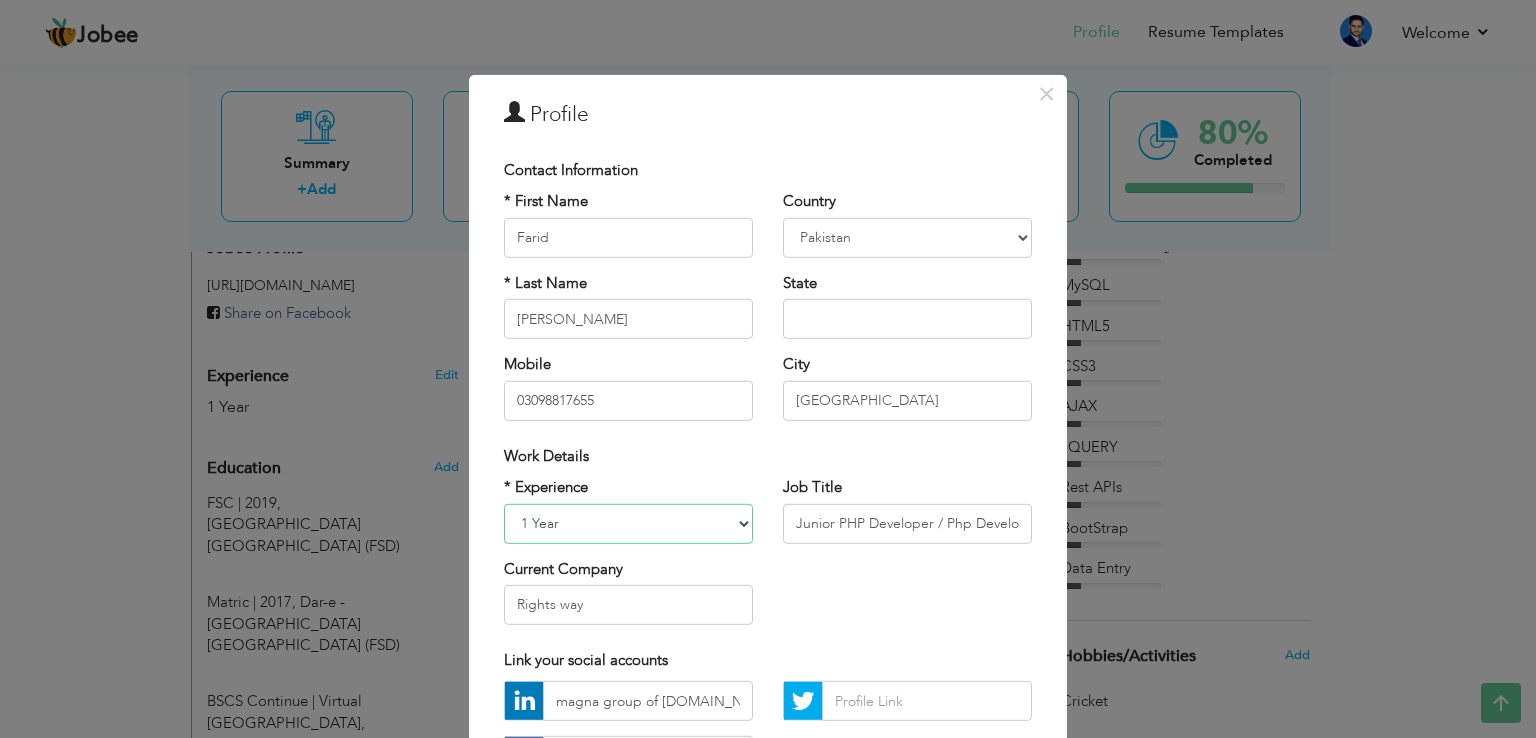 select on "number:2" 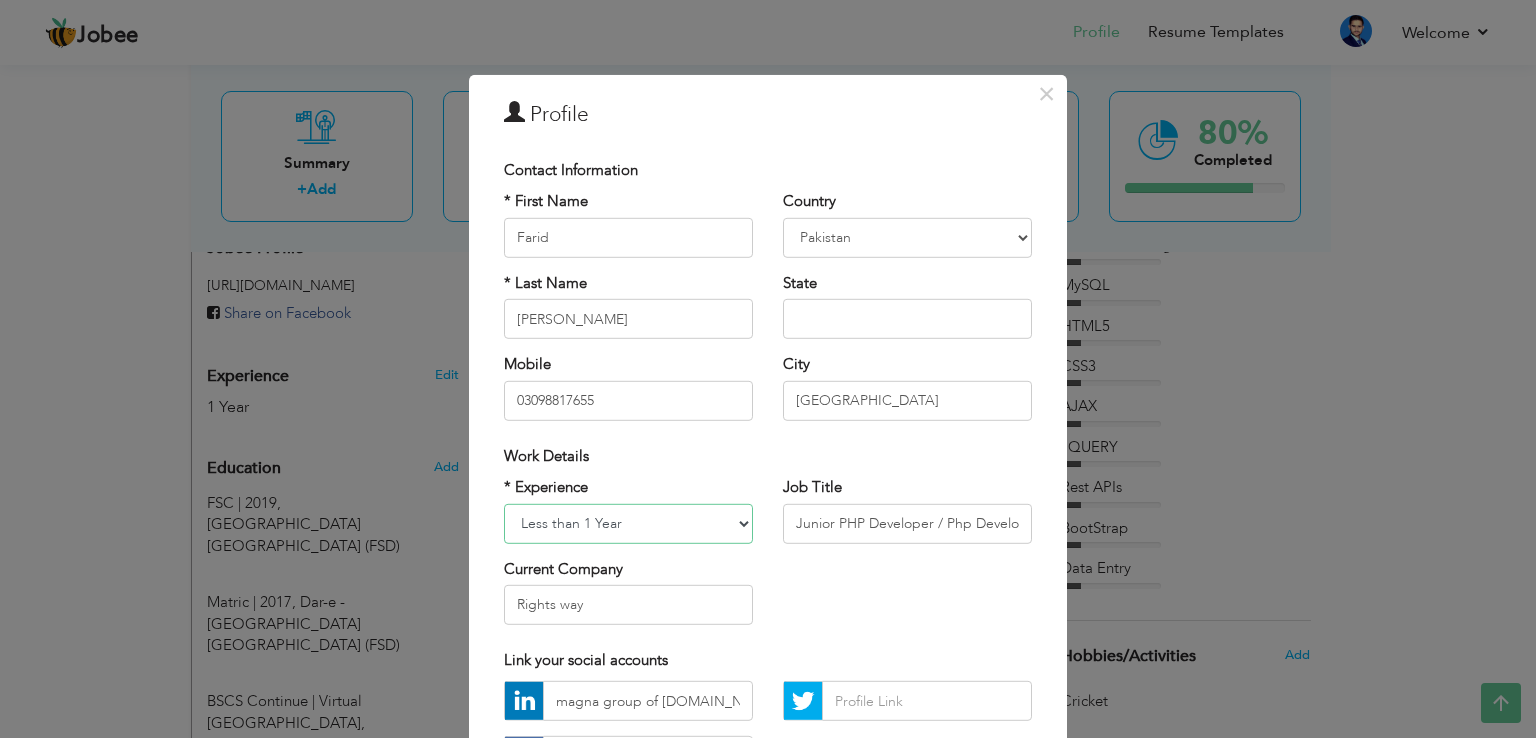 click on "Entry Level Less than 1 Year 1 Year 2 Years 3 Years 4 Years 5 Years 6 Years 7 Years 8 Years 9 Years 10 Years 11 Years 12 Years 13 Years 14 Years 15 Years 16 Years 17 Years 18 Years 19 Years 20 Years 21 Years 22 Years 23 Years 24 Years 25 Years 26 Years 27 Years 28 Years 29 Years 30 Years 31 Years 32 Years 33 Years 34 Years 35 Years More than 35 Years" at bounding box center [628, 523] 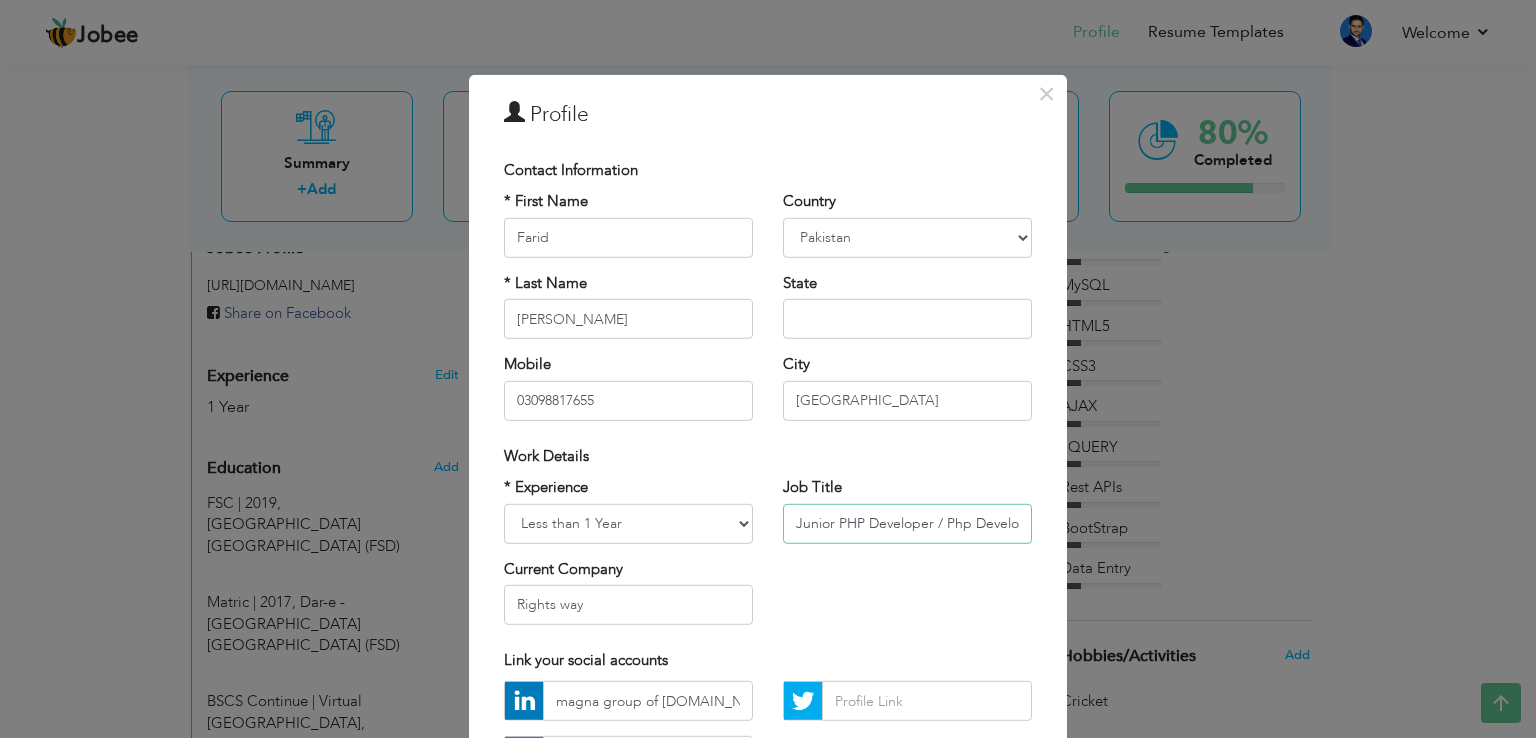 click on "Junior PHP Developer / Php Developer" at bounding box center (907, 523) 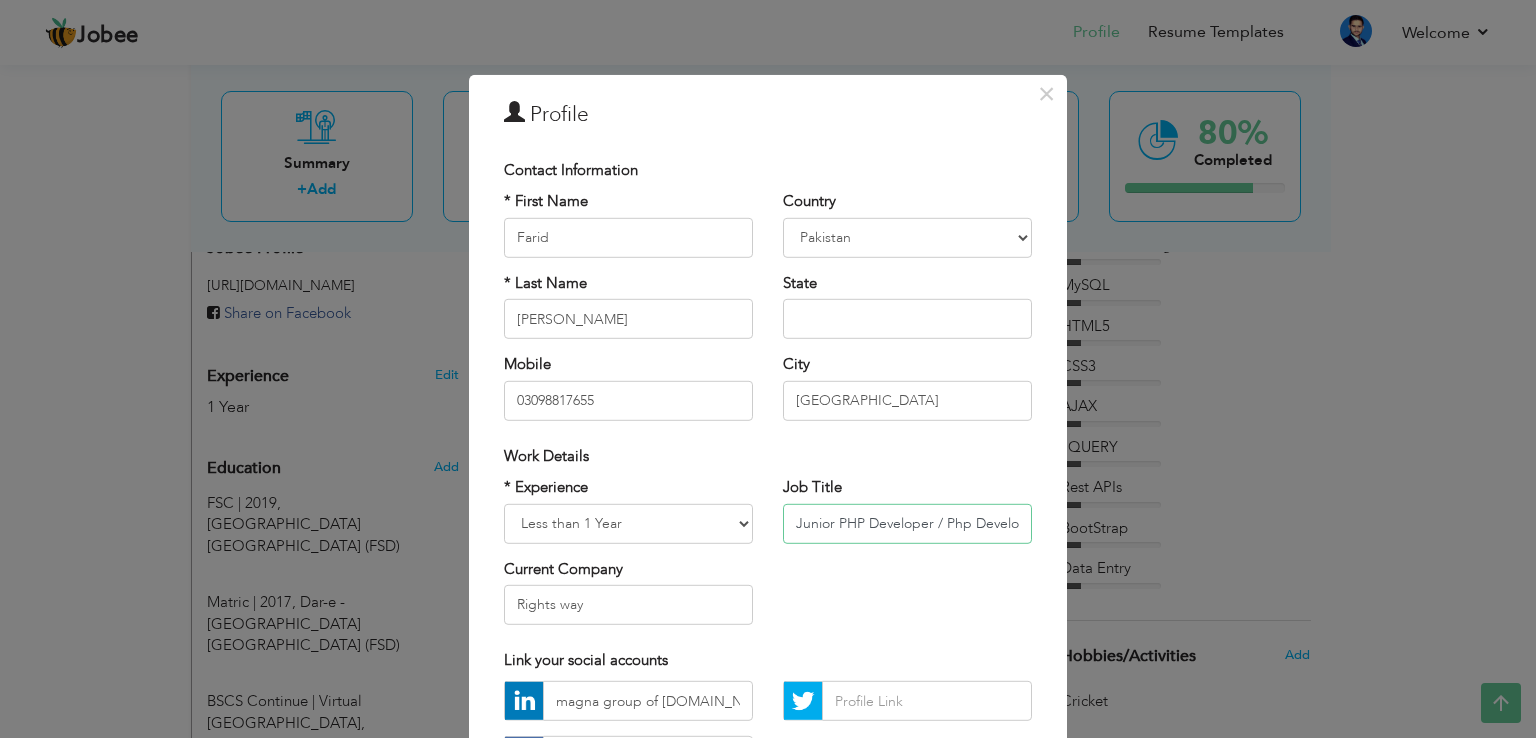 click on "Junior PHP Developer / Php Developer" at bounding box center (907, 523) 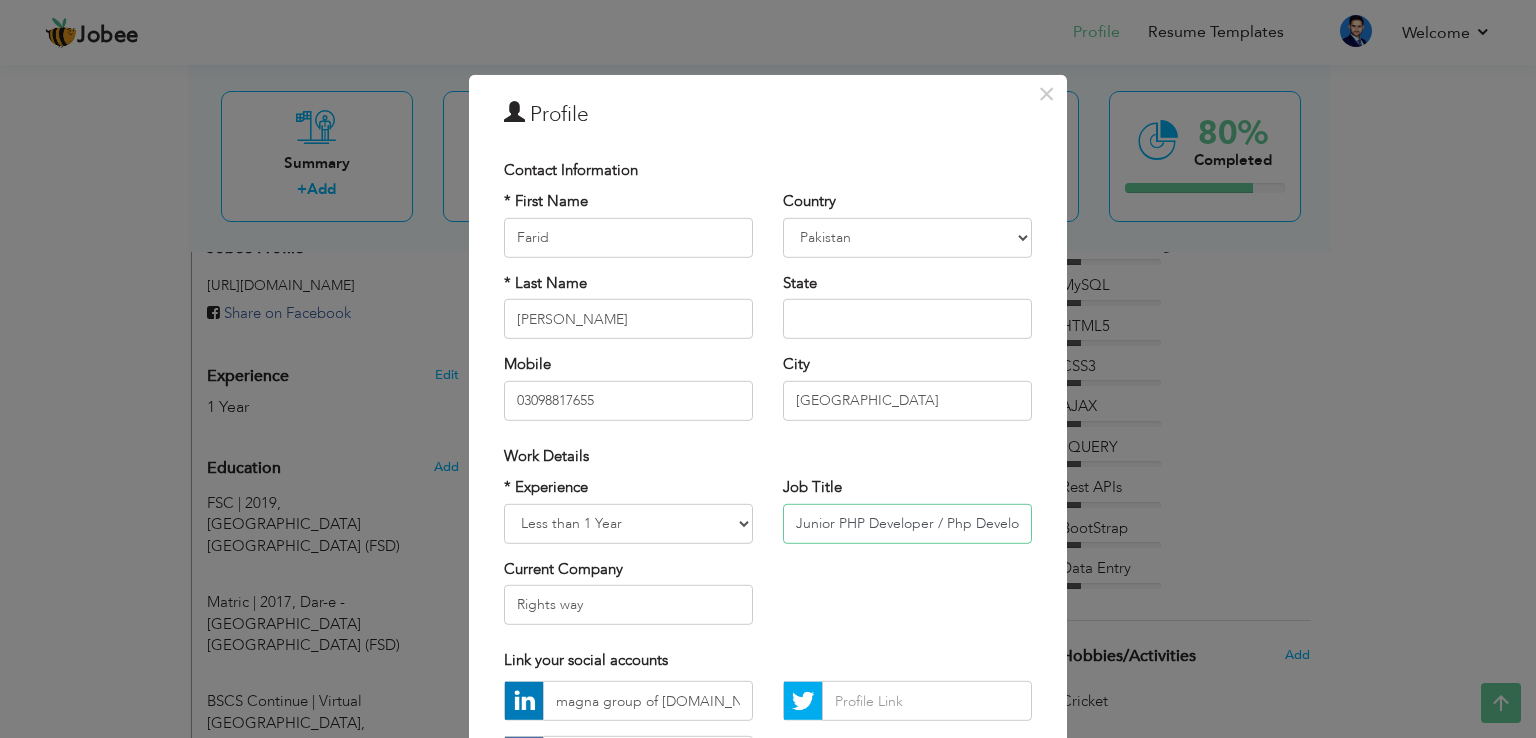 click on "Junior PHP Developer / Php Developer" at bounding box center (907, 523) 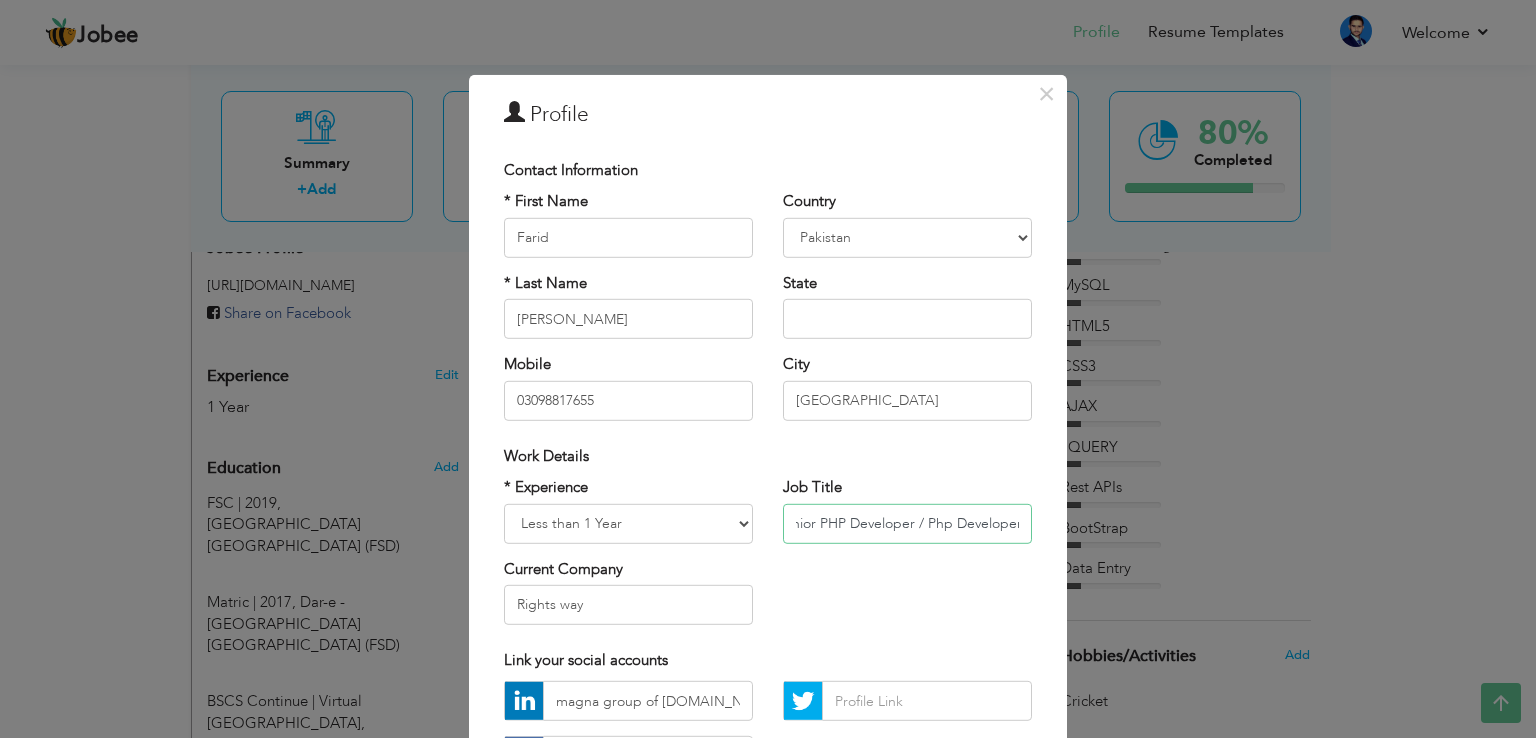 drag, startPoint x: 790, startPoint y: 521, endPoint x: 1030, endPoint y: 523, distance: 240.00833 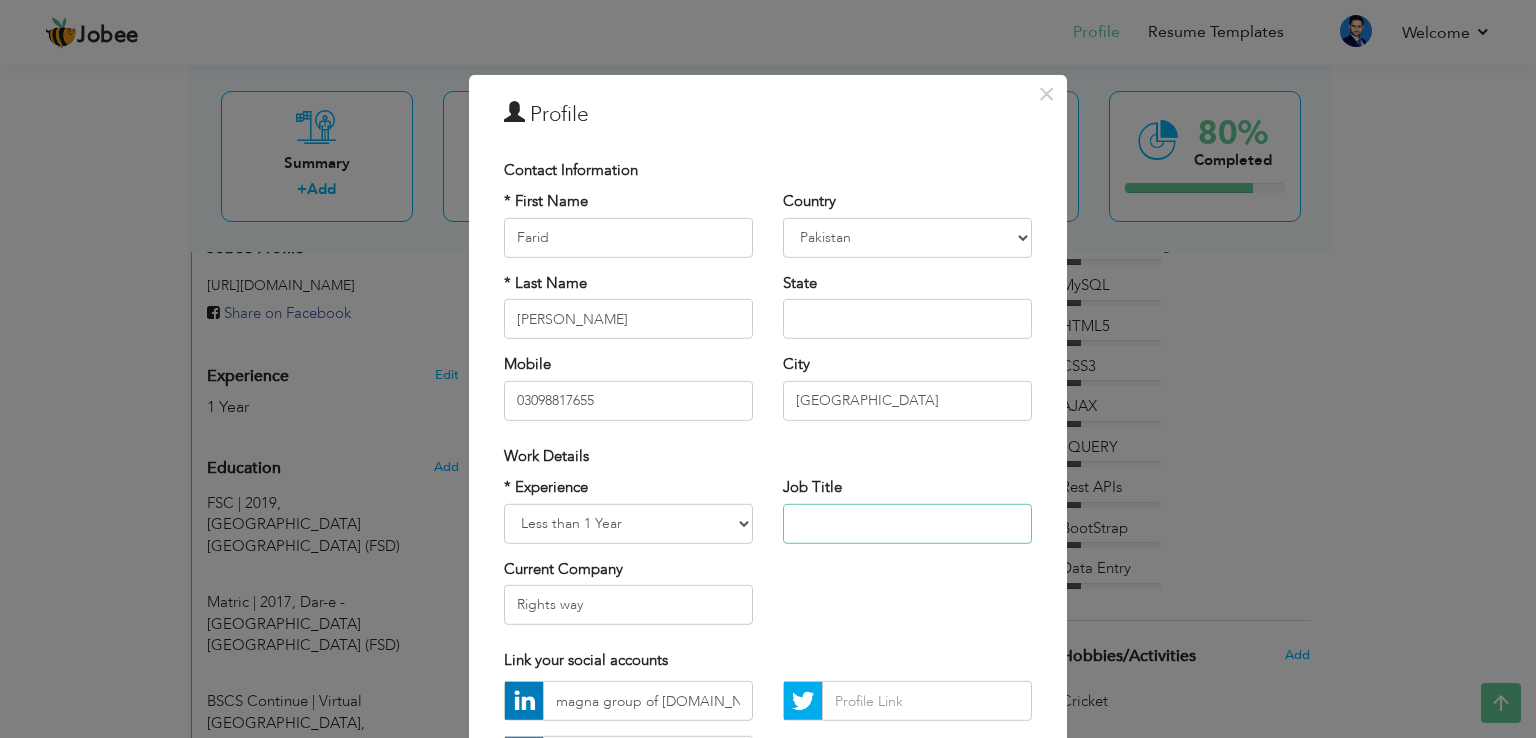 scroll, scrollTop: 0, scrollLeft: 0, axis: both 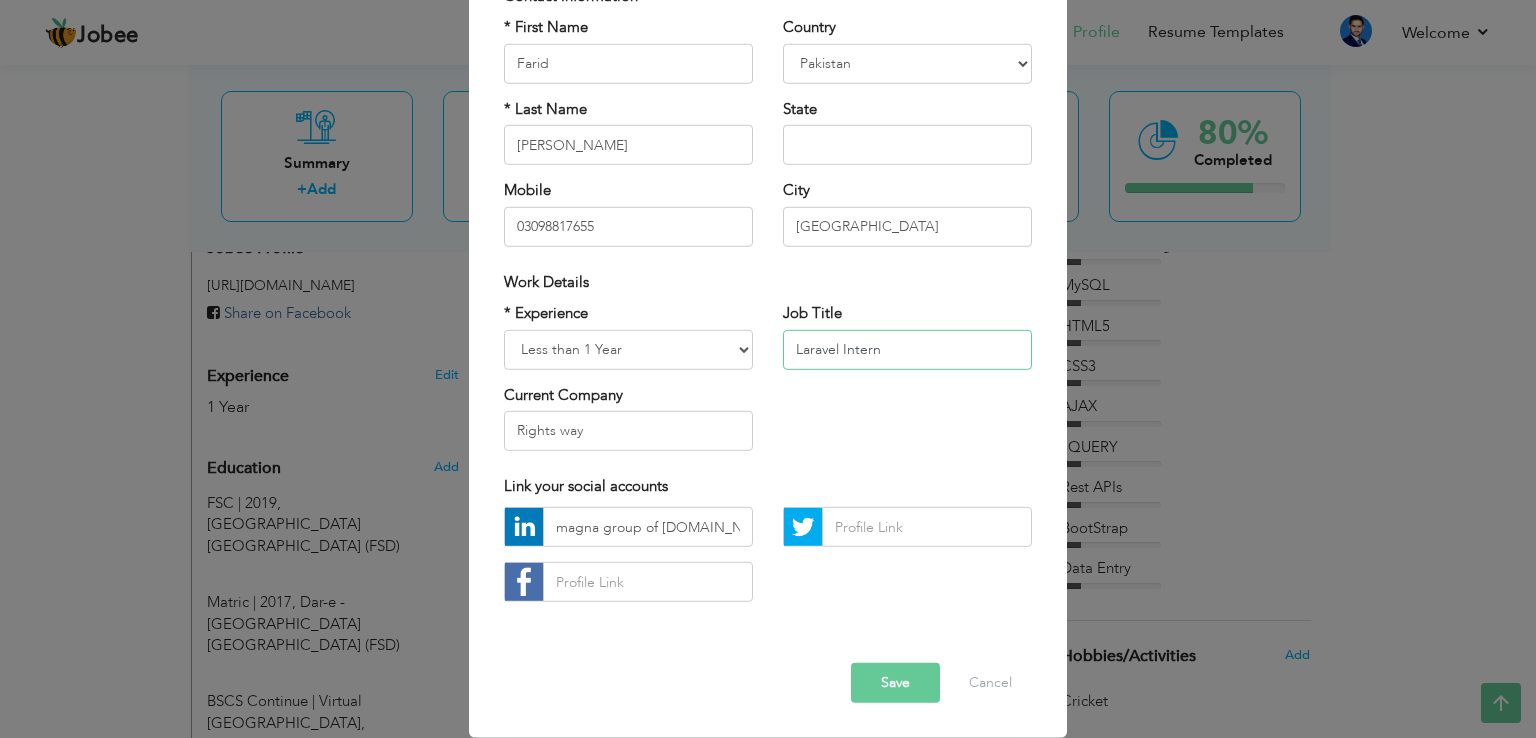 type on "Laravel Intern" 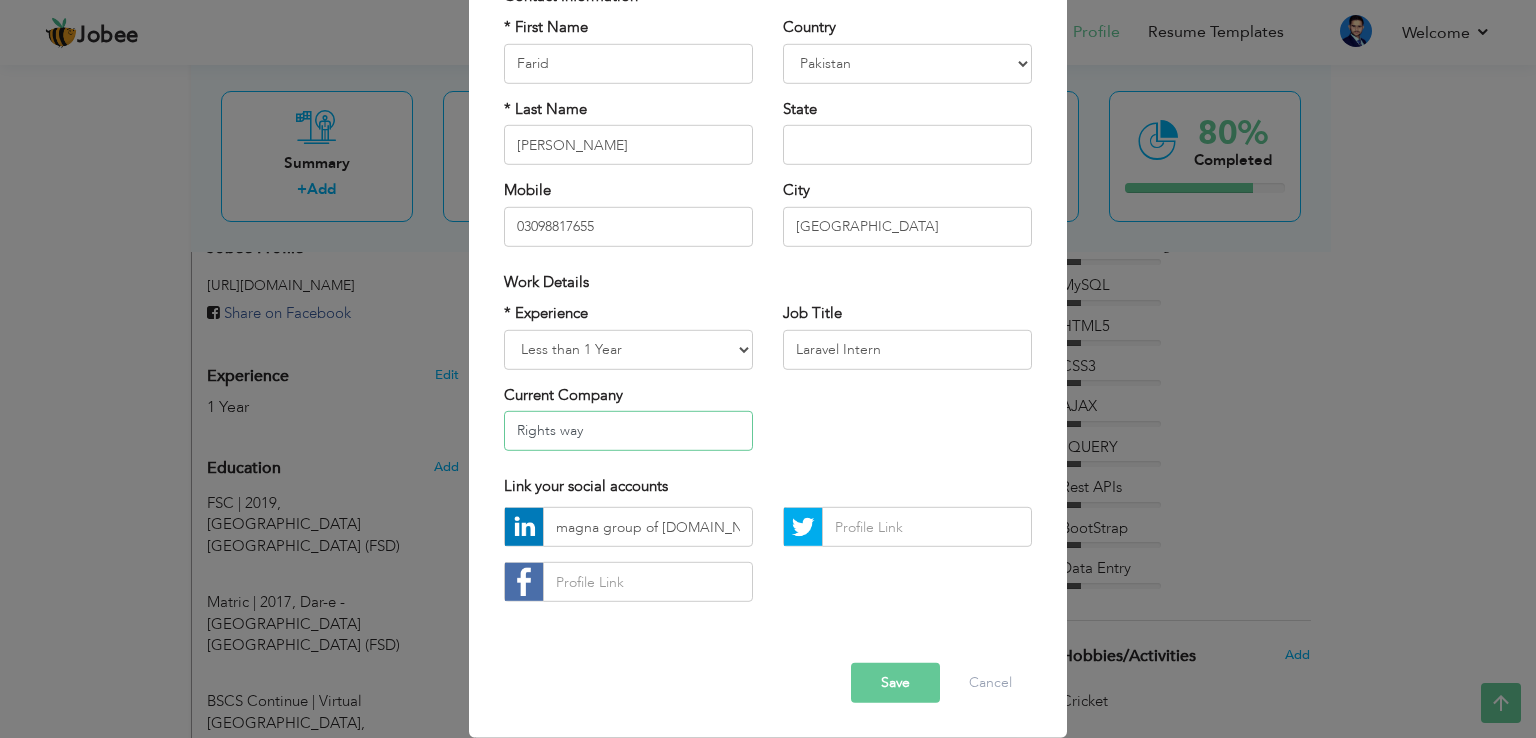 click on "Rights way" at bounding box center (628, 431) 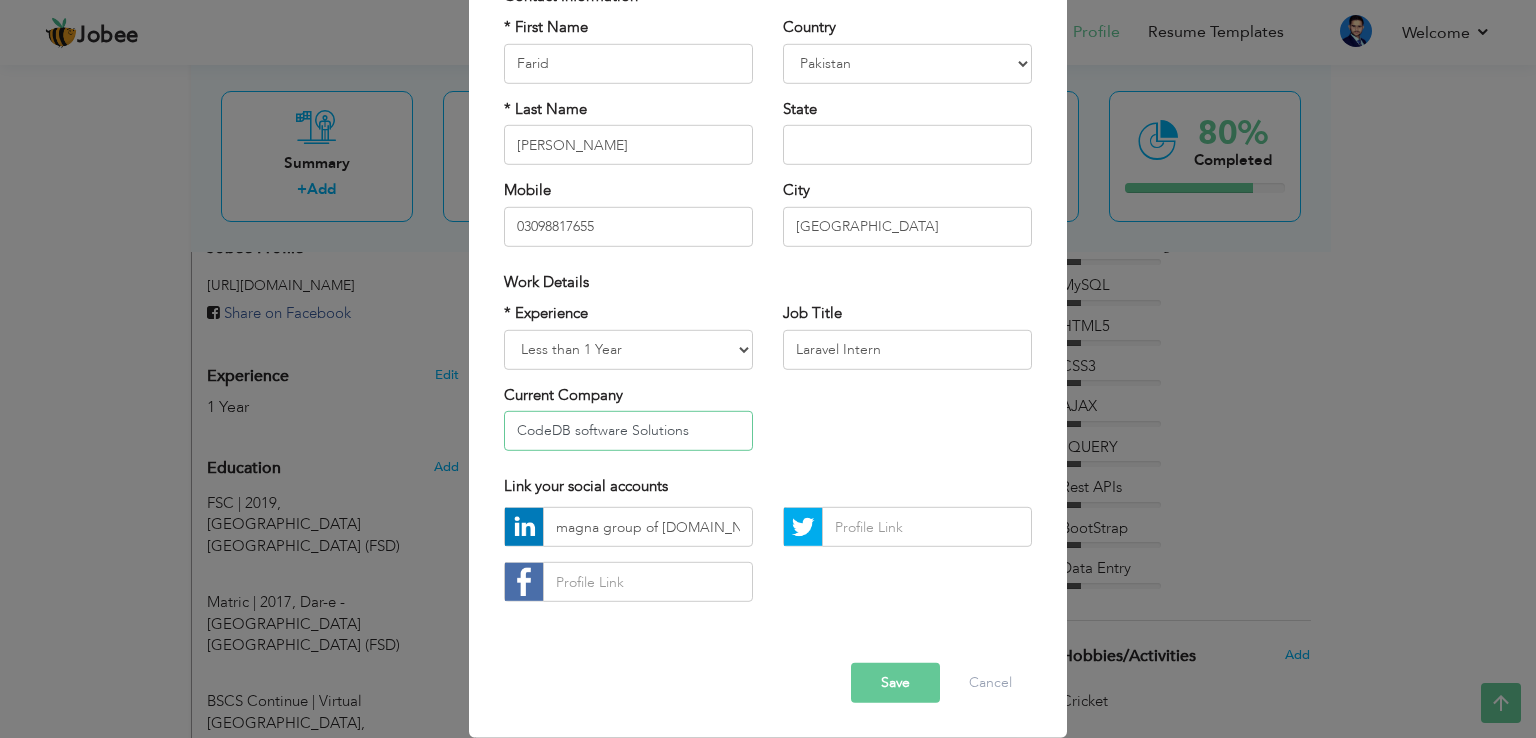 type on "CodeDB software Solutions" 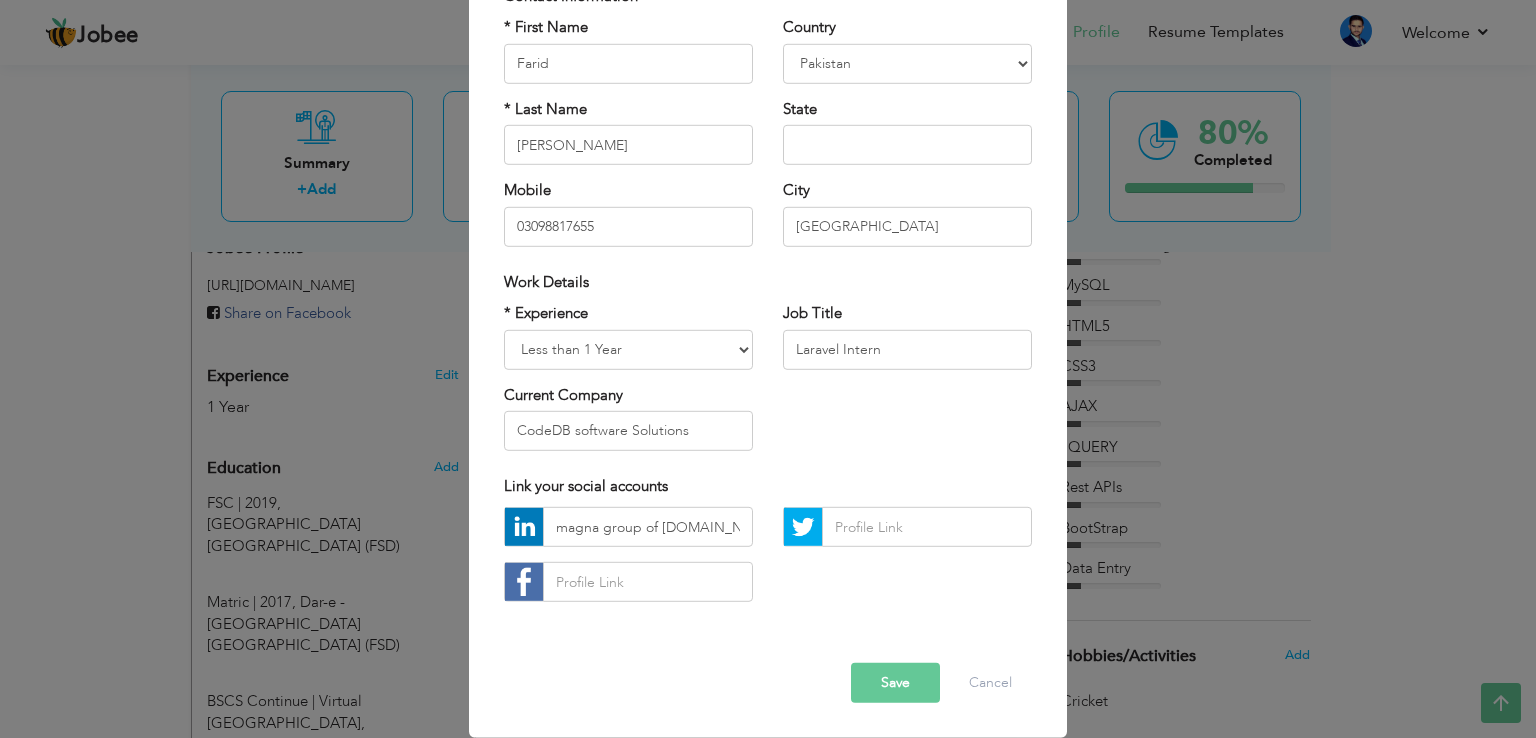 click on "* Experience
Entry Level Less than 1 Year 1 Year 2 Years 3 Years 4 Years 5 Years 6 Years 7 Years 8 Years 9 Years 10 Years 11 Years 12 Years 13 Years 14 Years 15 Years 16 Years 17 Years 18 Years 19 Years 20 Years 21 Years 22 Years 23 Years 24 Years 25 Years 26 Years 27 Years 28 Years 29 Years 30 Years 31 Years 32 Years 33 Years 34 Years 35 Years More than 35 Years
Current Company
CodeDB software Solutions
Job Title" at bounding box center (768, 384) 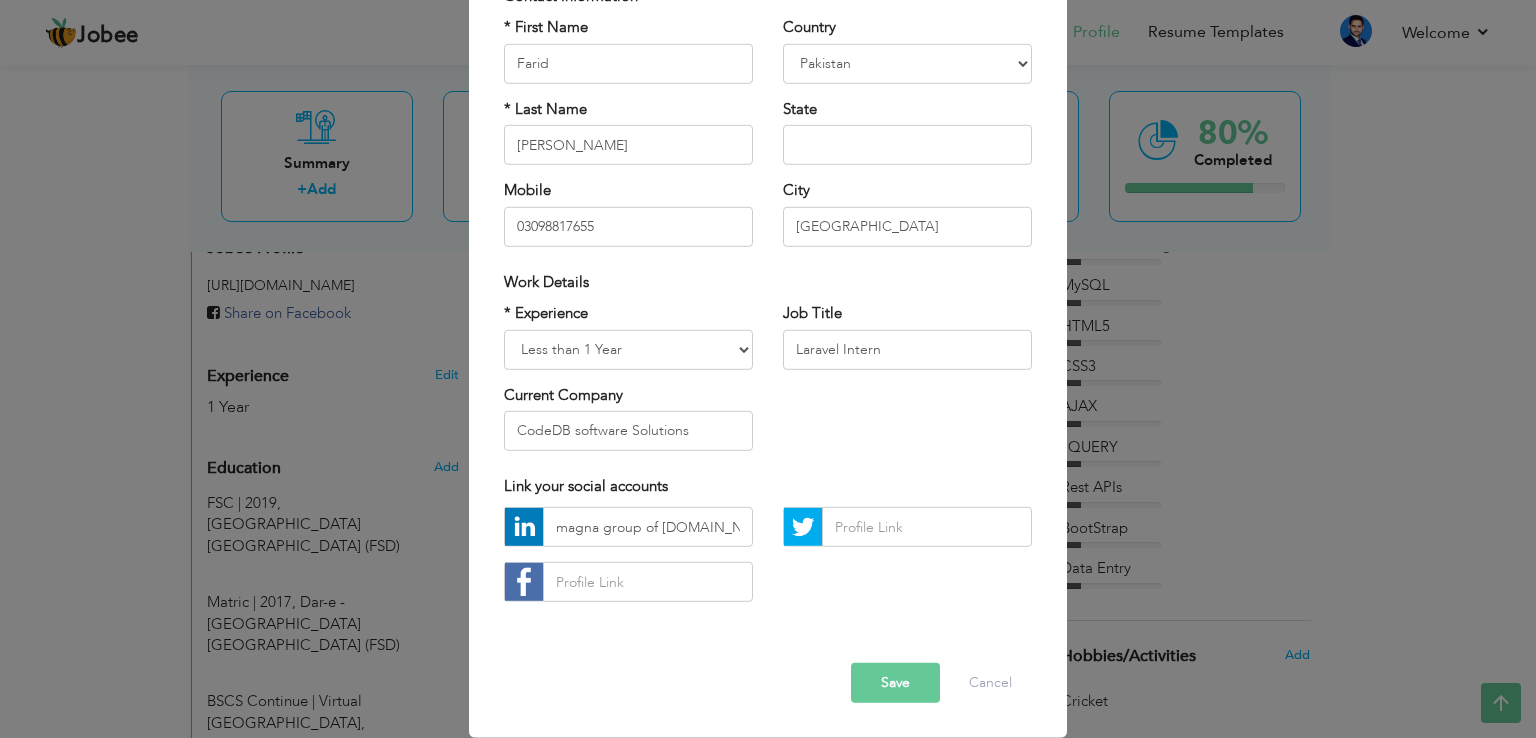 click on "Save" at bounding box center [895, 683] 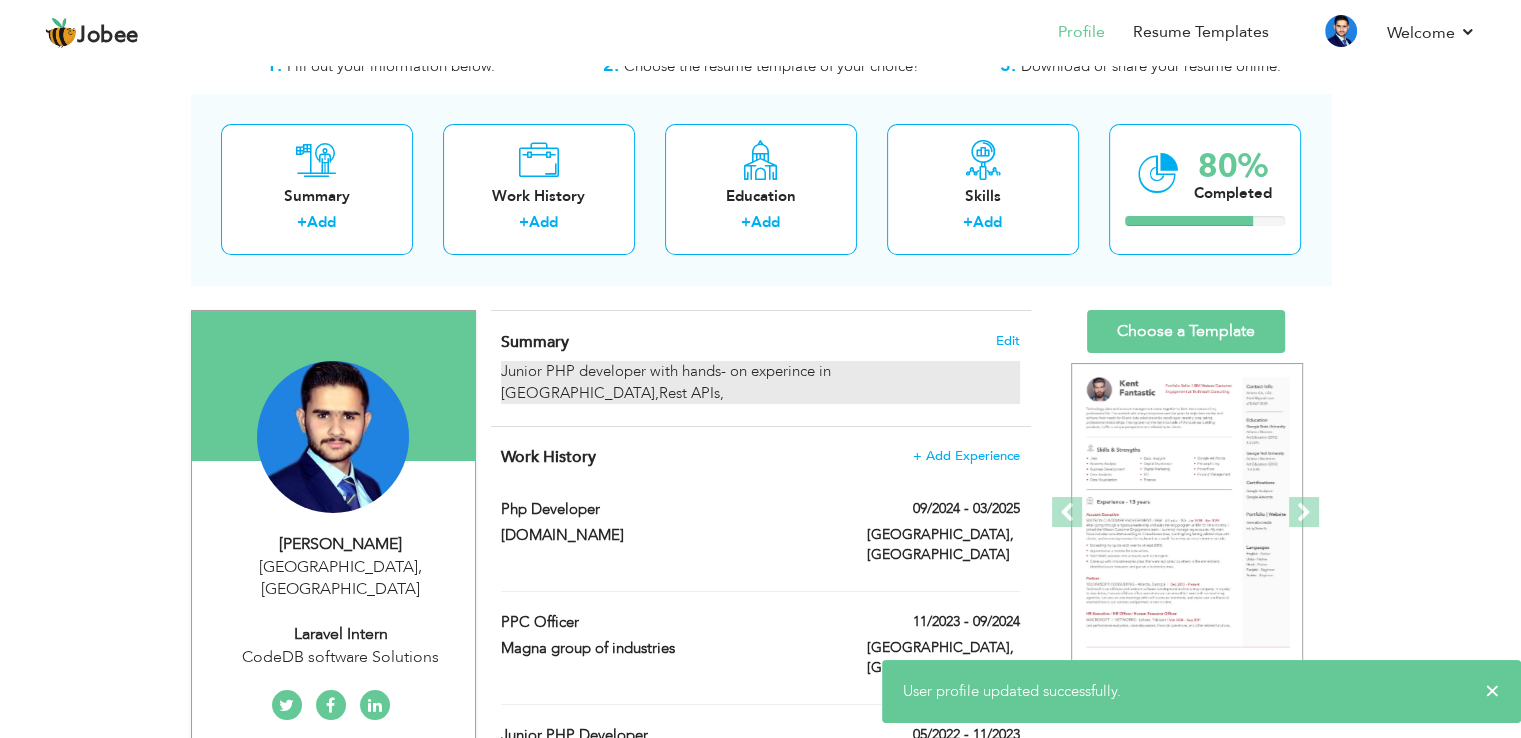 scroll, scrollTop: 100, scrollLeft: 0, axis: vertical 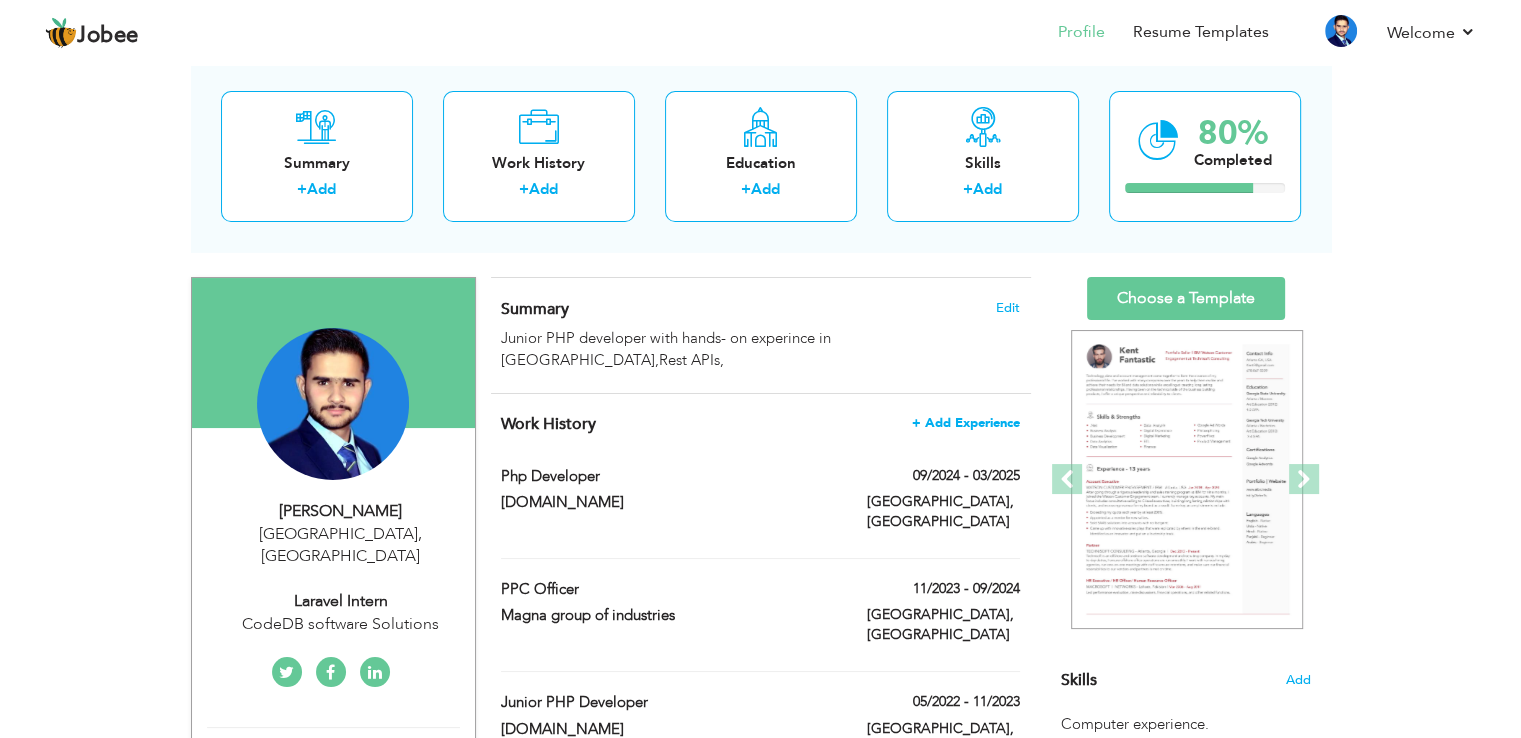 click on "+ Add Experience" at bounding box center [966, 423] 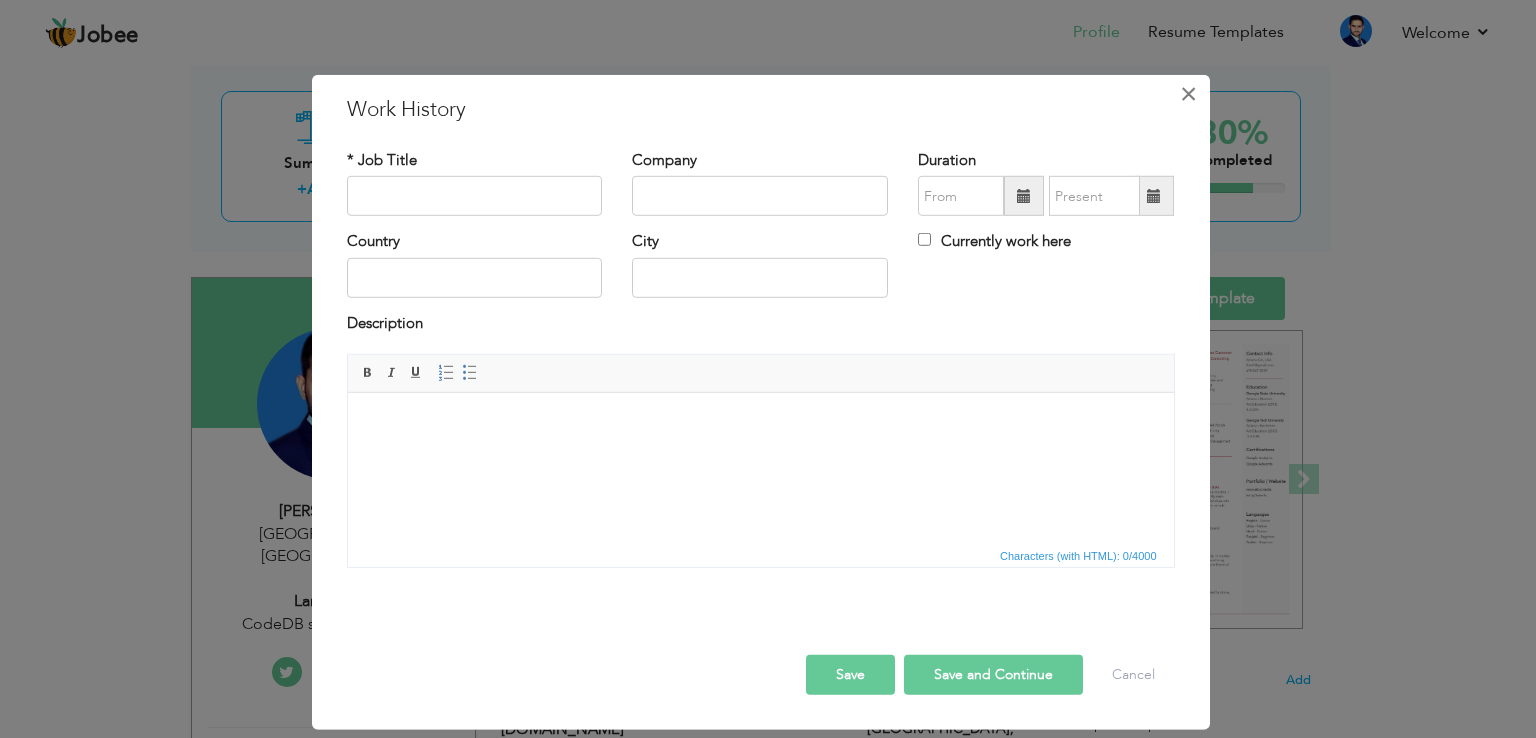 click on "×" at bounding box center [1188, 94] 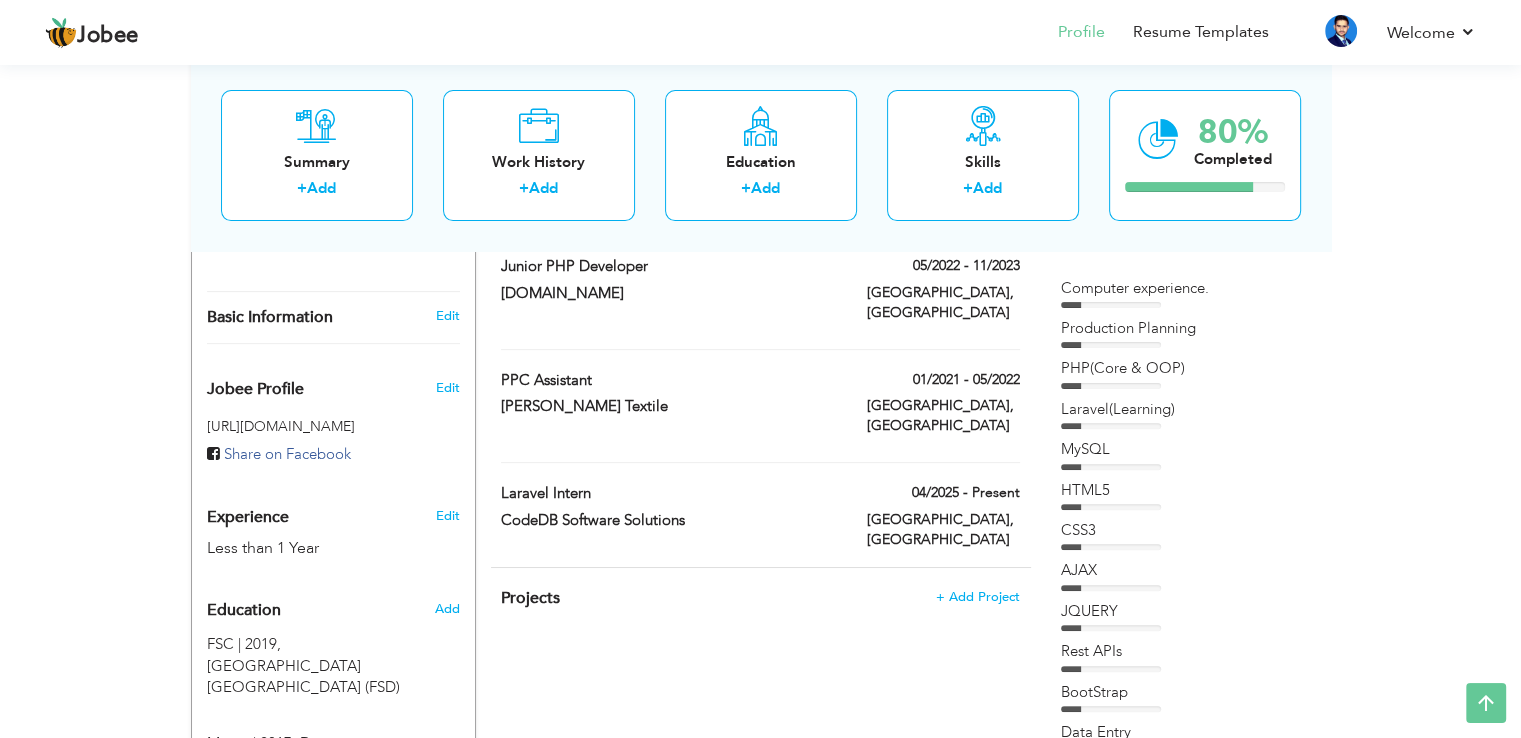 scroll, scrollTop: 600, scrollLeft: 0, axis: vertical 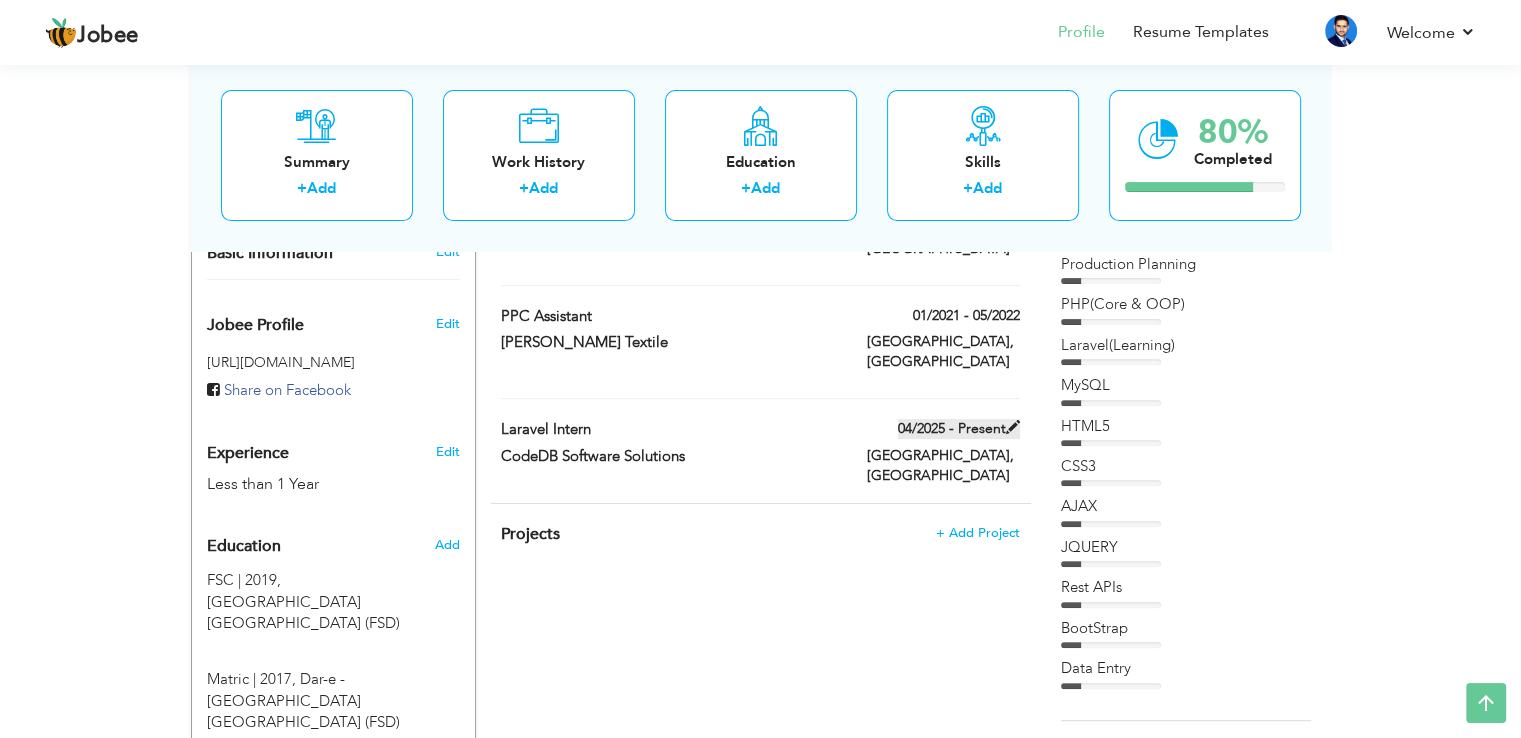 click at bounding box center [1013, 427] 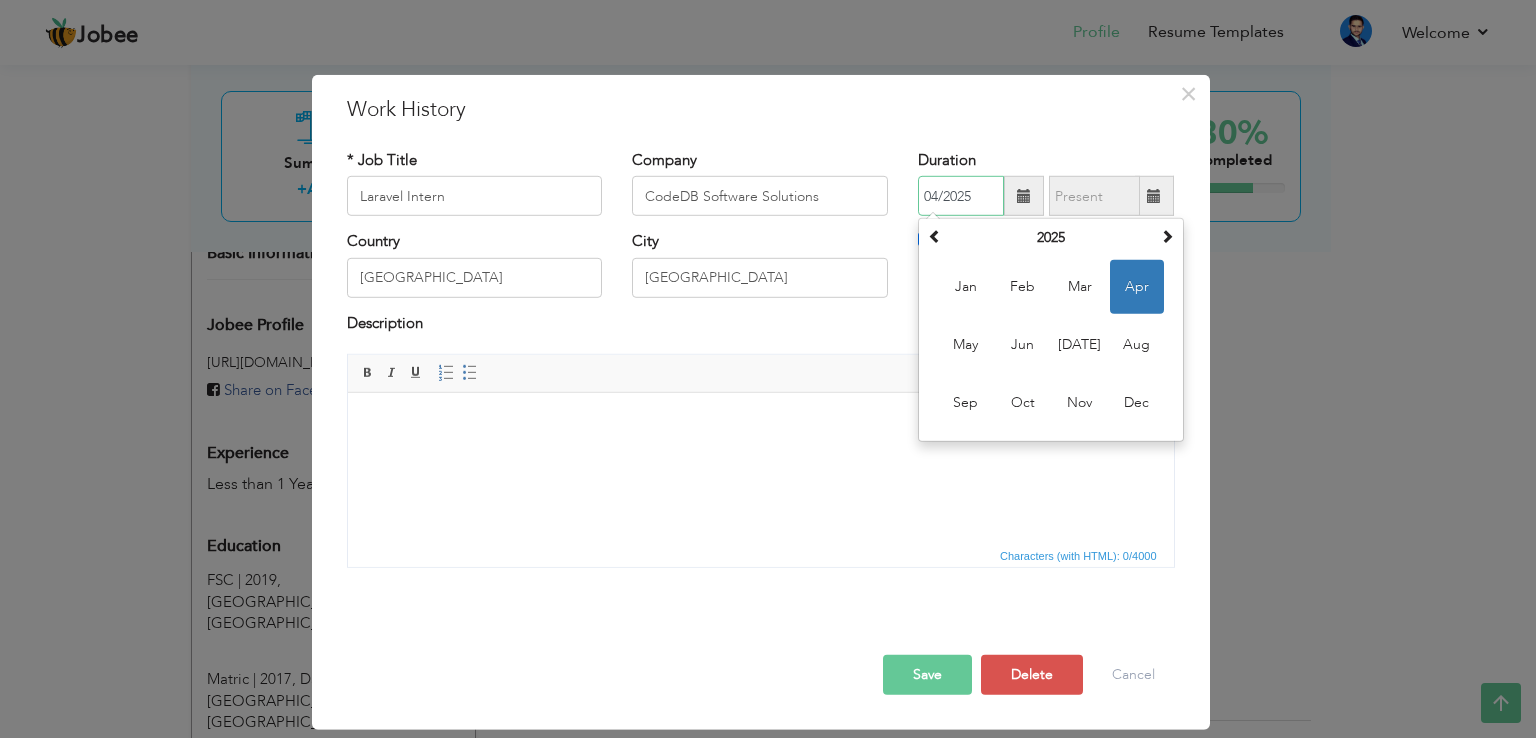click on "04/2025" at bounding box center [961, 196] 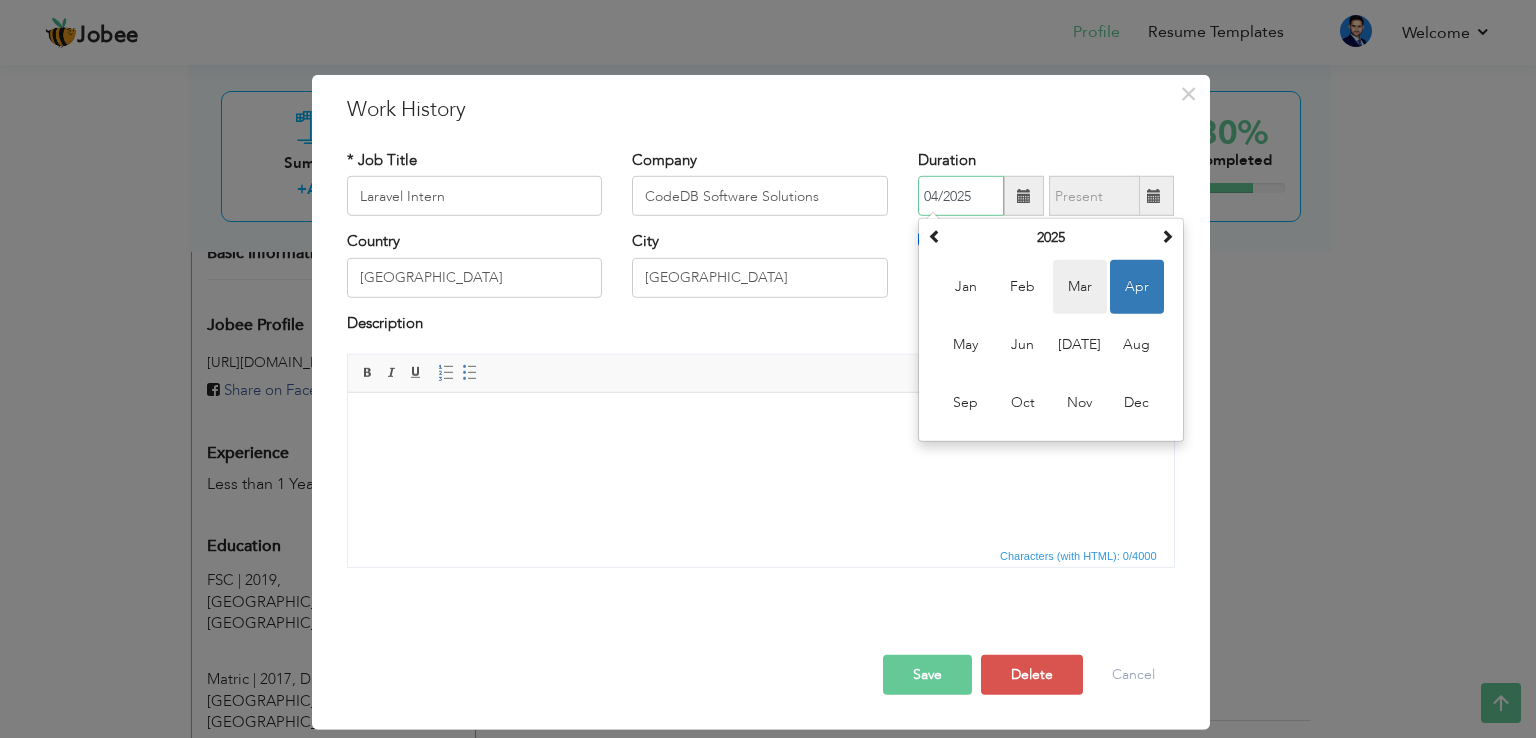 click on "Mar" at bounding box center [1080, 287] 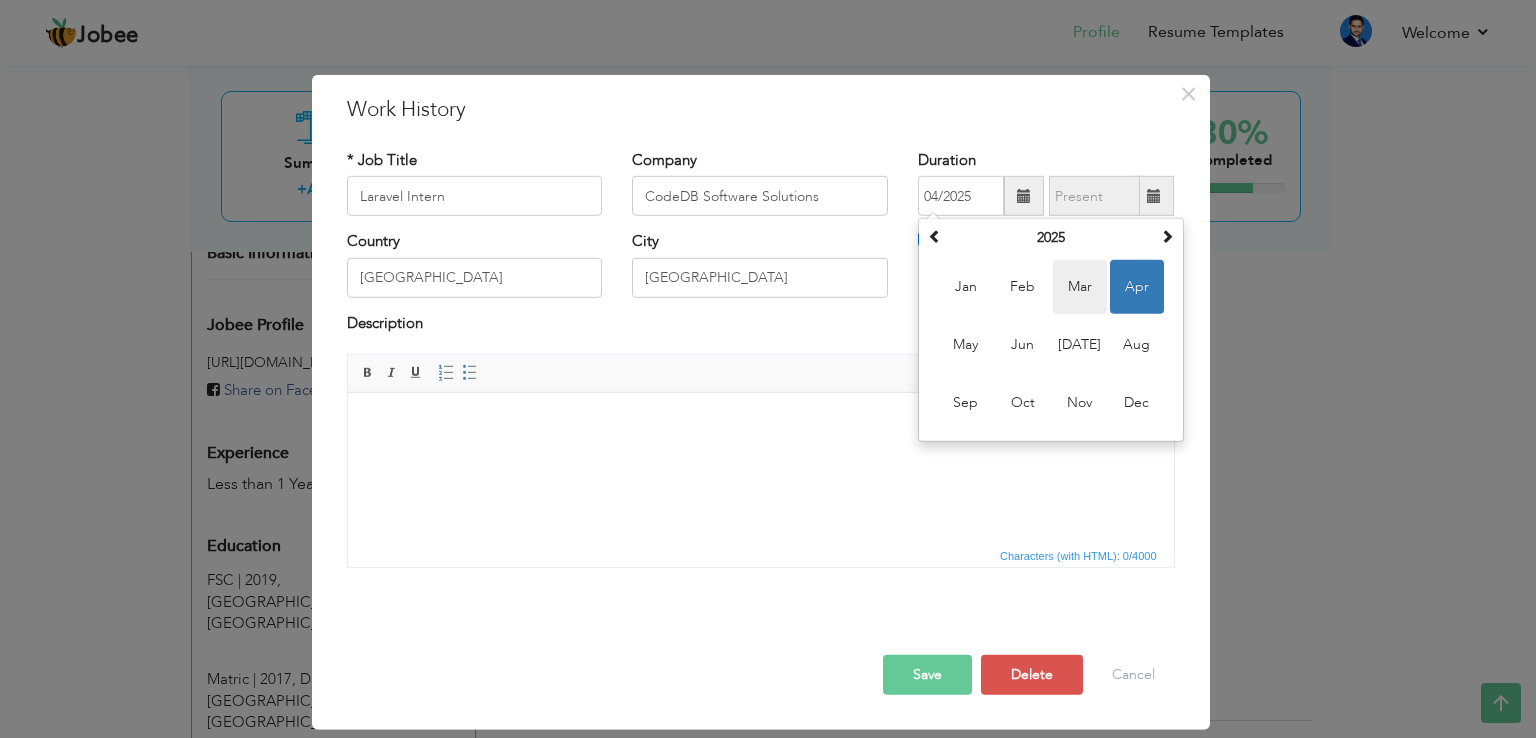 type on "03/2025" 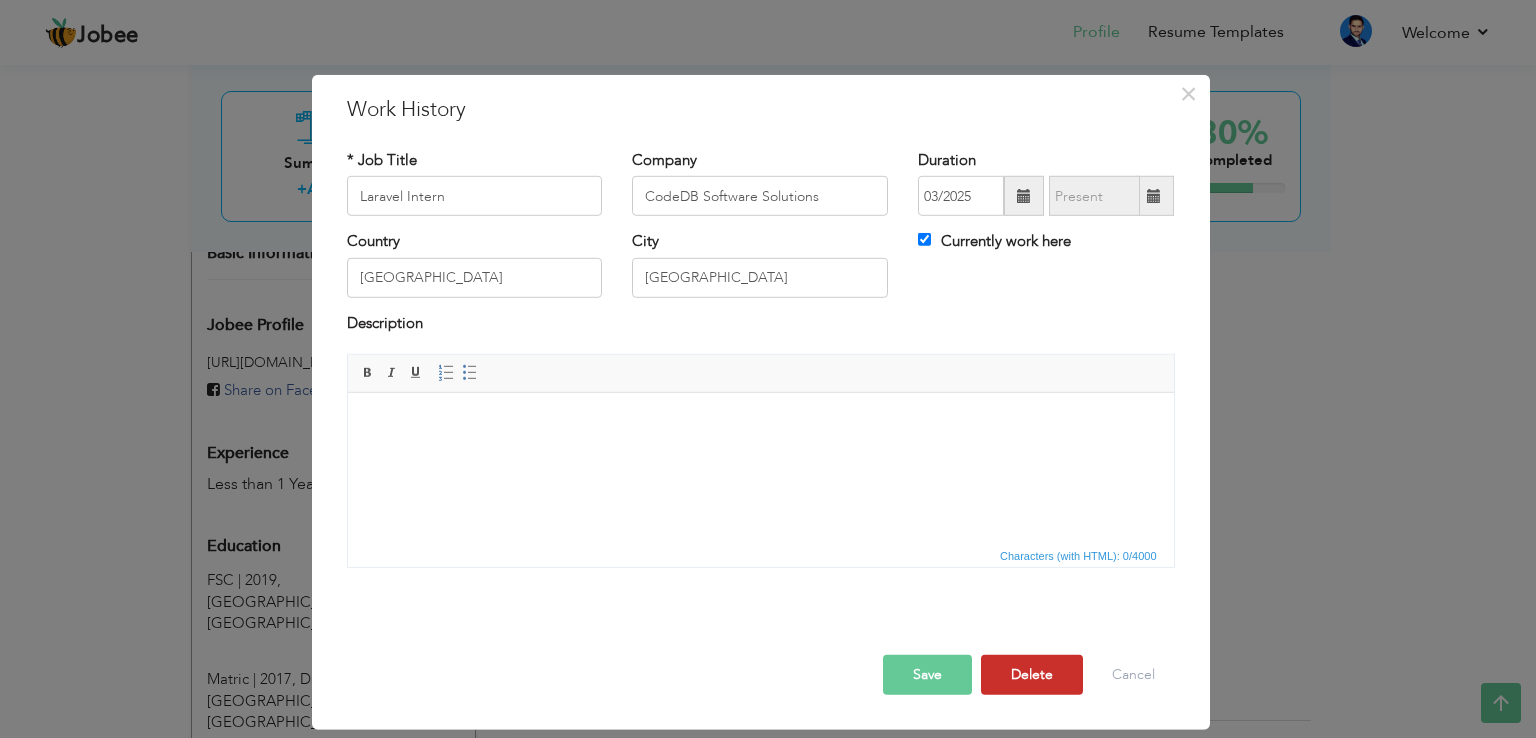 click on "Delete" at bounding box center [1032, 675] 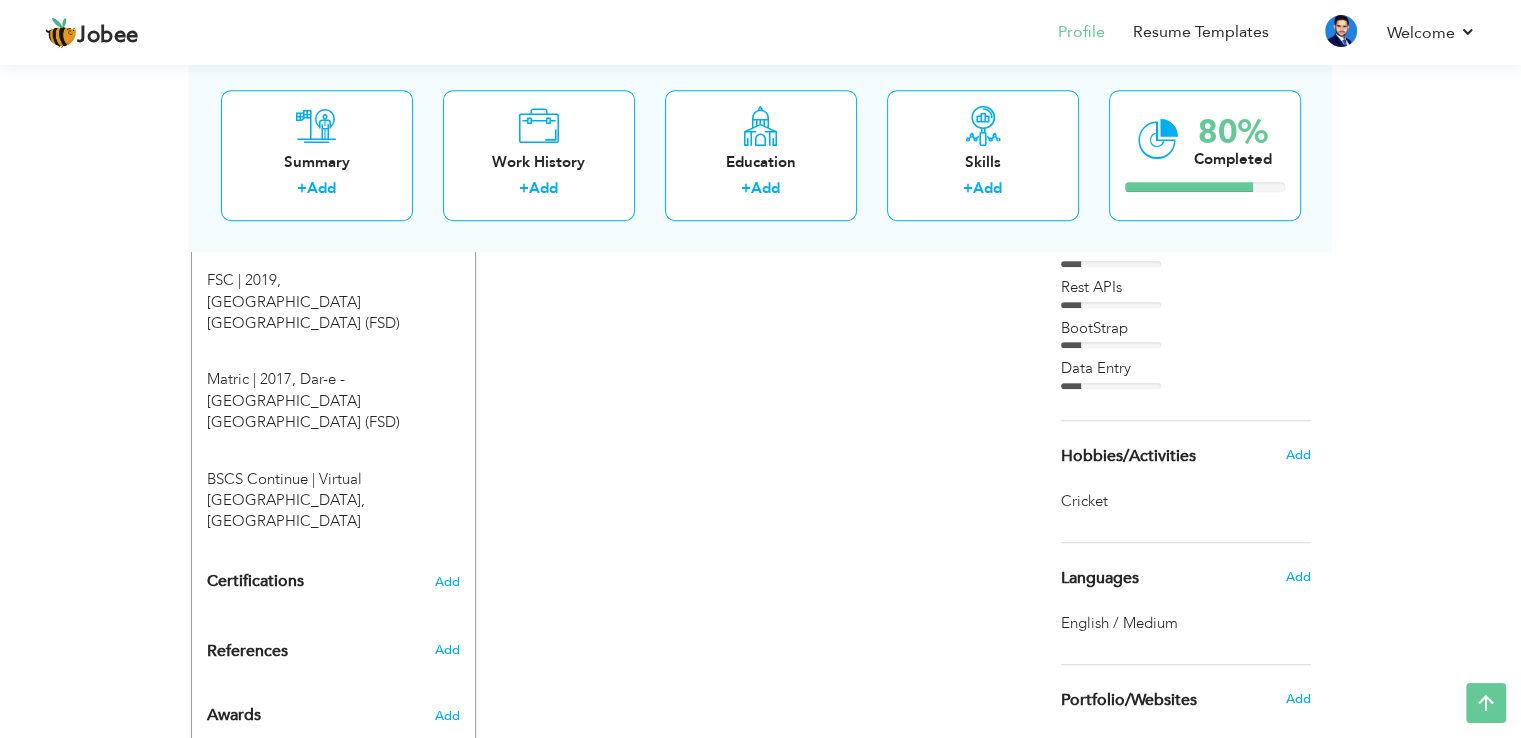 scroll, scrollTop: 980, scrollLeft: 0, axis: vertical 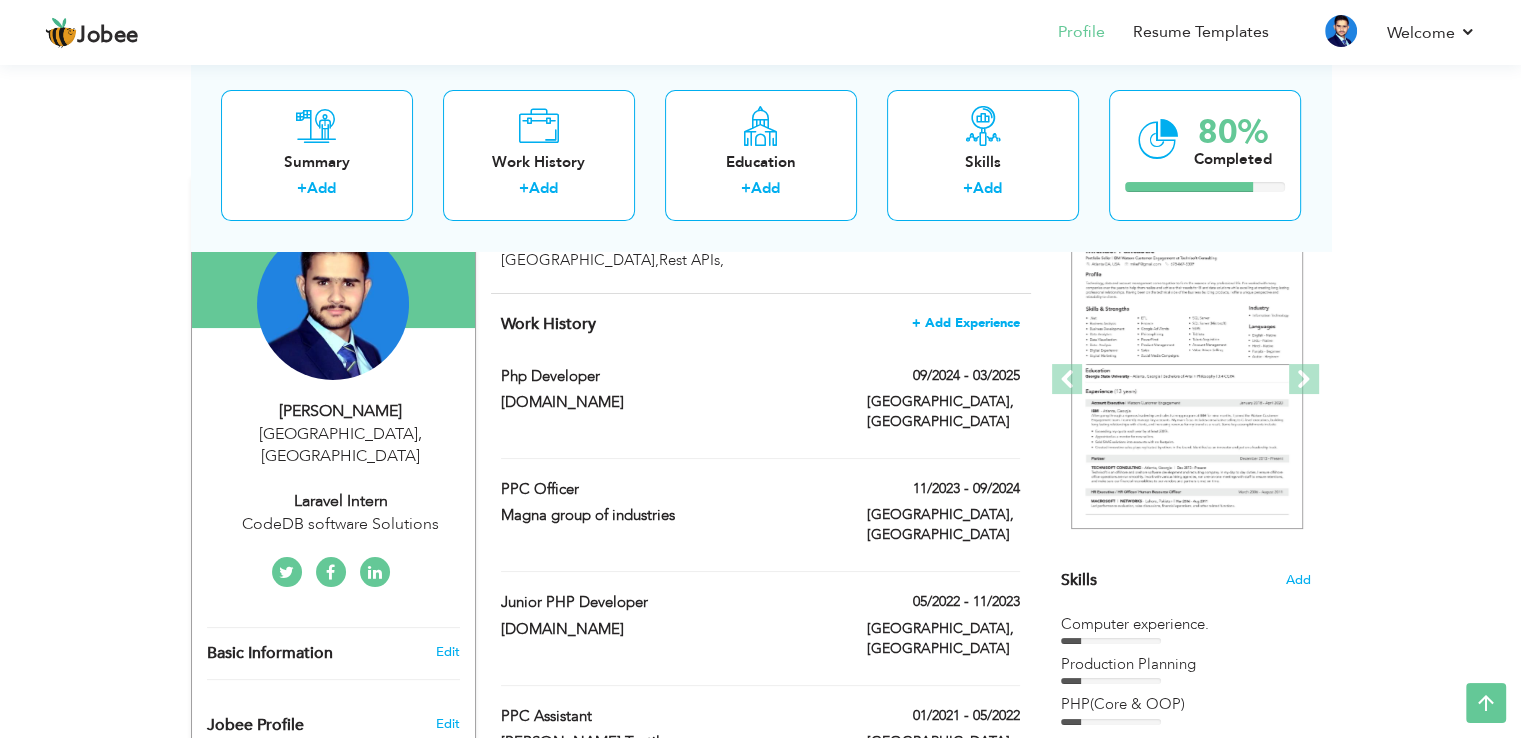 click on "+ Add Experience" at bounding box center (966, 323) 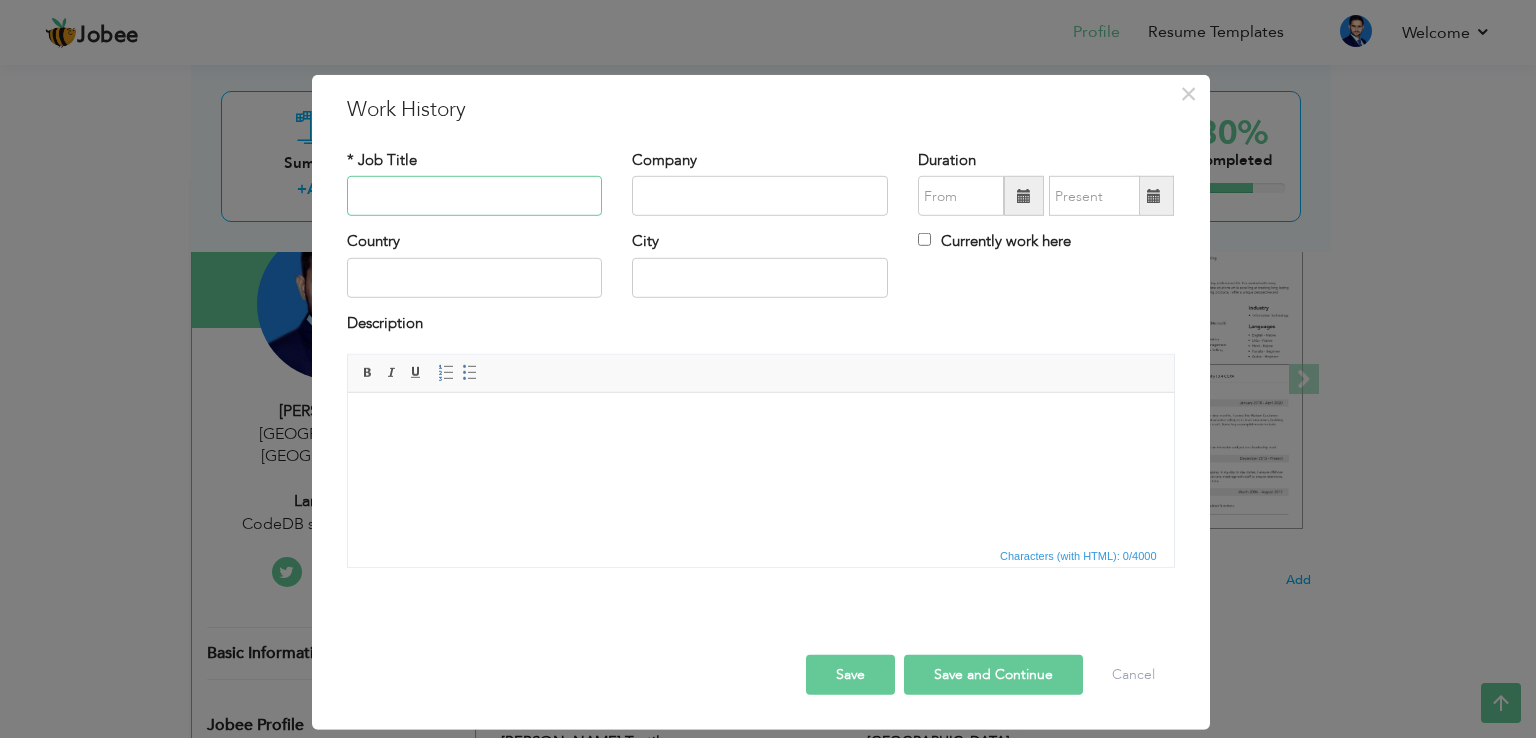 click at bounding box center (475, 196) 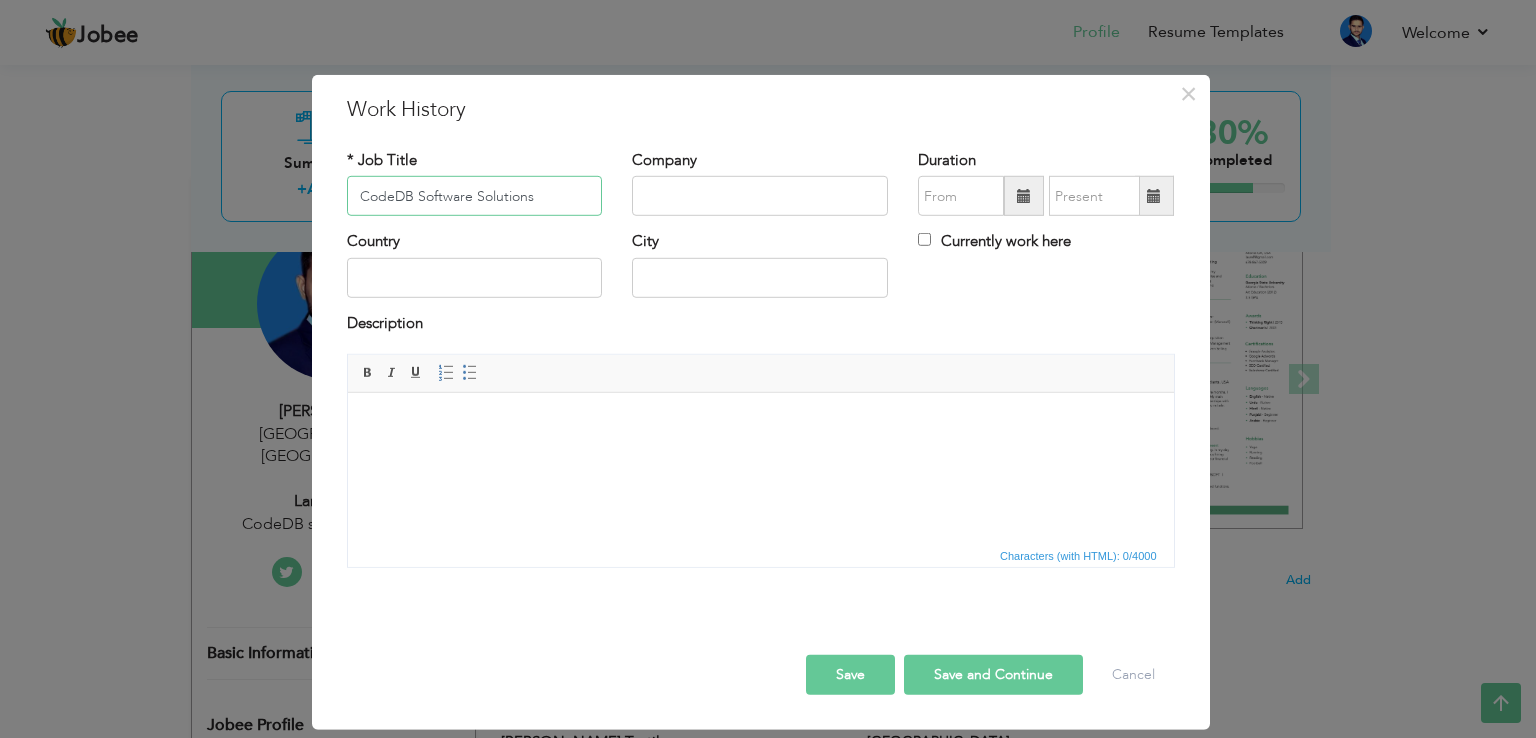 type on "CodeDB Software Solutions" 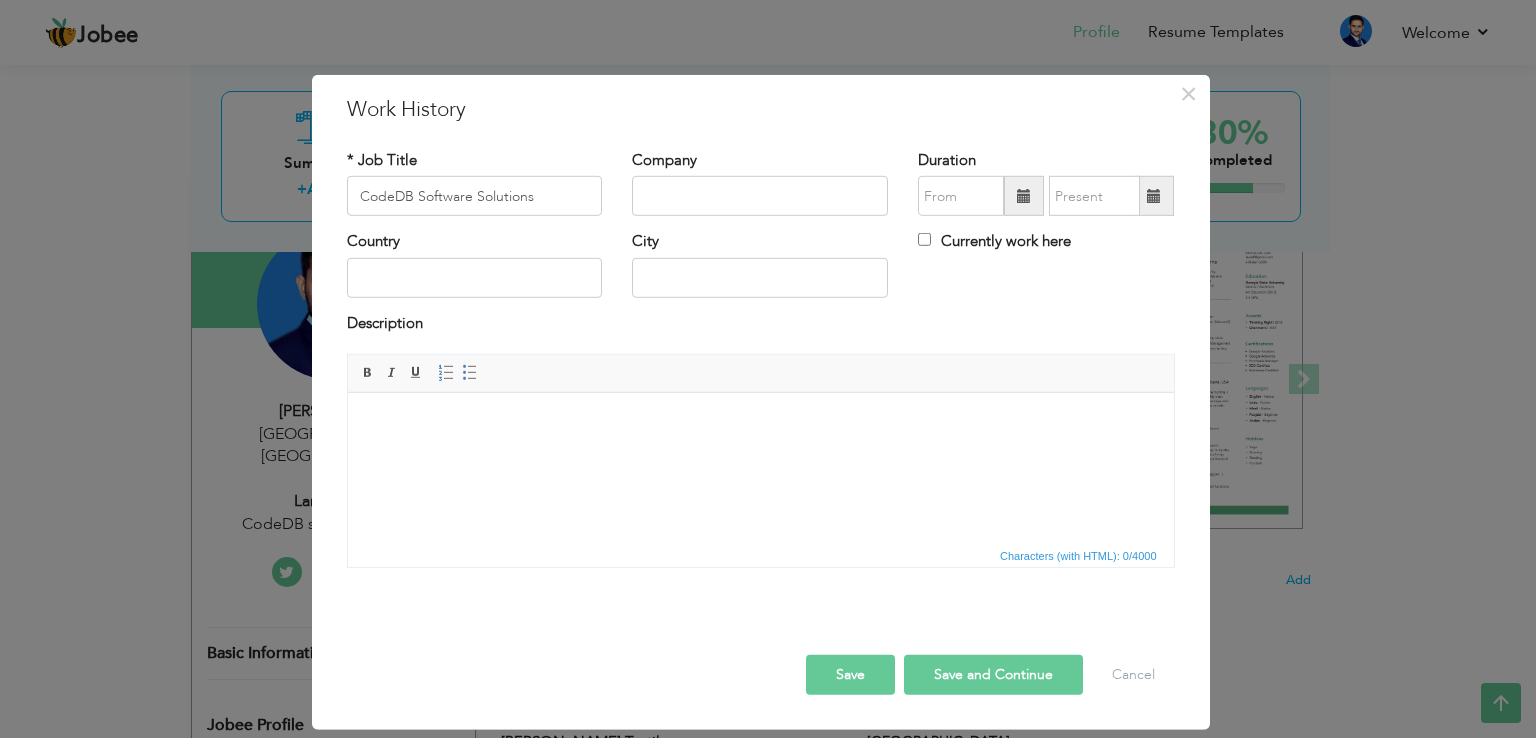 click on "* Job Title
CodeDB Software Solutions" at bounding box center [475, 183] 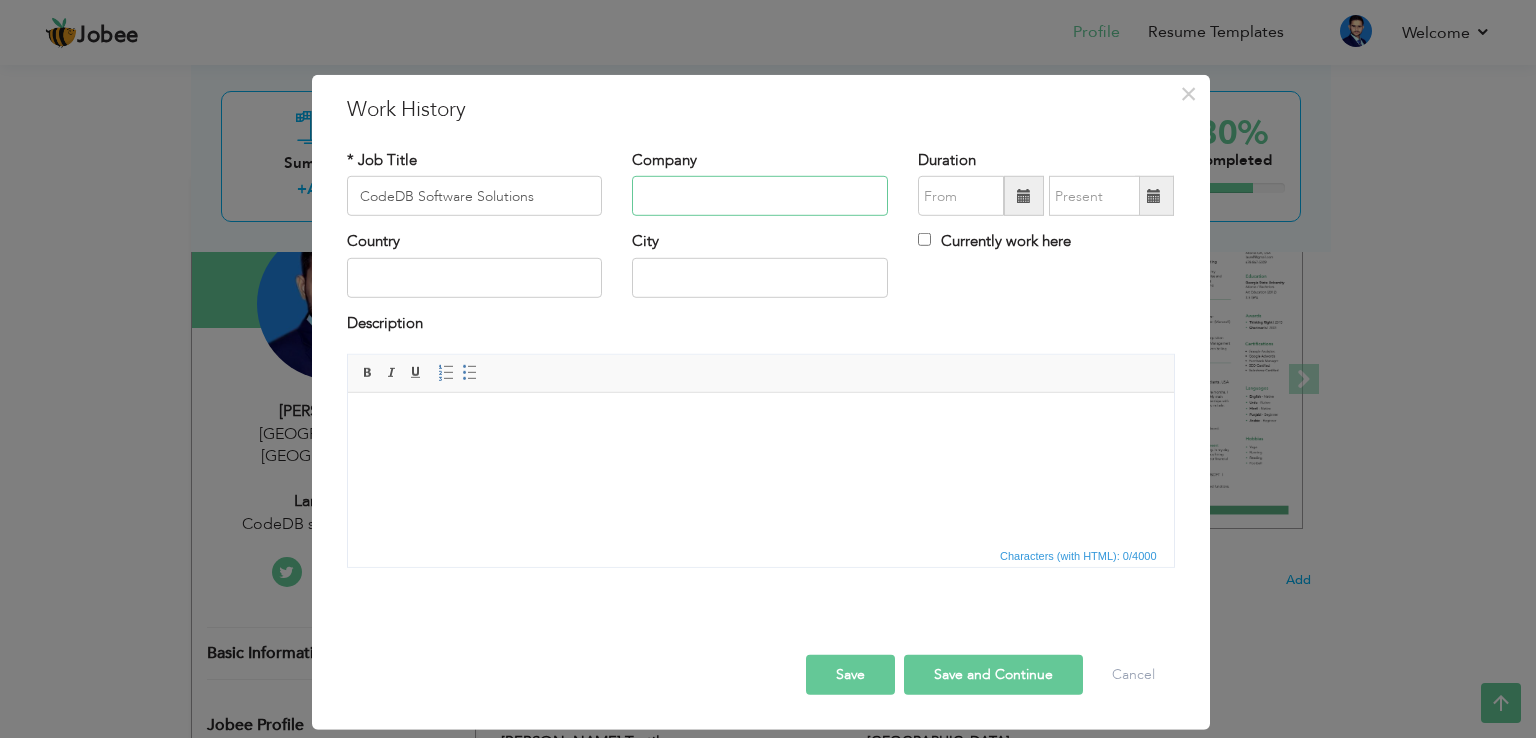click at bounding box center [760, 196] 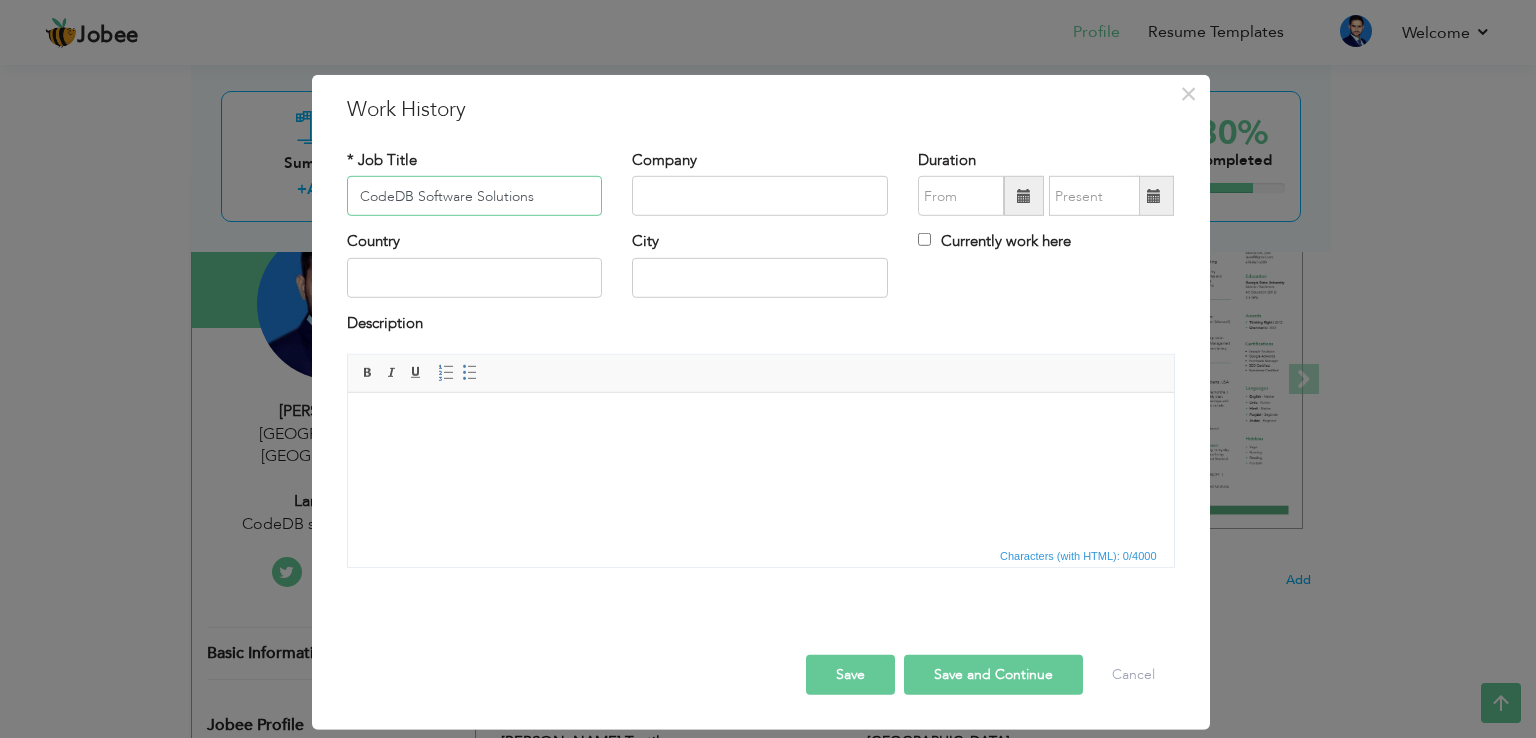 drag, startPoint x: 560, startPoint y: 204, endPoint x: 342, endPoint y: 205, distance: 218.00229 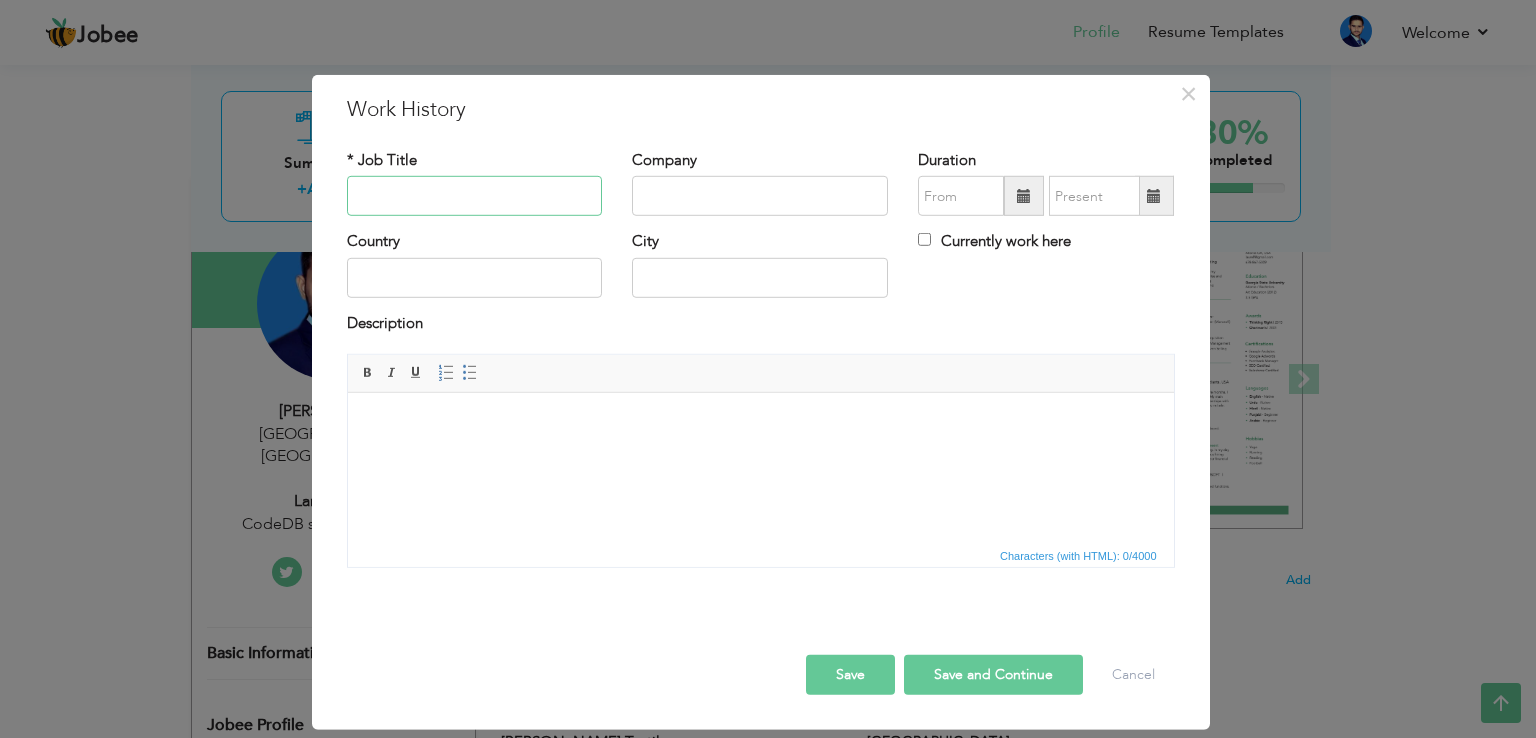 type 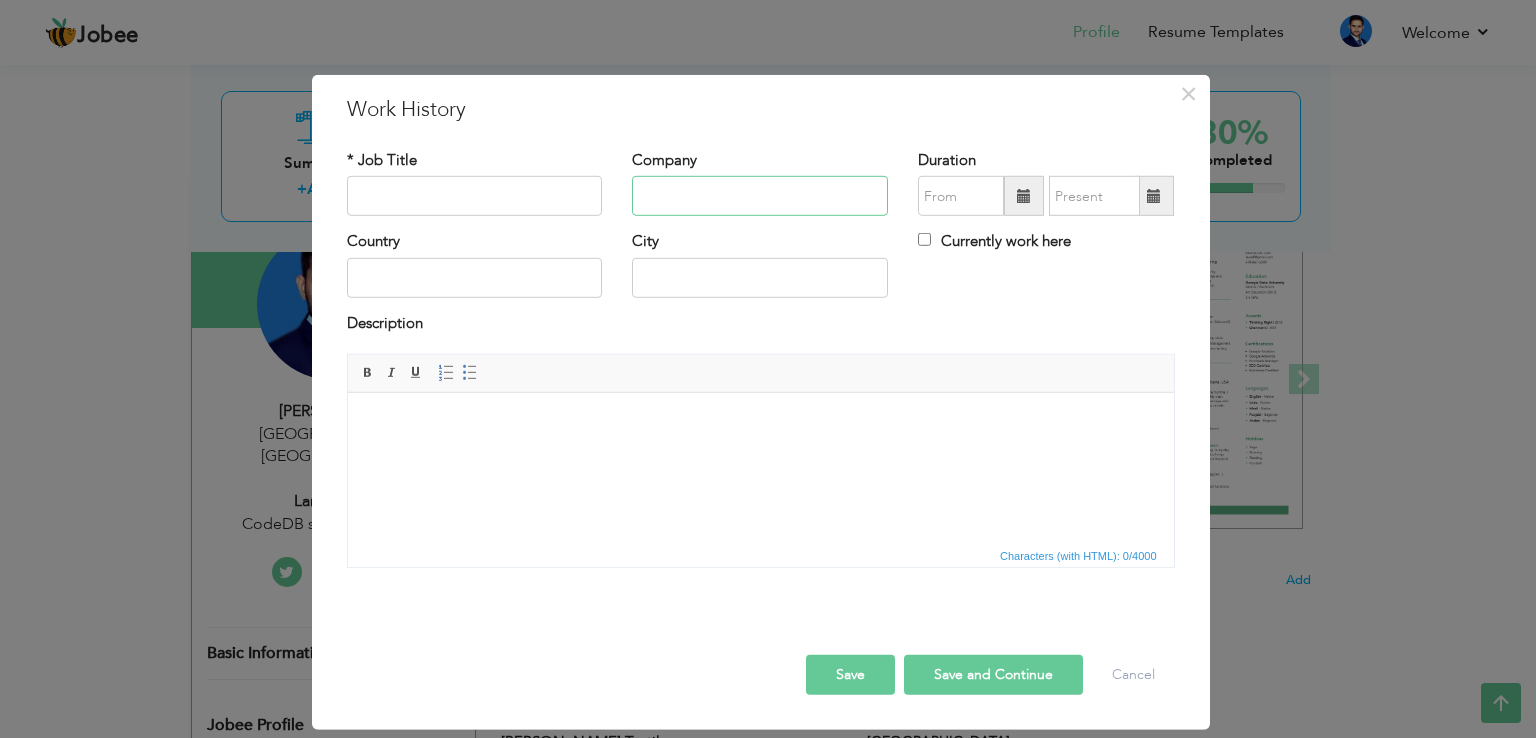 click at bounding box center (760, 196) 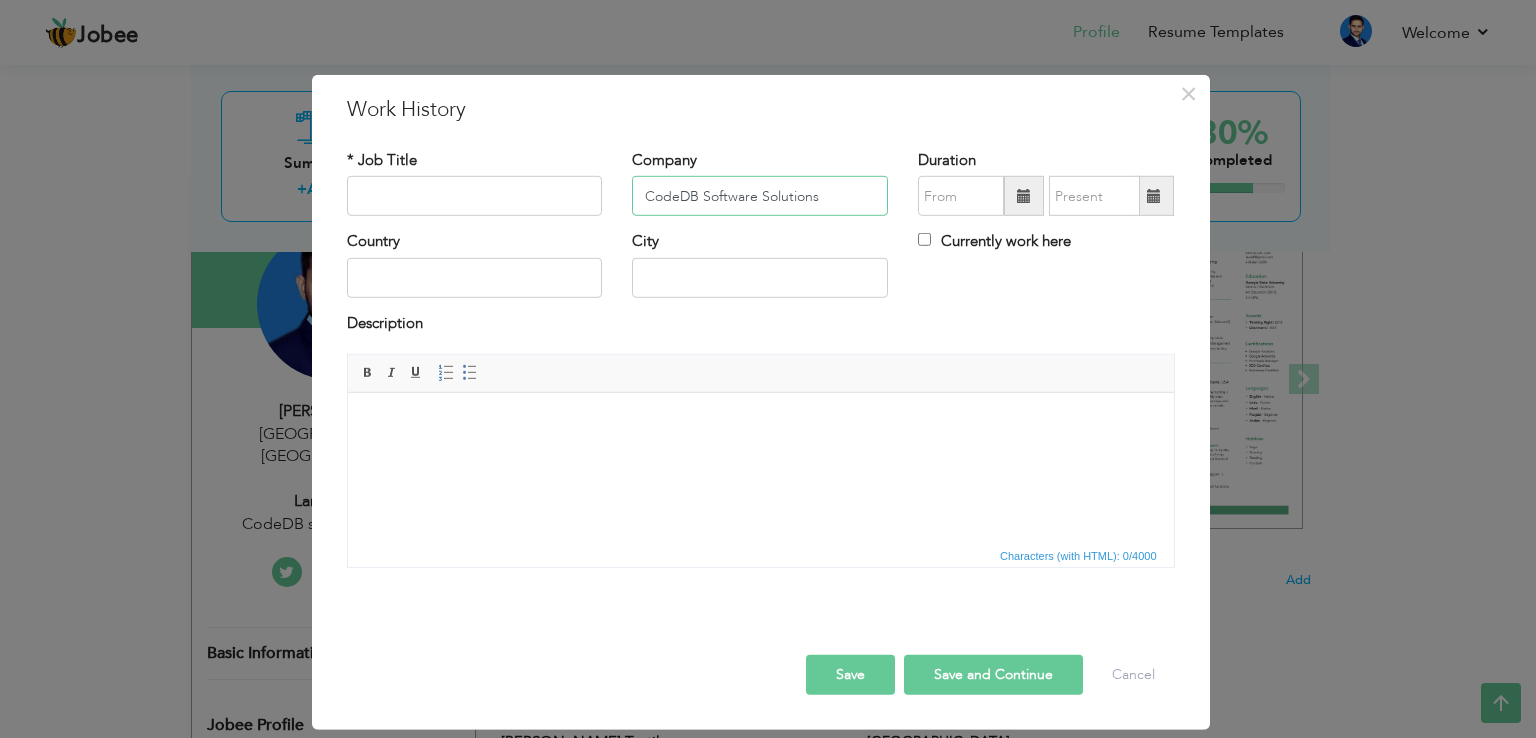 type on "CodeDB Software Solutions" 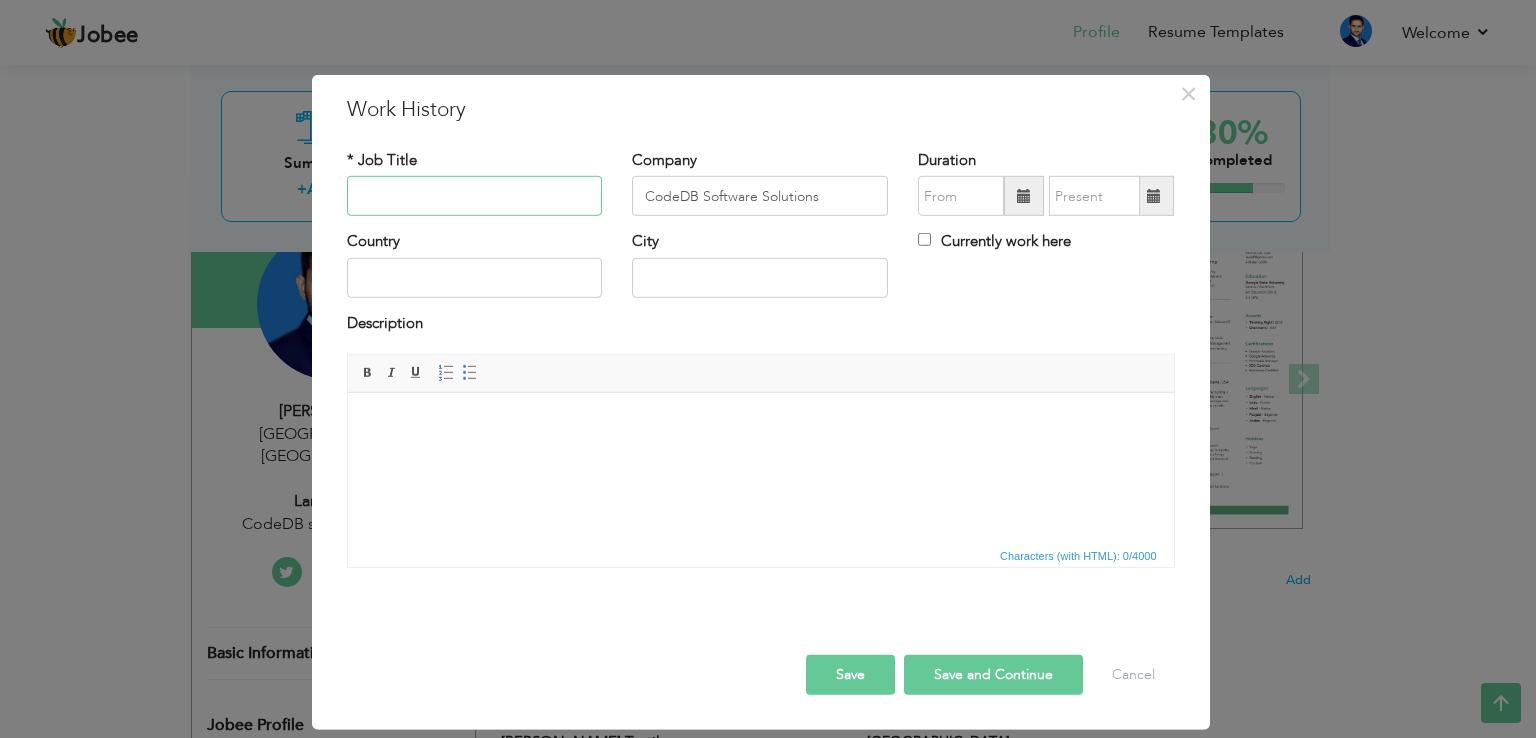click at bounding box center [475, 196] 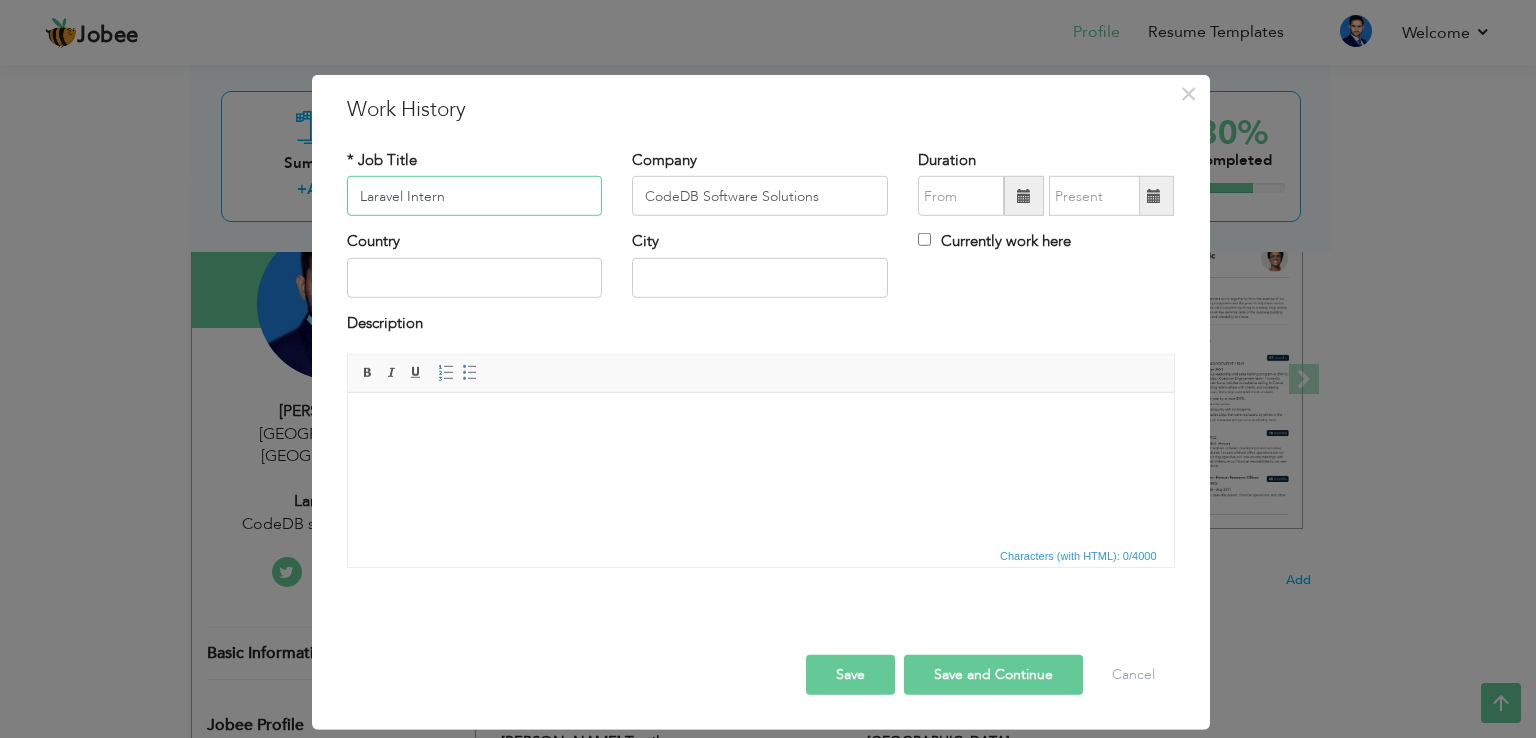 type on "Laravel Intern" 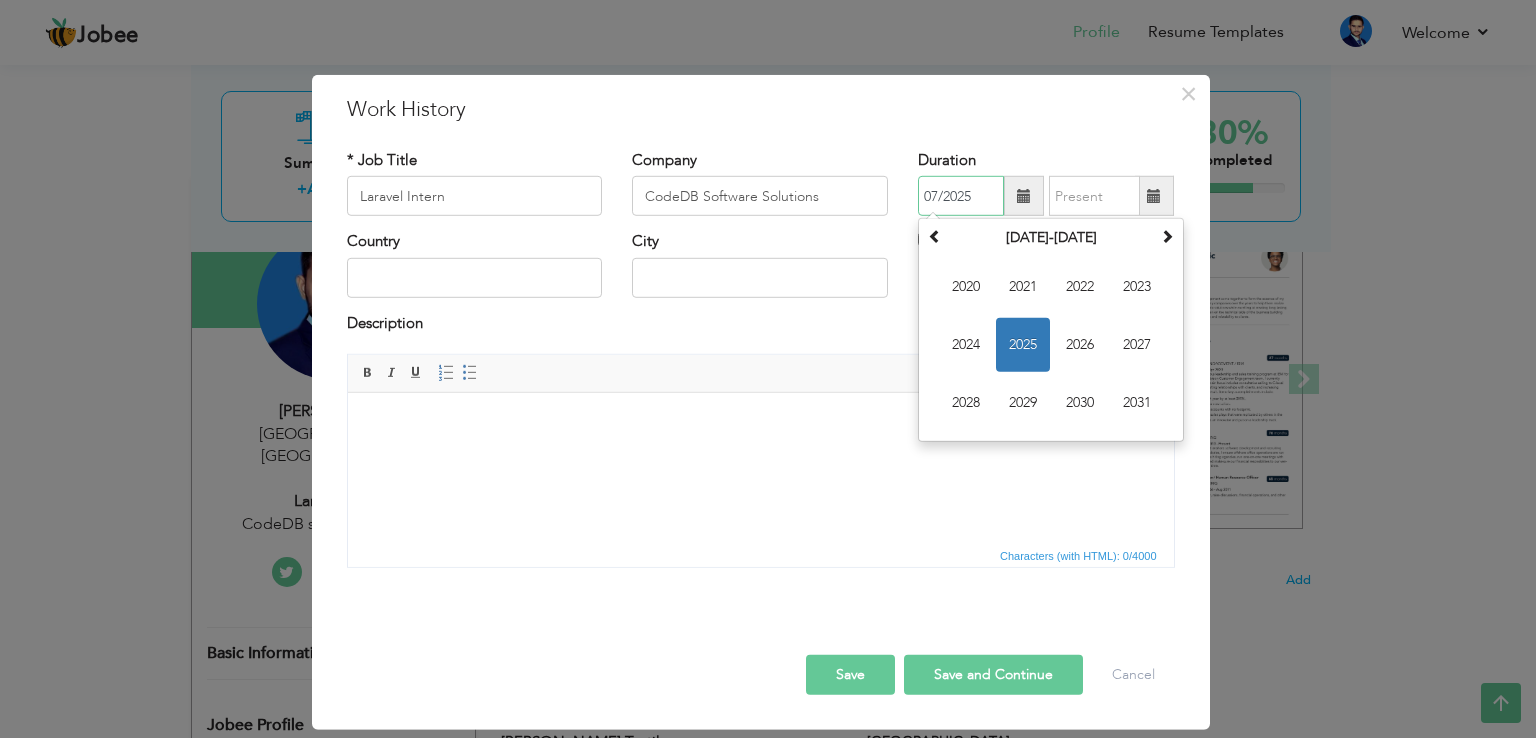 click on "07/2025" at bounding box center (961, 196) 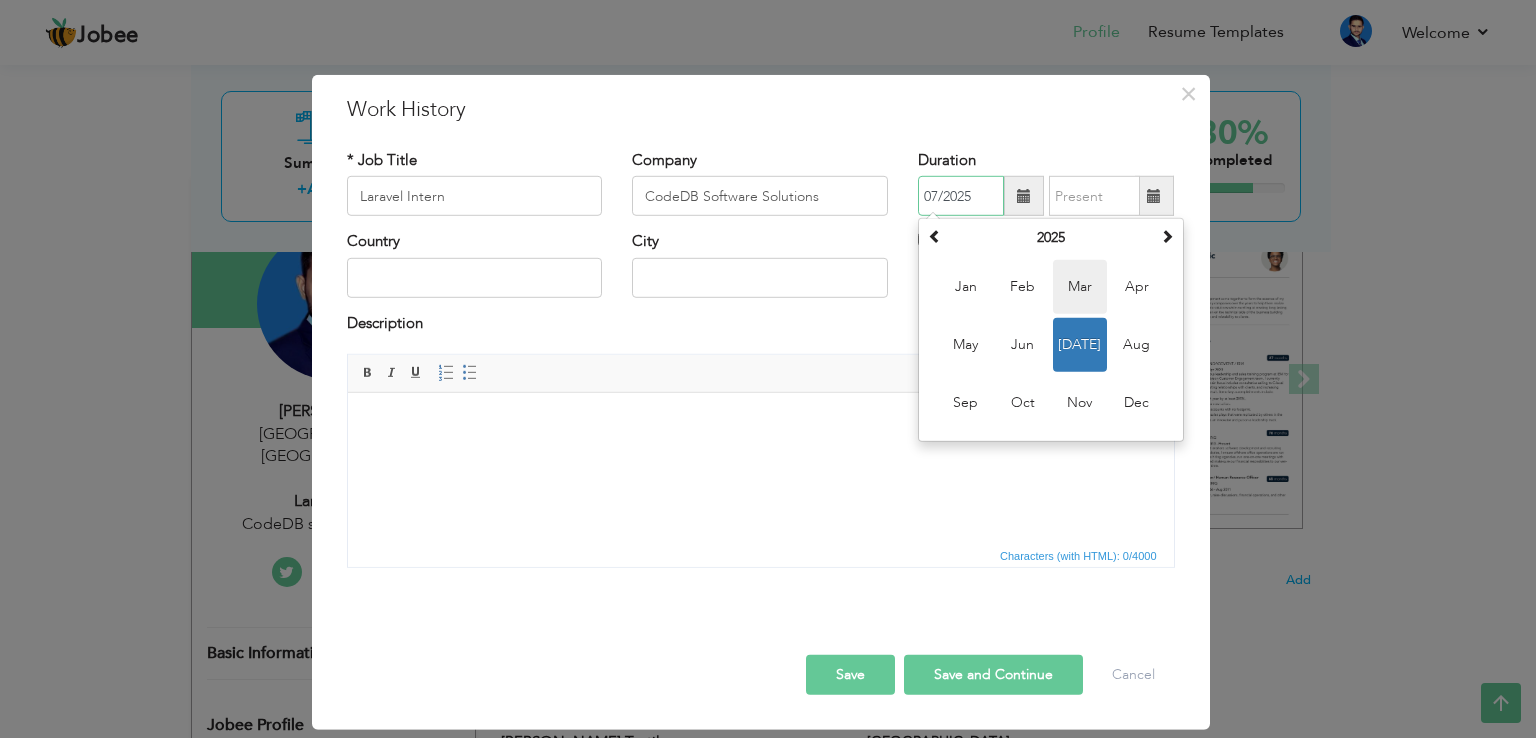 click on "Mar" at bounding box center (1080, 287) 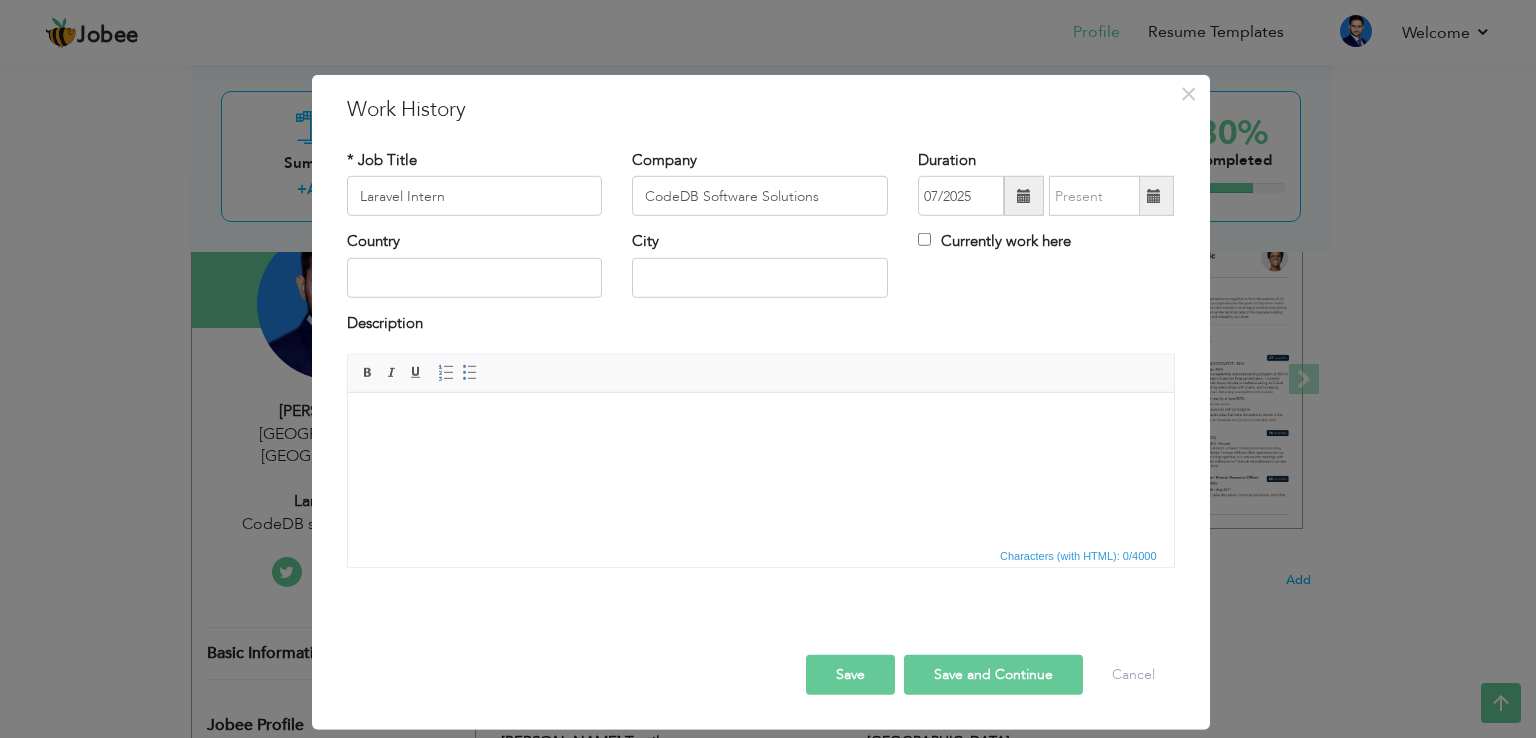 type on "03/2025" 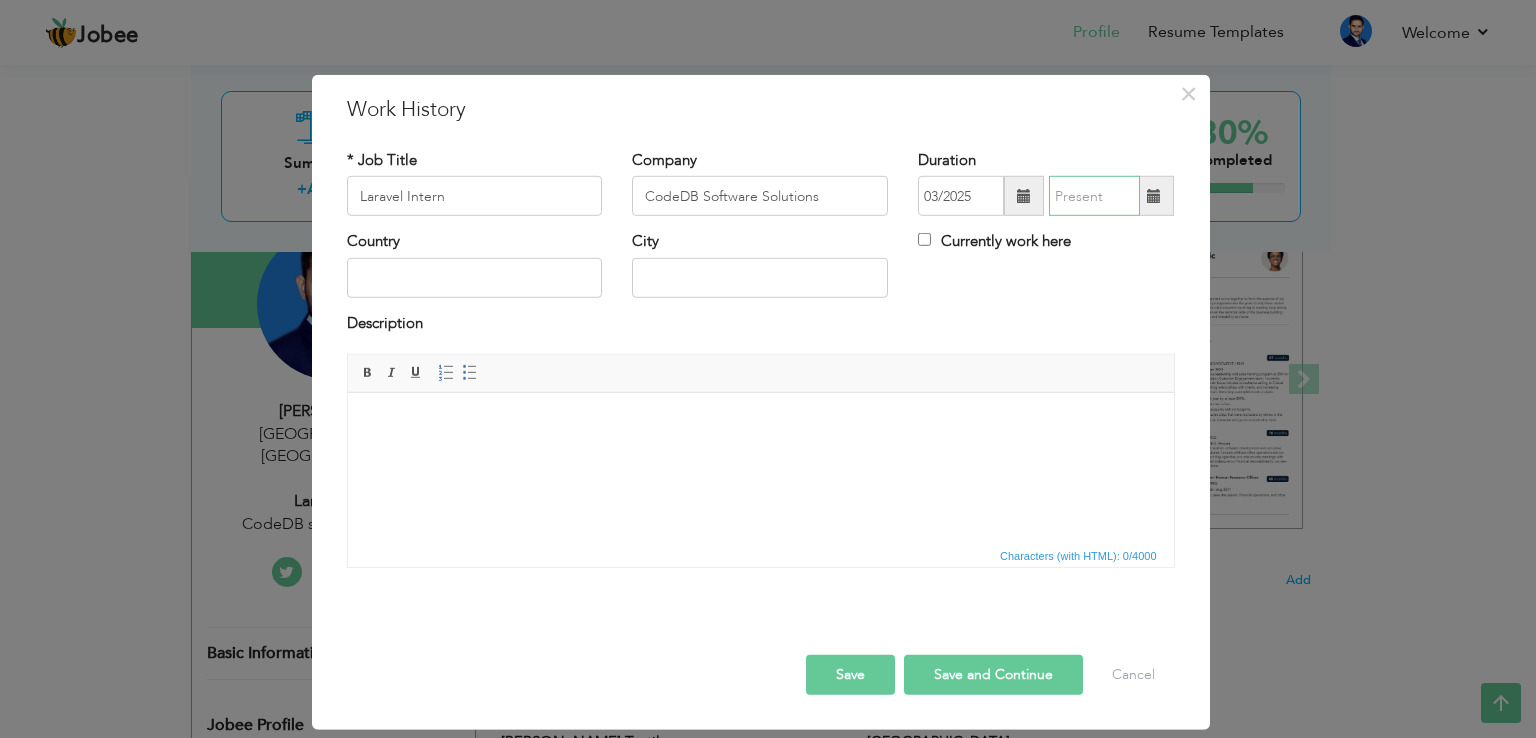 type on "07/2025" 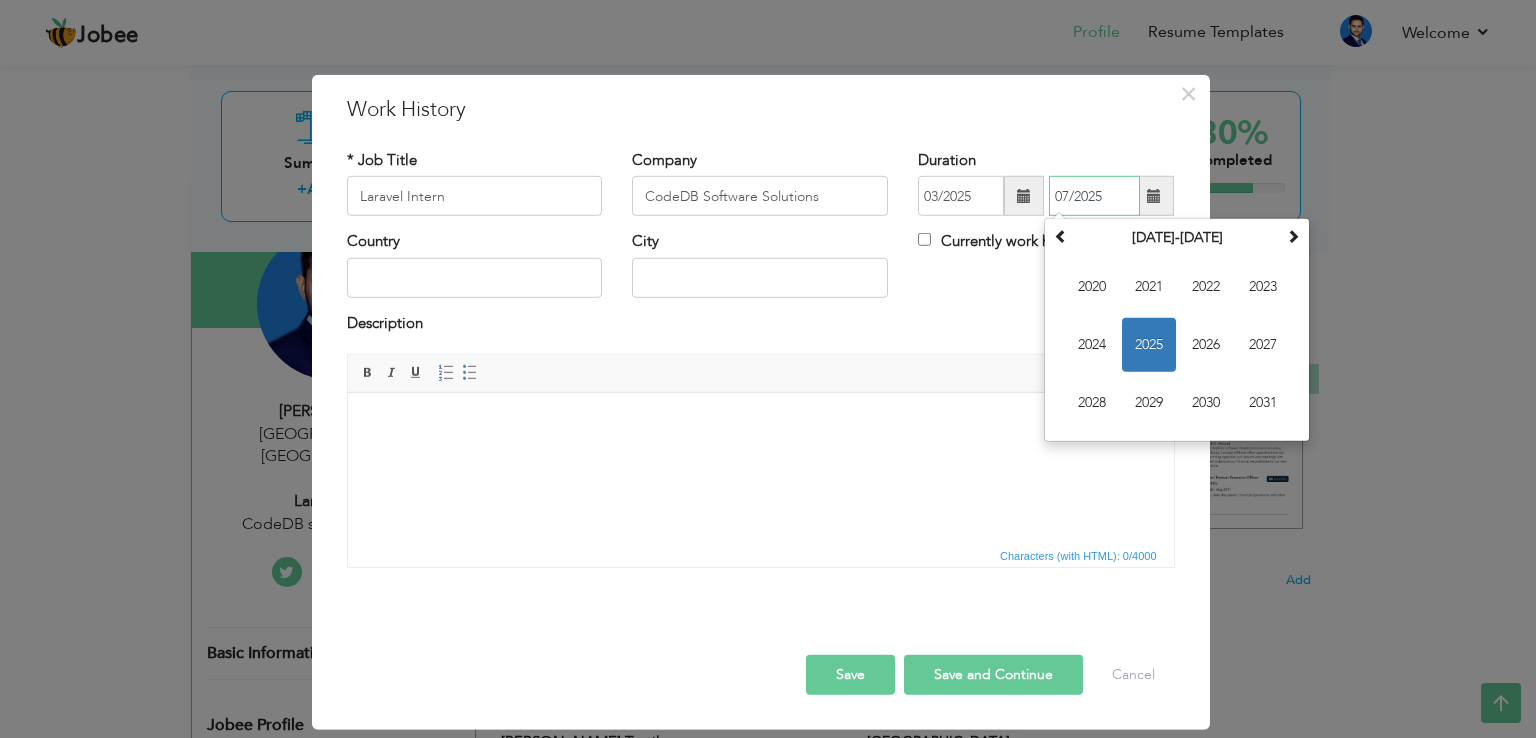 click on "07/2025" at bounding box center [1094, 196] 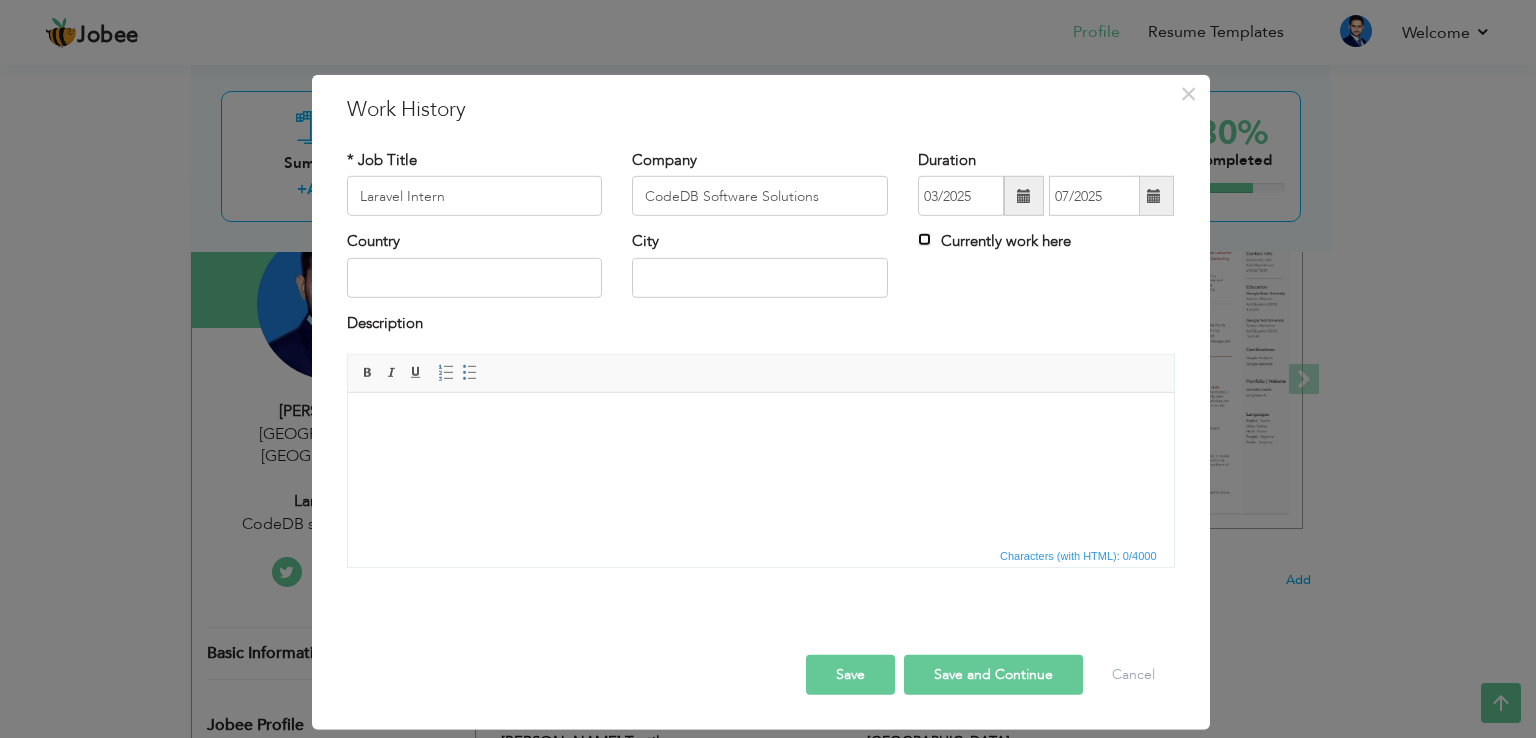 click on "Currently work here" at bounding box center [924, 239] 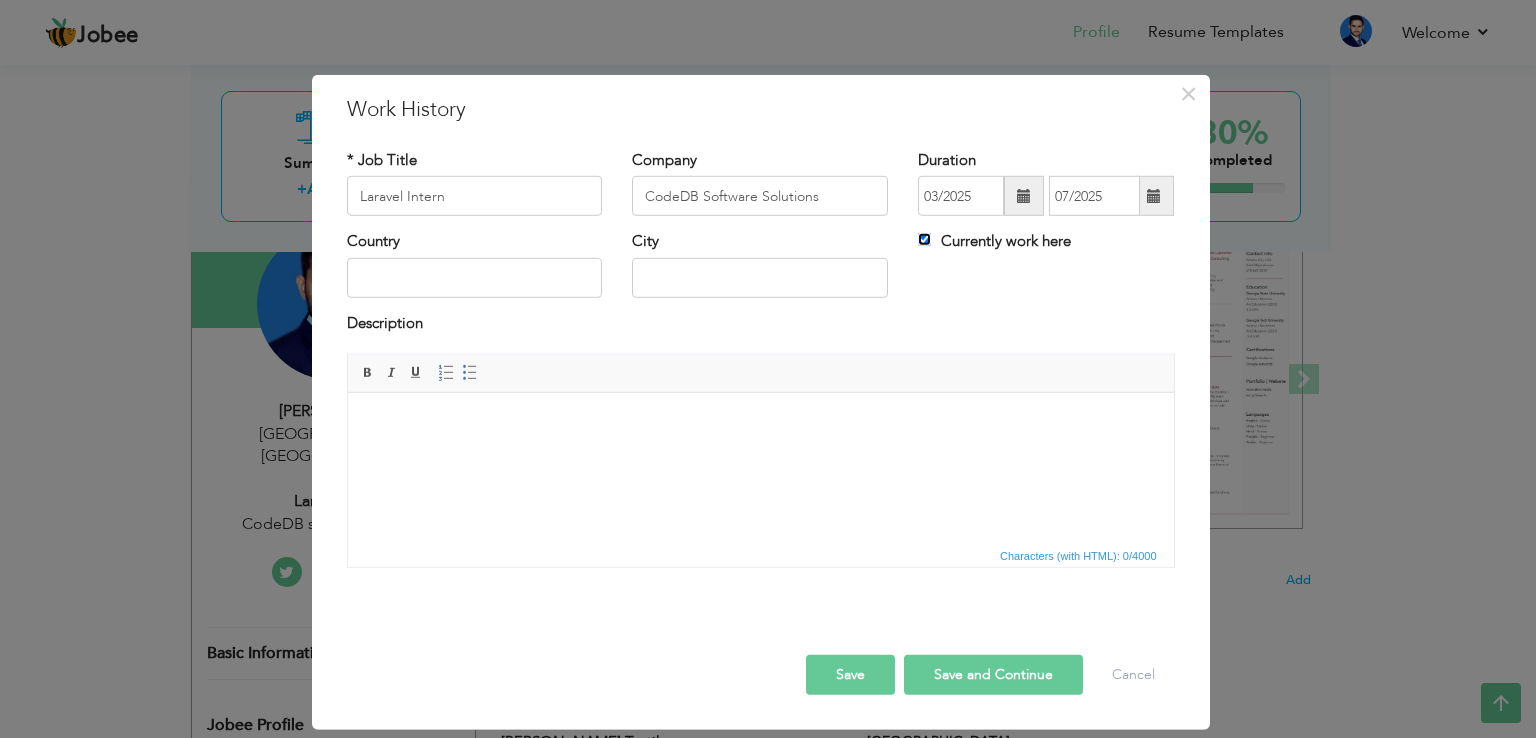 type 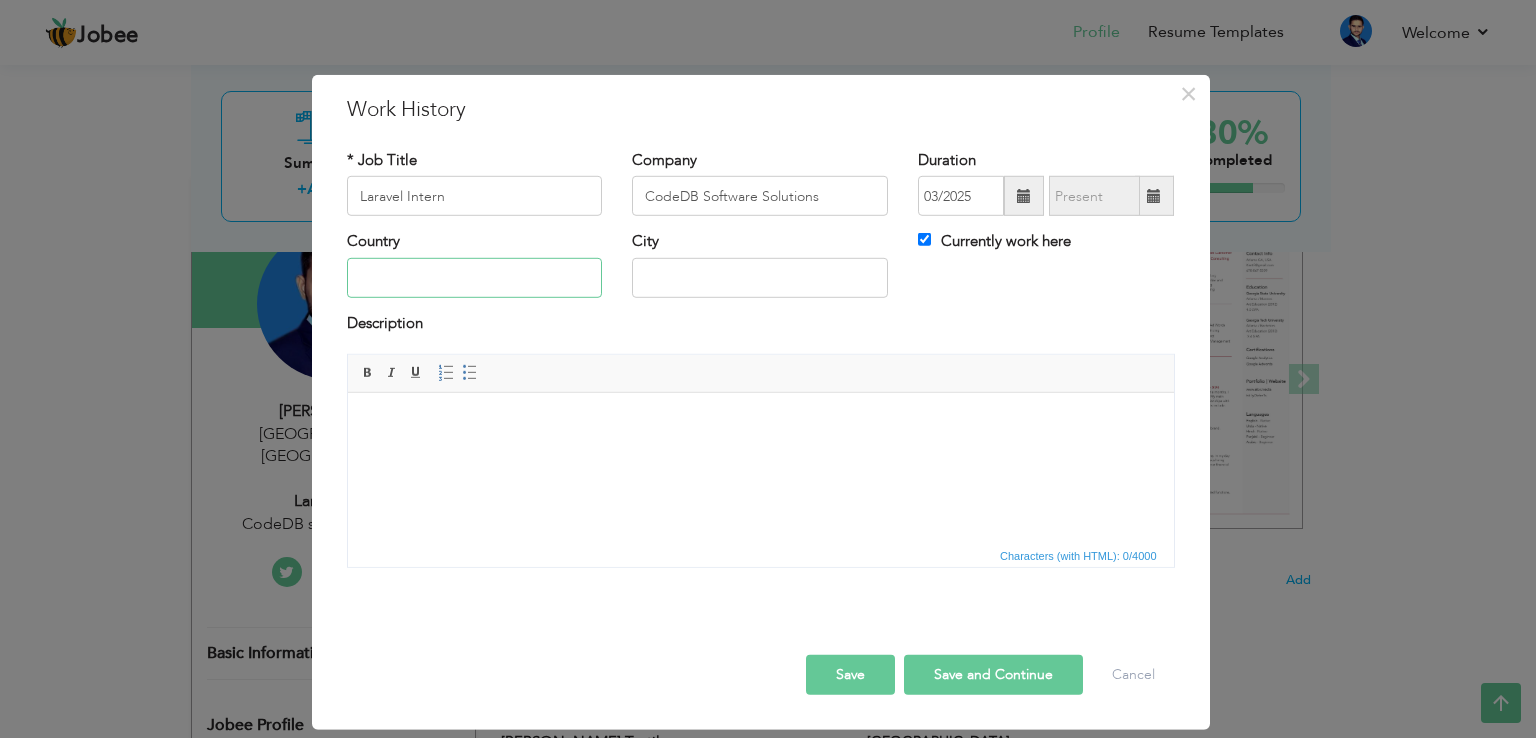 click at bounding box center [475, 278] 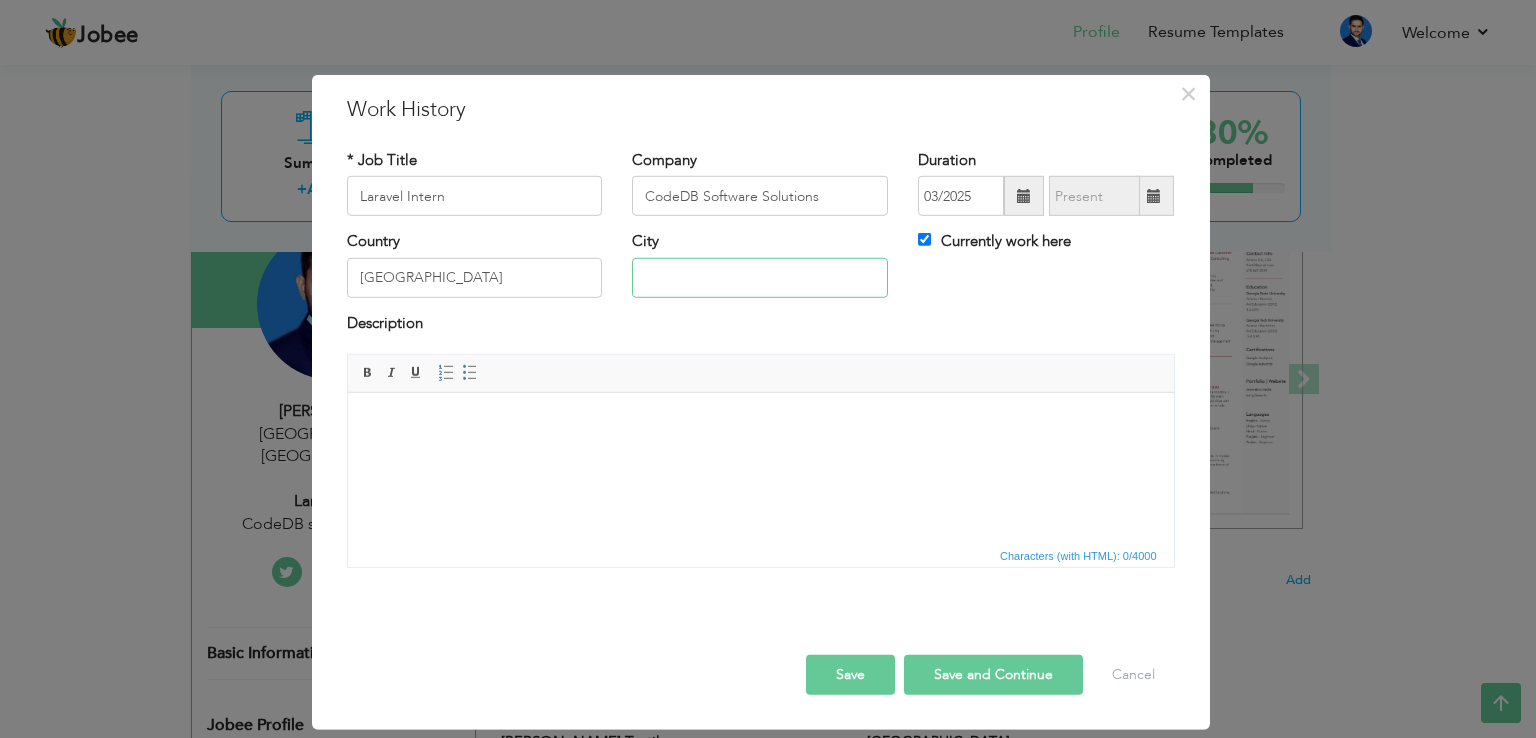 type on "[GEOGRAPHIC_DATA]" 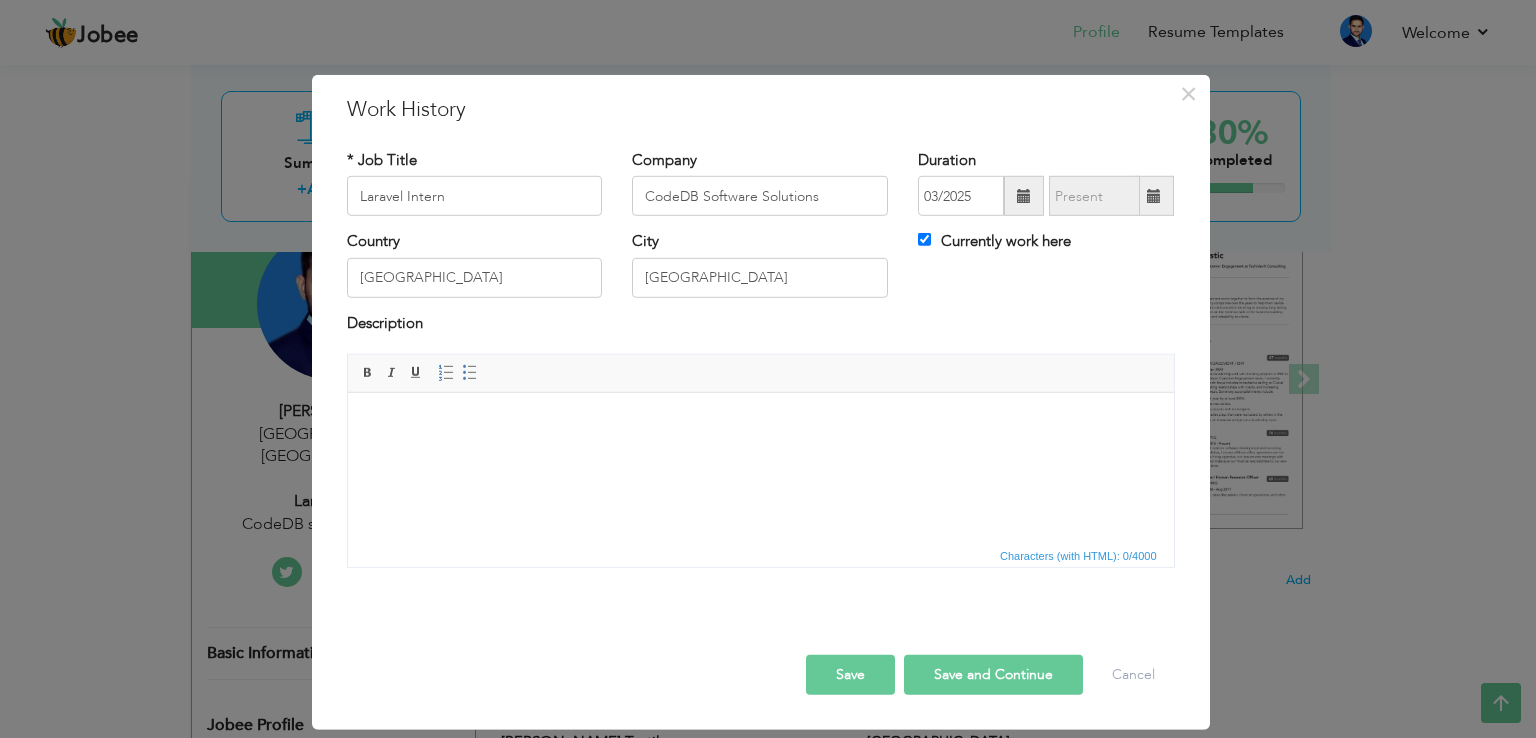 click on "Save" at bounding box center [850, 675] 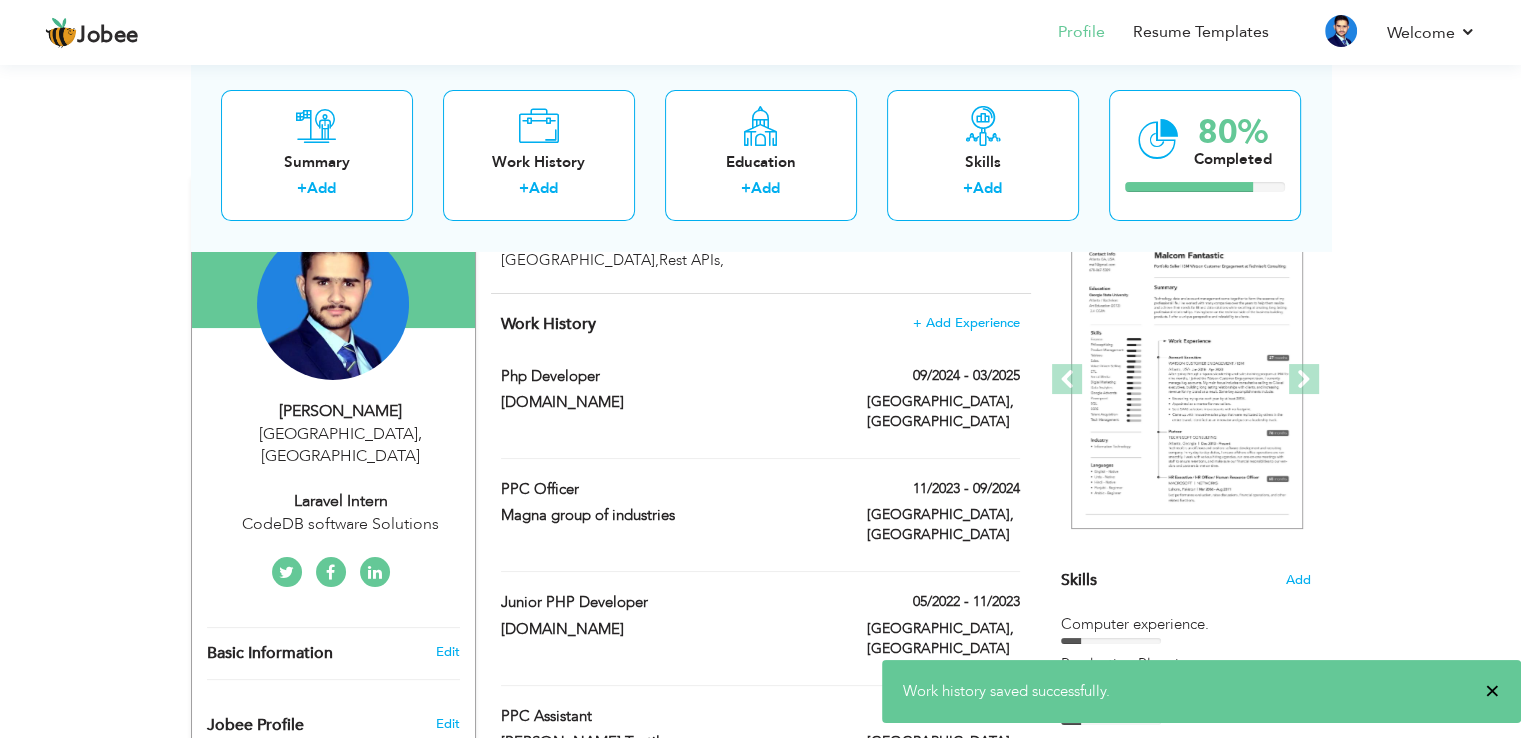 click on "×" at bounding box center (1492, 691) 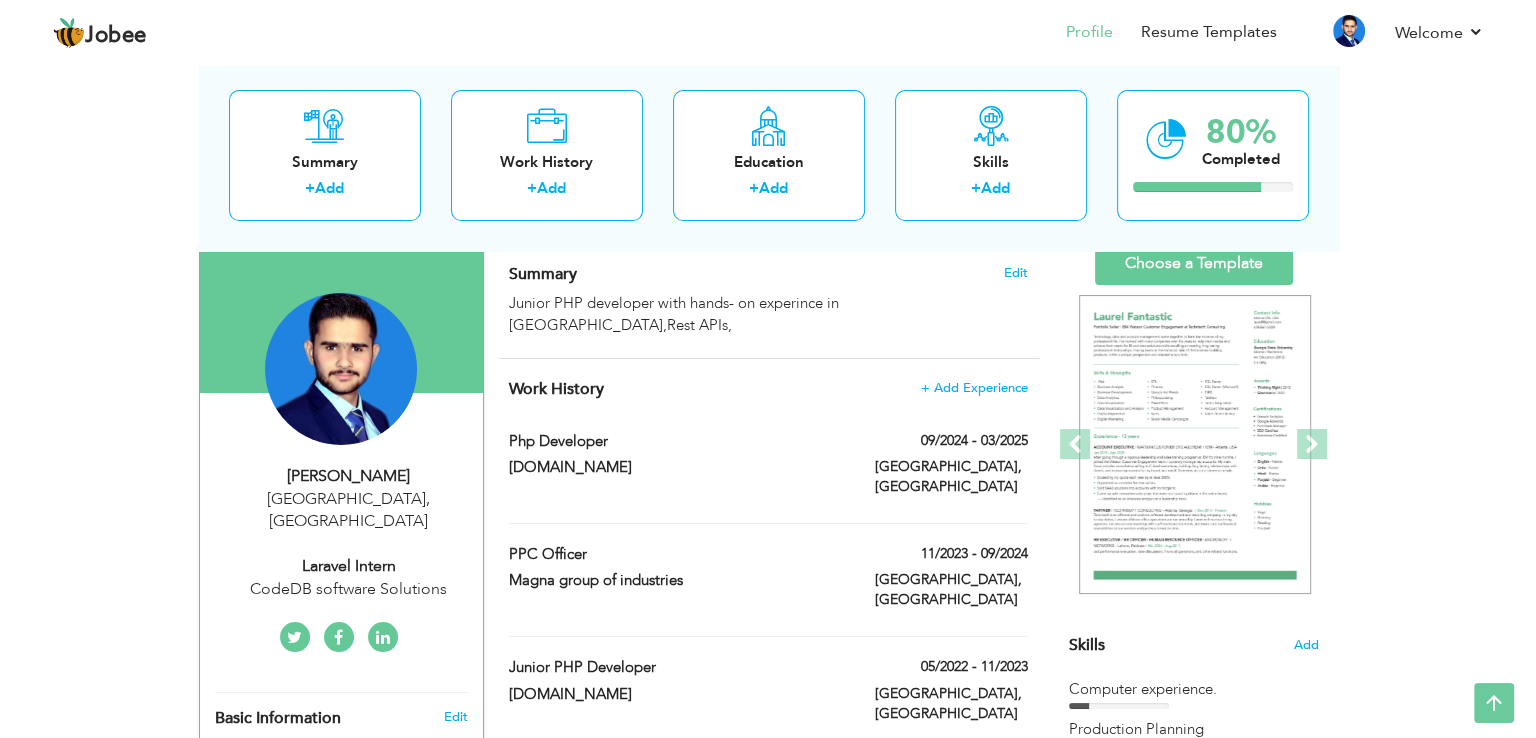 scroll, scrollTop: 100, scrollLeft: 0, axis: vertical 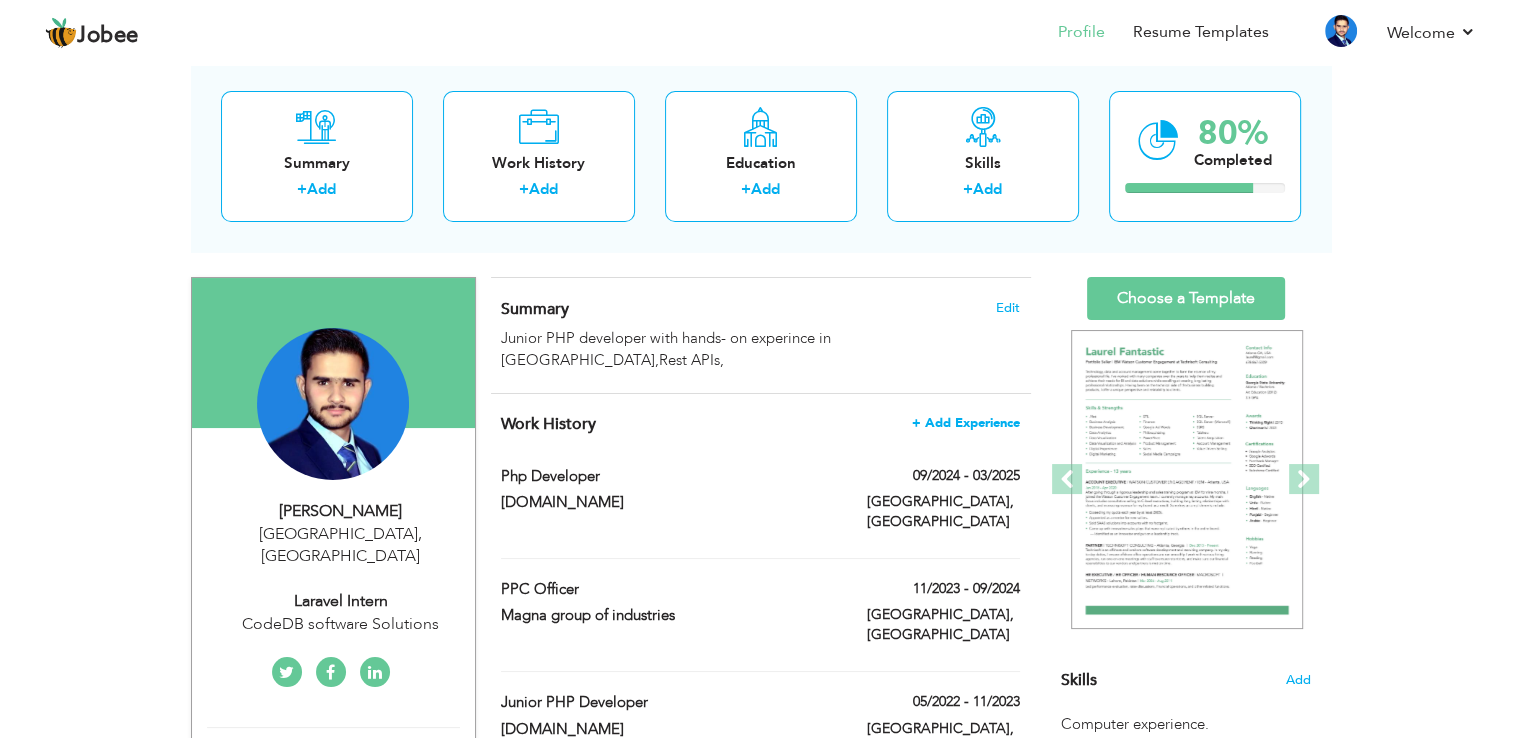 click on "+ Add Experience" at bounding box center (966, 423) 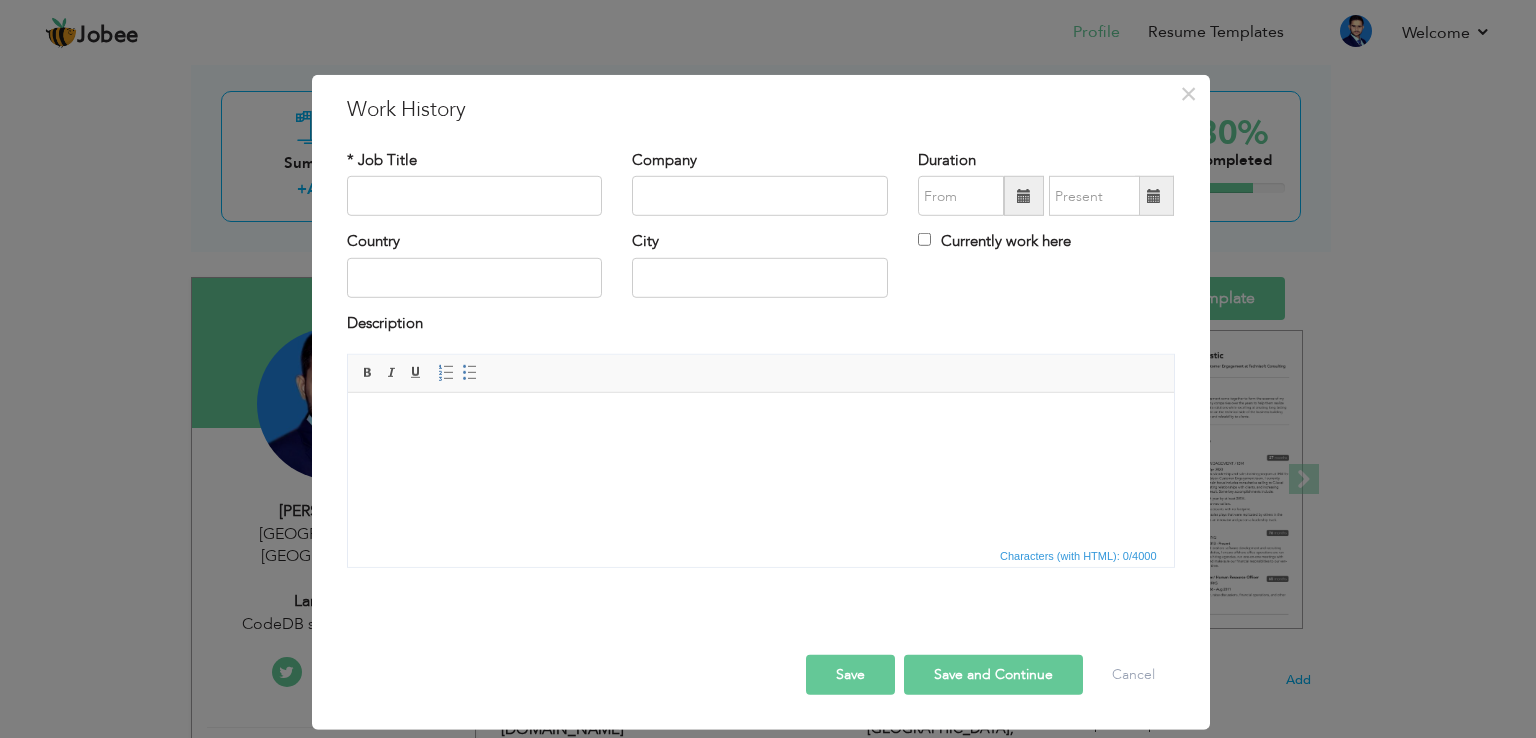 click on "Save and Continue" at bounding box center (993, 675) 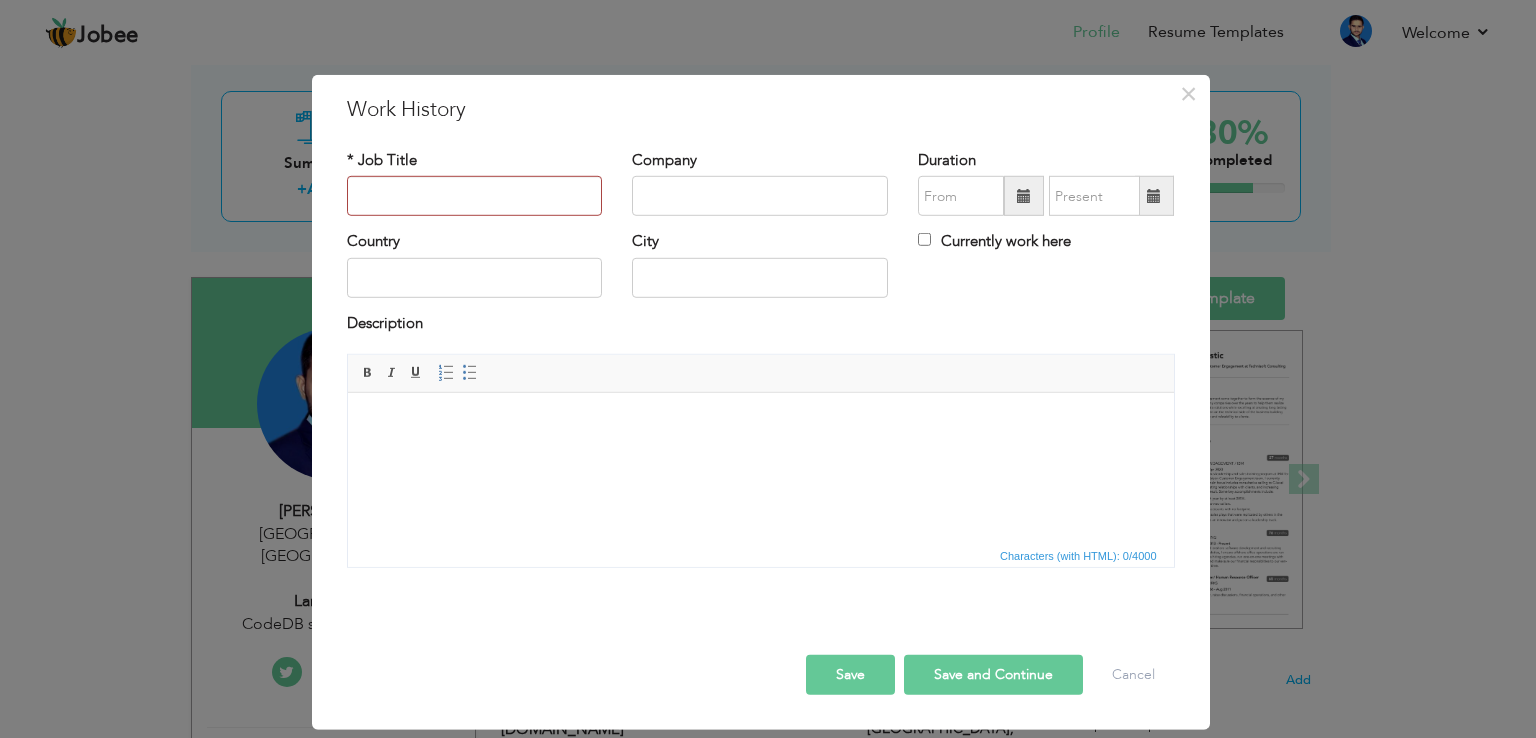 click on "Save and Continue" at bounding box center [993, 675] 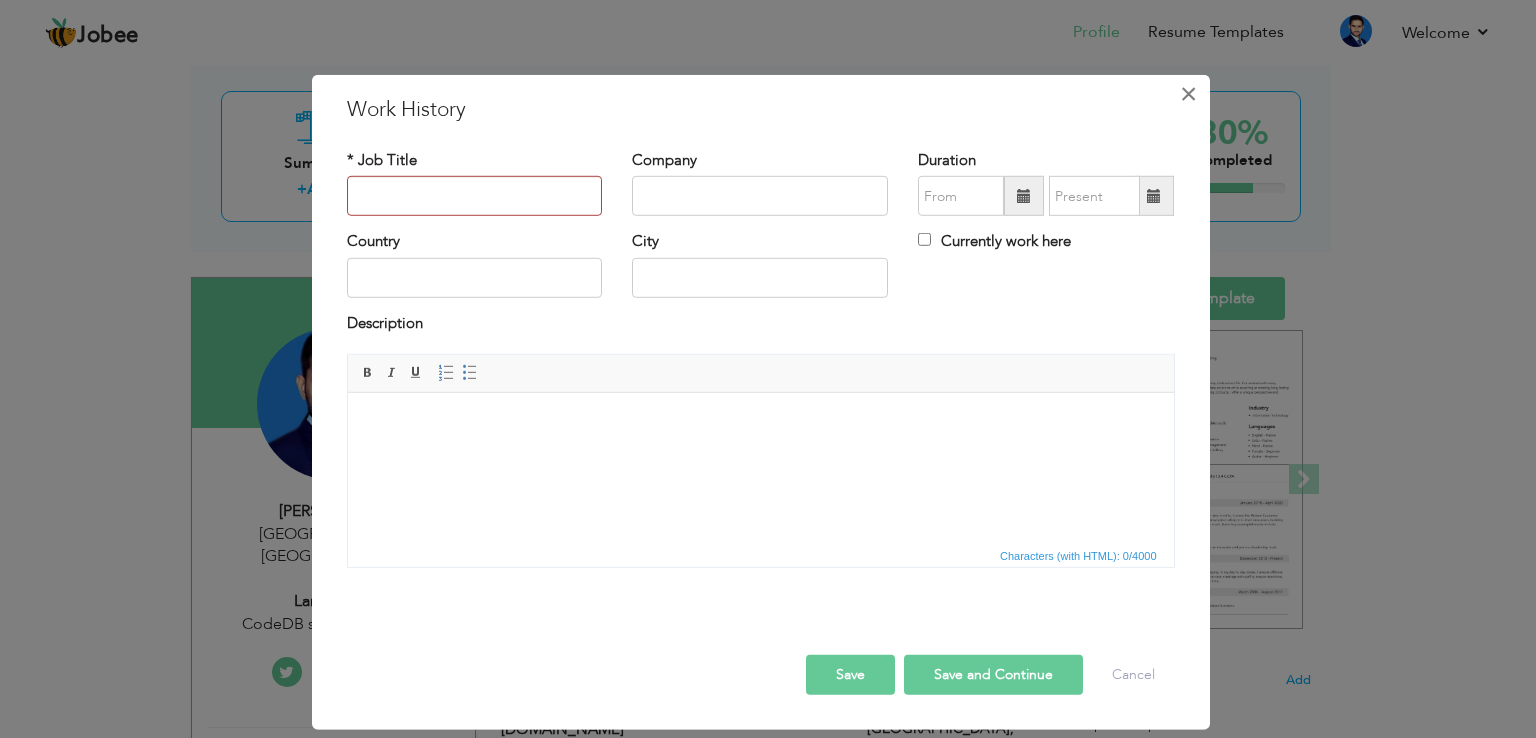 click on "×" at bounding box center [1188, 94] 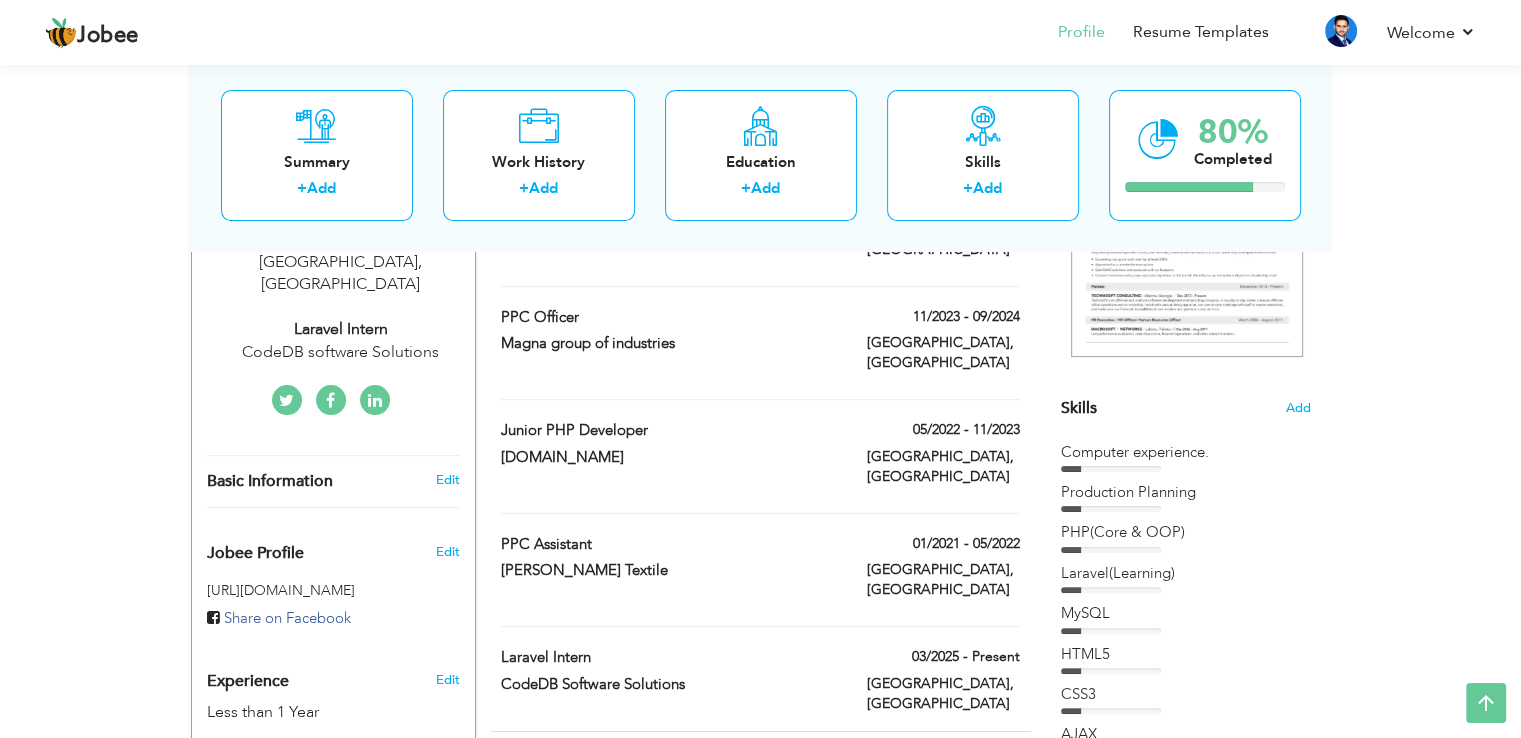 scroll, scrollTop: 500, scrollLeft: 0, axis: vertical 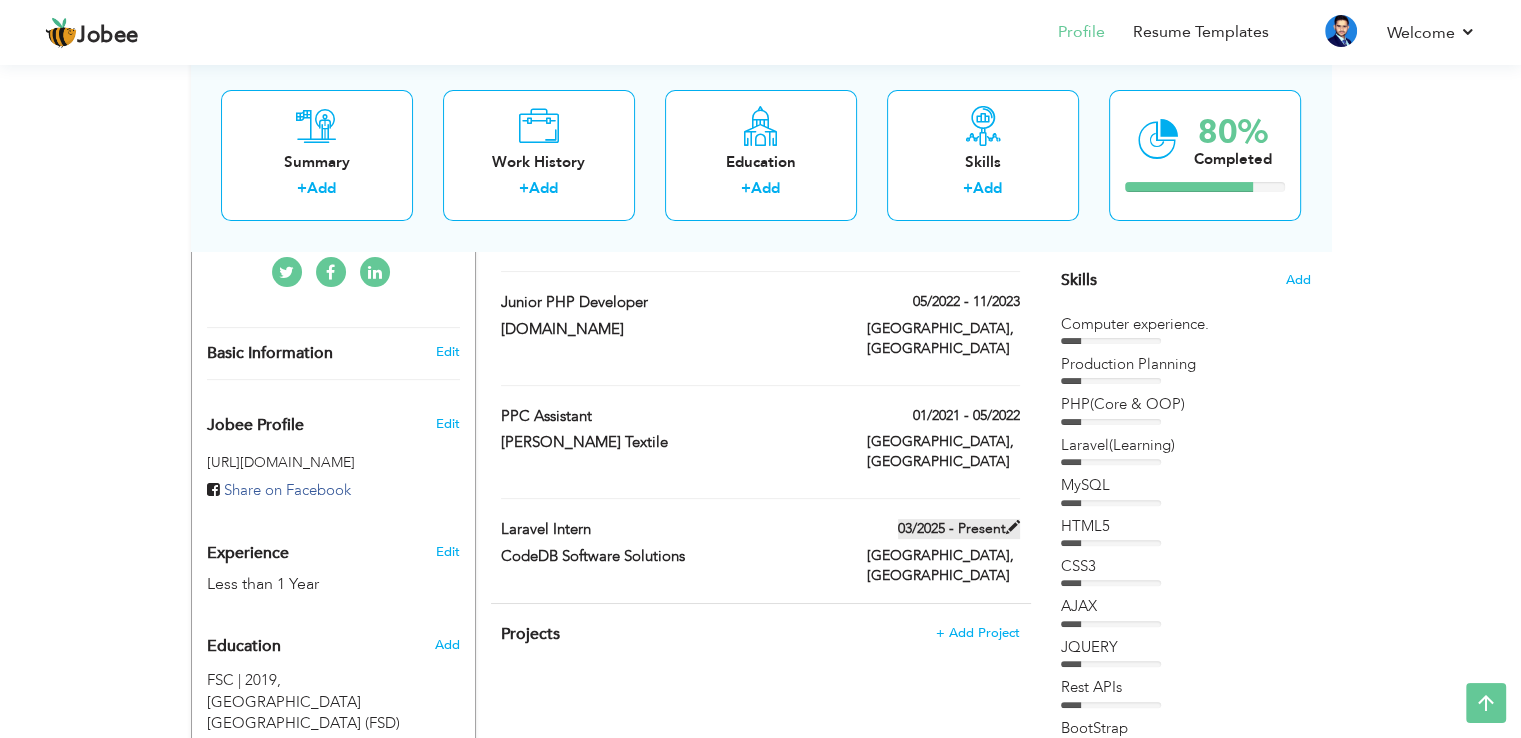 click at bounding box center (1013, 527) 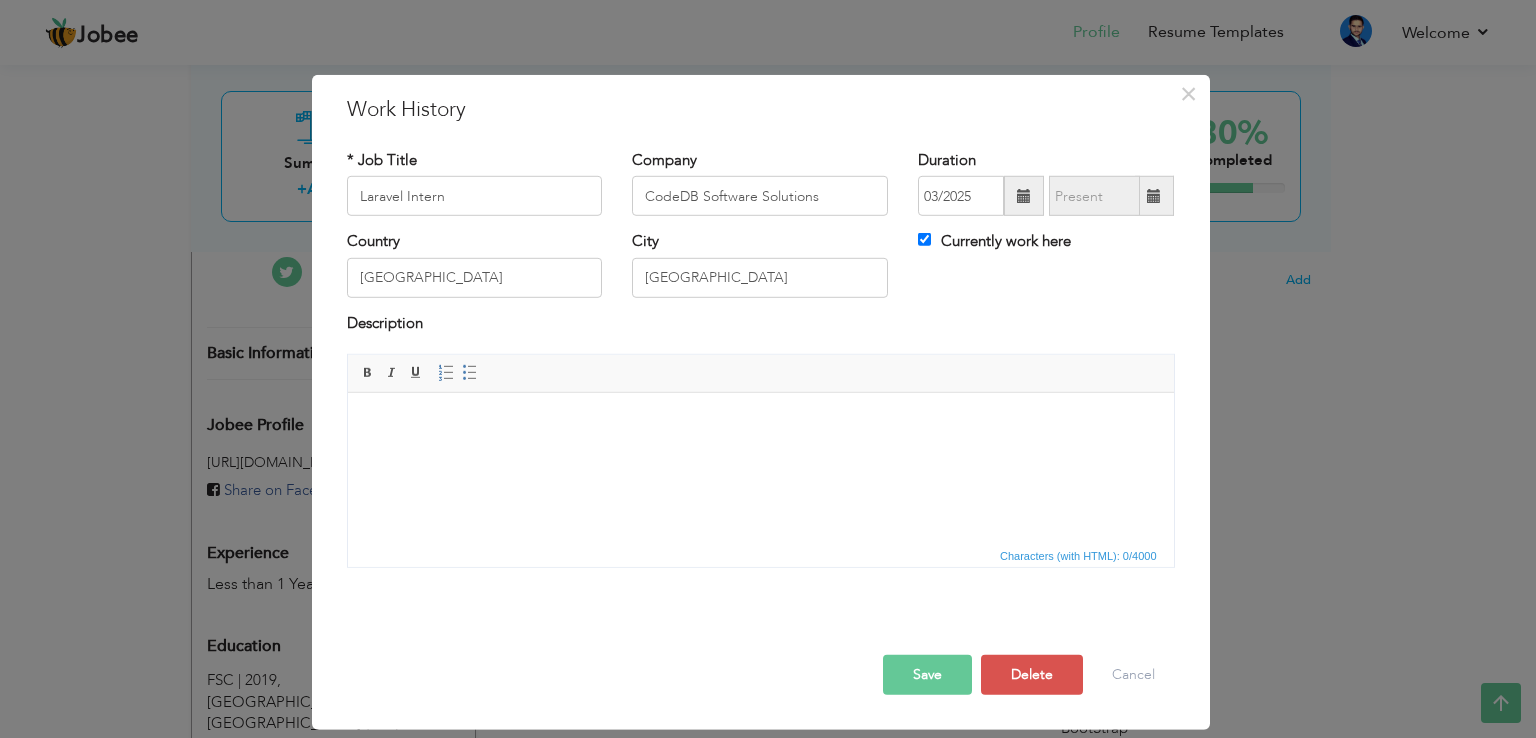 click on "Save" at bounding box center (927, 675) 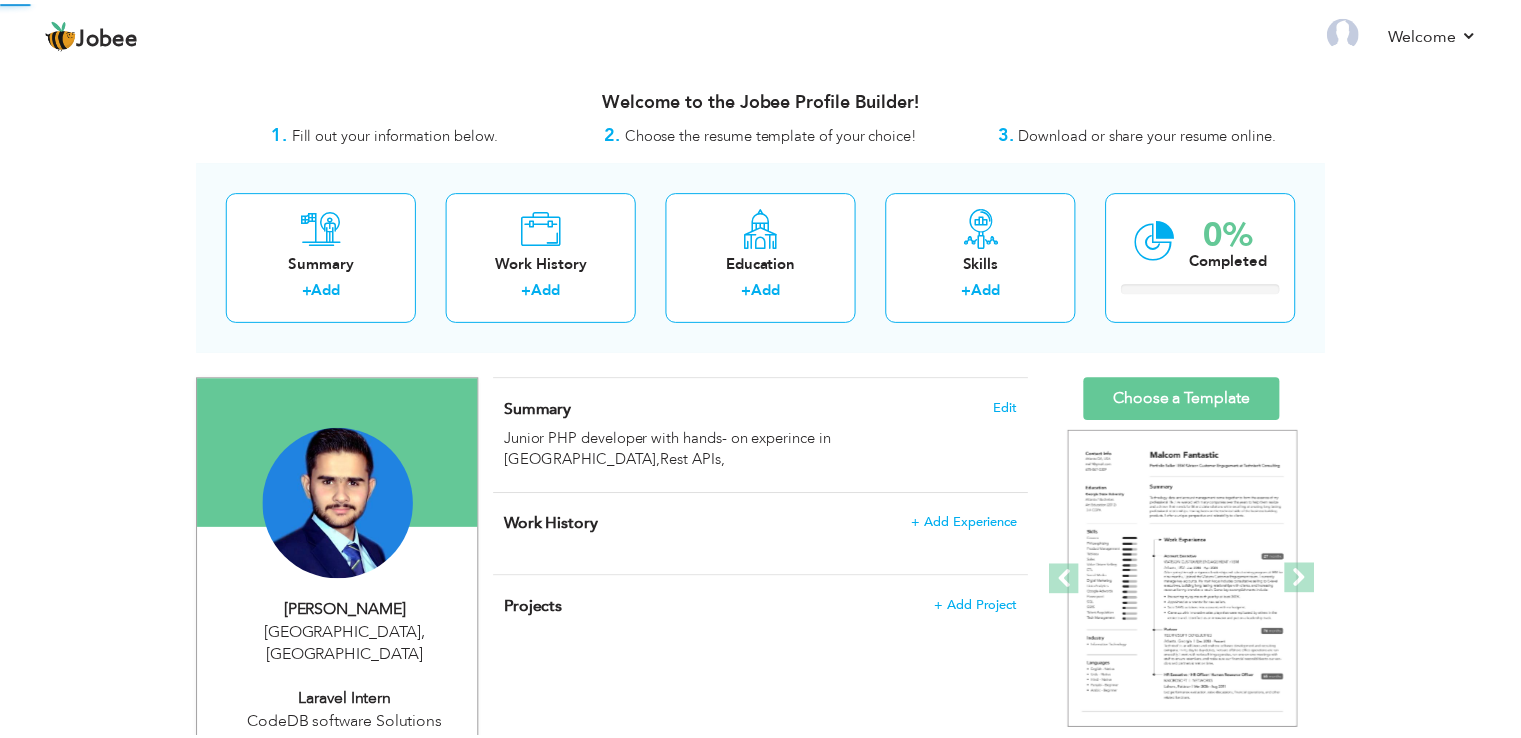 scroll, scrollTop: 0, scrollLeft: 0, axis: both 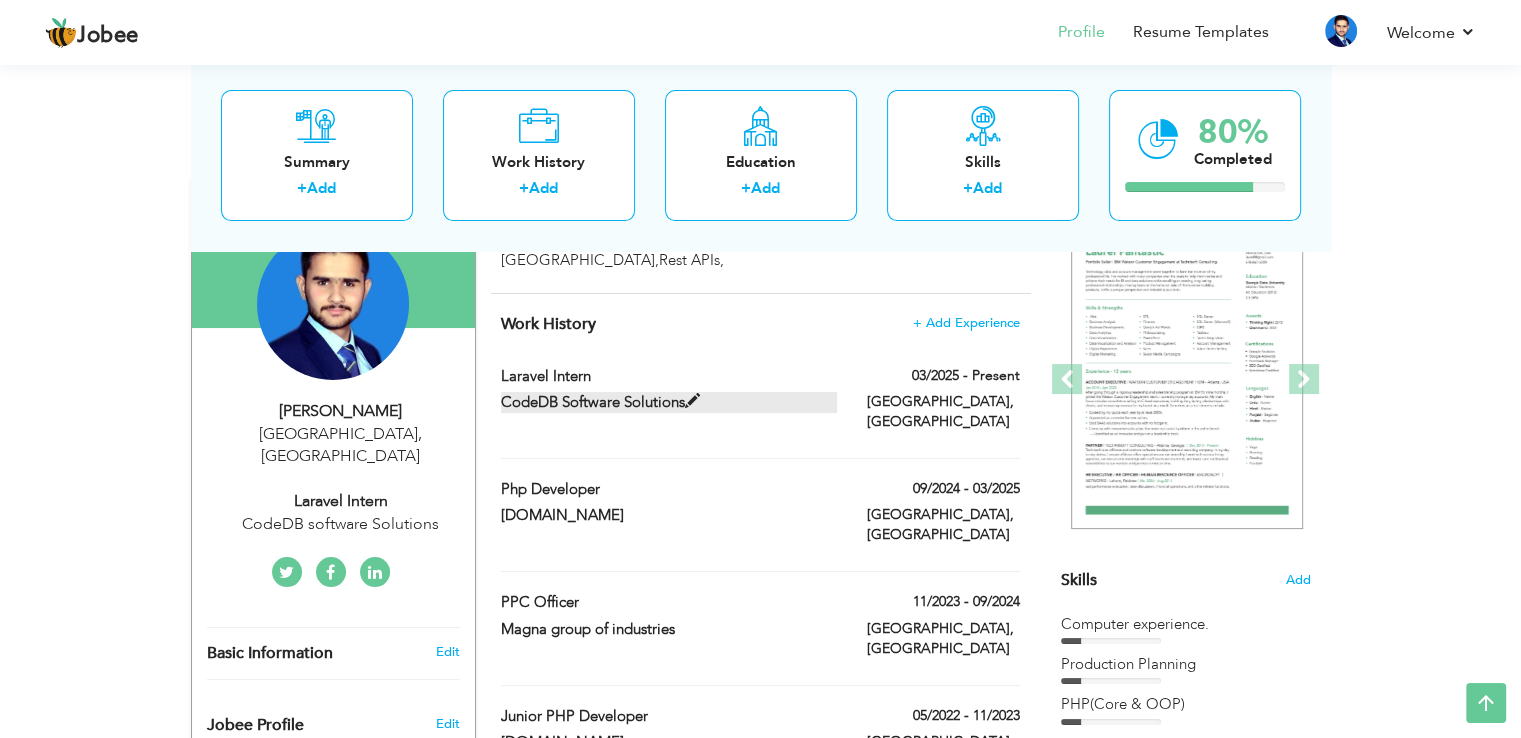 click on "CodeDB Software Solutions" at bounding box center (669, 402) 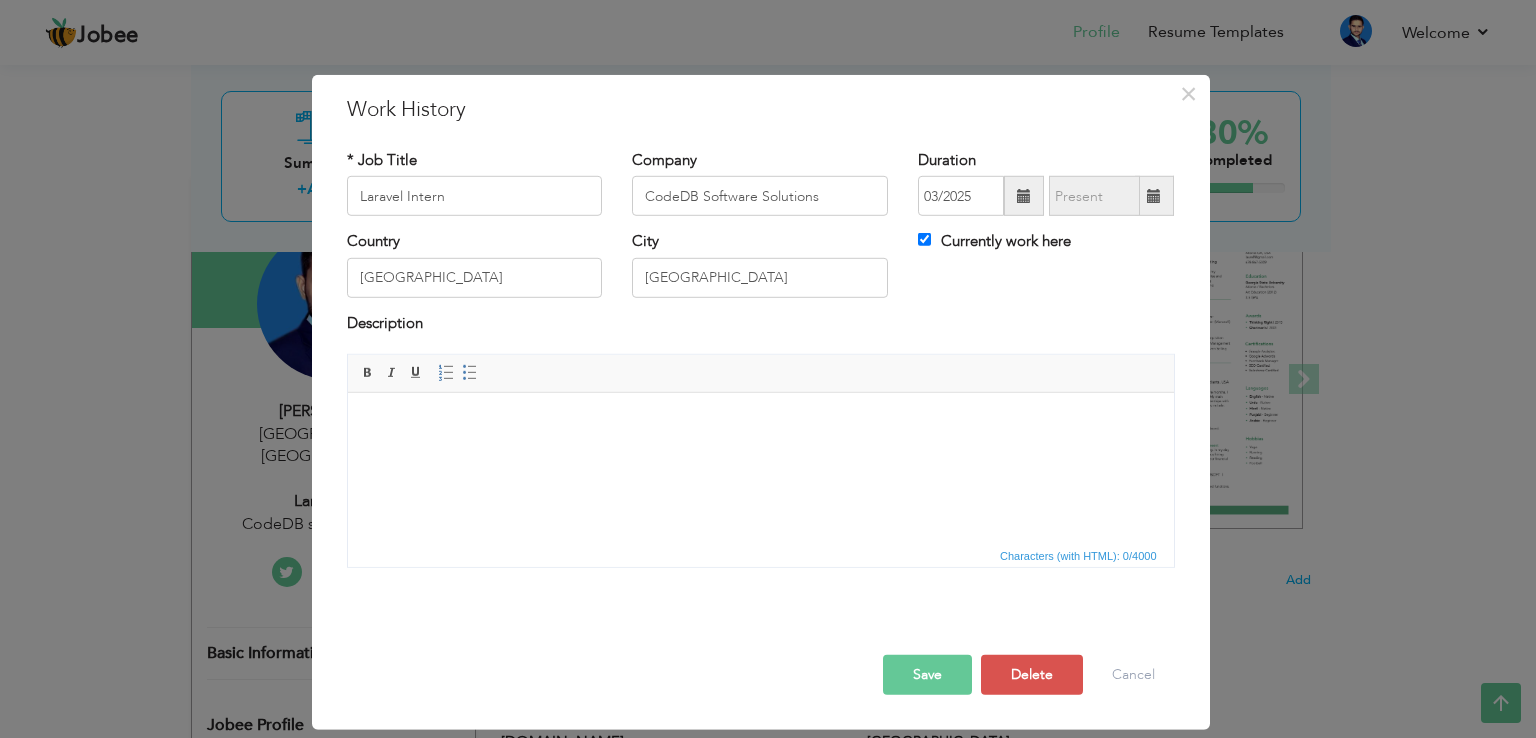 click at bounding box center [760, 423] 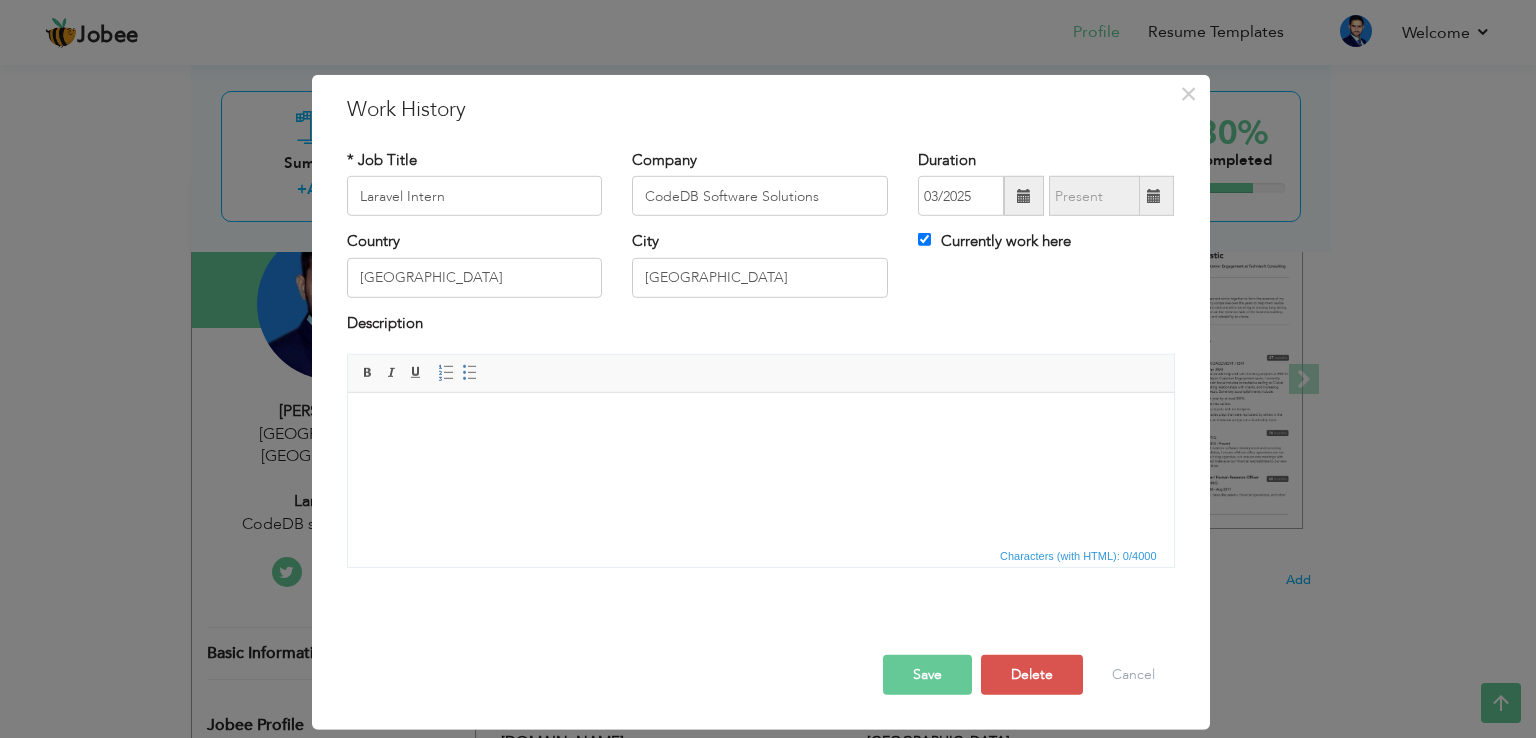 type 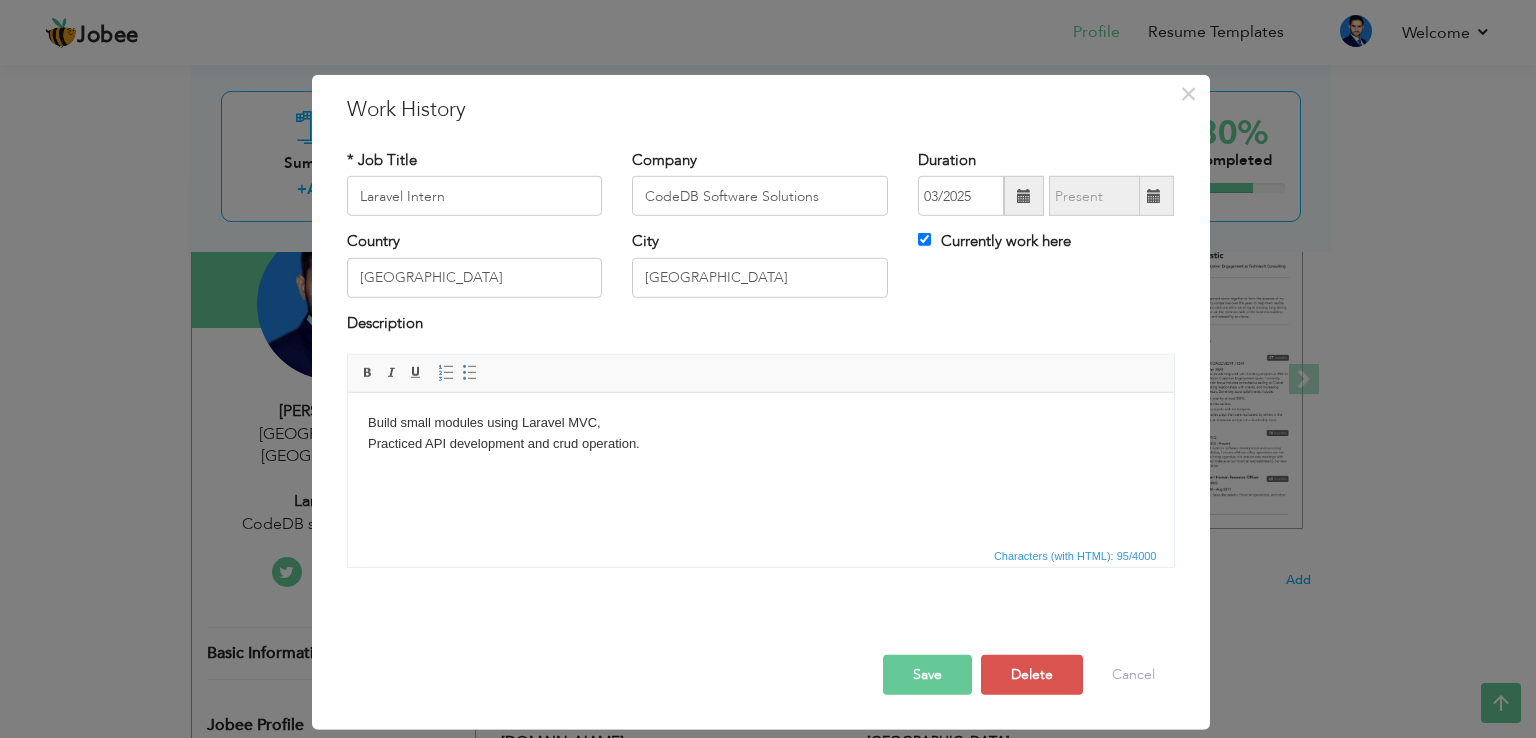 click on "Build small modules using Laravel MVC, Practiced API development and crud operation." at bounding box center (760, 434) 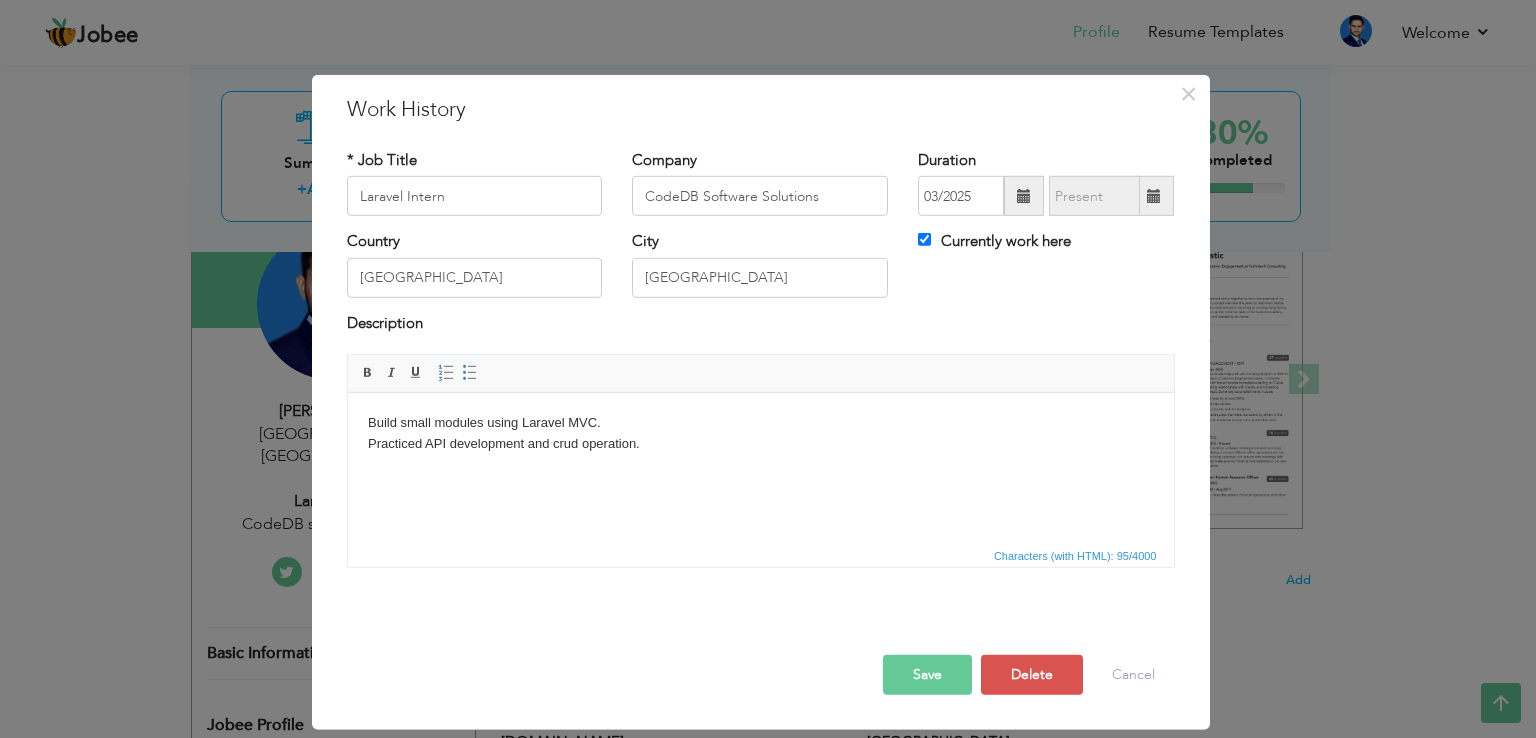 click on "Save" at bounding box center (927, 675) 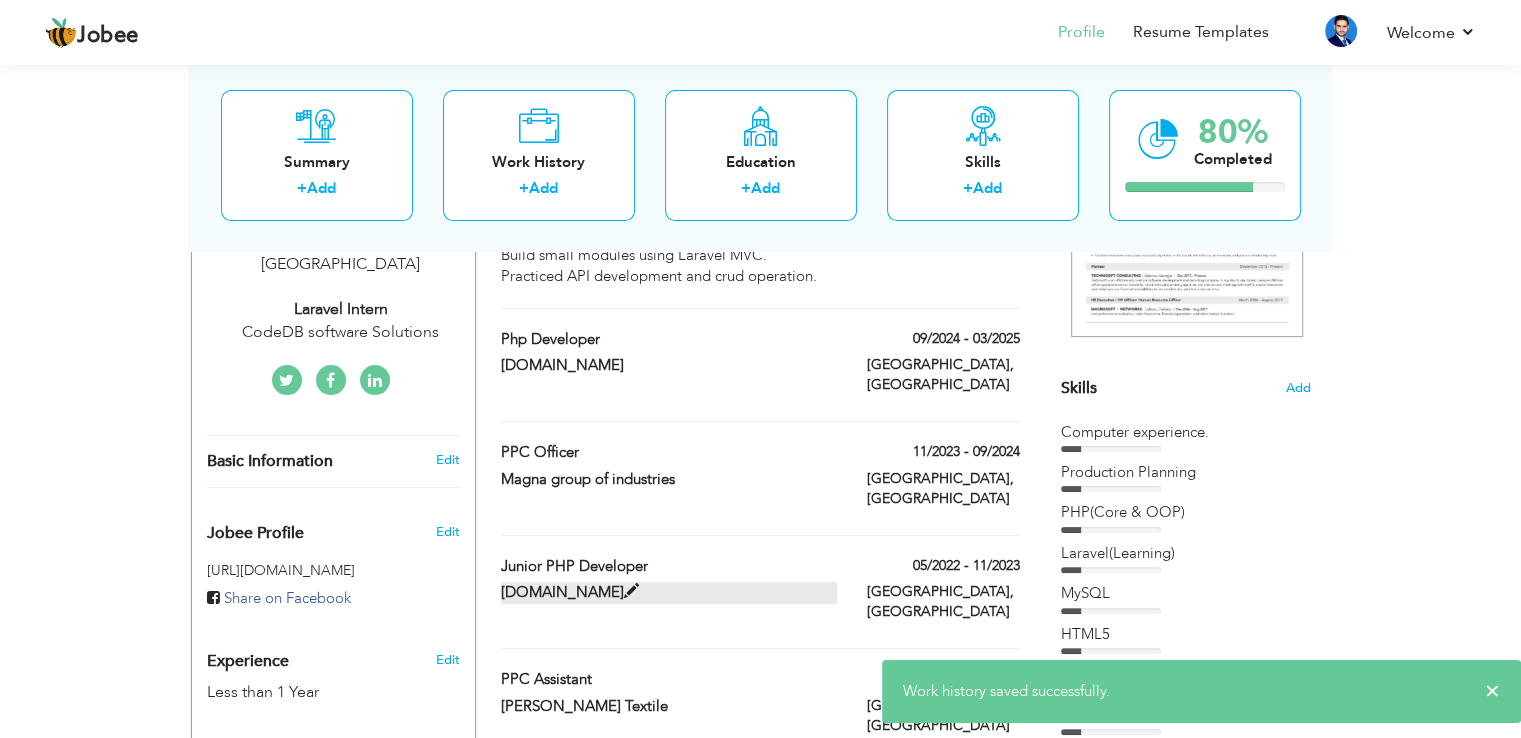 scroll, scrollTop: 400, scrollLeft: 0, axis: vertical 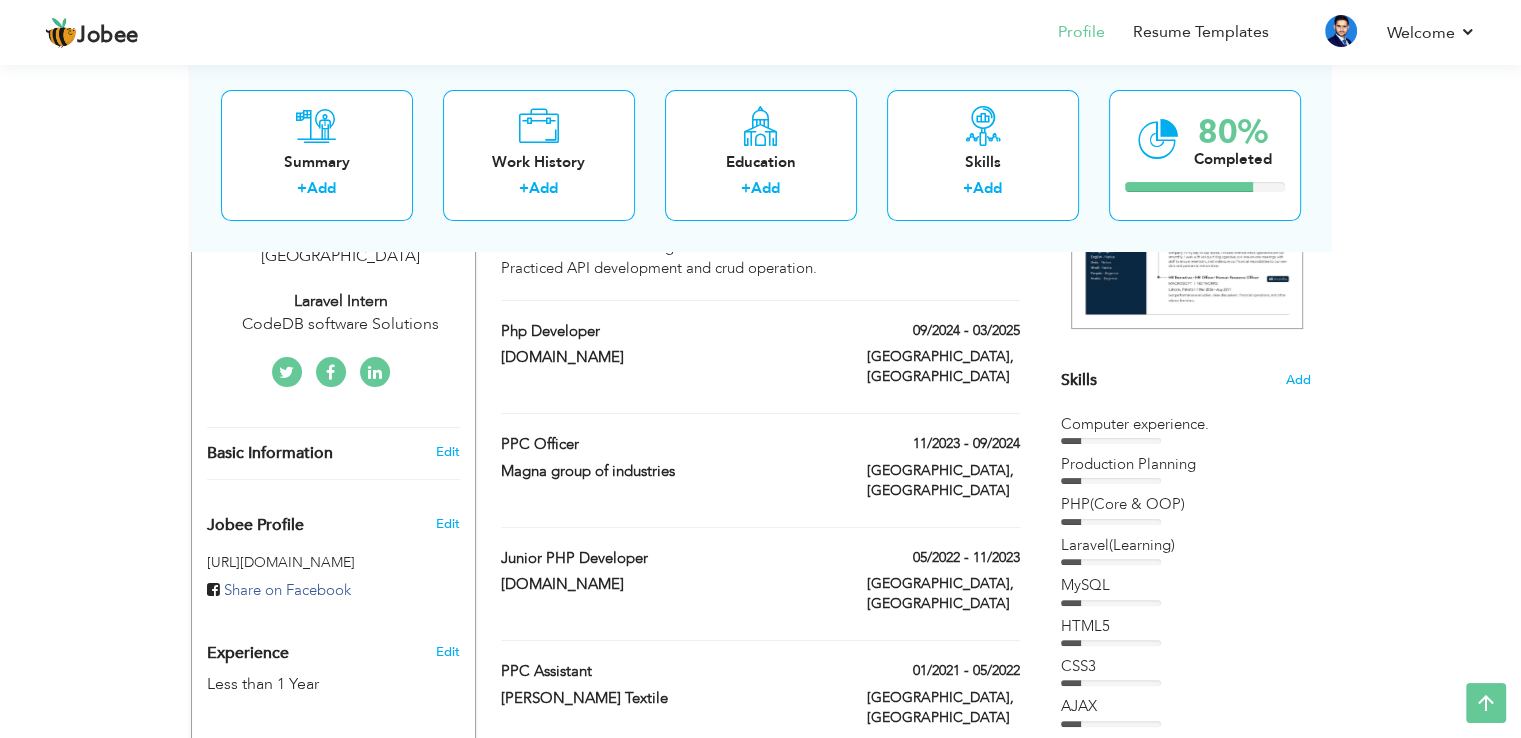 click on "PPC Officer" at bounding box center (669, 447) 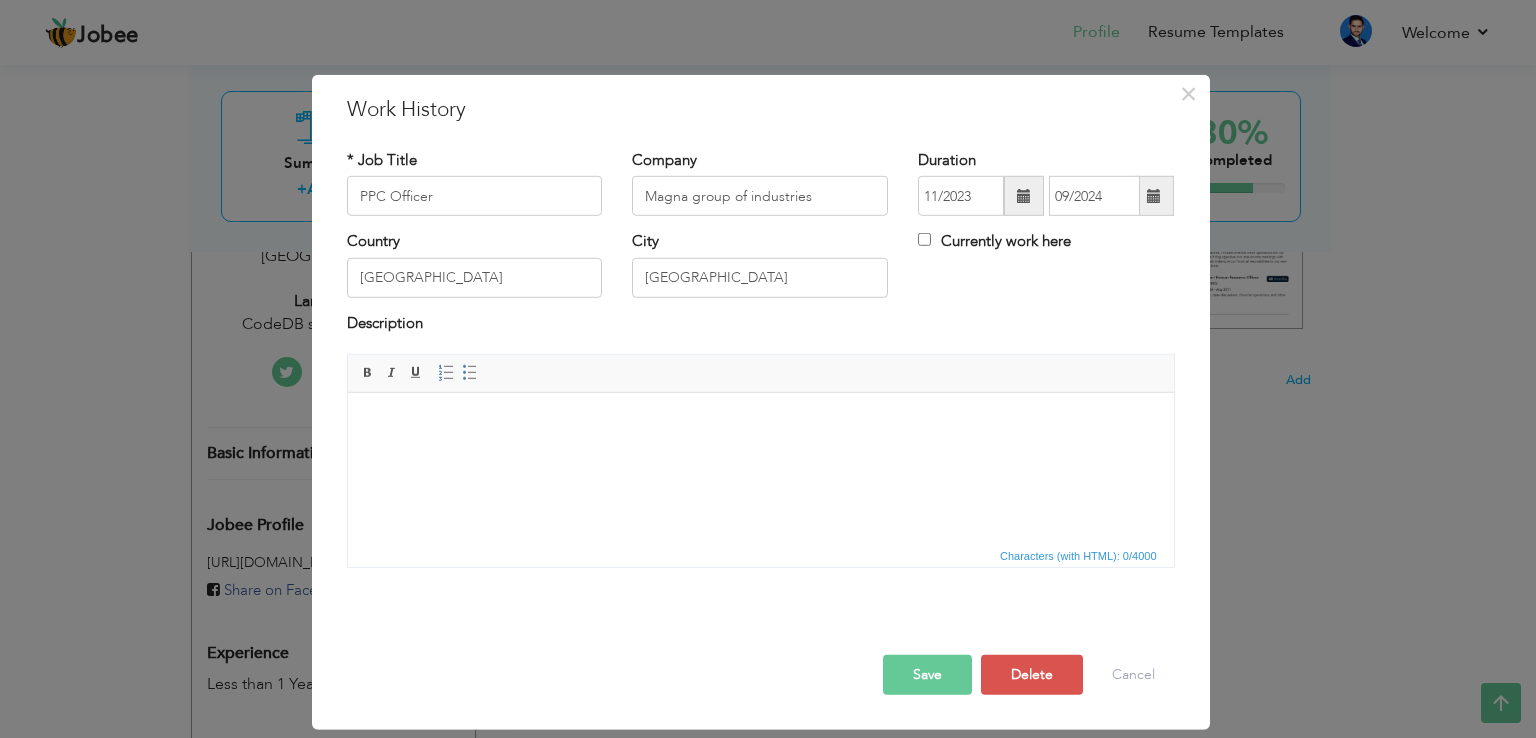 click at bounding box center (760, 423) 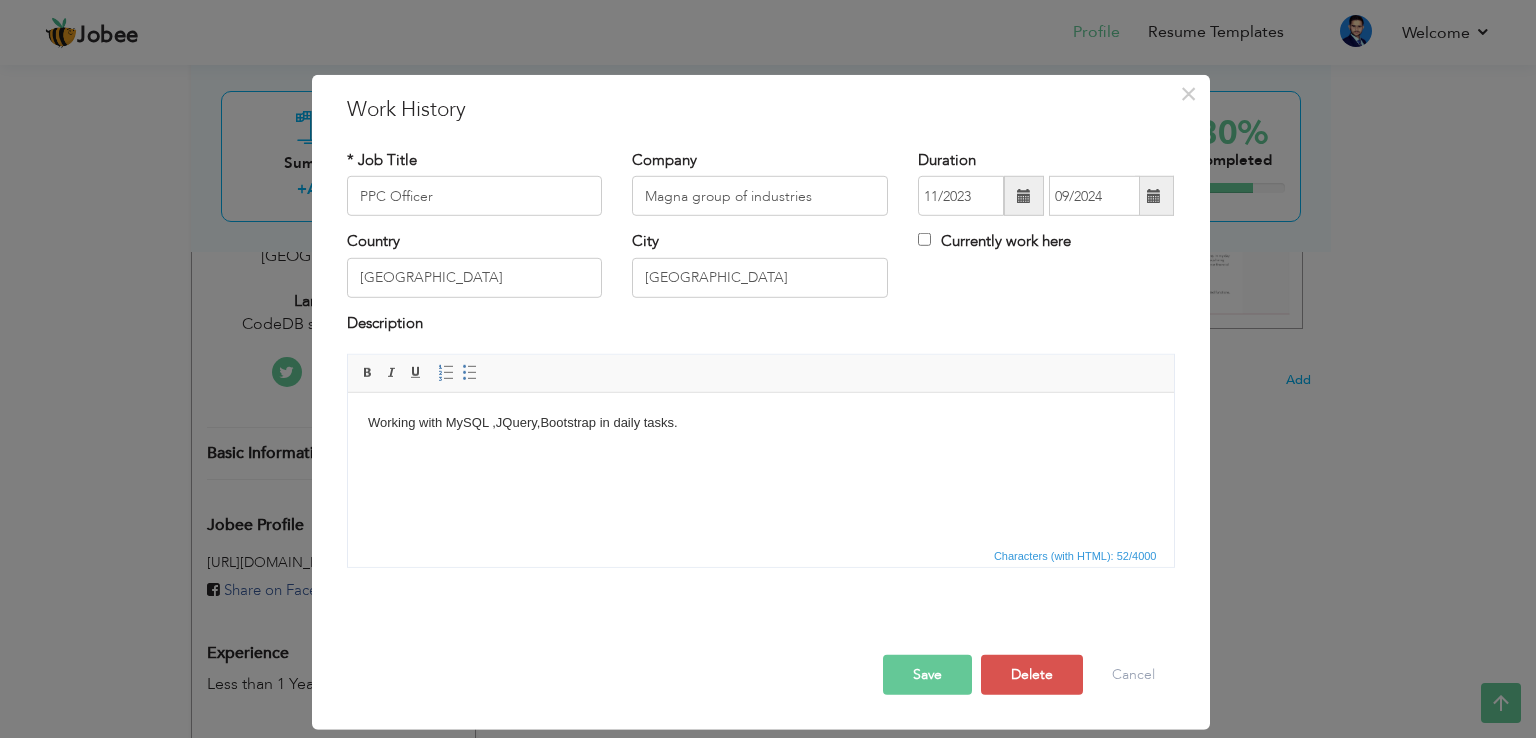 click on "Save" at bounding box center [927, 675] 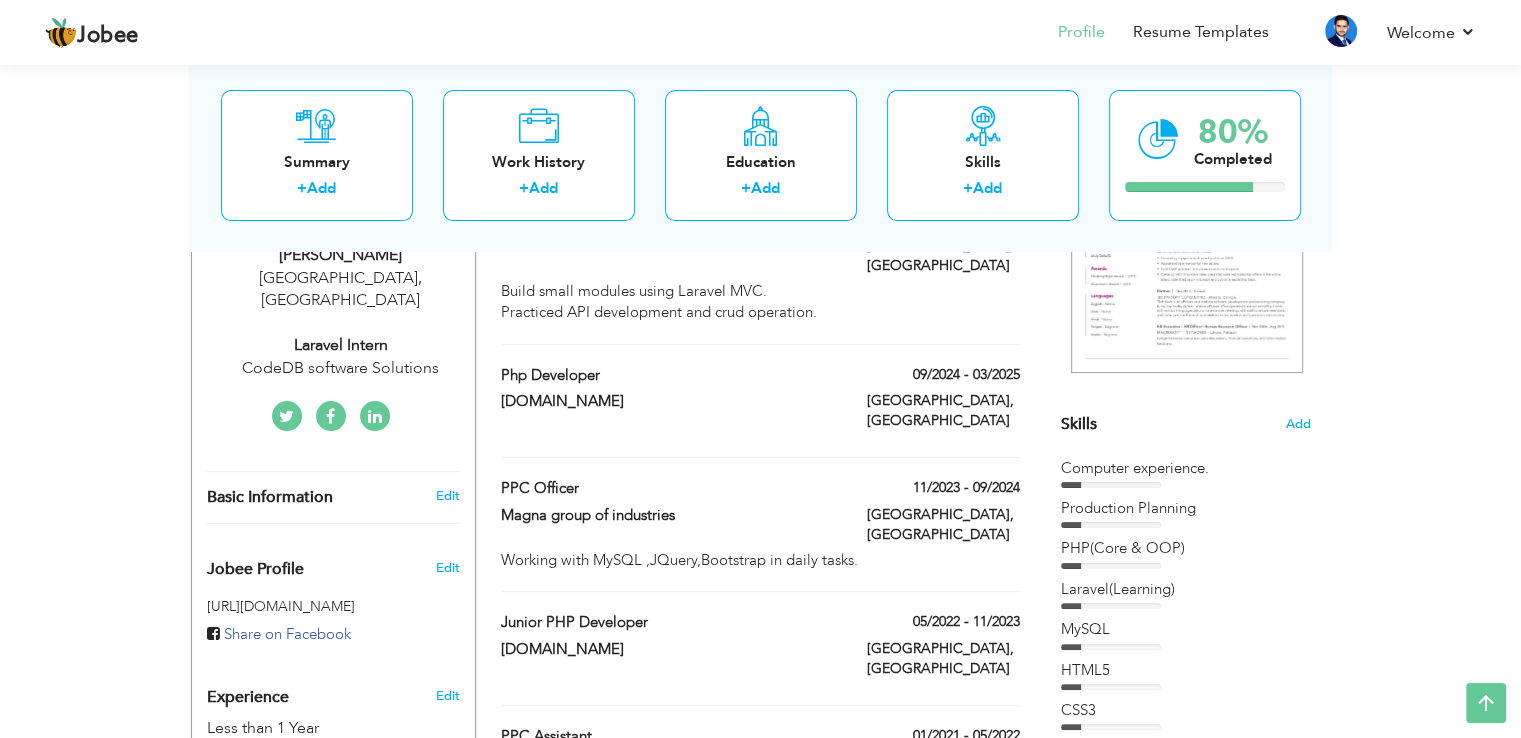 scroll, scrollTop: 400, scrollLeft: 0, axis: vertical 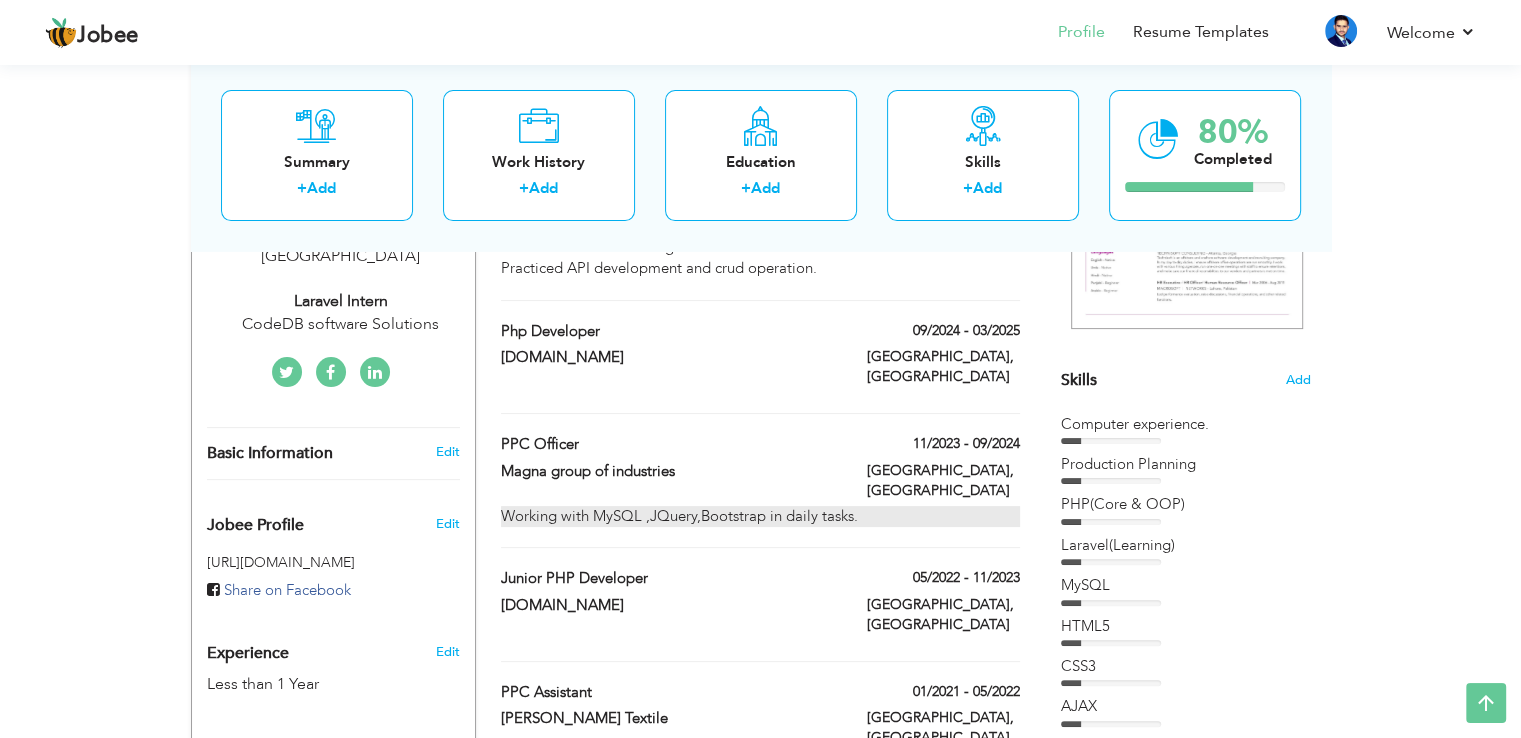 click on "Working with MySQL ,JQuery,Bootstrap in daily tasks." at bounding box center (760, 516) 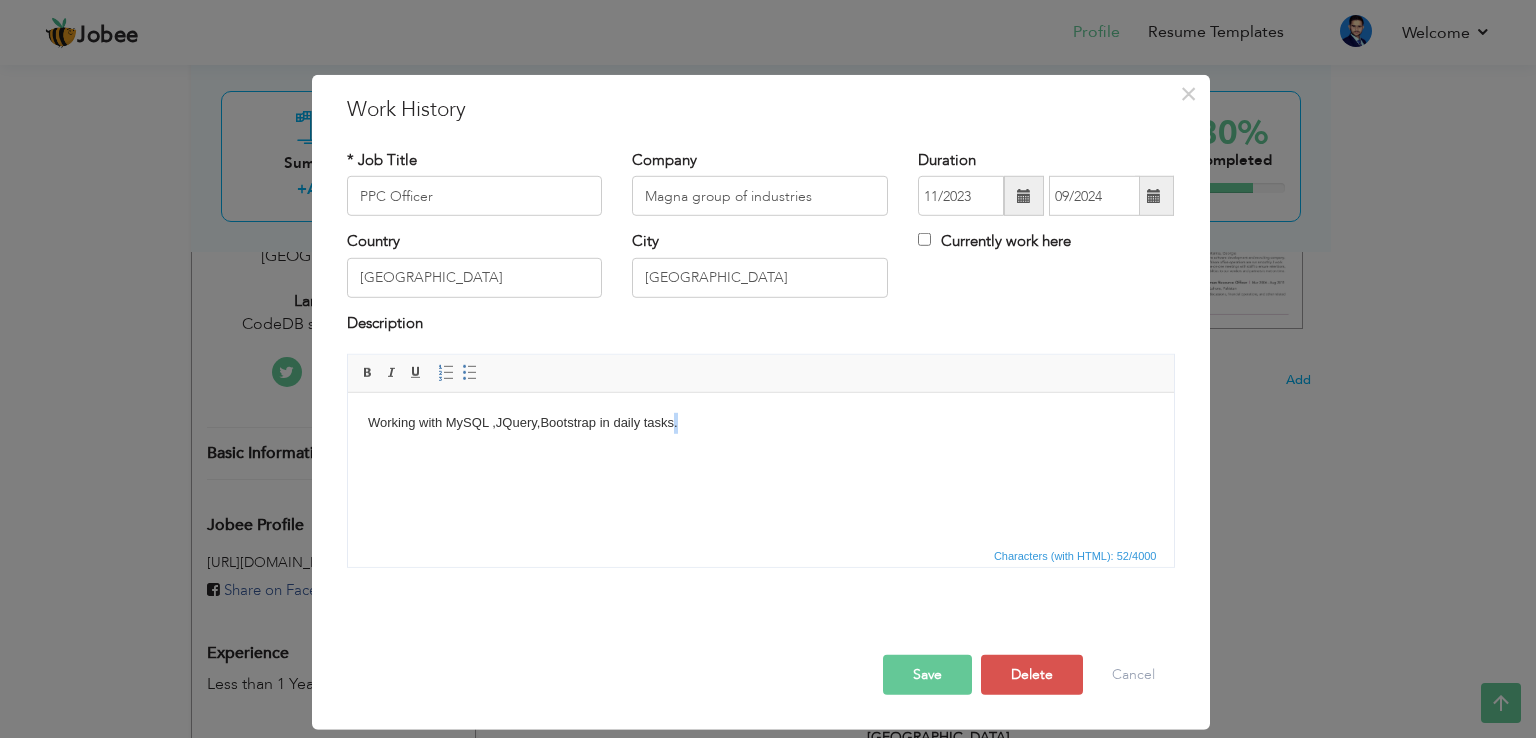 click on "Working with MySQL ,JQuery,Bootstrap in daily tasks." at bounding box center [760, 423] 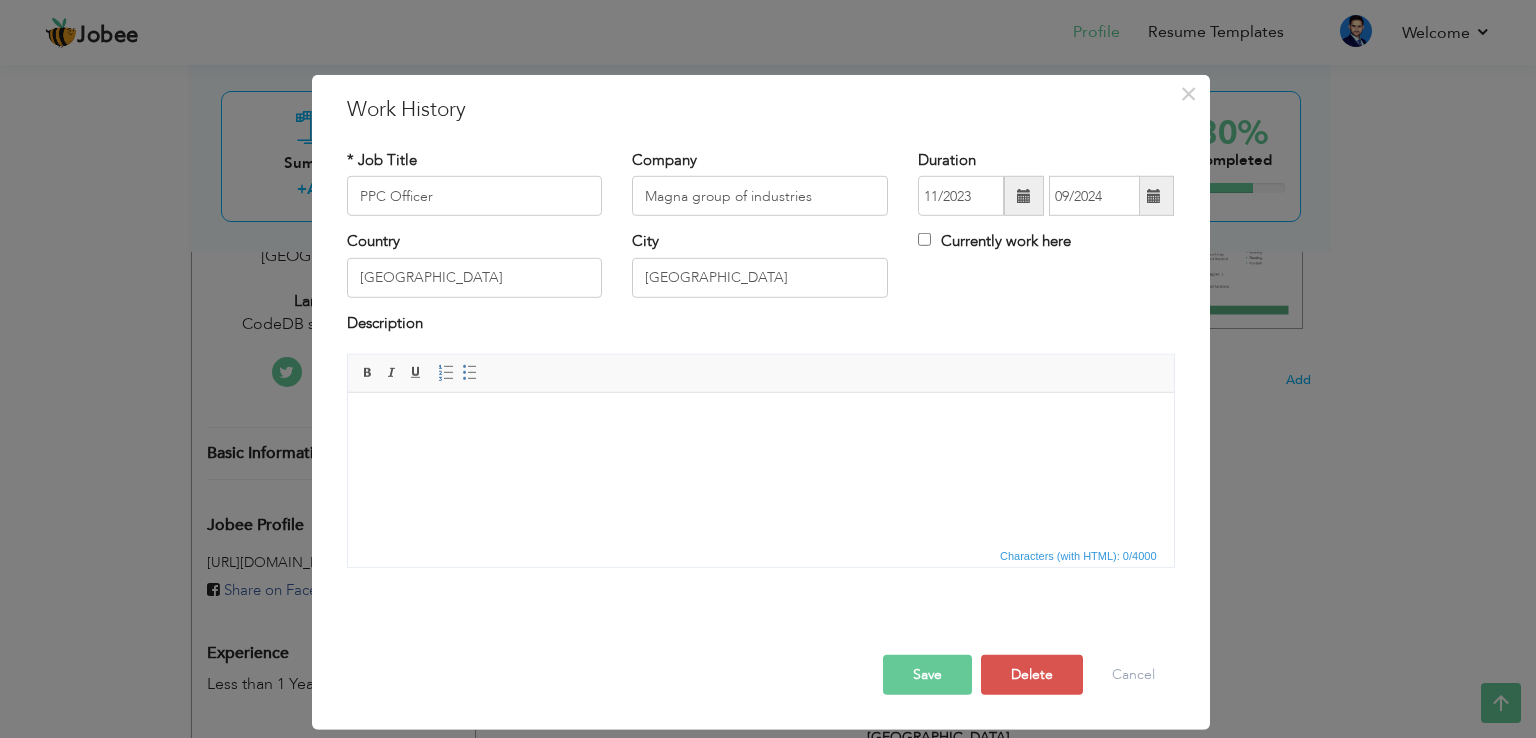 click on "Save" at bounding box center [927, 675] 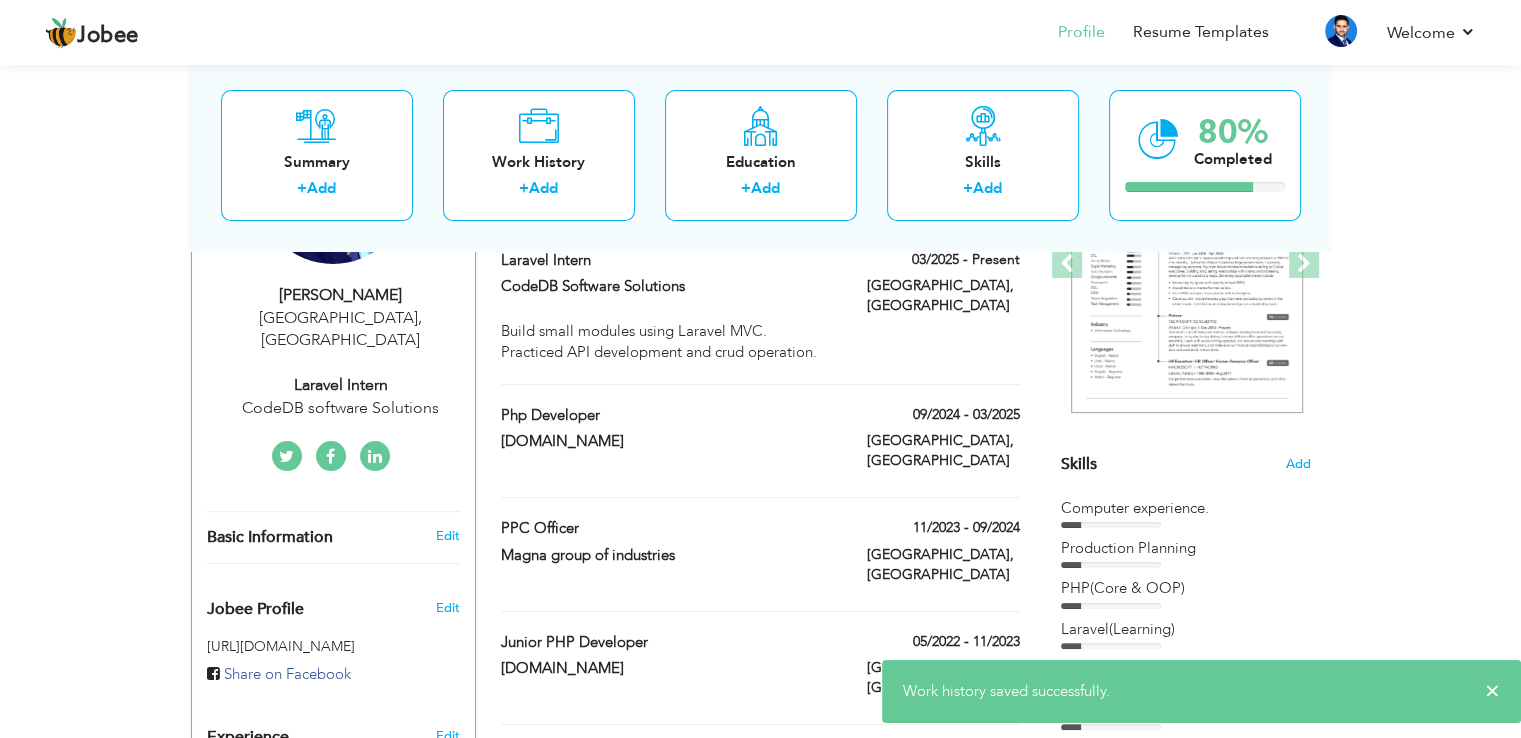 scroll, scrollTop: 200, scrollLeft: 0, axis: vertical 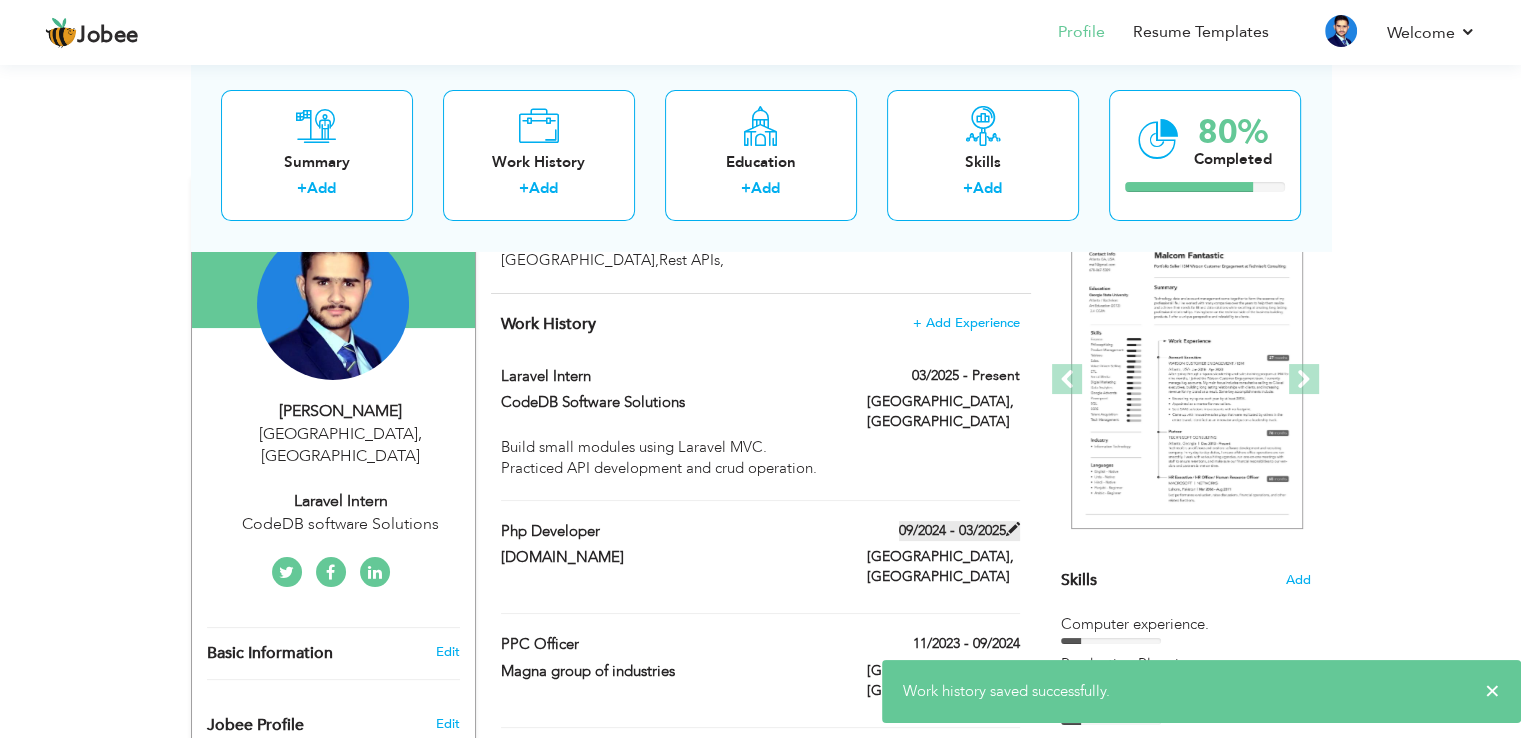 click at bounding box center [1013, 529] 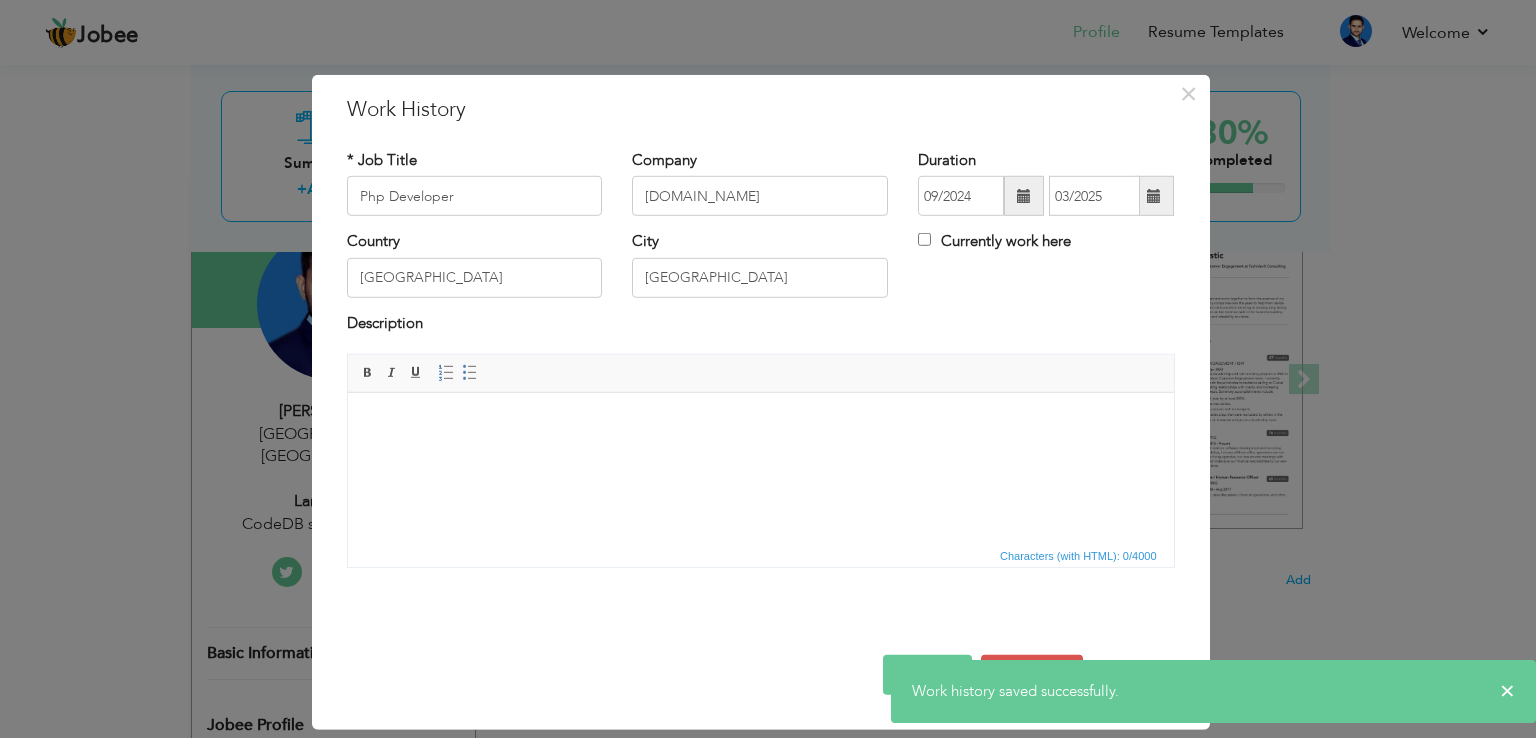 click at bounding box center [760, 423] 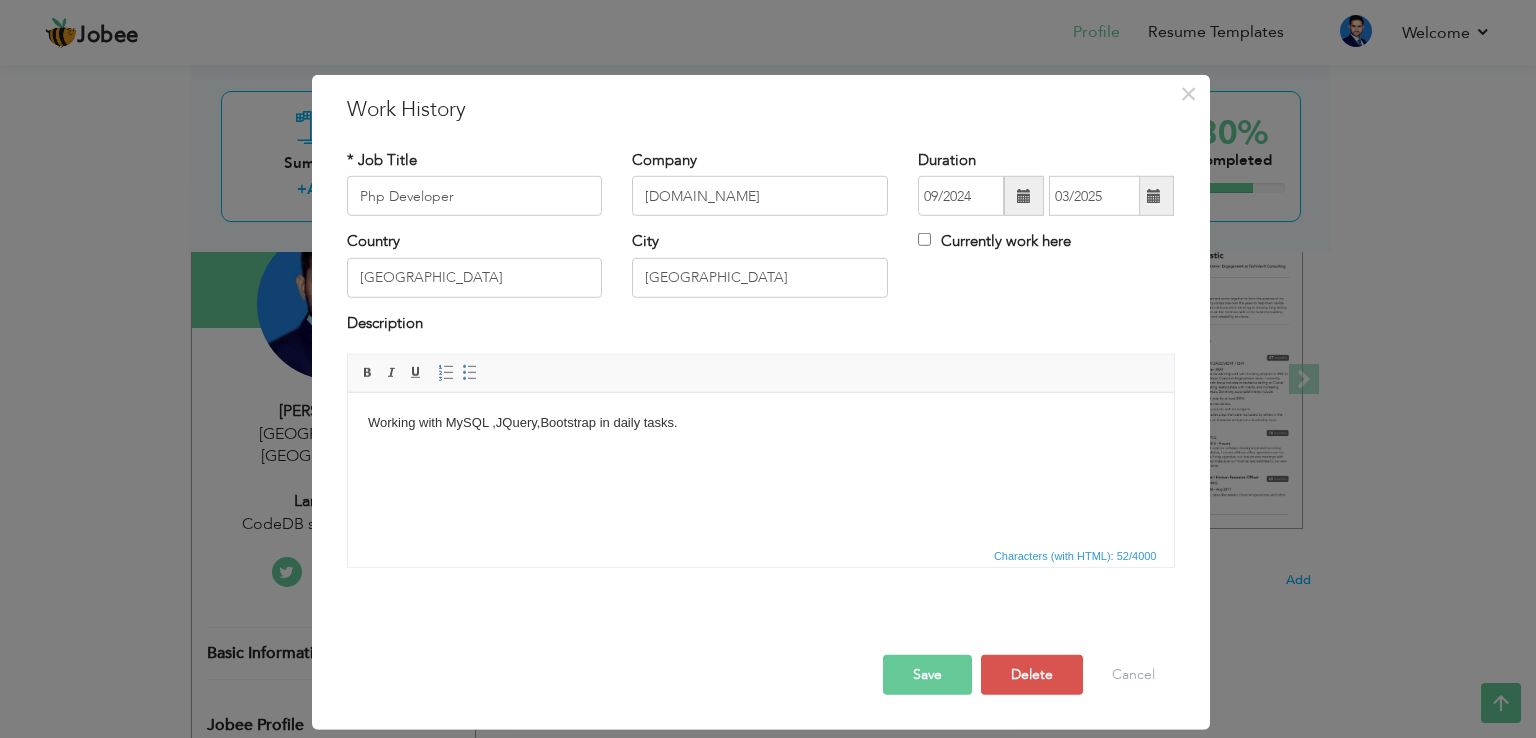 click on "Save" at bounding box center (927, 675) 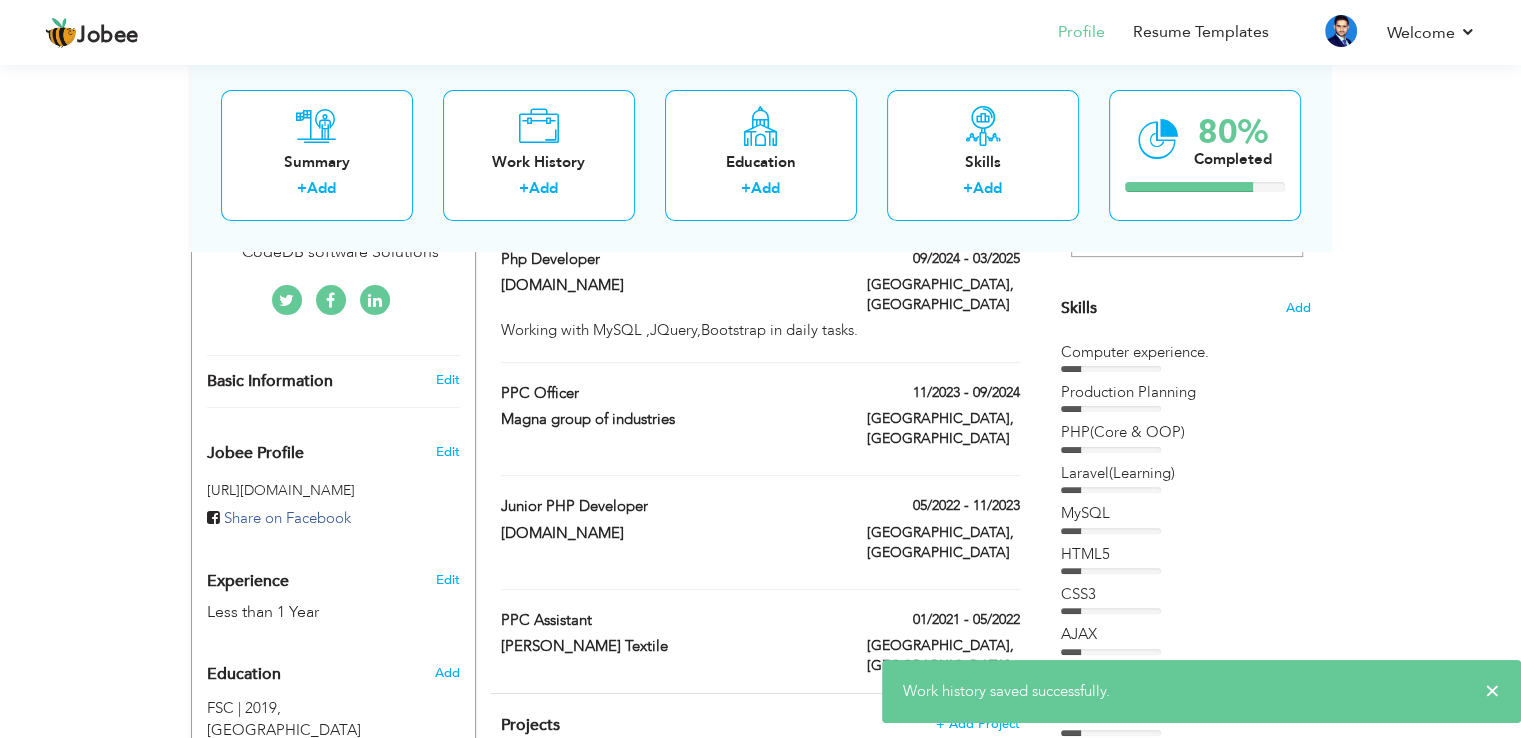 scroll, scrollTop: 500, scrollLeft: 0, axis: vertical 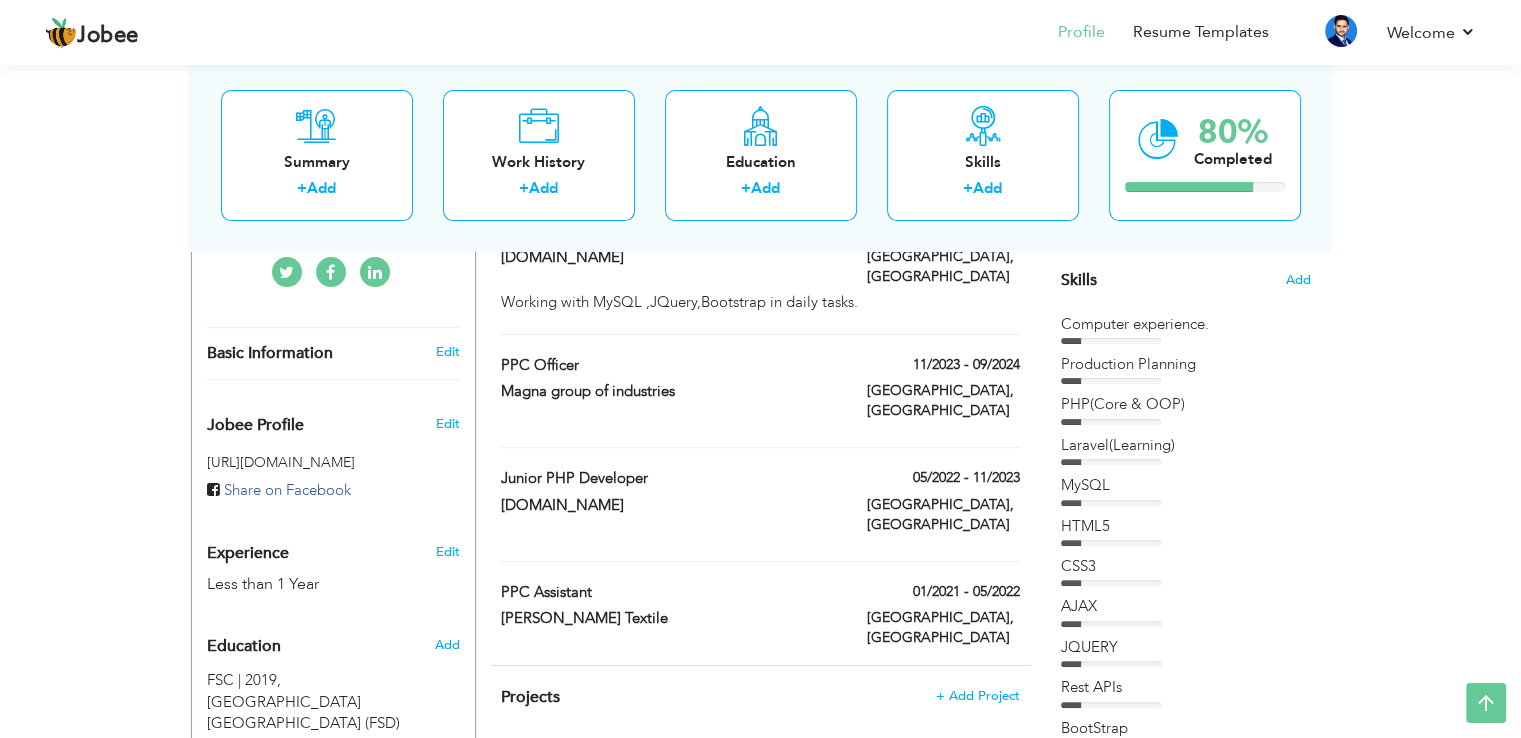 click on "PPC Officer
11/2023 - 09/2024
PPC Officer
11/2023 - 09/2024
Magna group of industries
[GEOGRAPHIC_DATA], Pakistan
Magna group of industries" at bounding box center [760, 401] 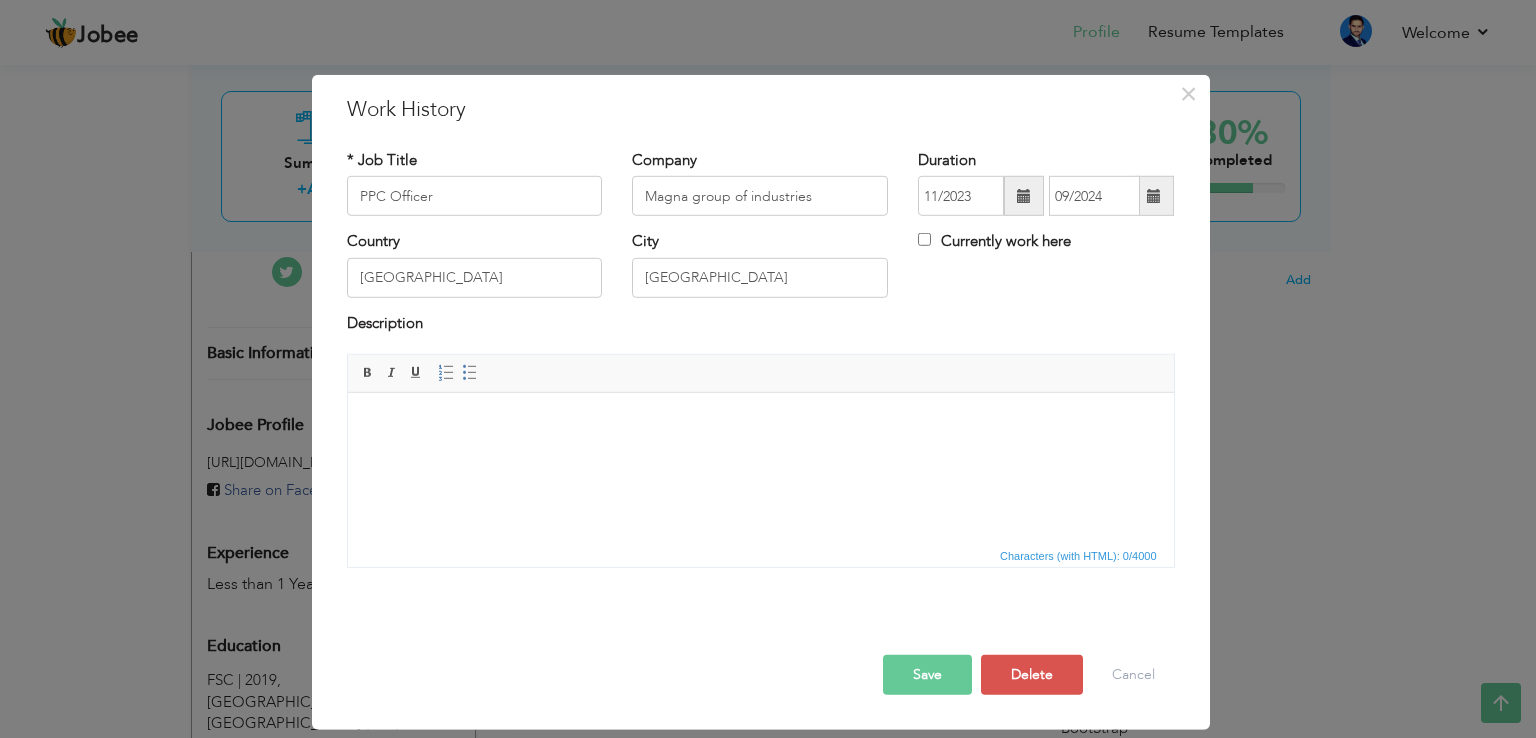 click at bounding box center (760, 423) 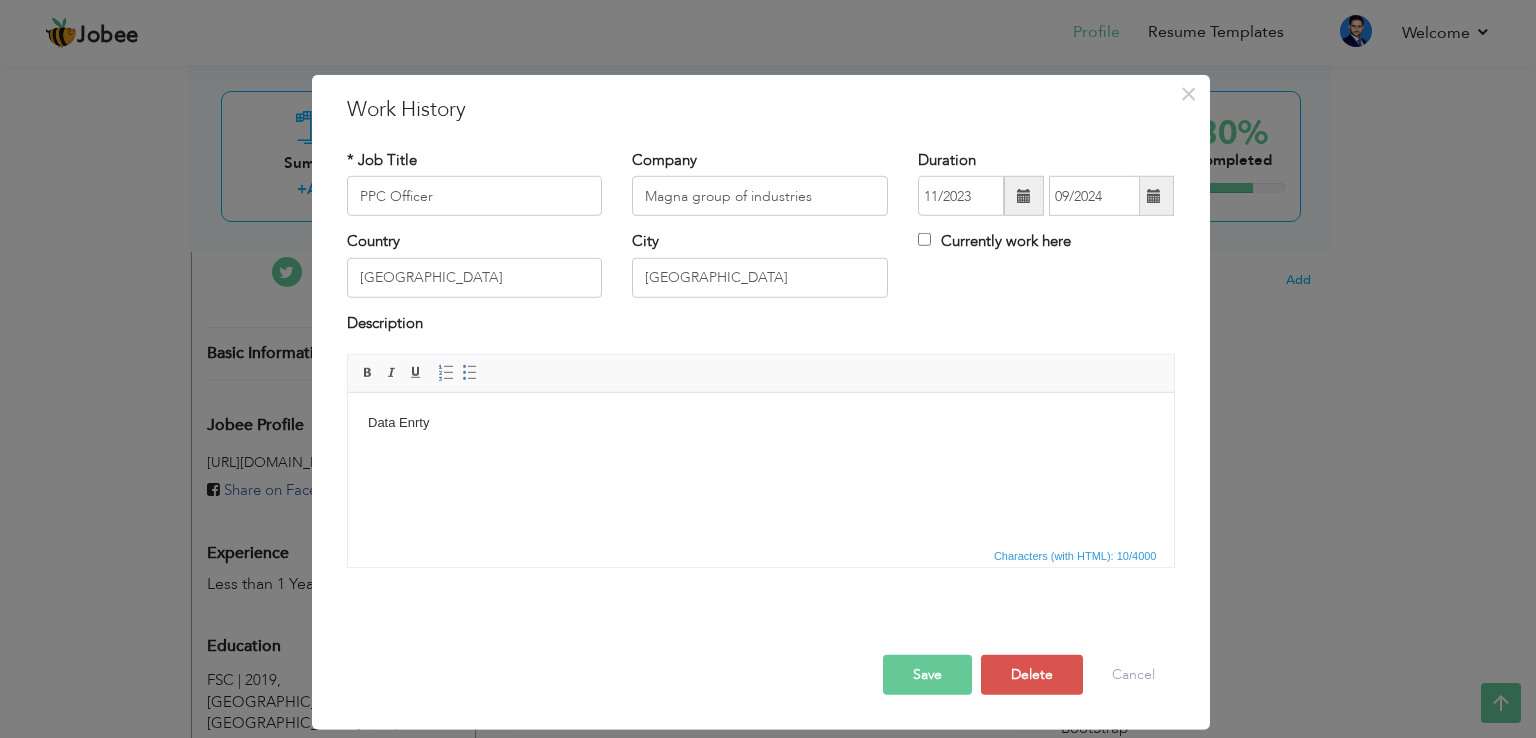 click on "Save" at bounding box center (927, 675) 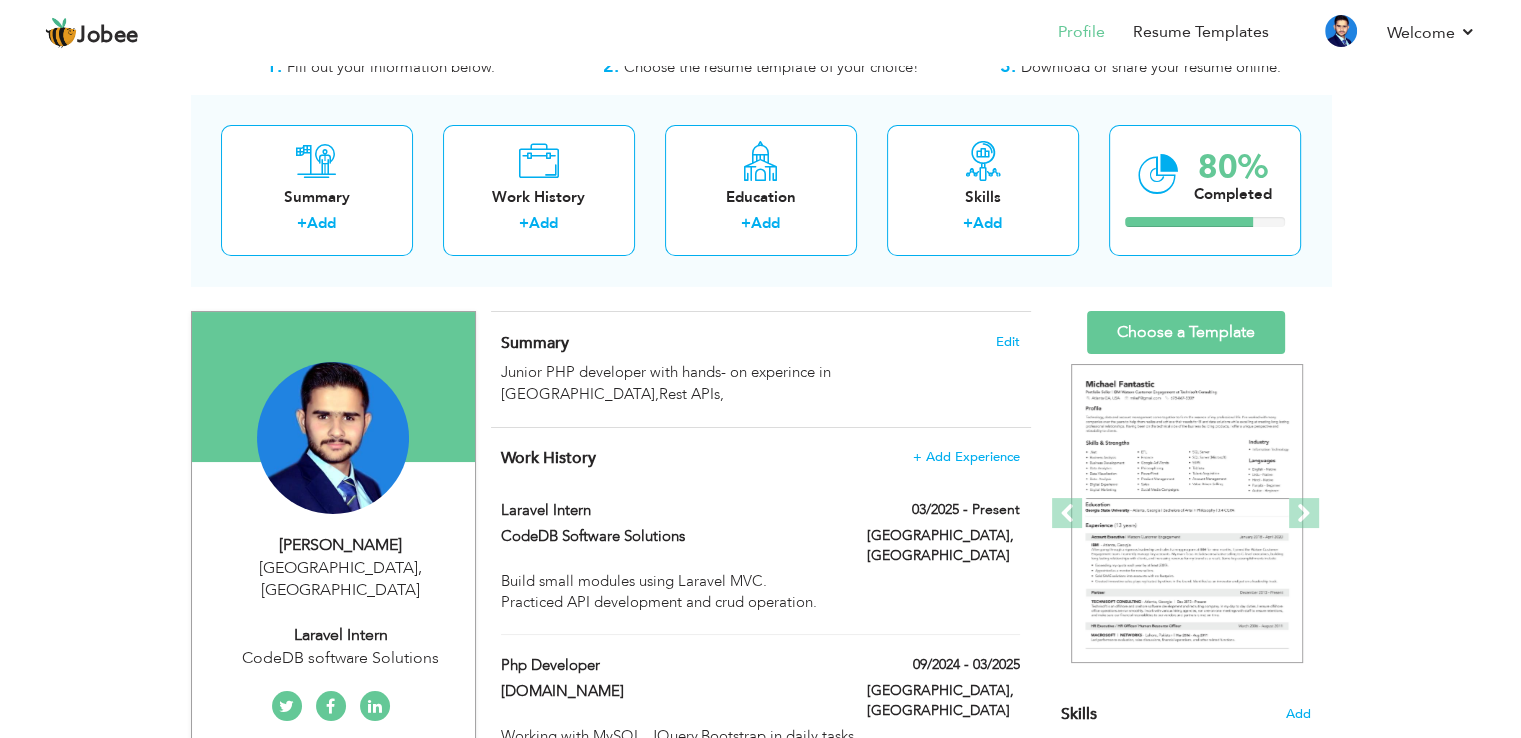 scroll, scrollTop: 100, scrollLeft: 0, axis: vertical 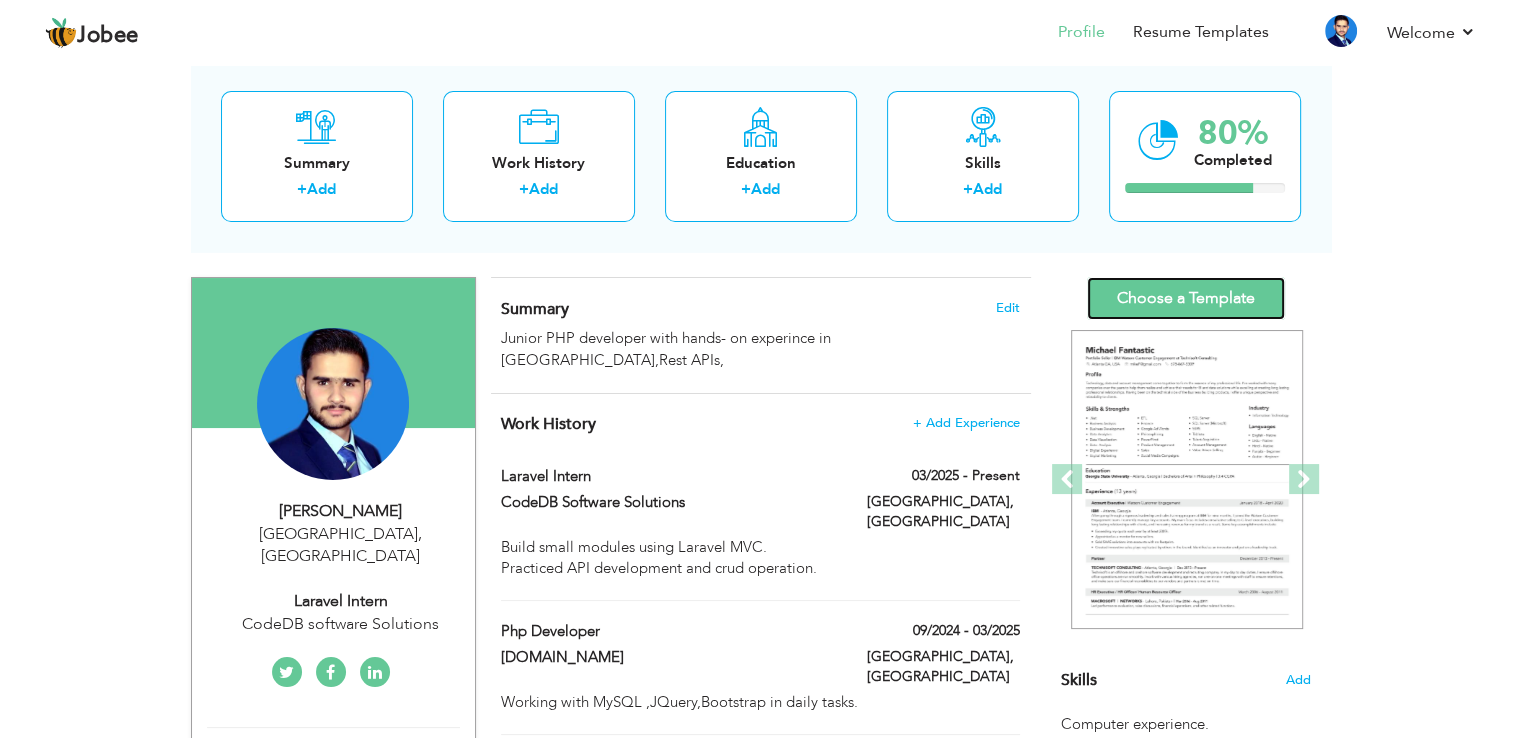 click on "Choose a Template" at bounding box center (1186, 298) 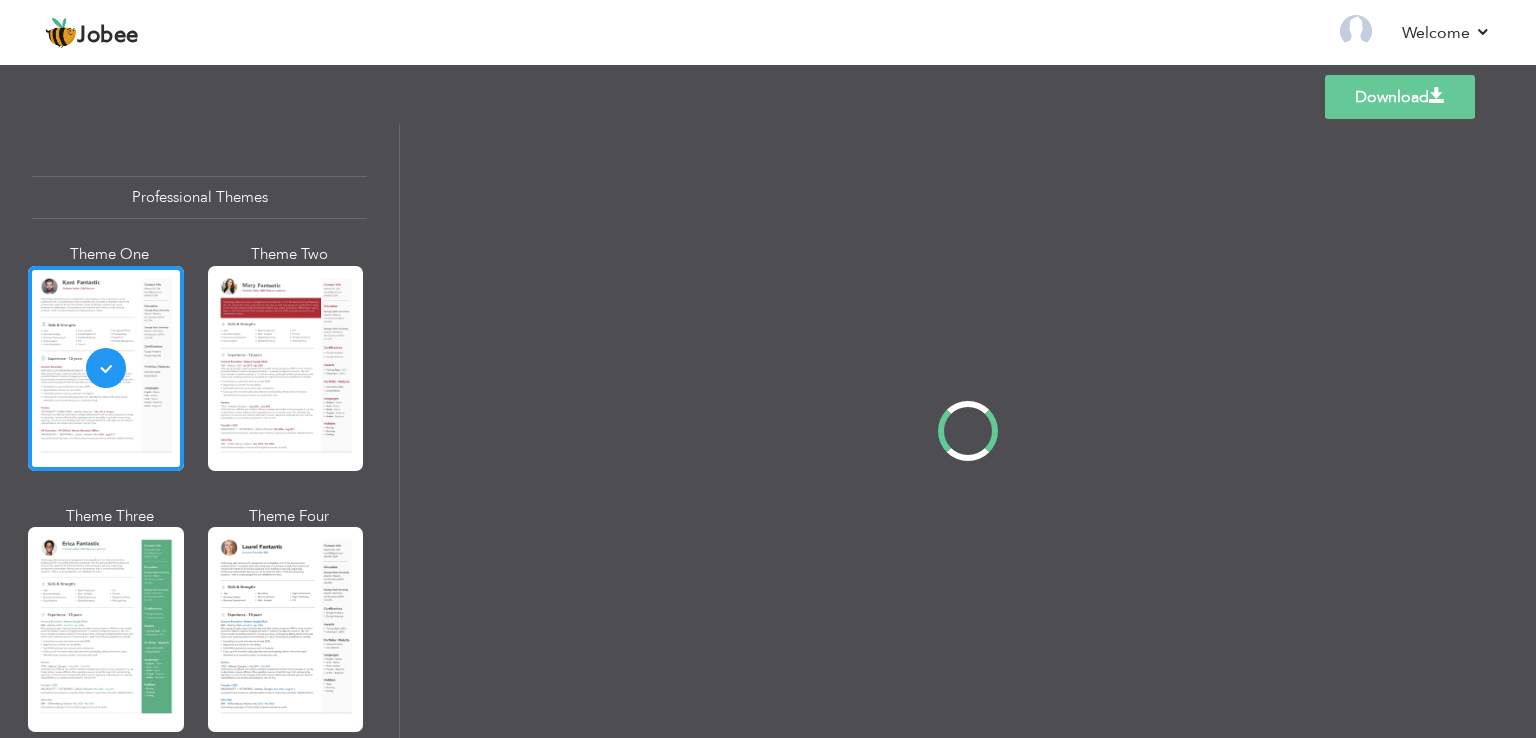 scroll, scrollTop: 0, scrollLeft: 0, axis: both 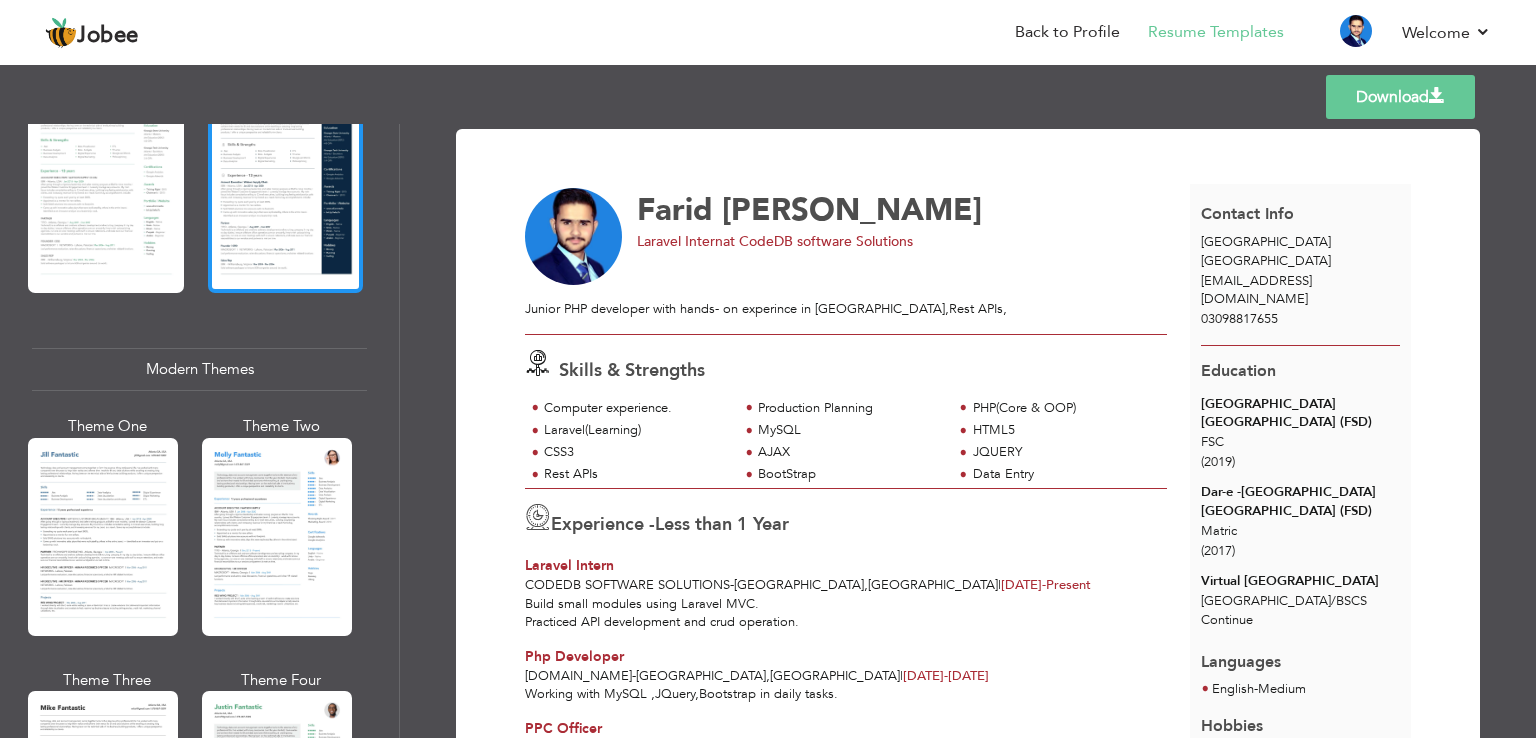 click at bounding box center [286, 190] 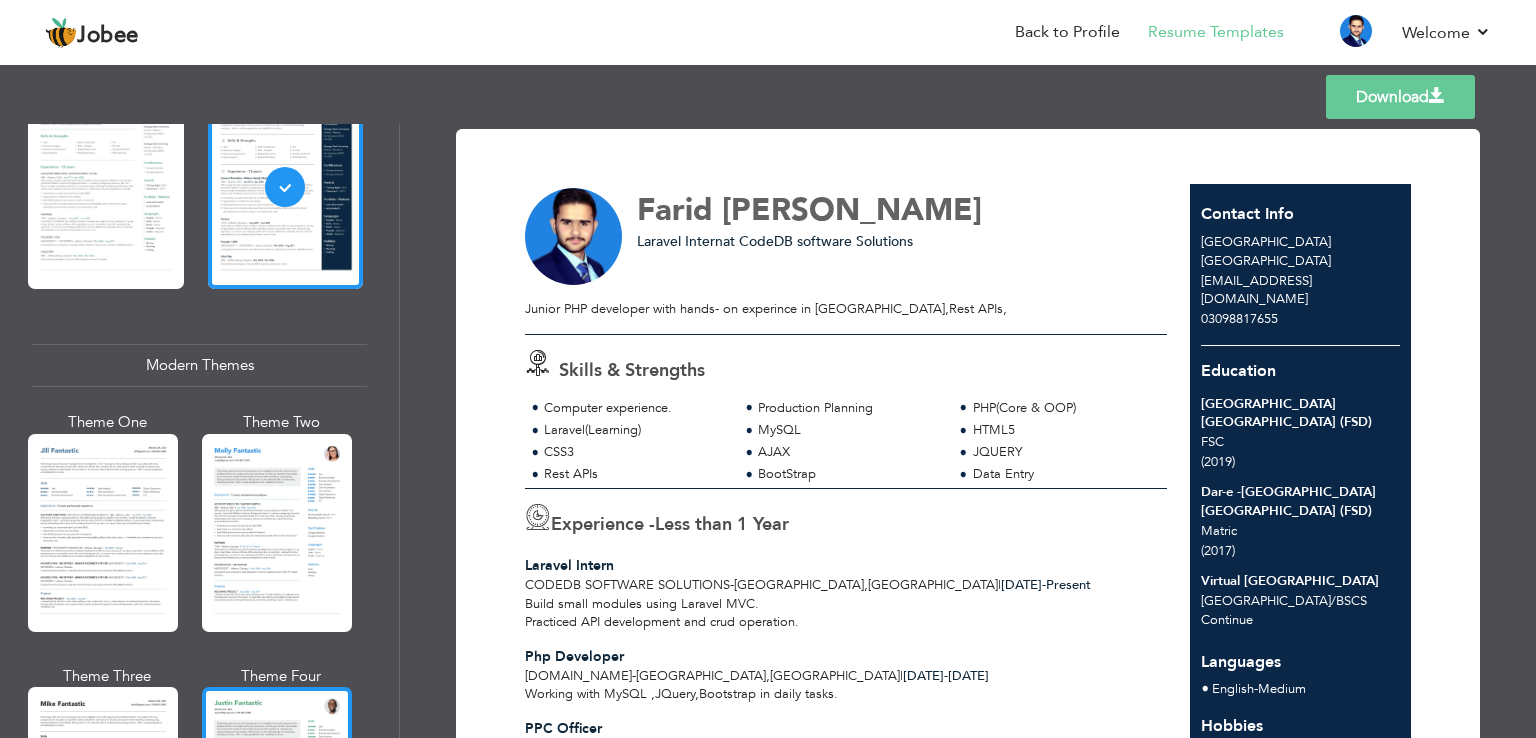 scroll, scrollTop: 1000, scrollLeft: 0, axis: vertical 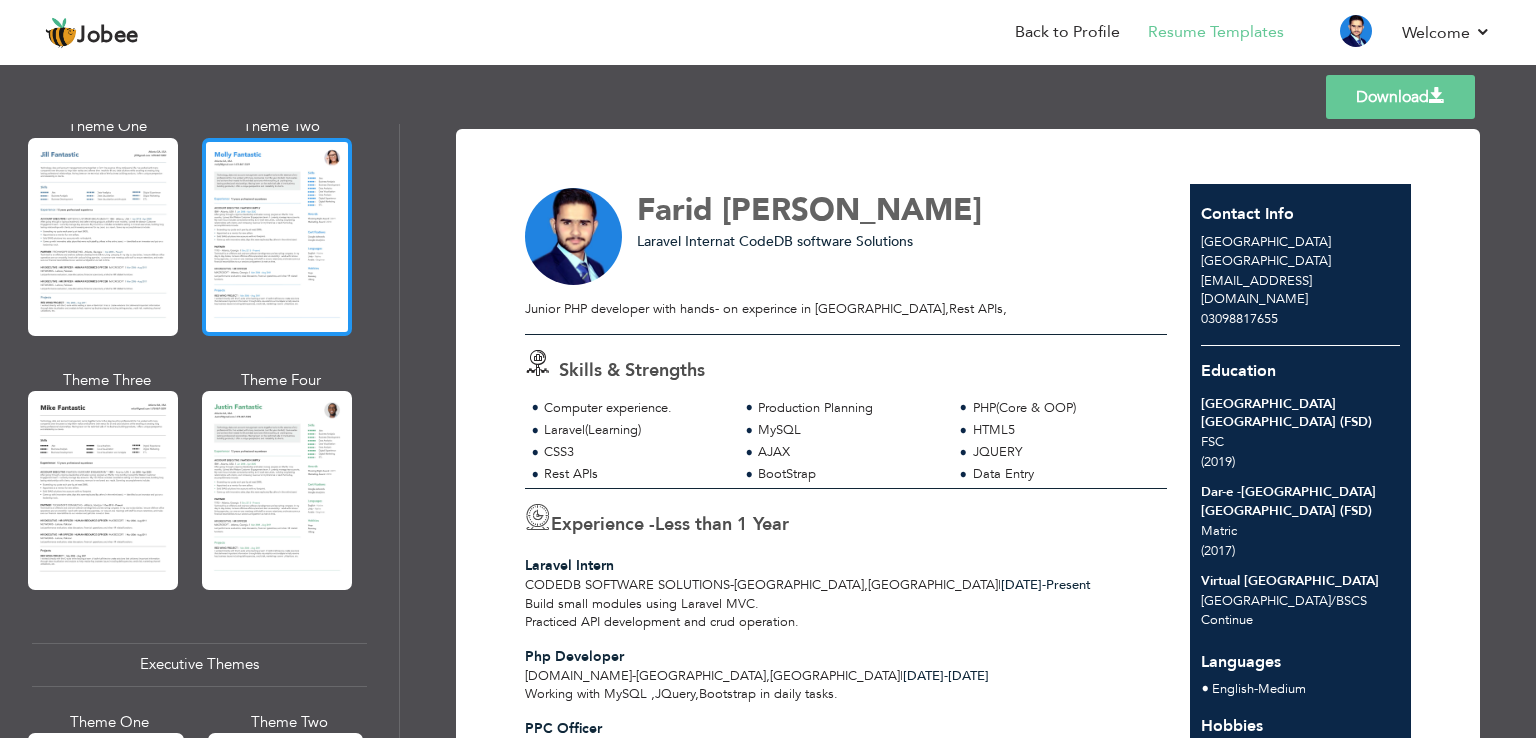 click at bounding box center [277, 237] 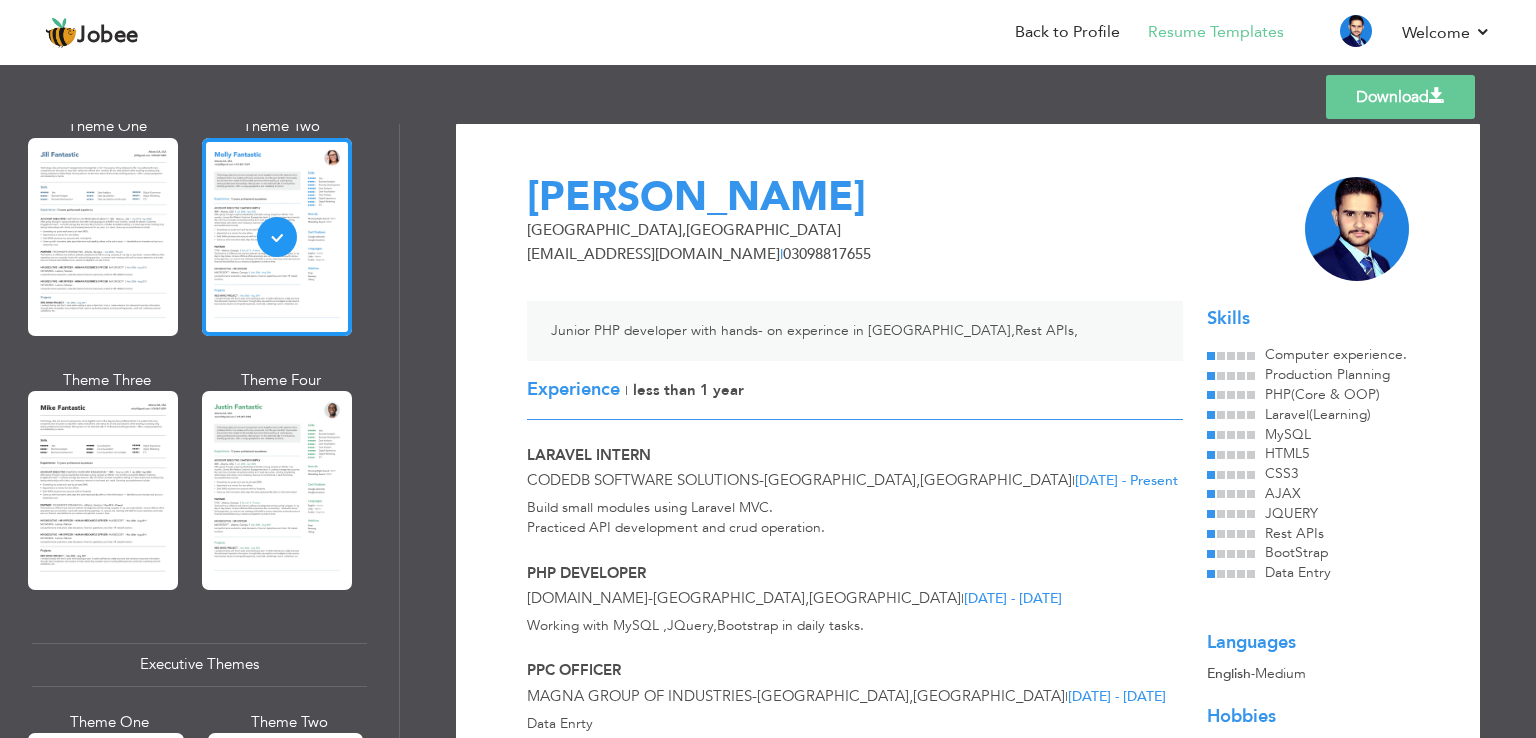 scroll, scrollTop: 0, scrollLeft: 0, axis: both 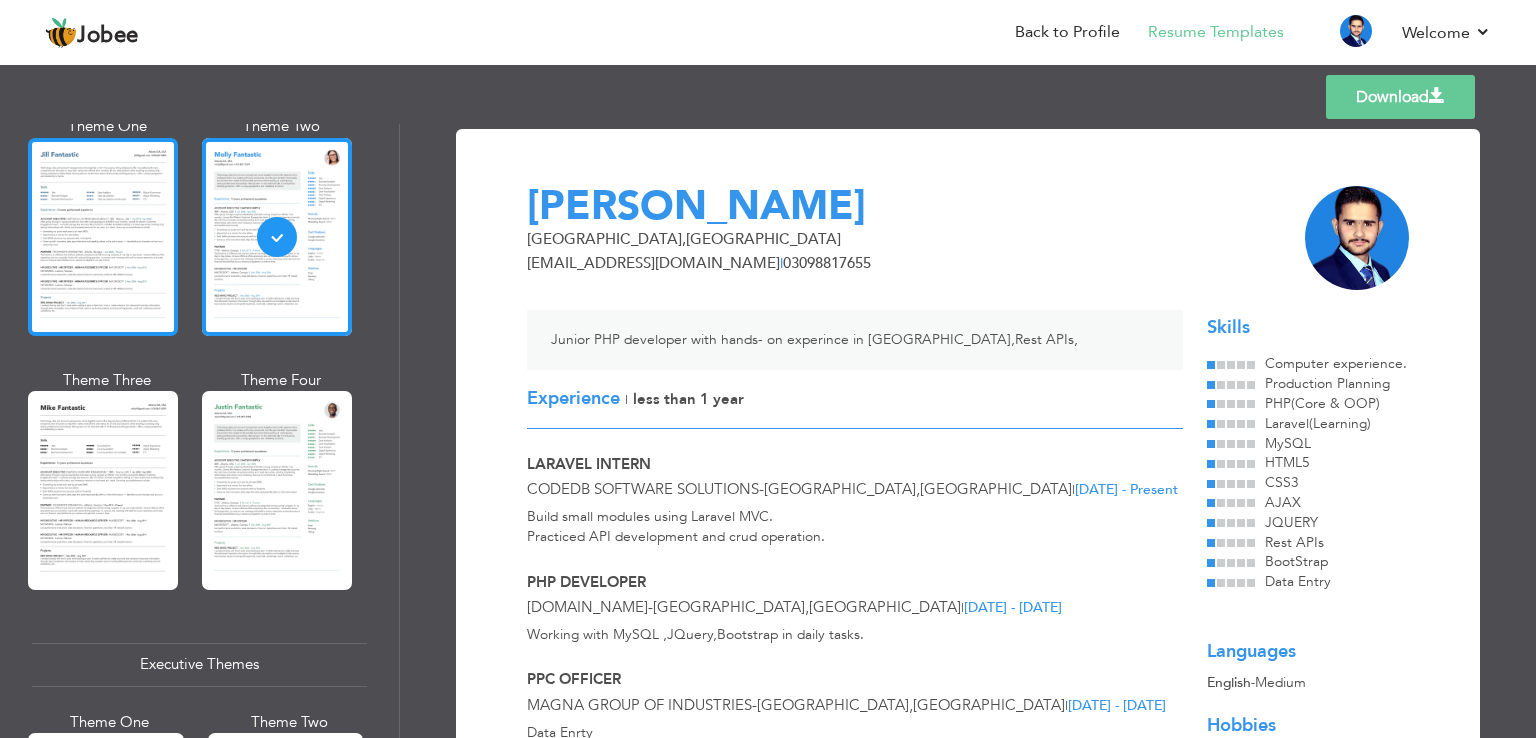 click at bounding box center [103, 237] 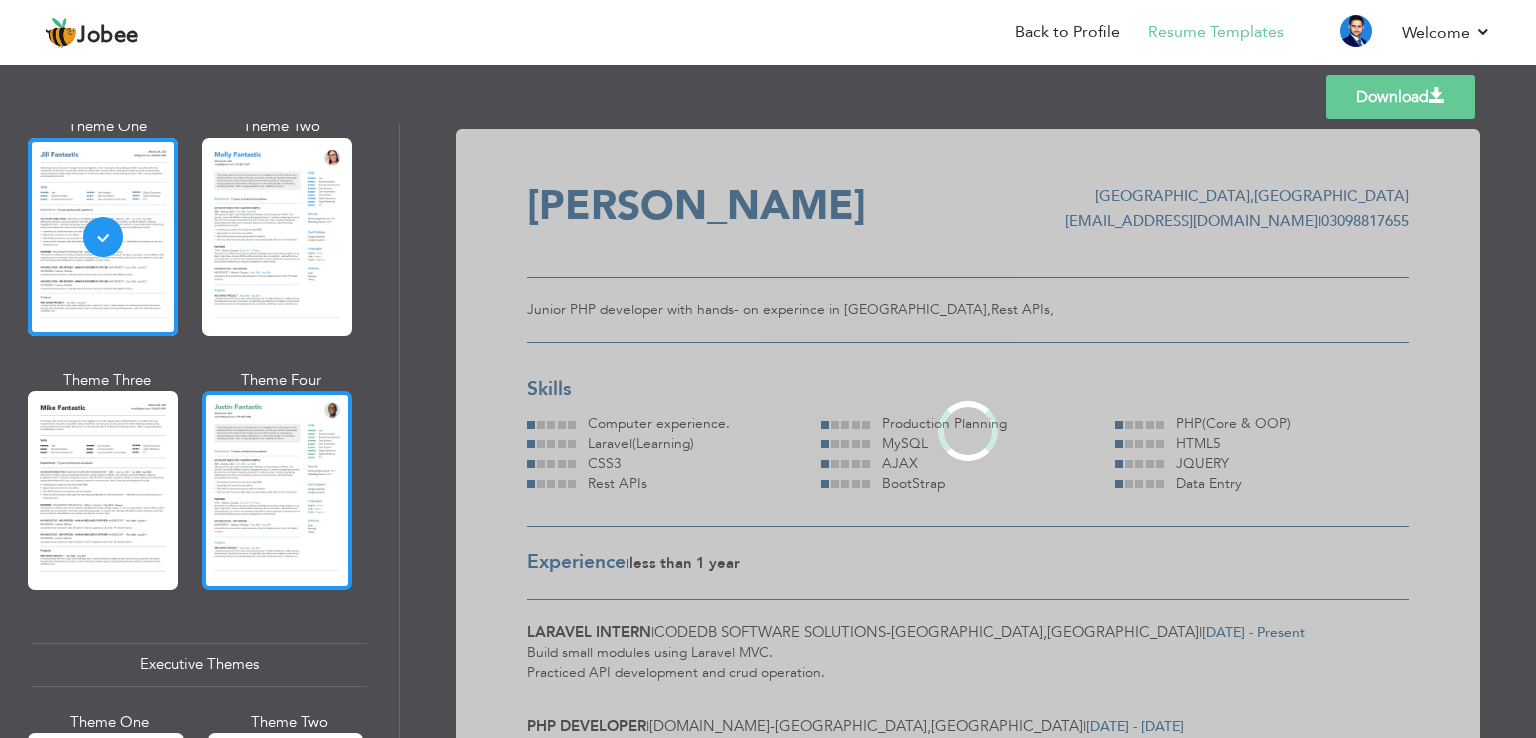 click at bounding box center [277, 490] 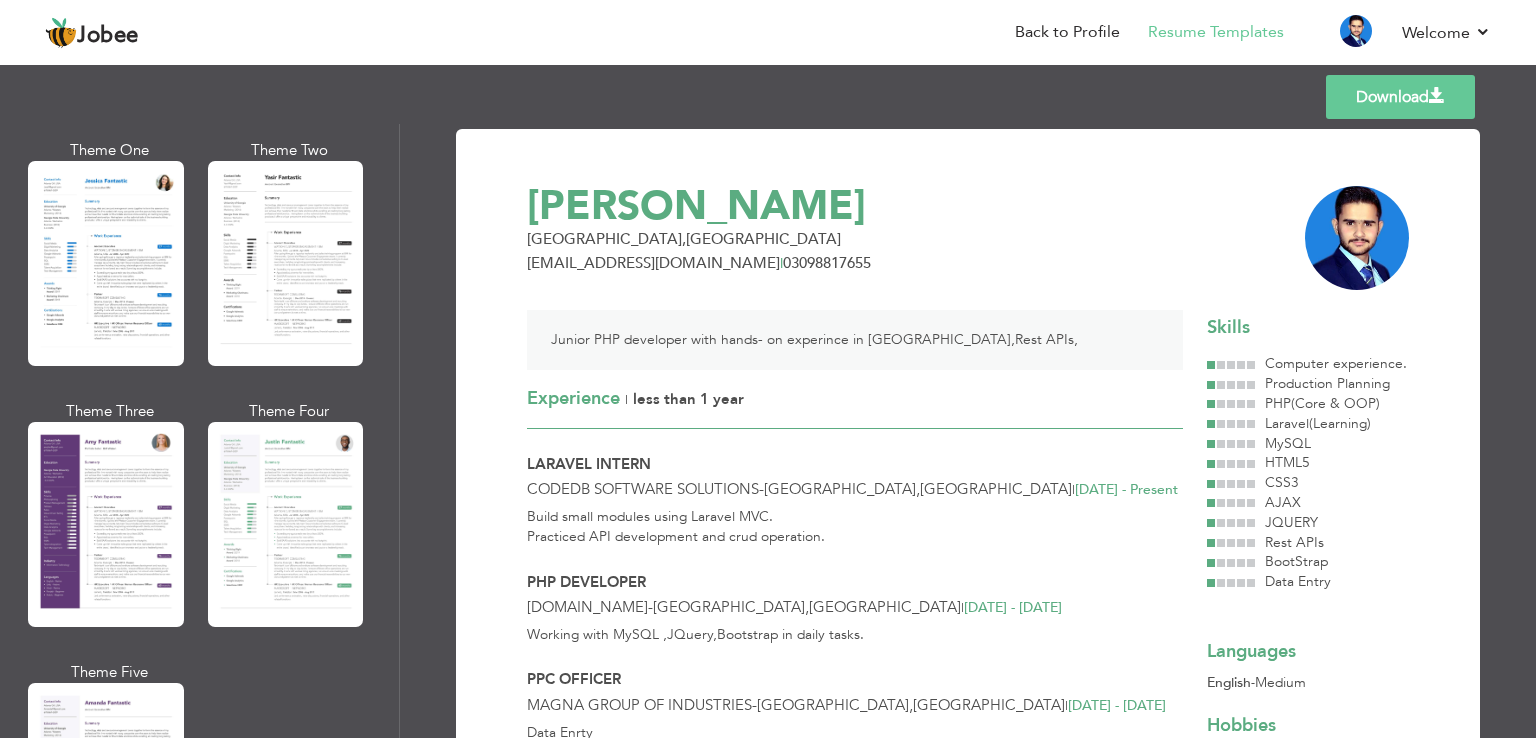 scroll, scrollTop: 1600, scrollLeft: 0, axis: vertical 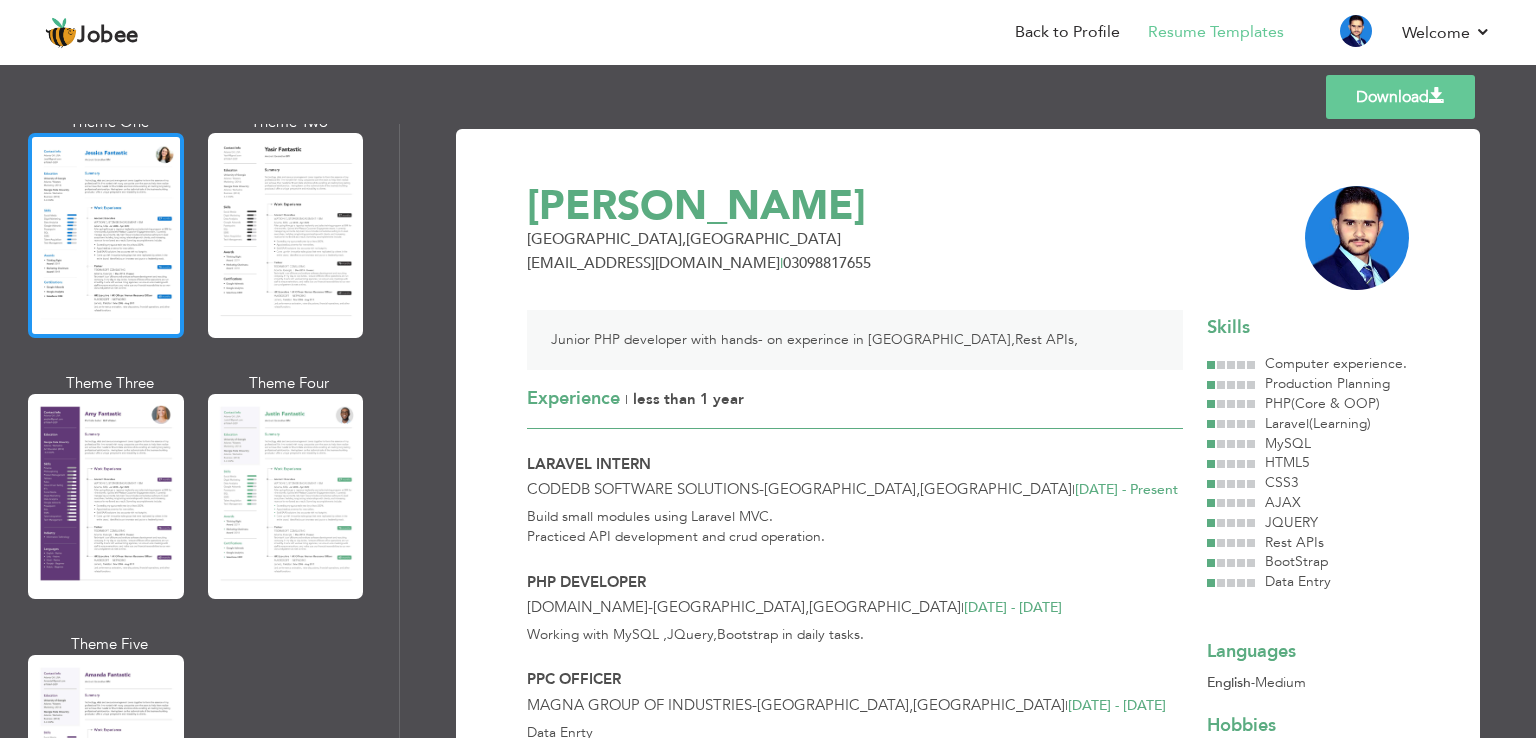 click at bounding box center (106, 235) 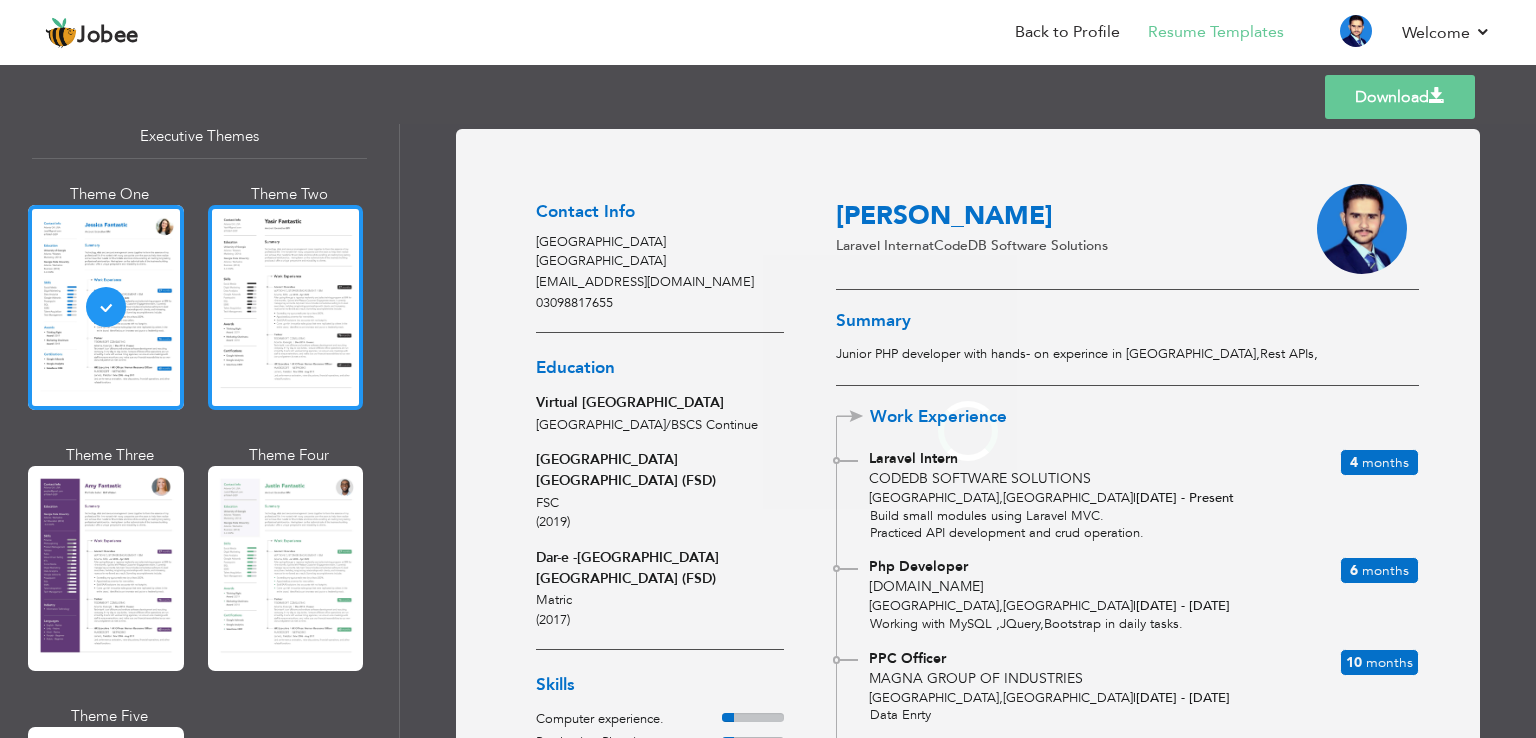 scroll, scrollTop: 1498, scrollLeft: 0, axis: vertical 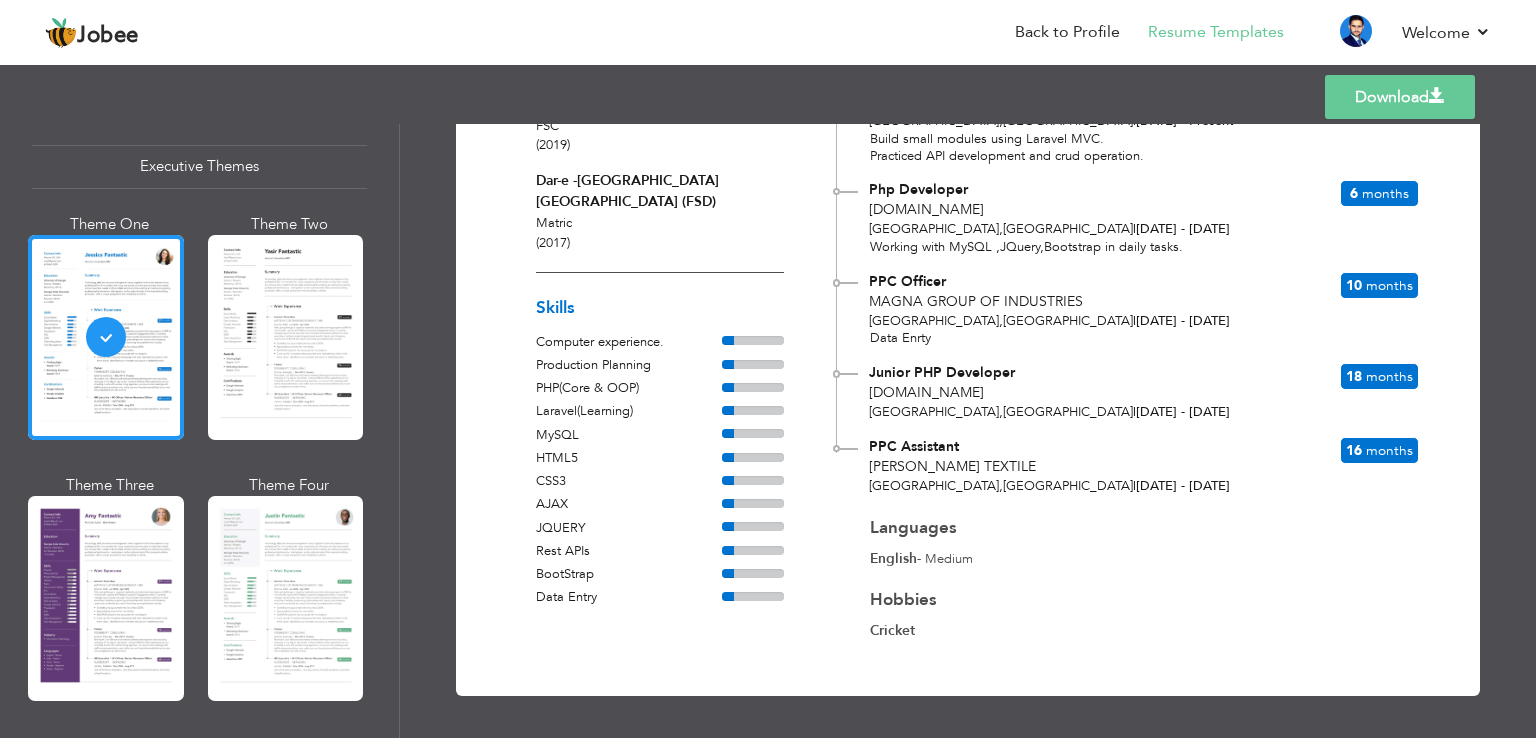 drag, startPoint x: 729, startPoint y: 324, endPoint x: 779, endPoint y: 320, distance: 50.159744 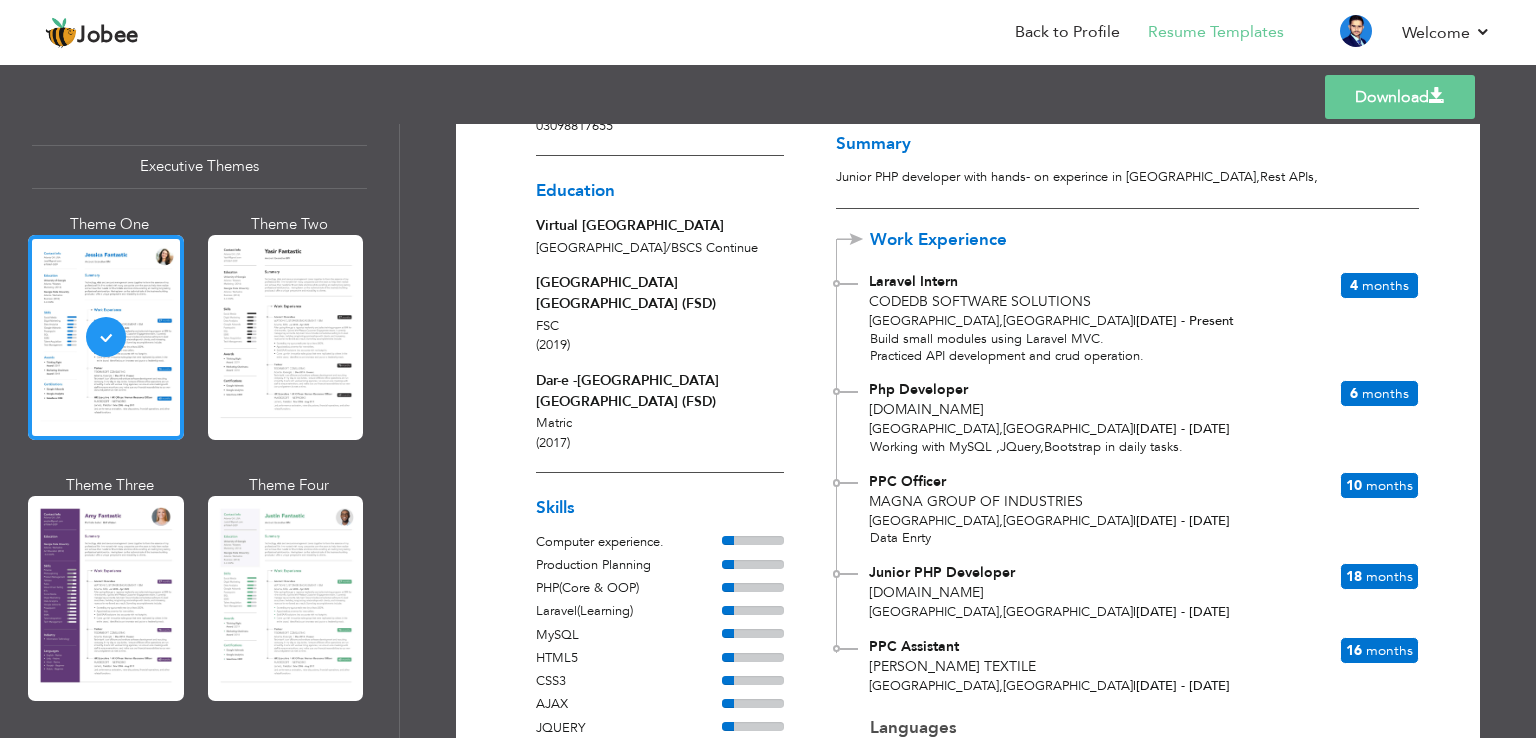 scroll, scrollTop: 0, scrollLeft: 0, axis: both 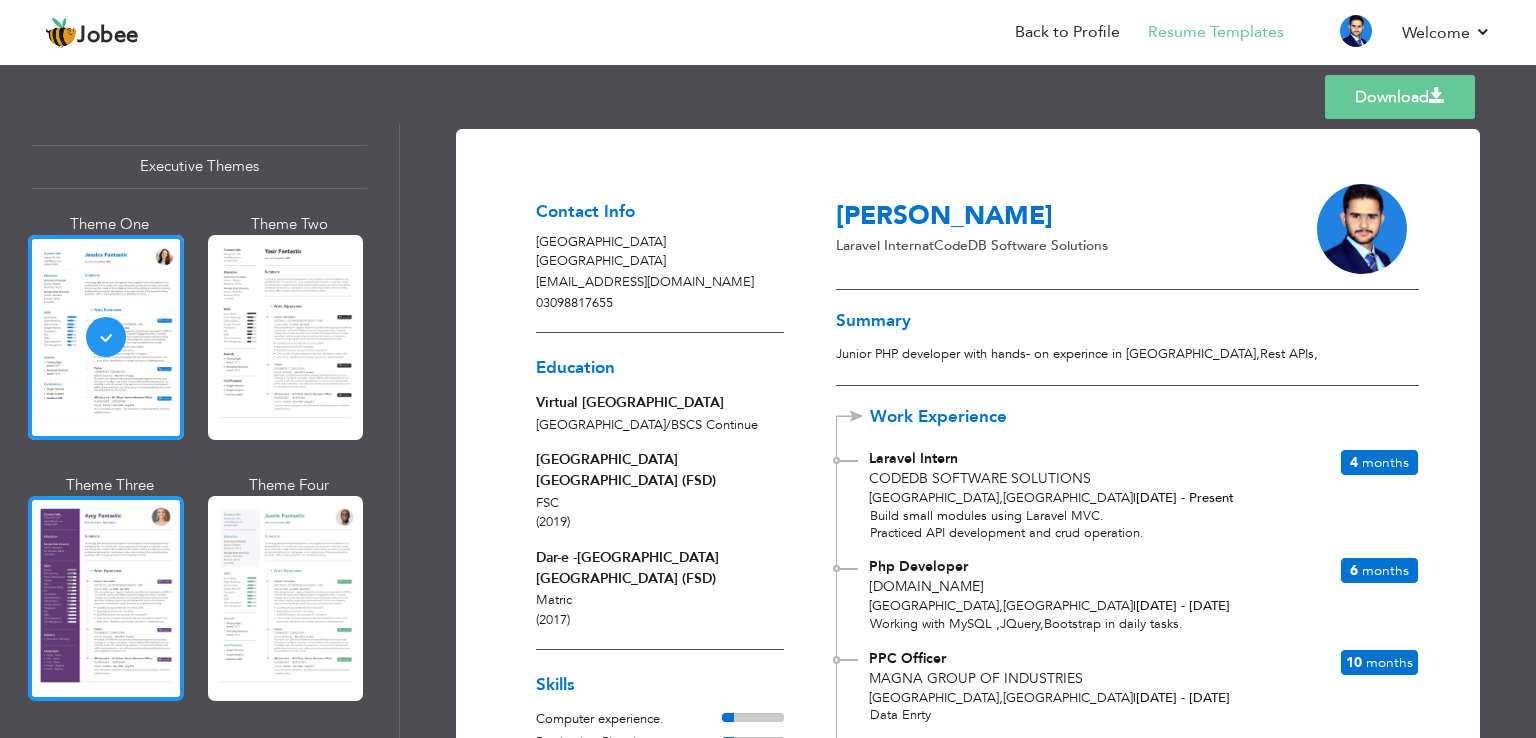 click at bounding box center [106, 598] 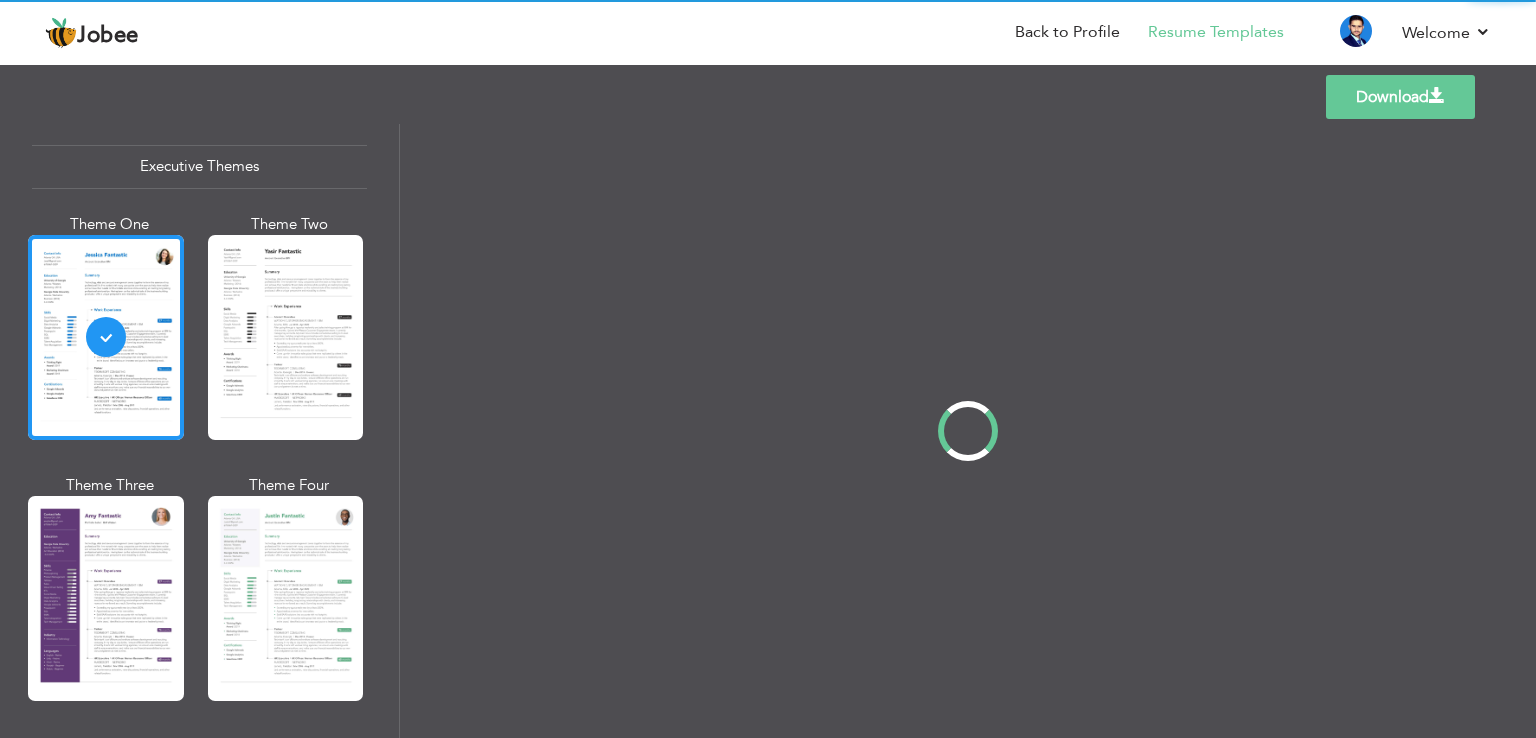 scroll, scrollTop: 1500, scrollLeft: 0, axis: vertical 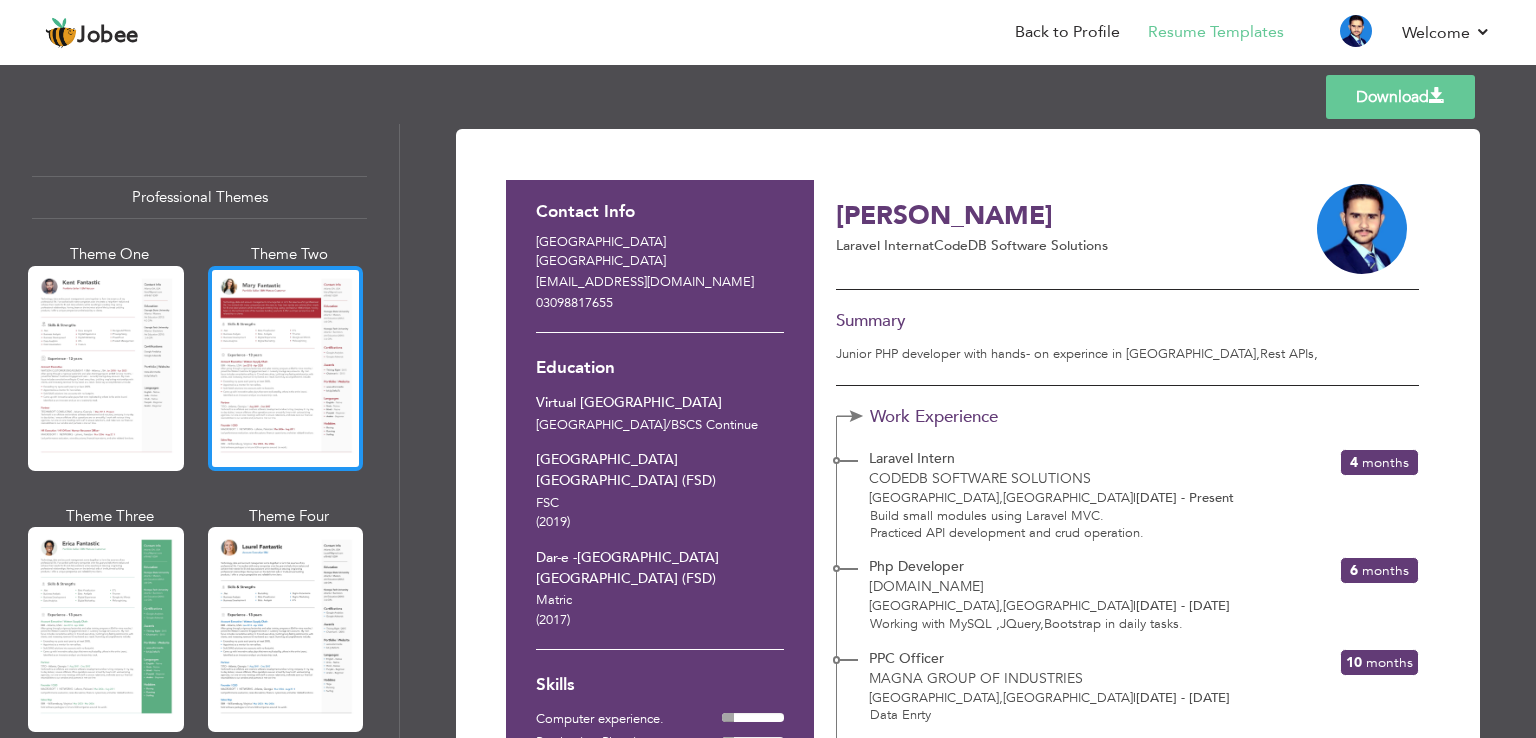 click at bounding box center (286, 368) 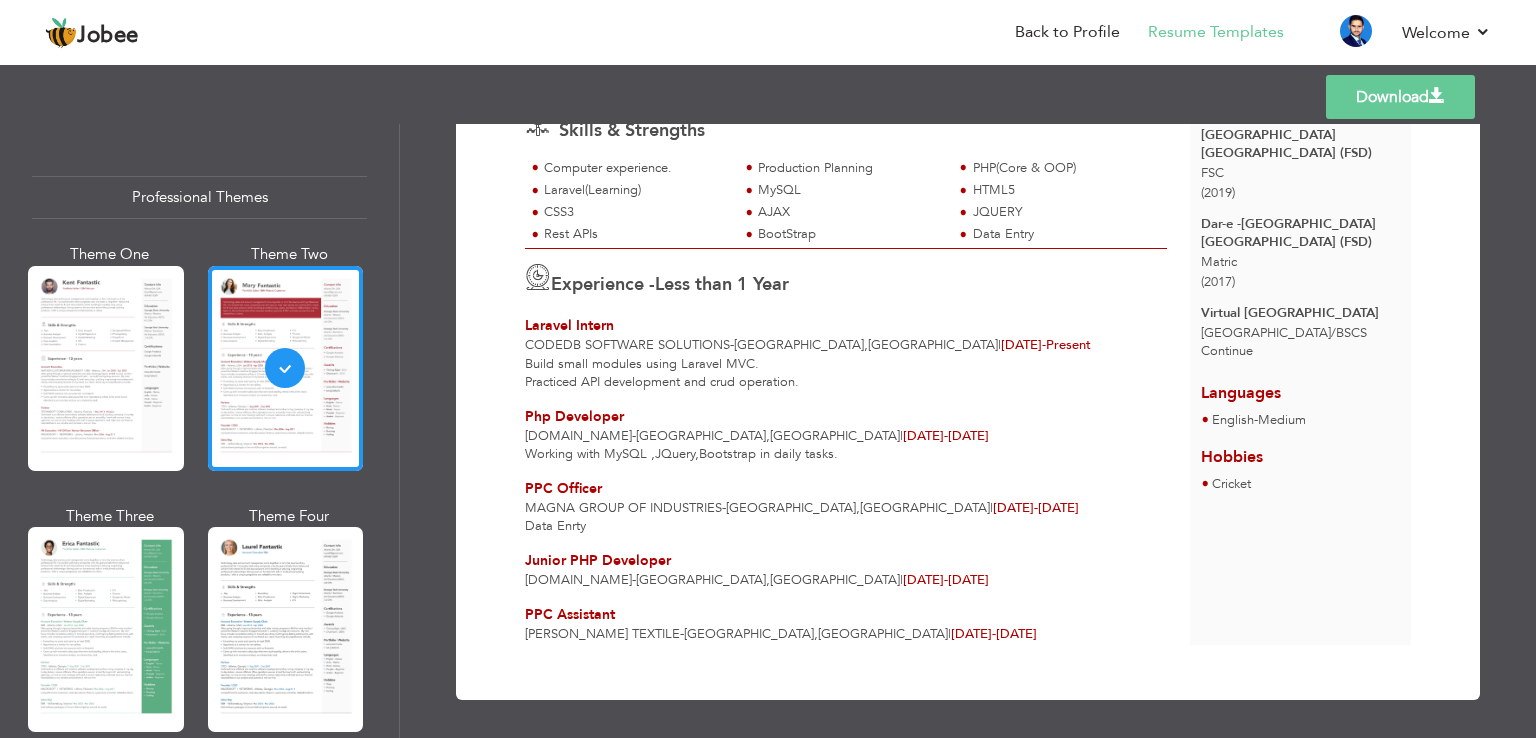 scroll, scrollTop: 0, scrollLeft: 0, axis: both 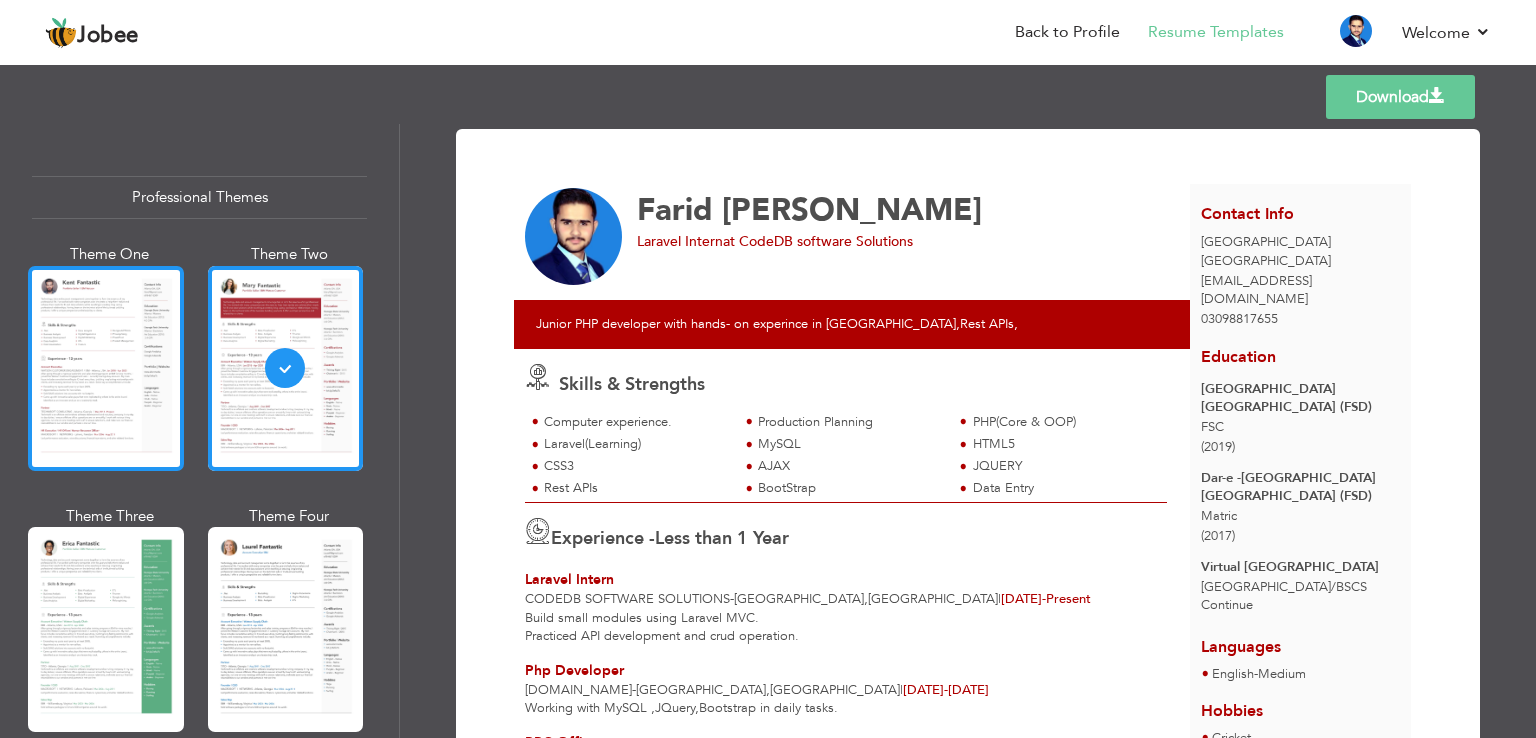 click at bounding box center (106, 368) 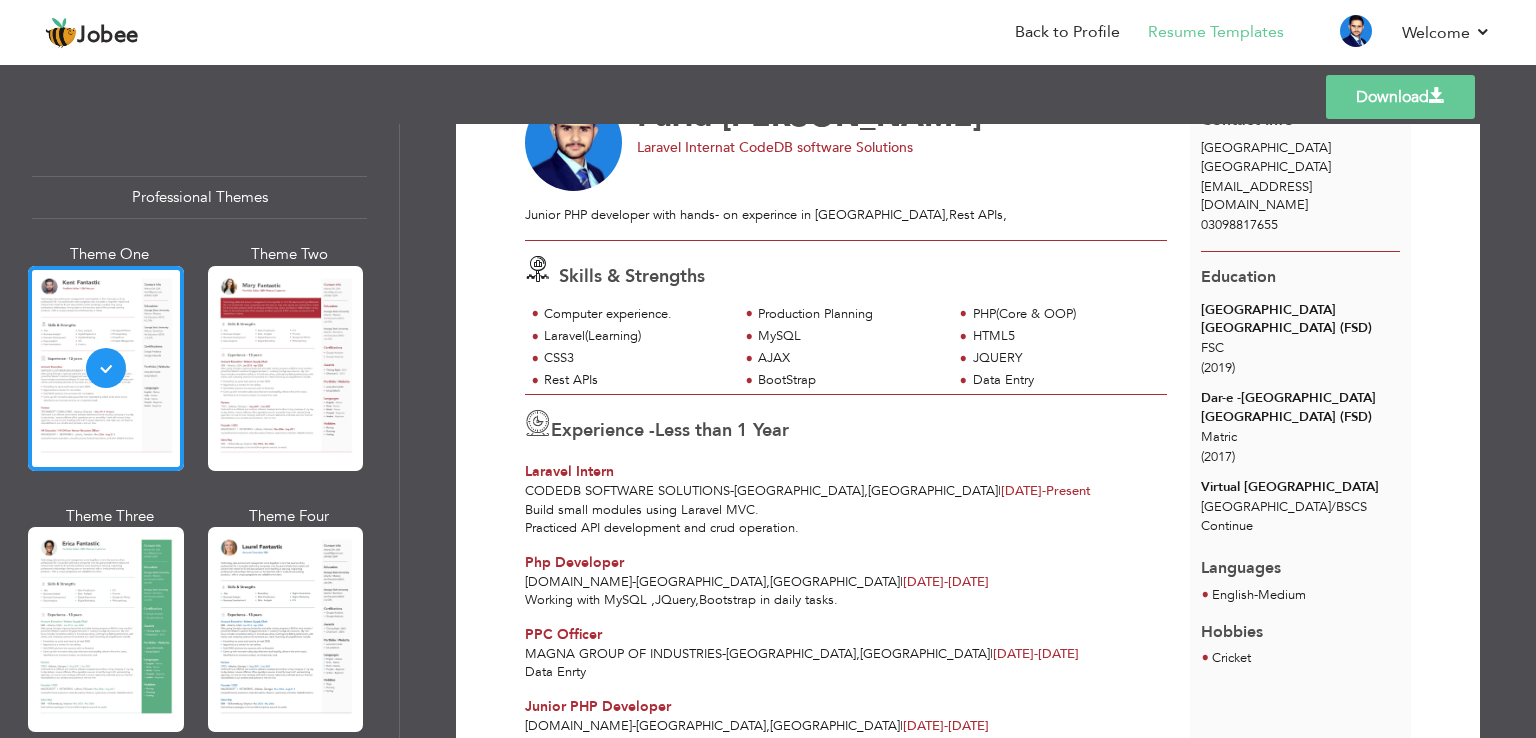 scroll, scrollTop: 0, scrollLeft: 0, axis: both 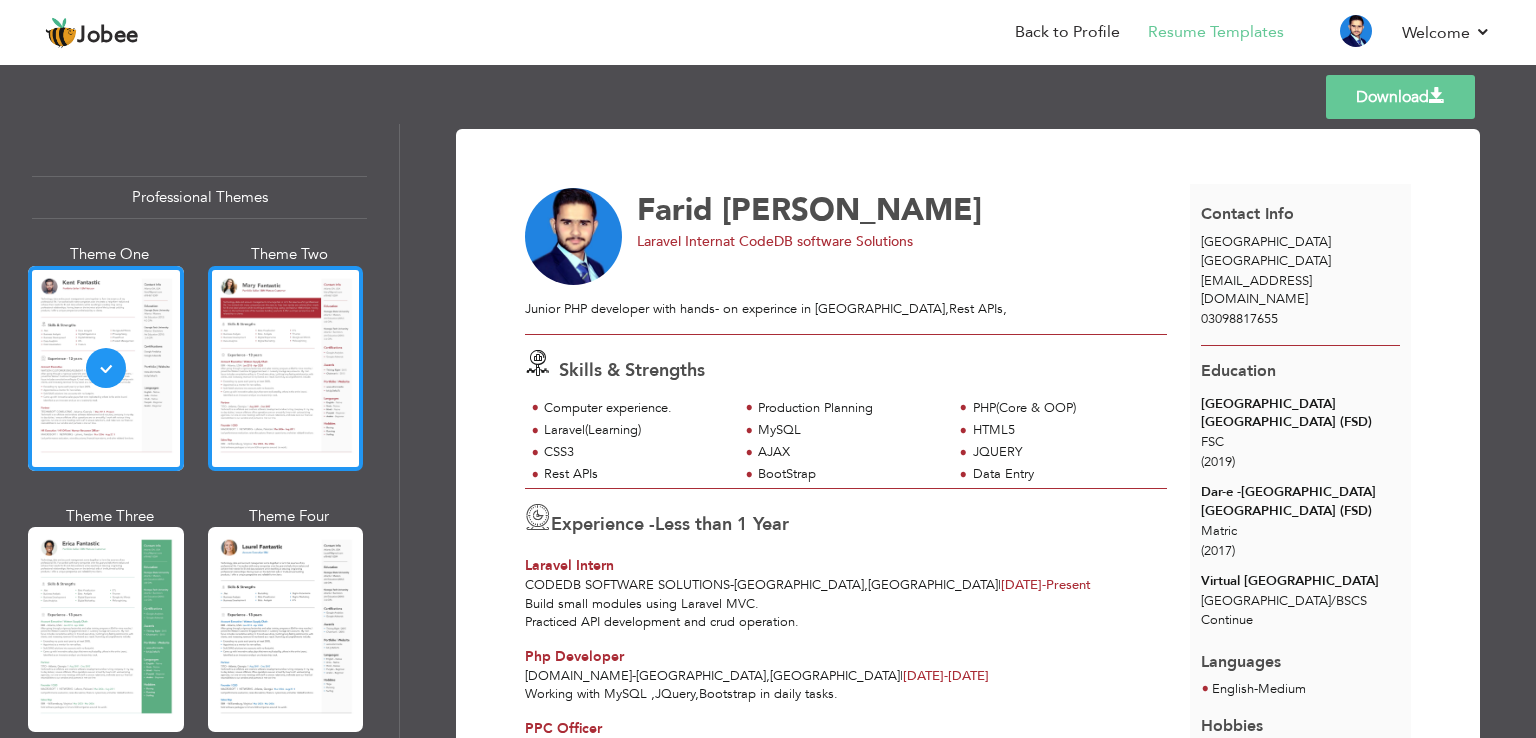click at bounding box center [286, 368] 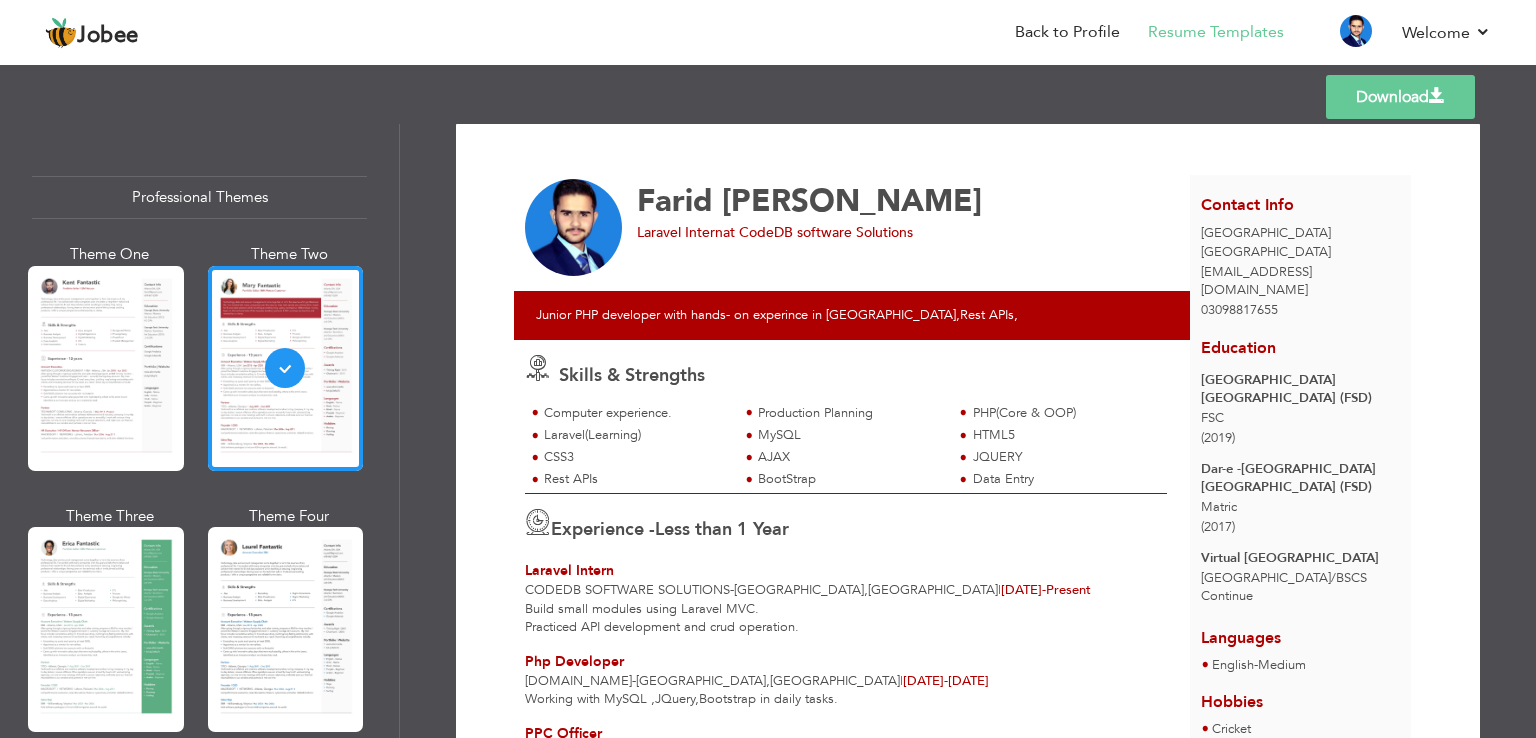 scroll, scrollTop: 0, scrollLeft: 0, axis: both 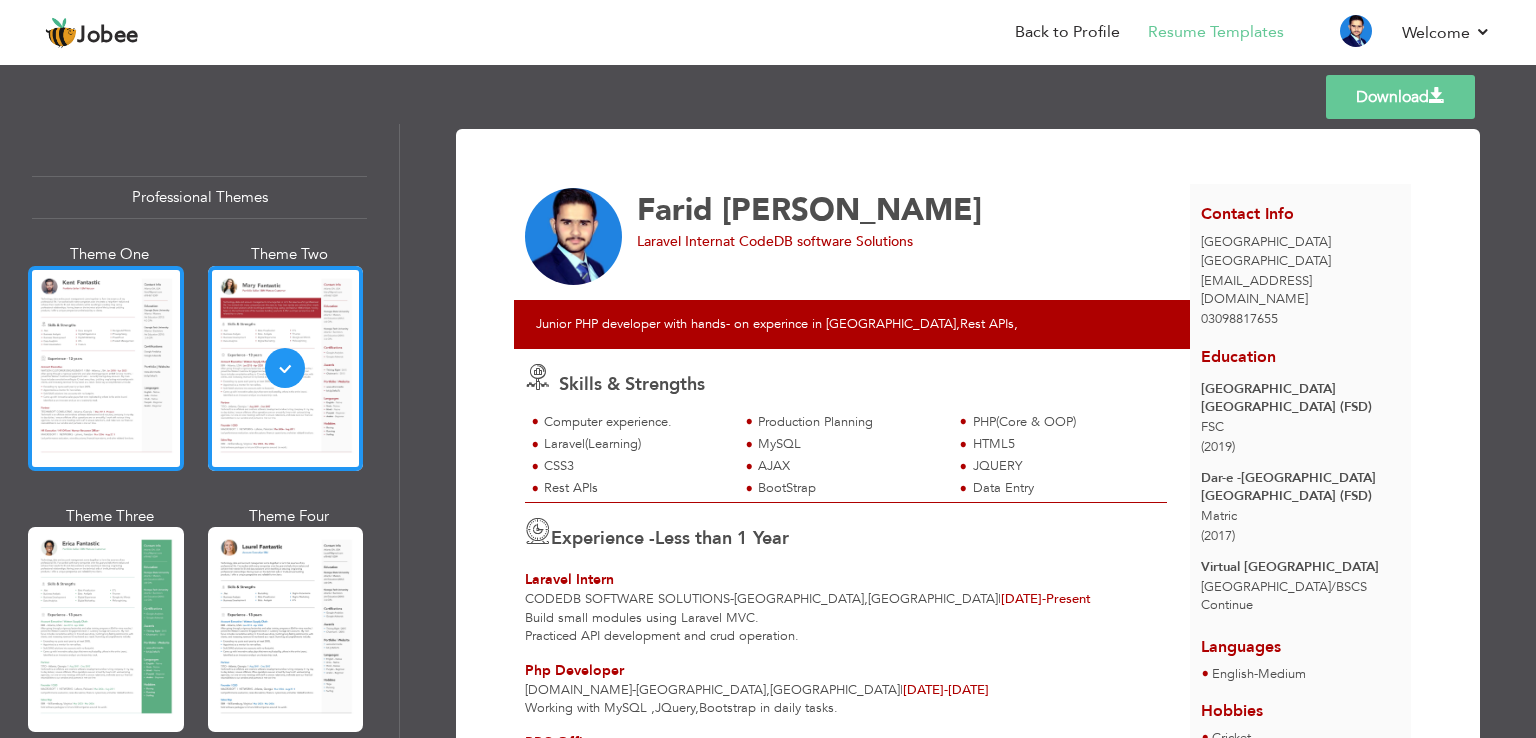 click at bounding box center [106, 368] 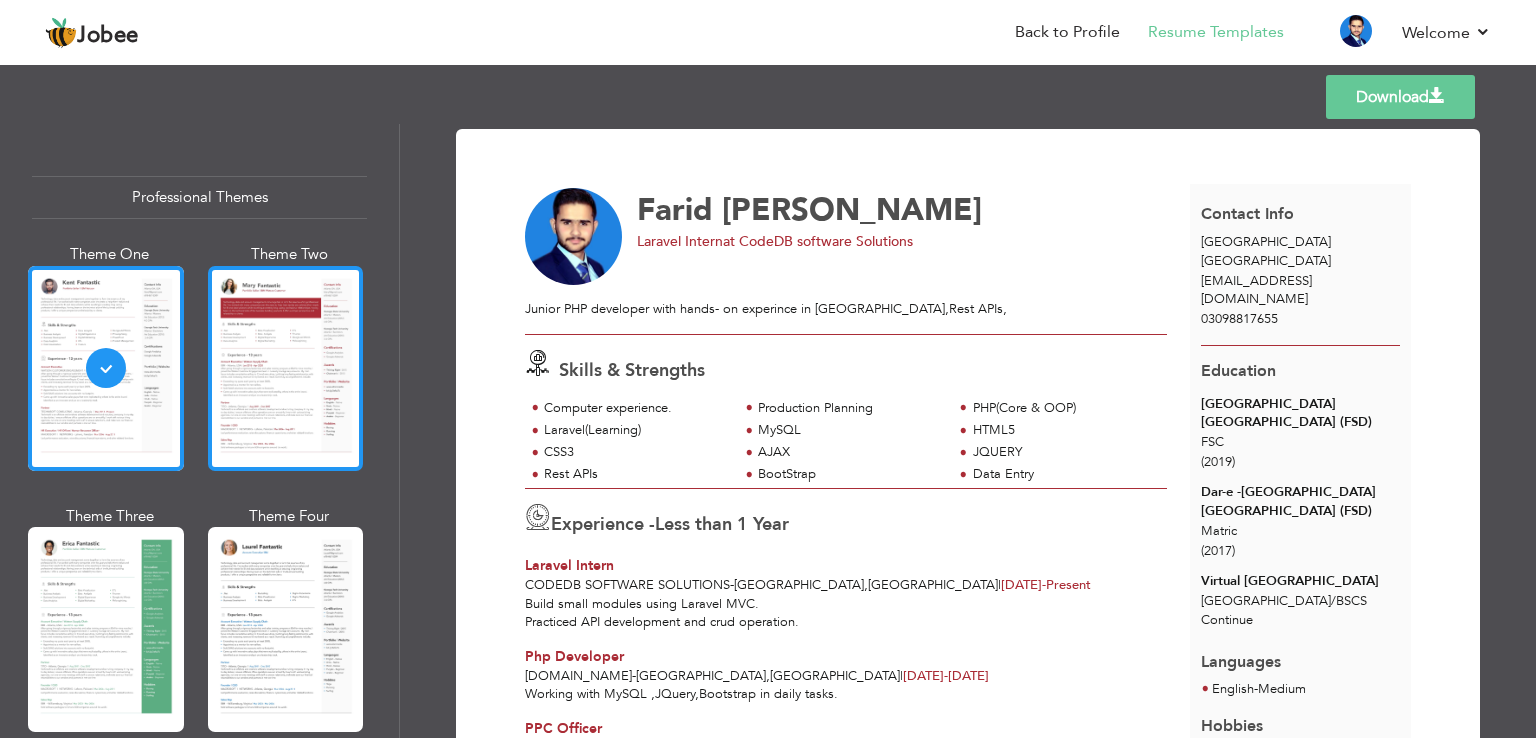 click at bounding box center (286, 368) 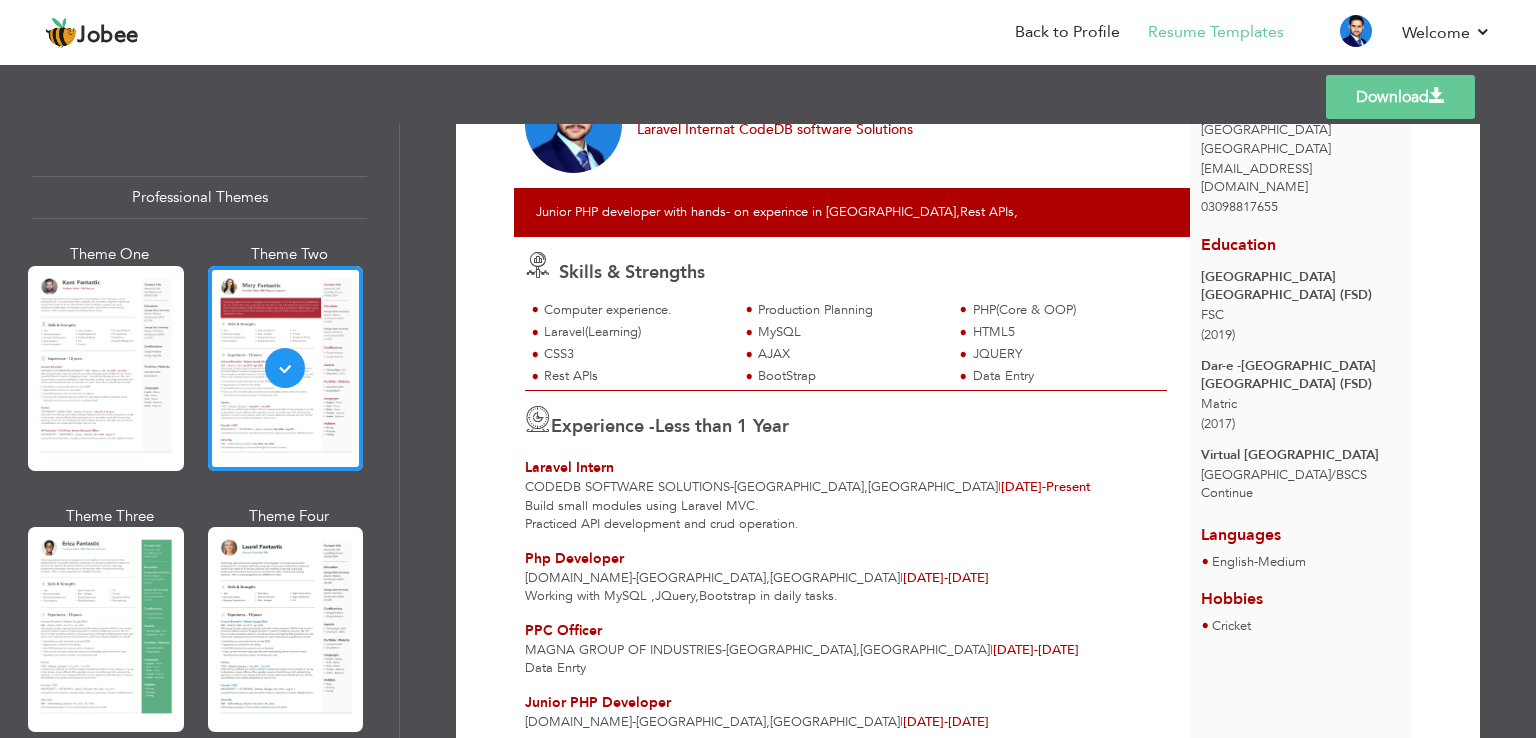 scroll, scrollTop: 254, scrollLeft: 0, axis: vertical 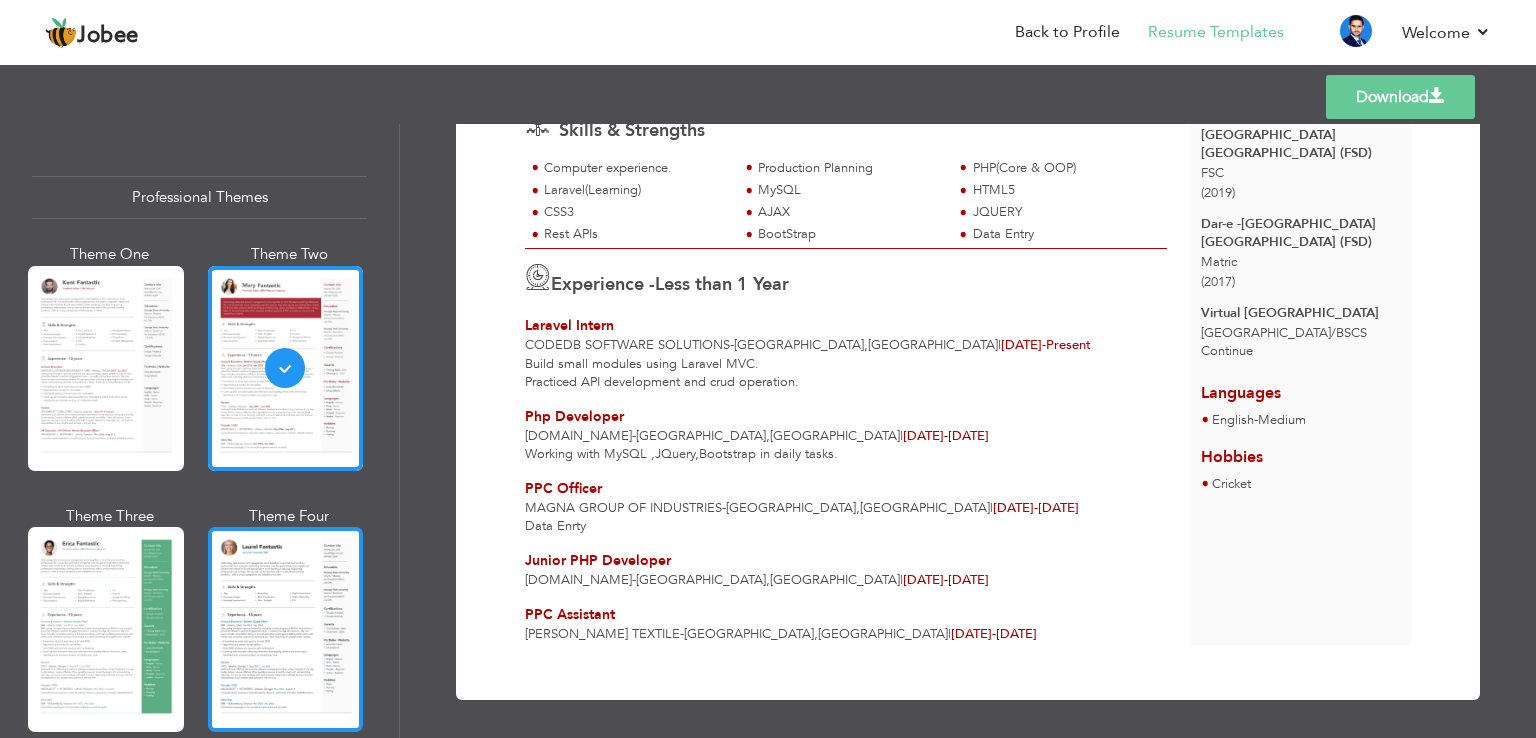 click at bounding box center (286, 629) 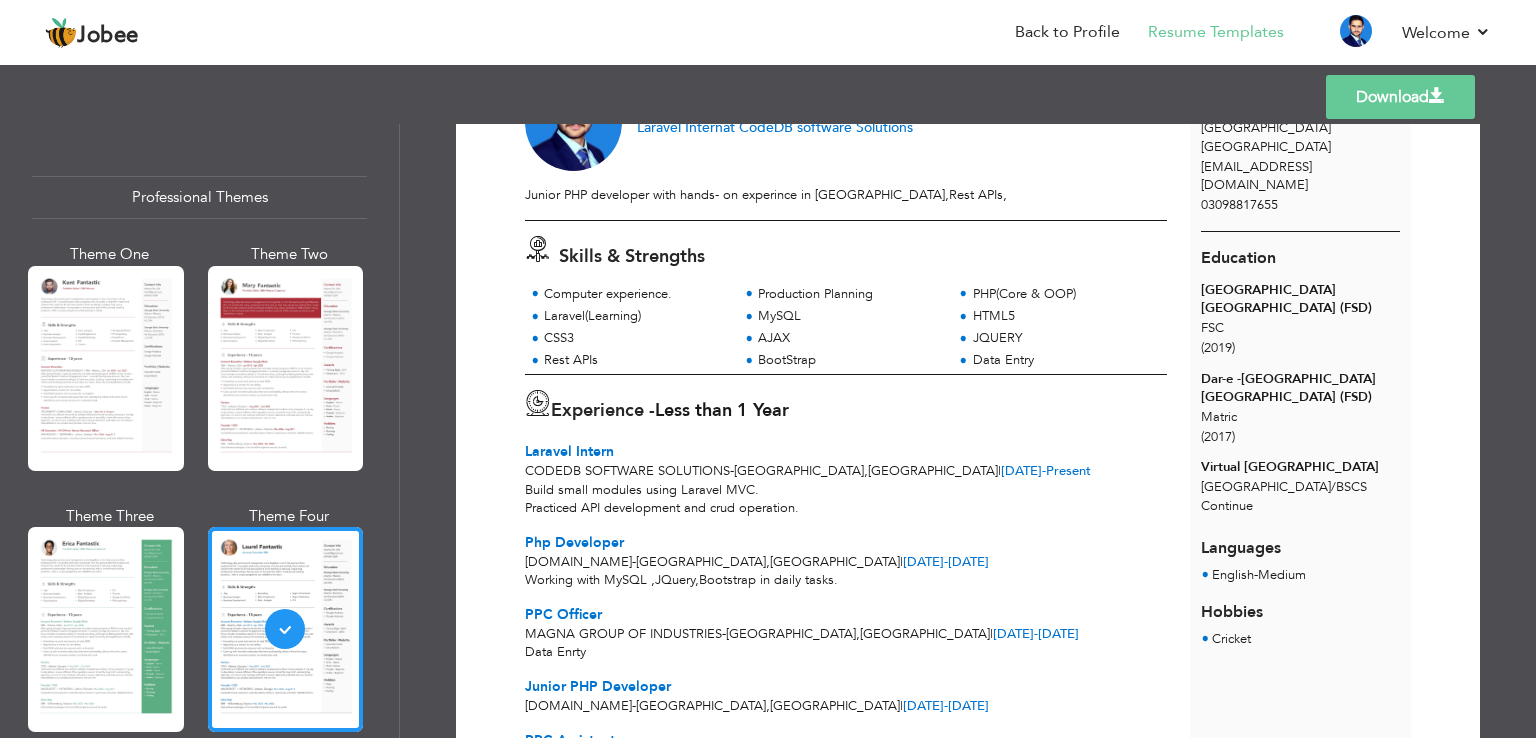 scroll, scrollTop: 0, scrollLeft: 0, axis: both 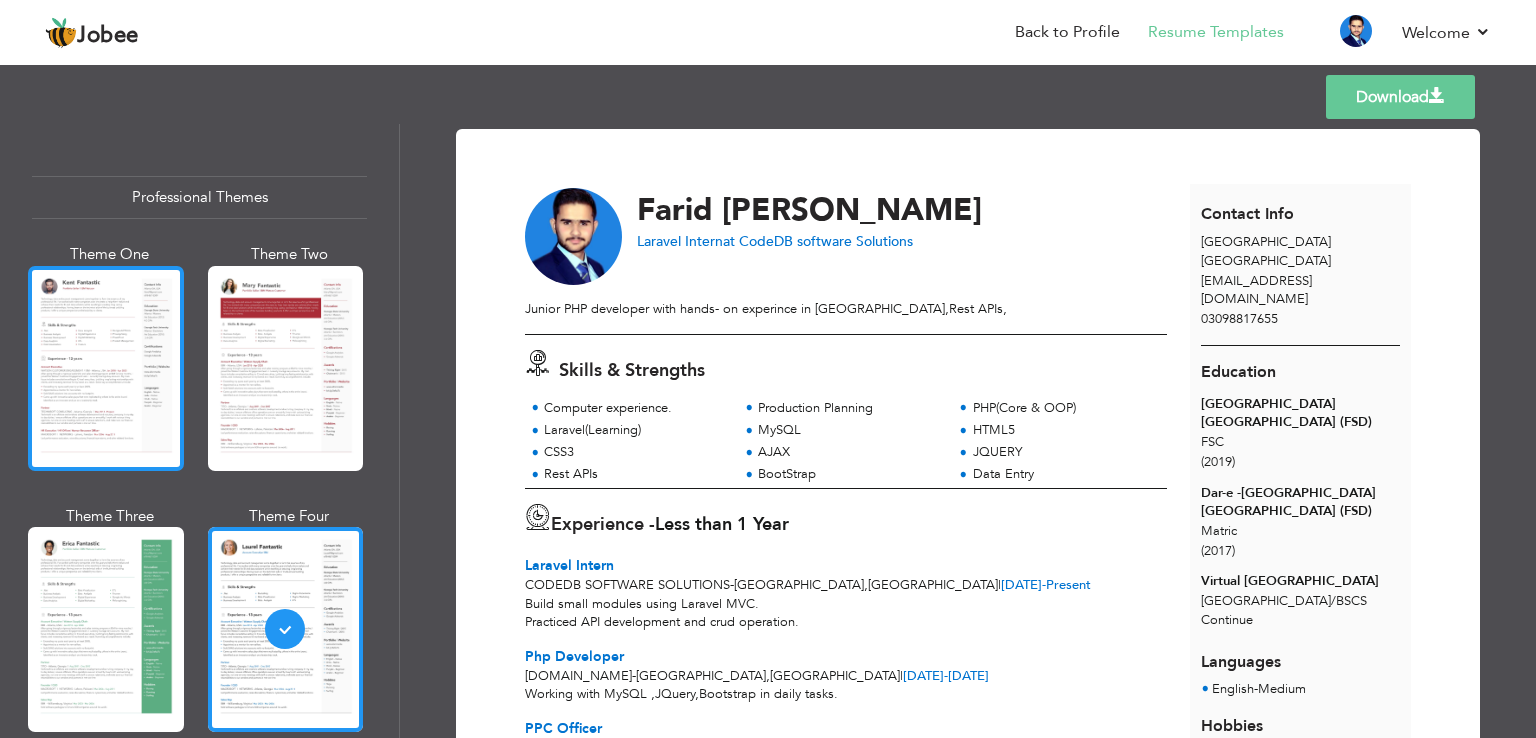 click at bounding box center (106, 368) 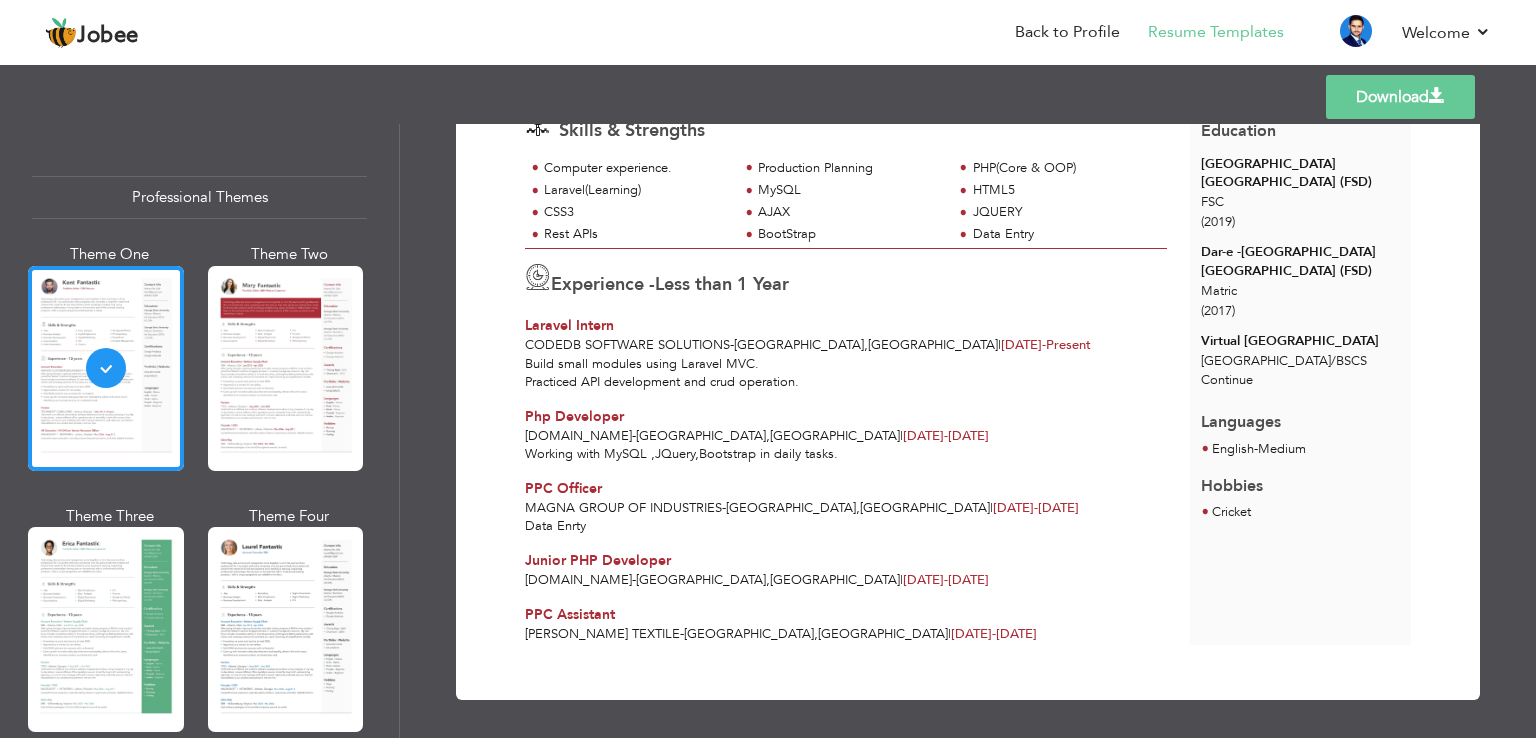 scroll, scrollTop: 0, scrollLeft: 0, axis: both 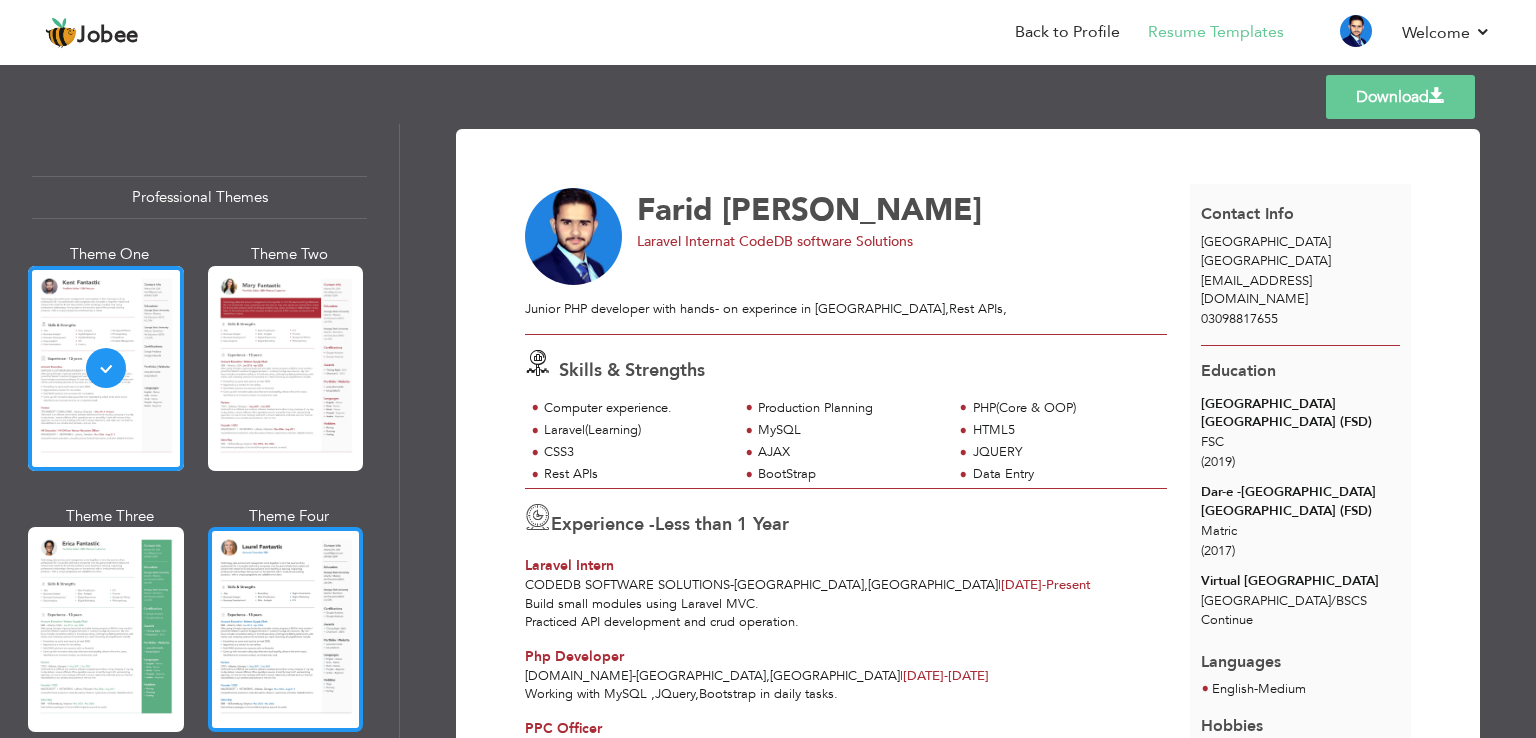 click at bounding box center (286, 629) 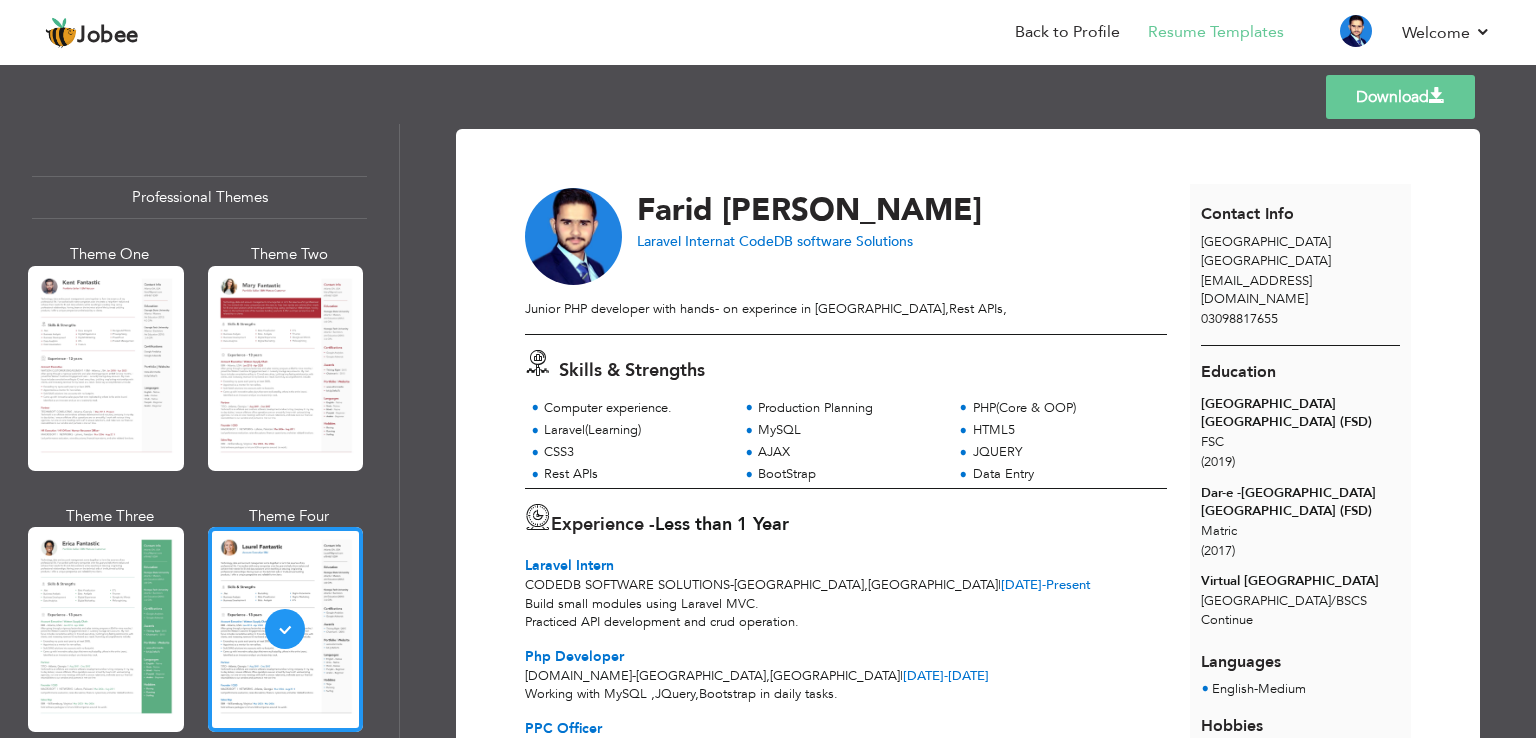 scroll, scrollTop: 240, scrollLeft: 0, axis: vertical 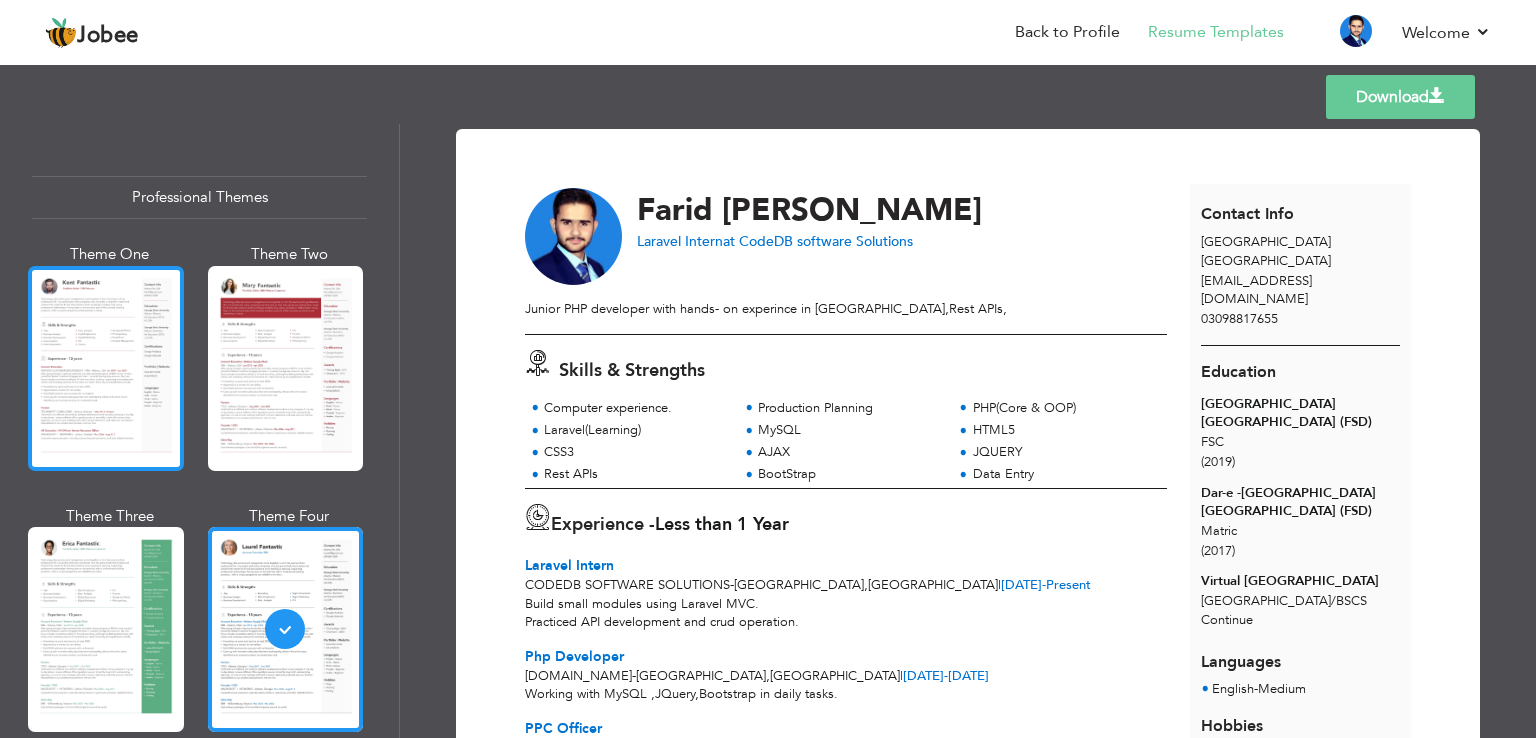 click at bounding box center [106, 368] 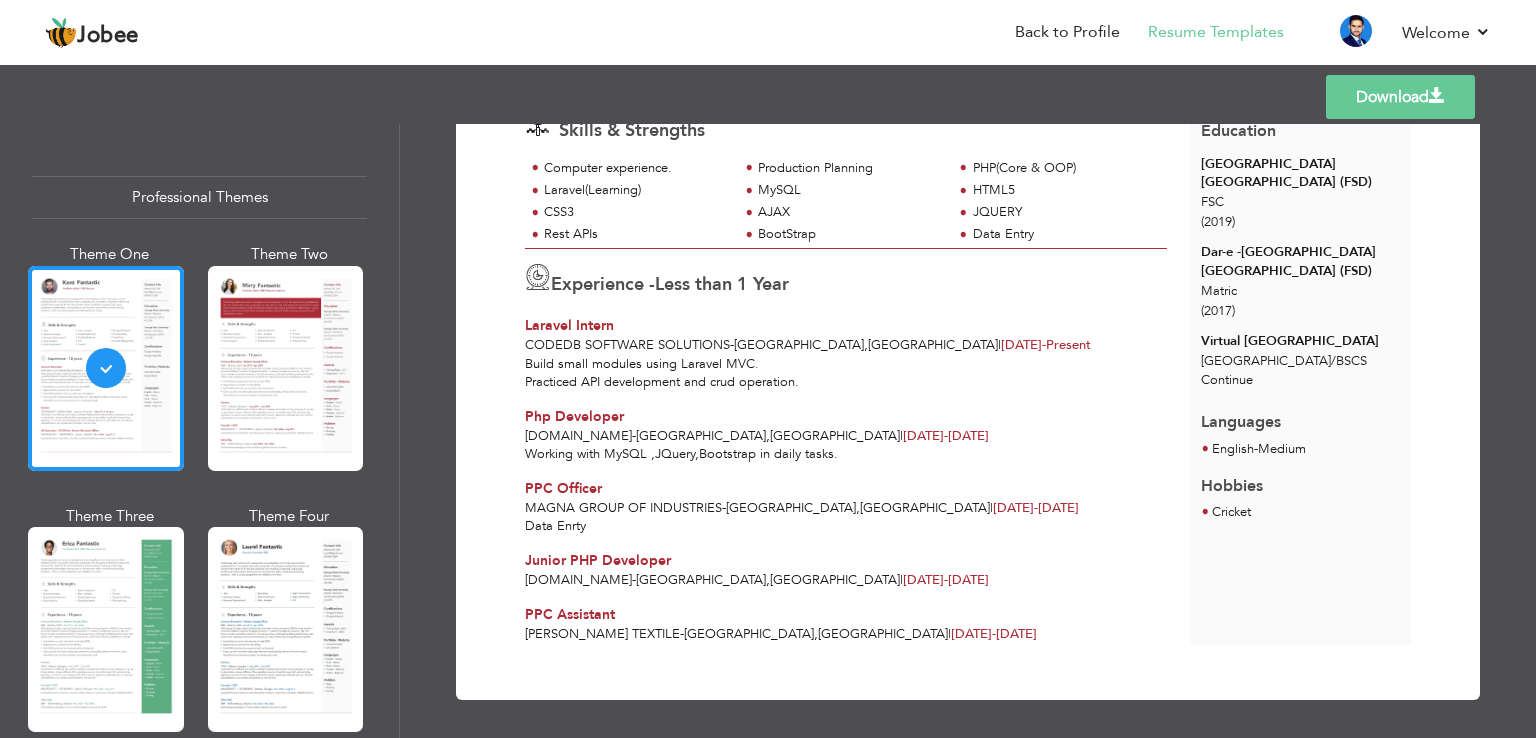 scroll, scrollTop: 80, scrollLeft: 0, axis: vertical 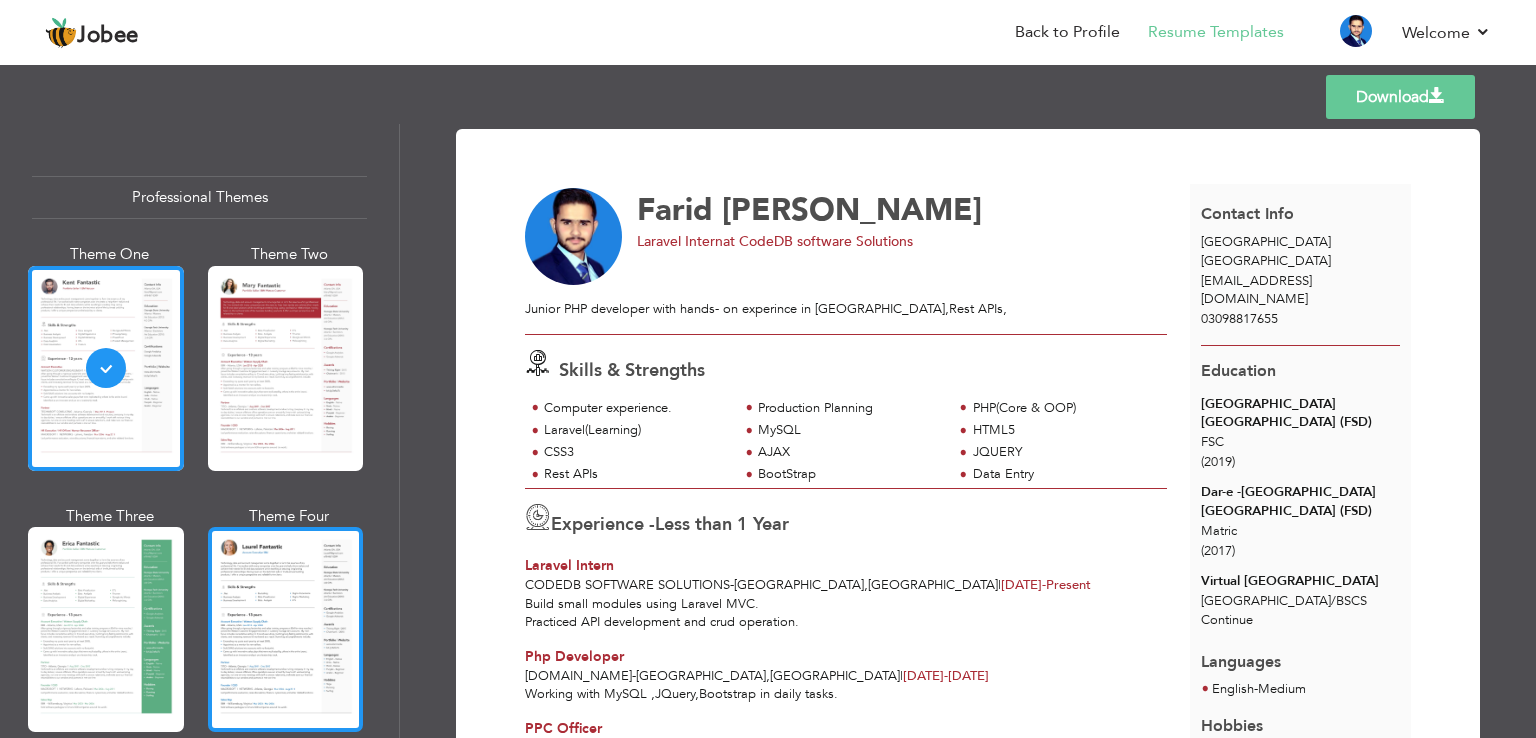 click at bounding box center [286, 629] 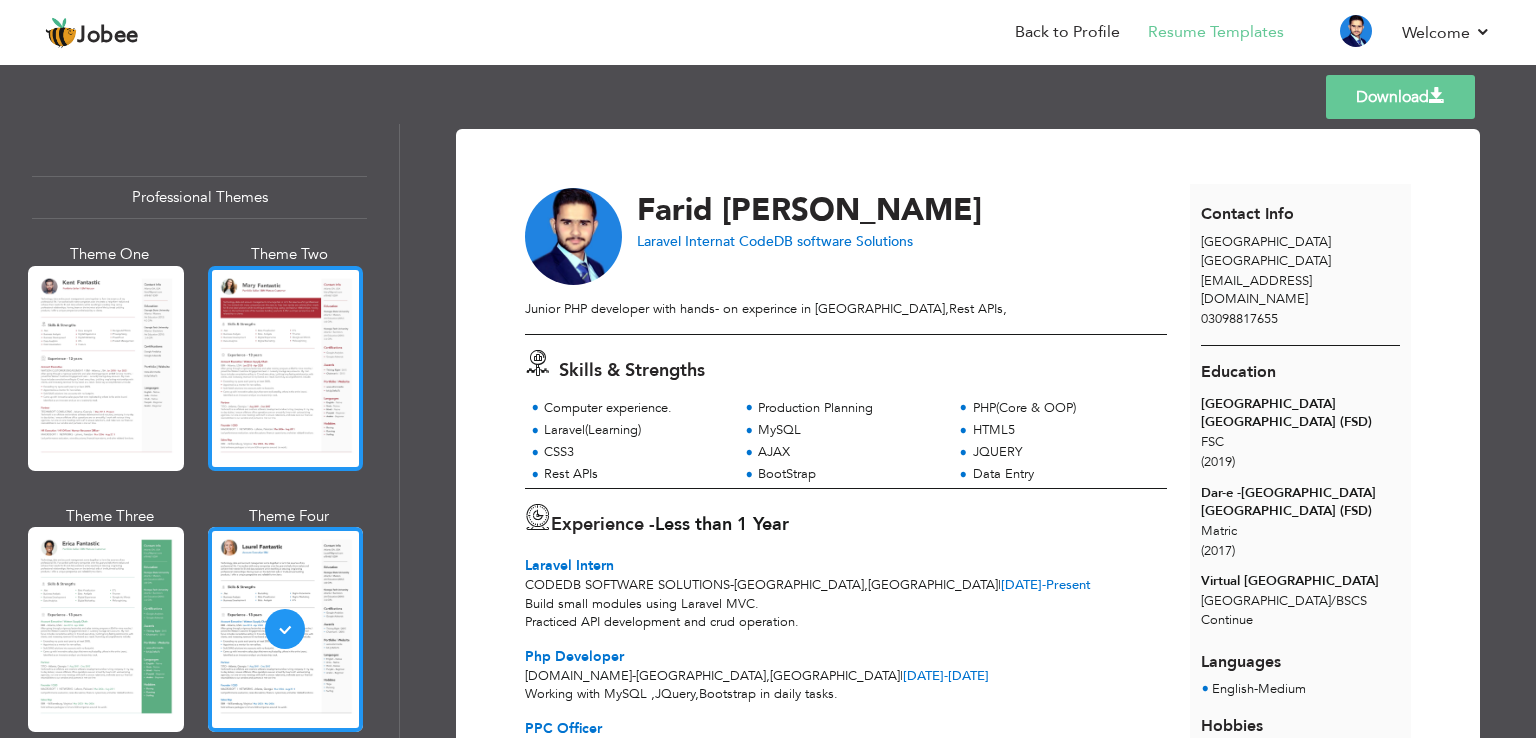 click at bounding box center (286, 368) 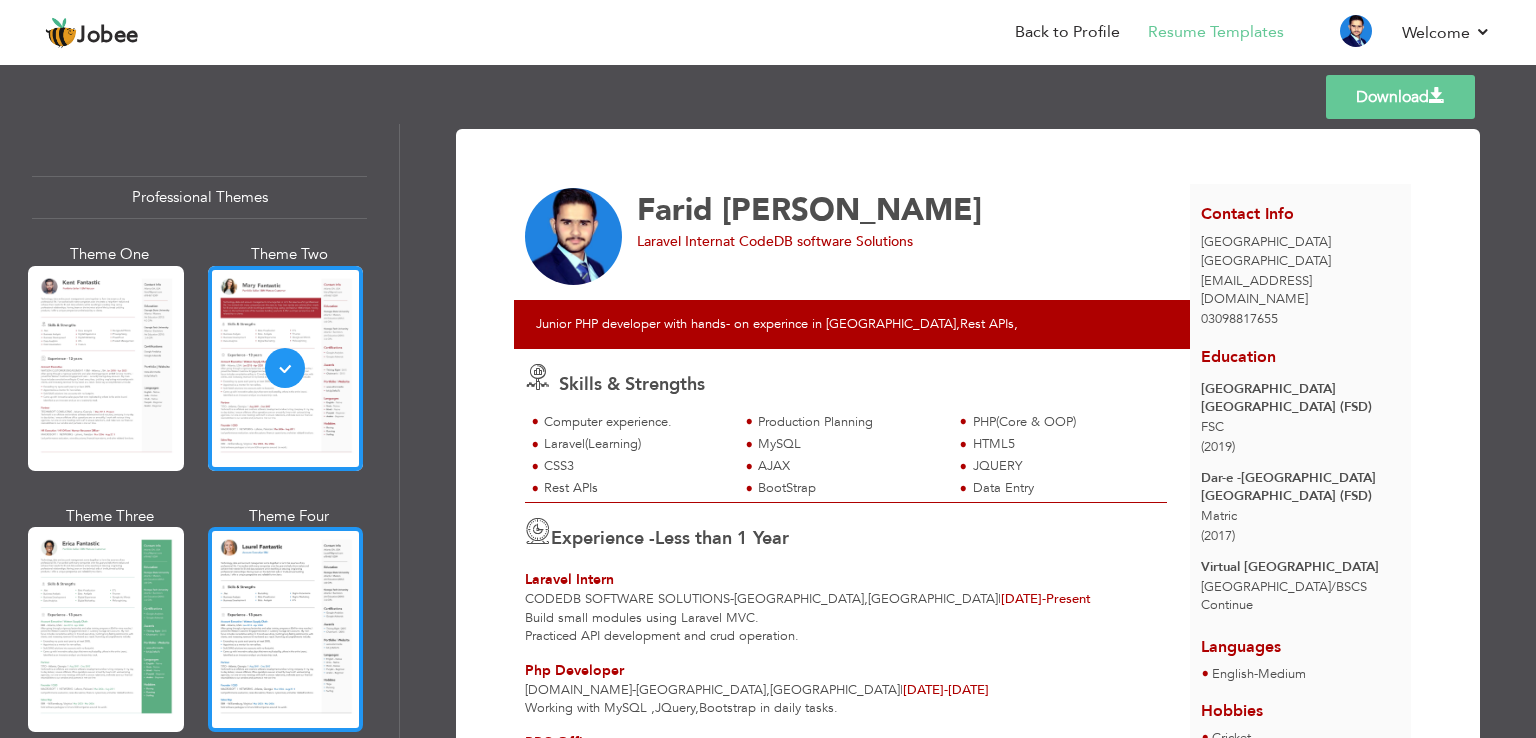 click at bounding box center [286, 629] 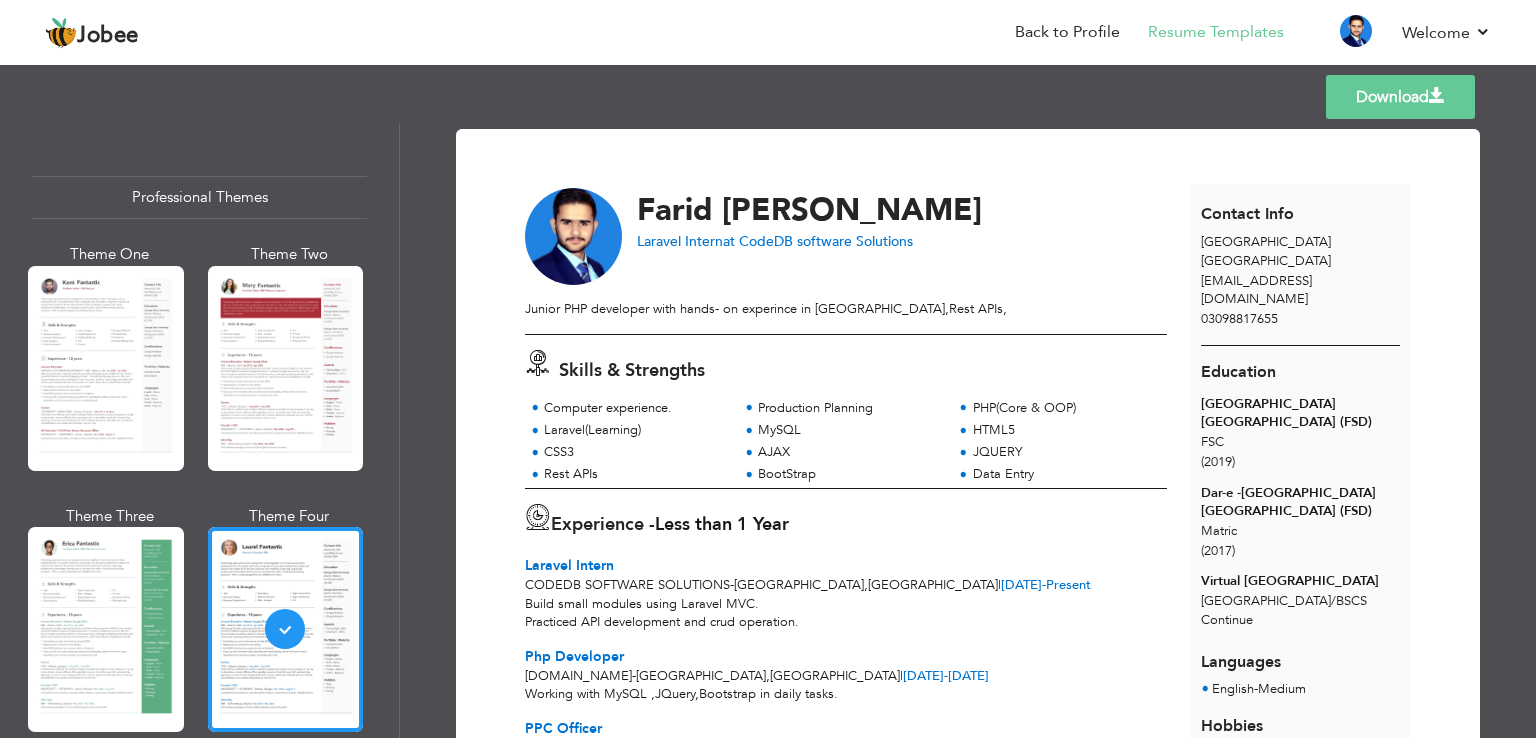 click on "Download" at bounding box center [1400, 97] 